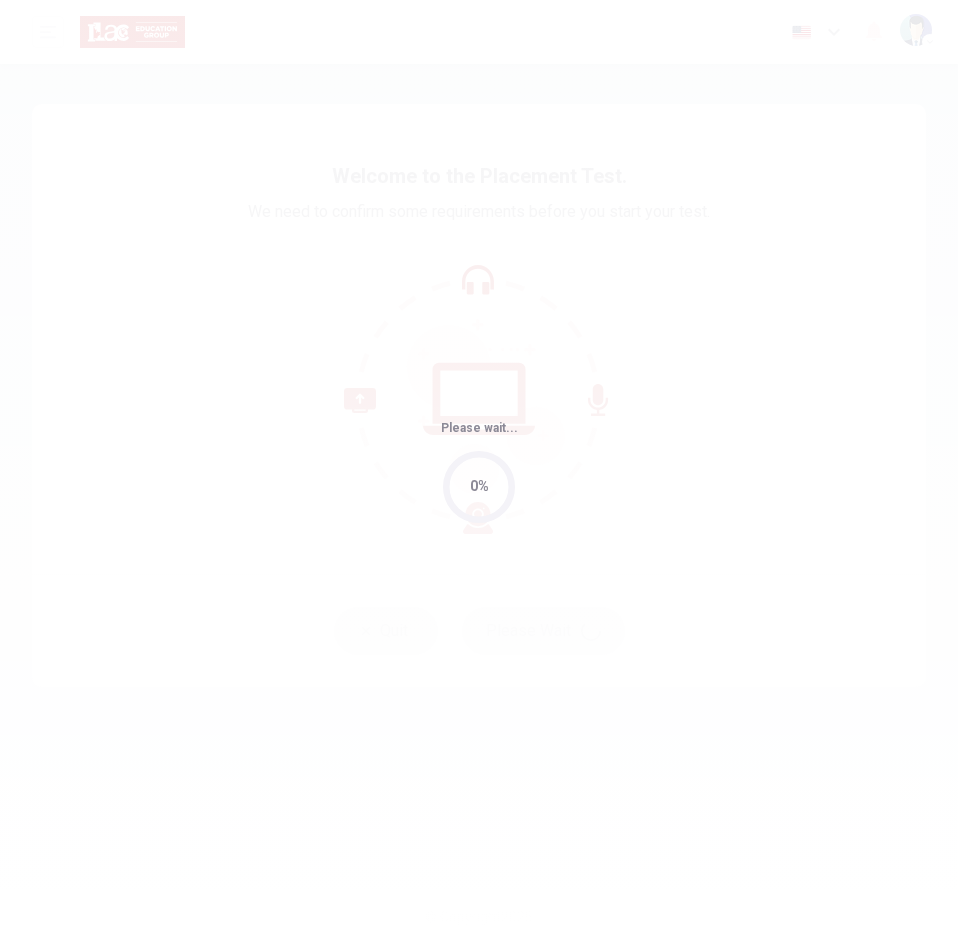 scroll, scrollTop: 0, scrollLeft: 0, axis: both 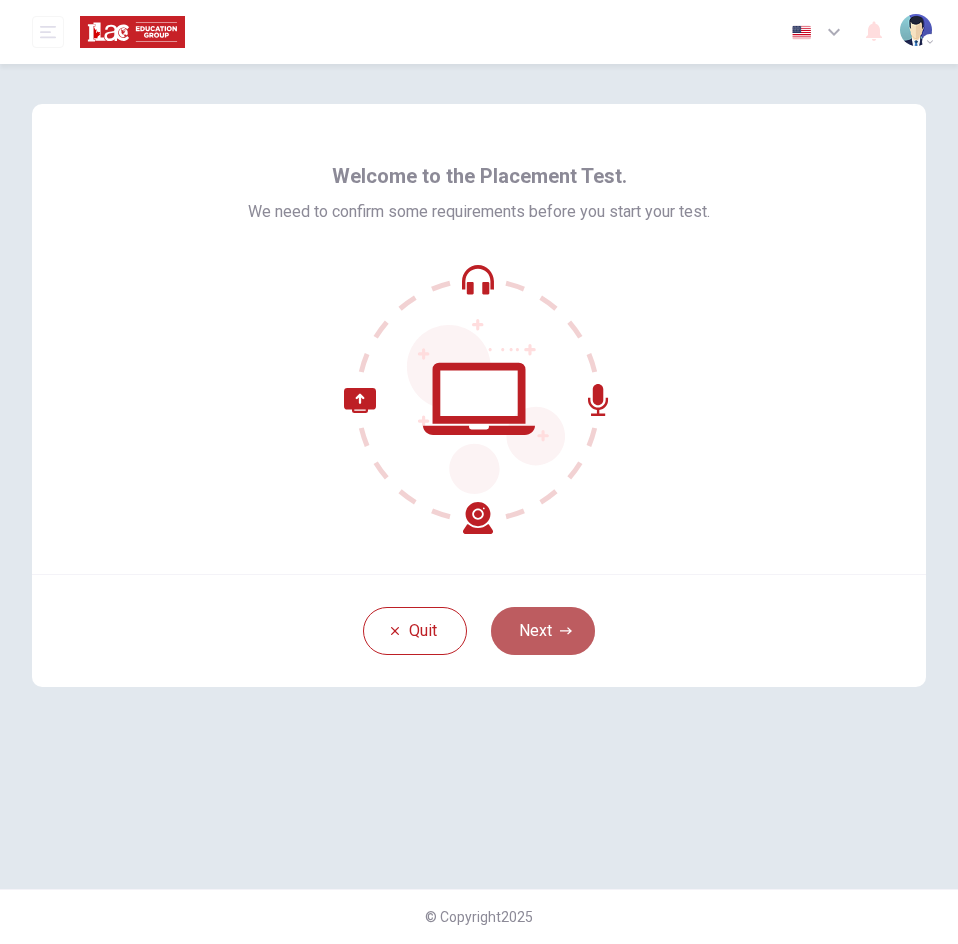 click on "Next" at bounding box center (543, 631) 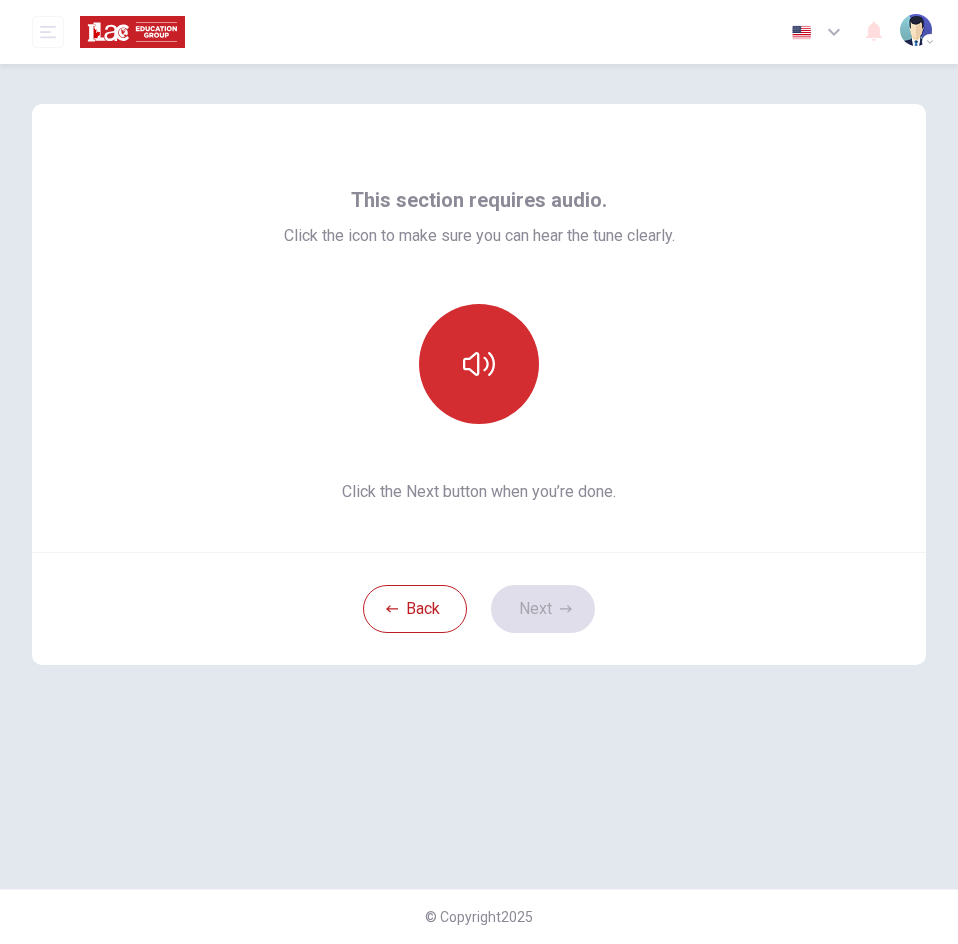 click at bounding box center [479, 364] 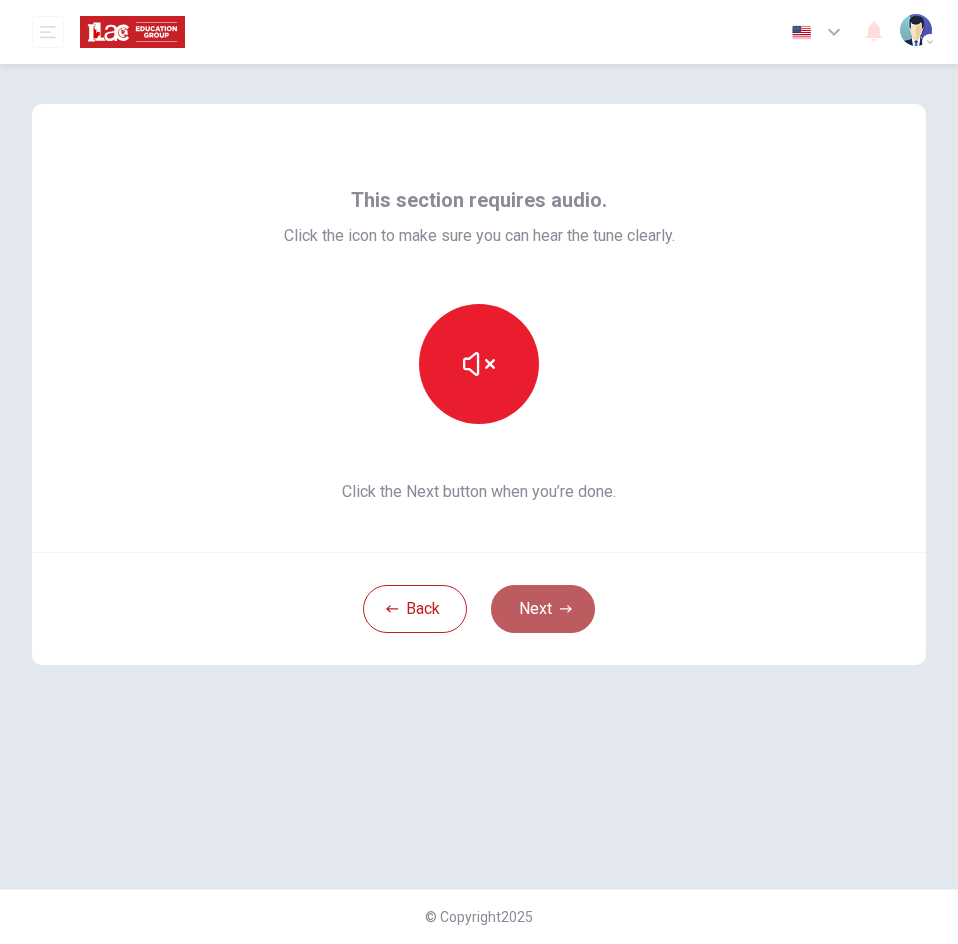 click on "Next" at bounding box center [543, 609] 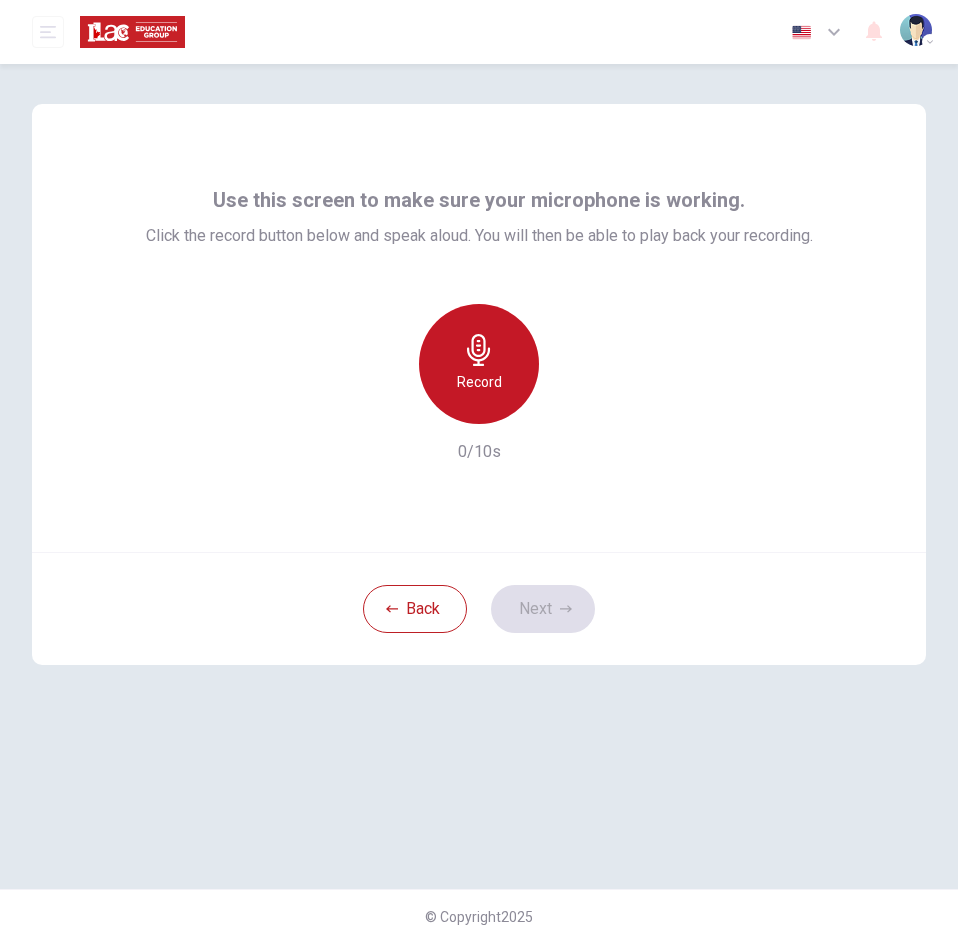 click on "Record" at bounding box center (479, 382) 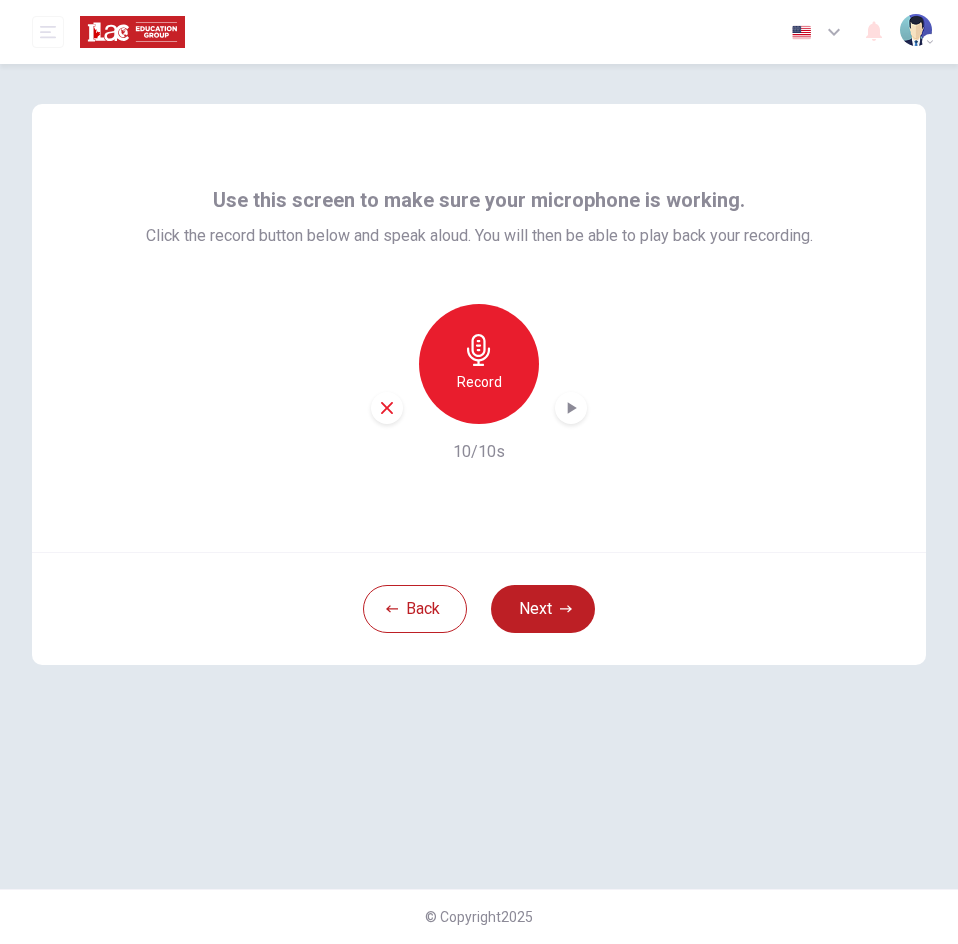 click 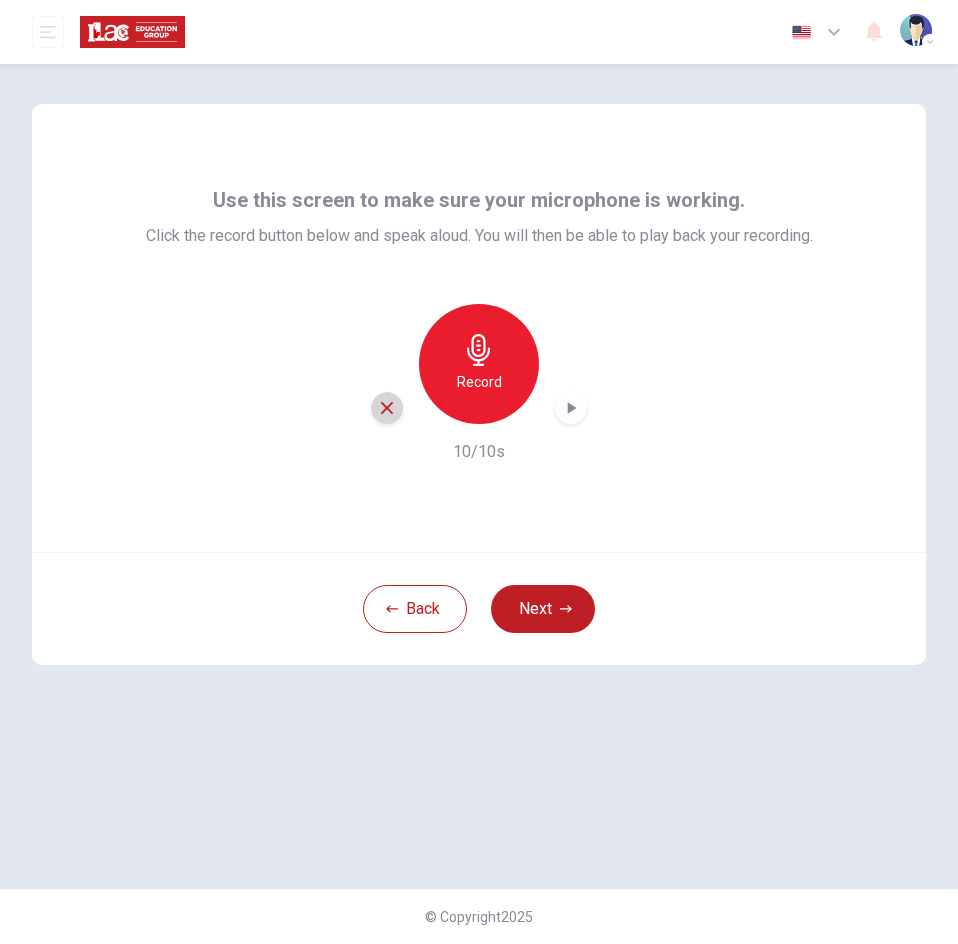 click 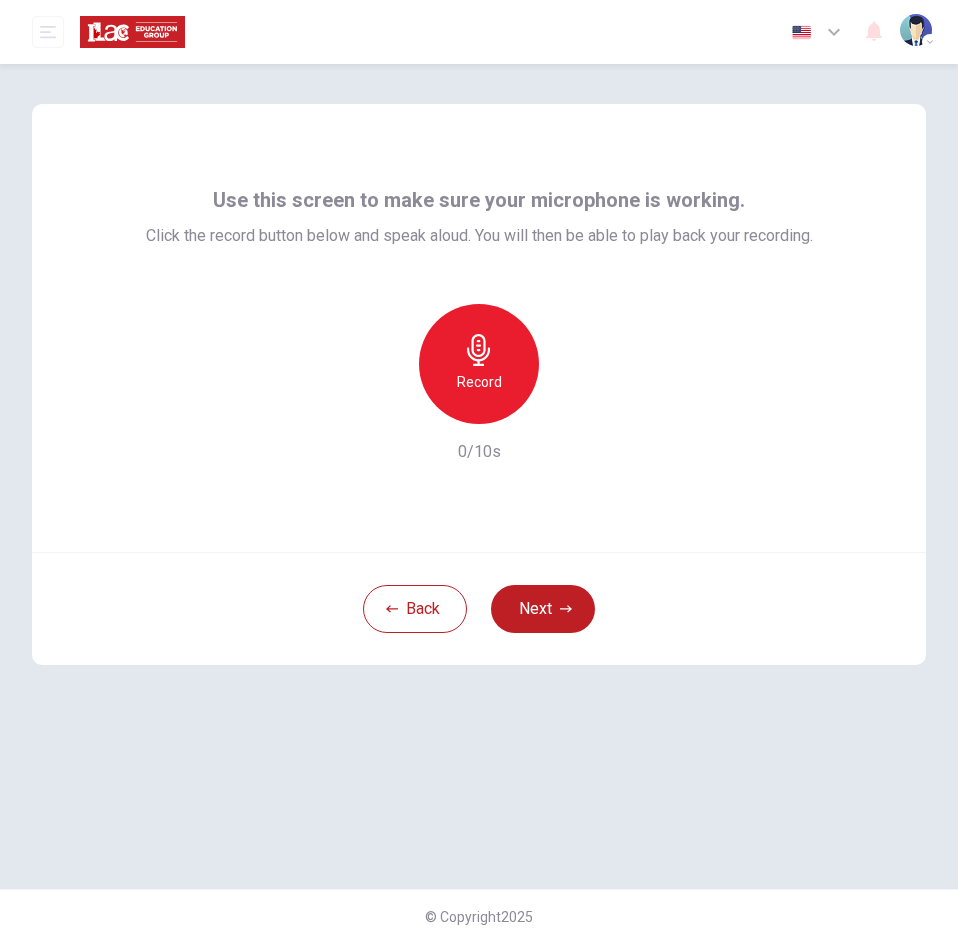 click on "Record" at bounding box center (479, 364) 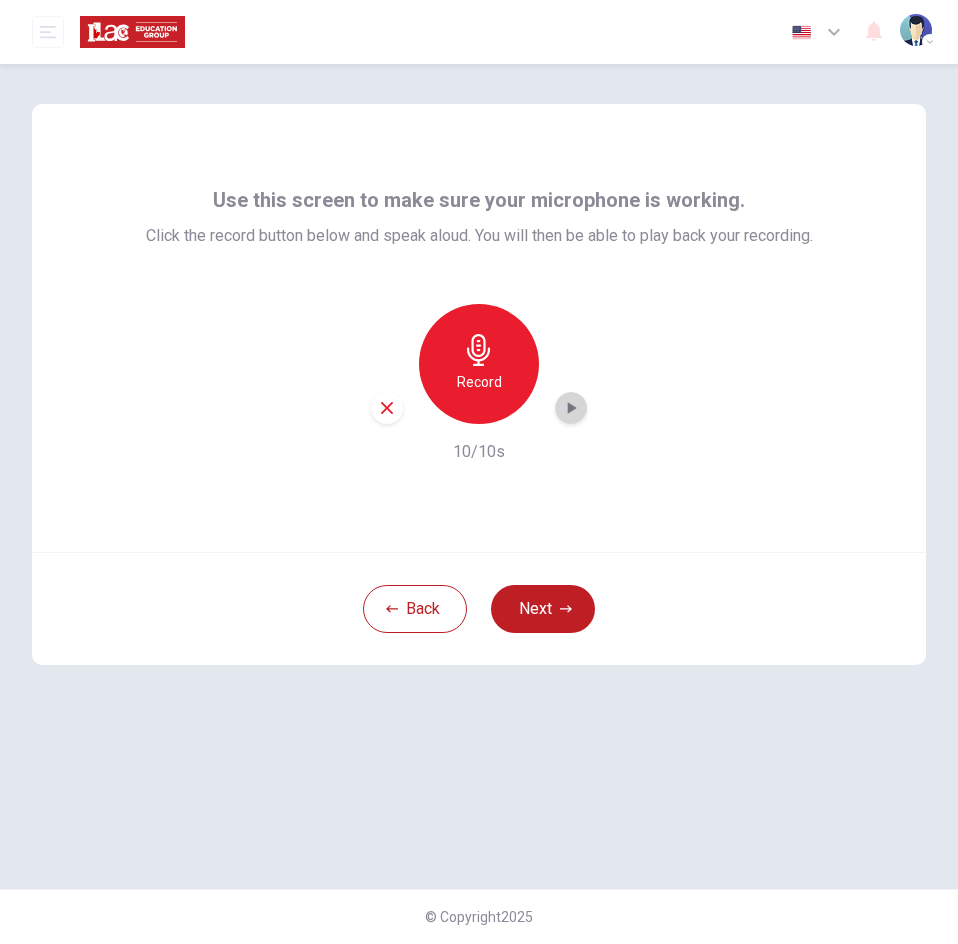 click 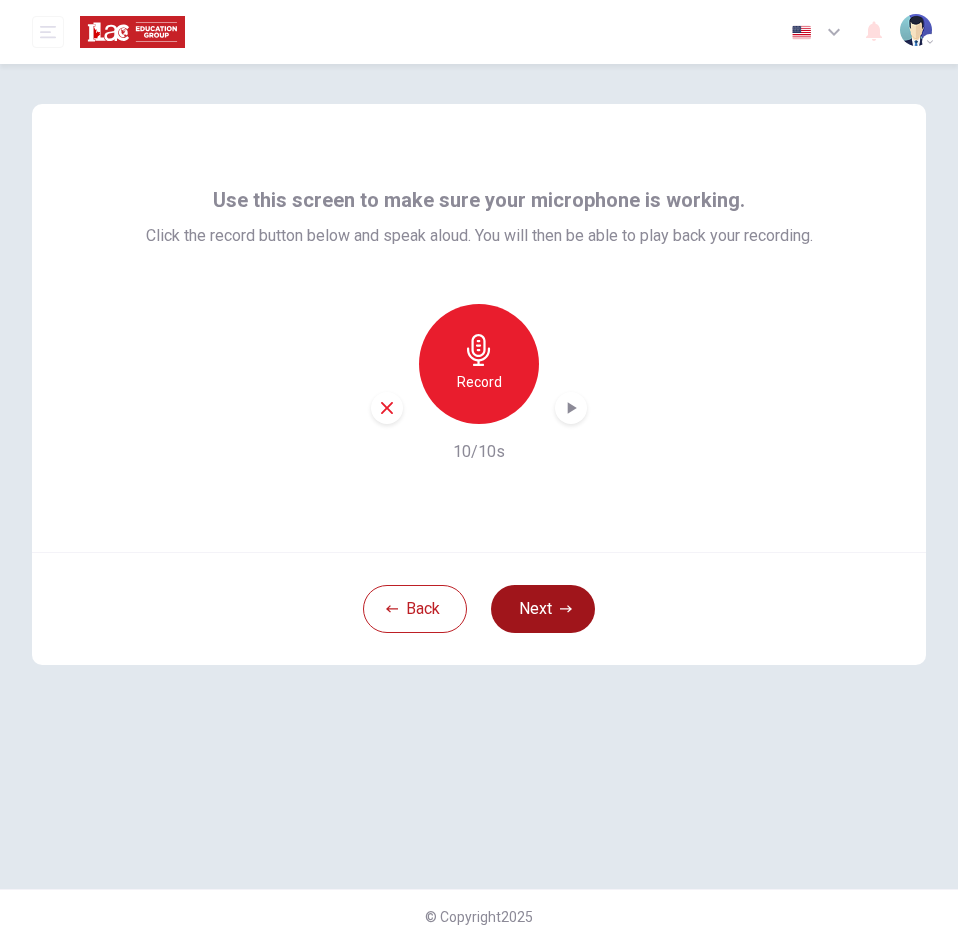 click on "Next" at bounding box center [543, 609] 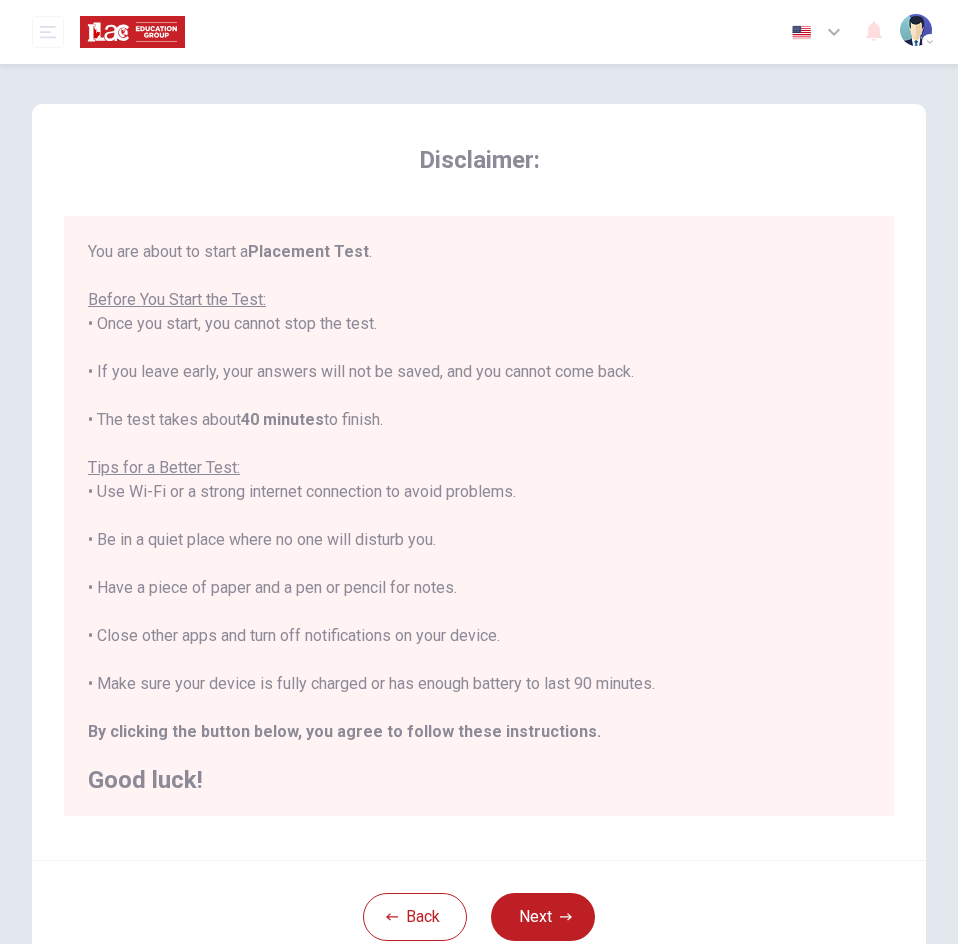 scroll, scrollTop: 2, scrollLeft: 0, axis: vertical 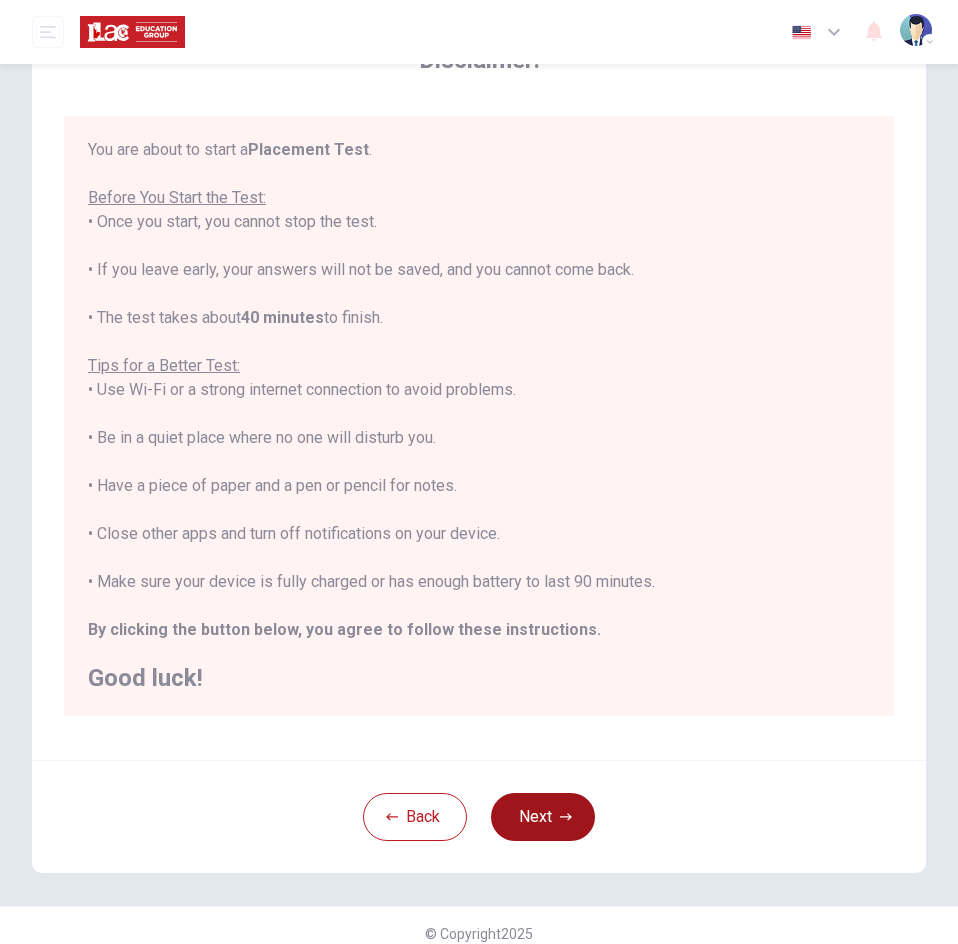 click on "Next" at bounding box center [543, 817] 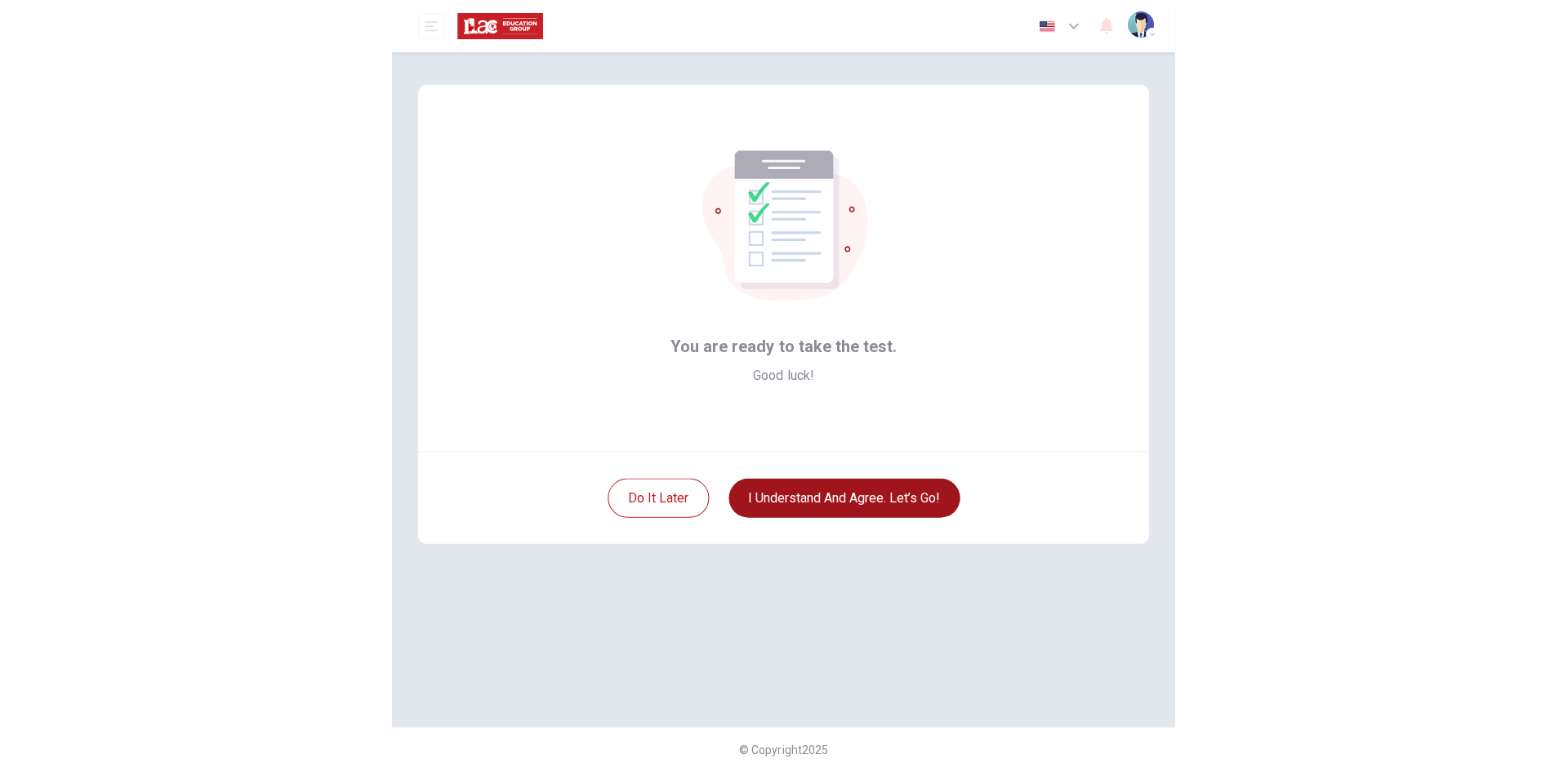scroll, scrollTop: 0, scrollLeft: 0, axis: both 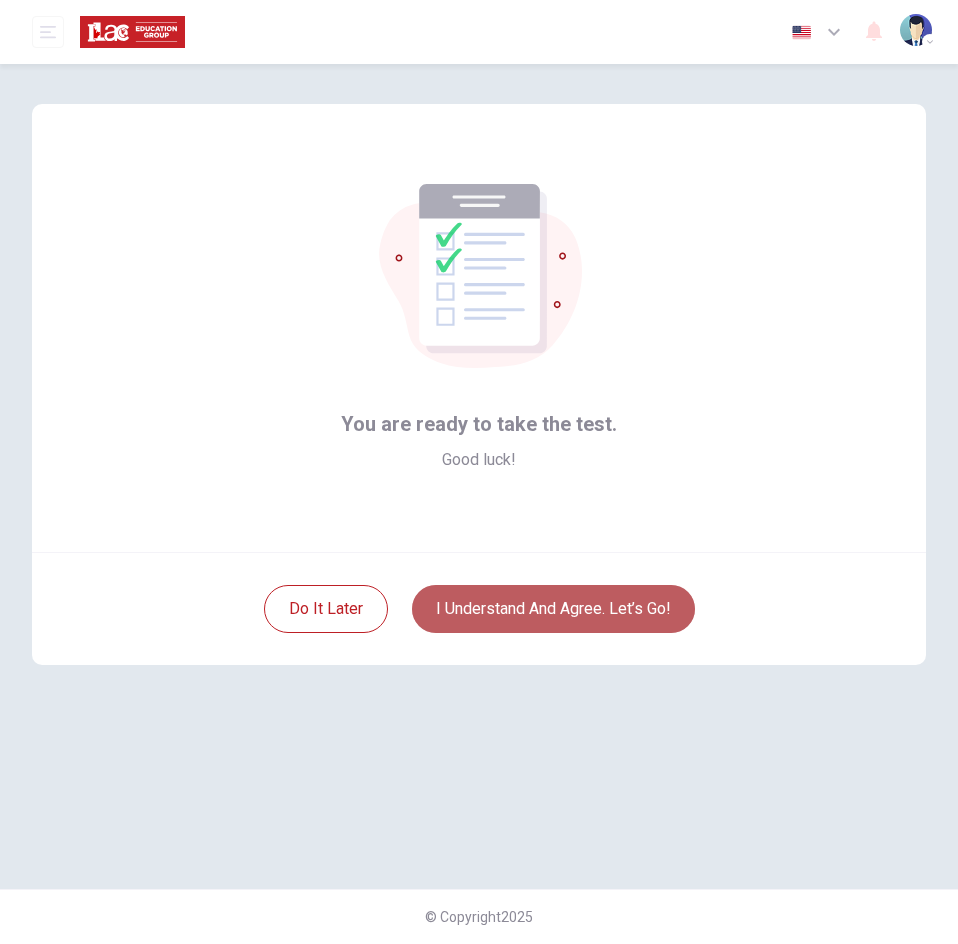 click on "I understand and agree. Let’s go!" at bounding box center [553, 609] 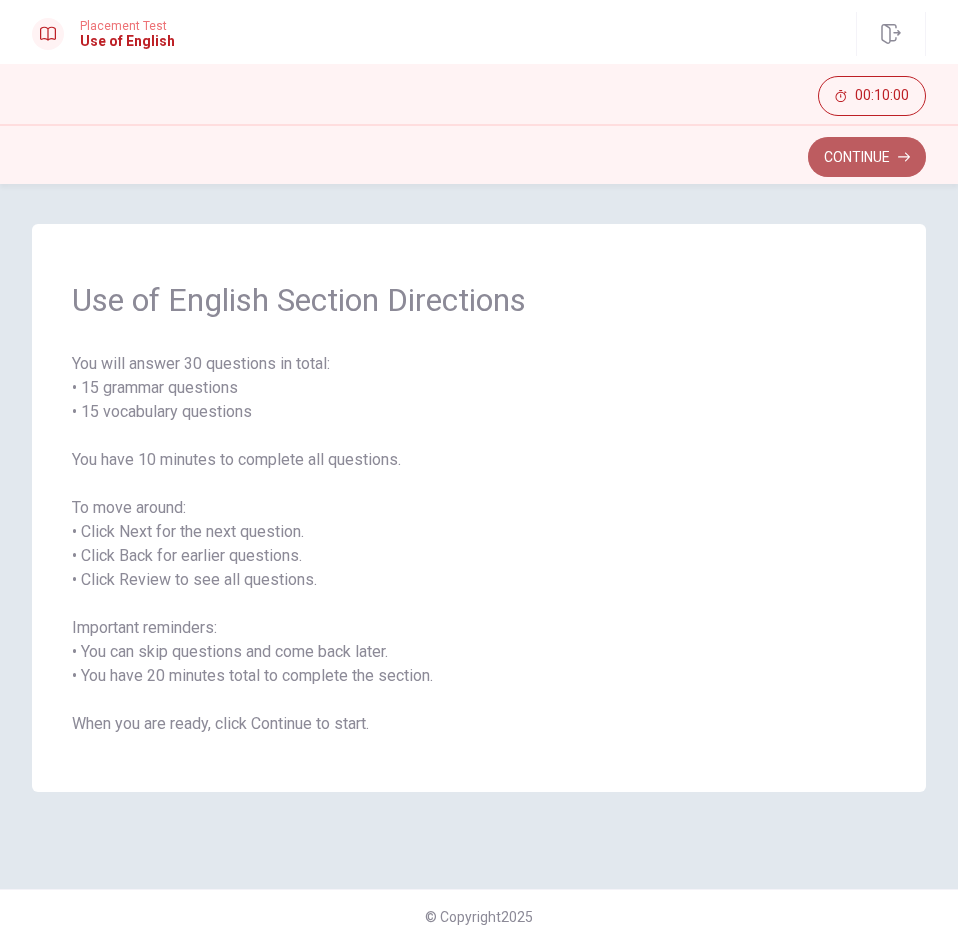 click on "Continue" at bounding box center [867, 157] 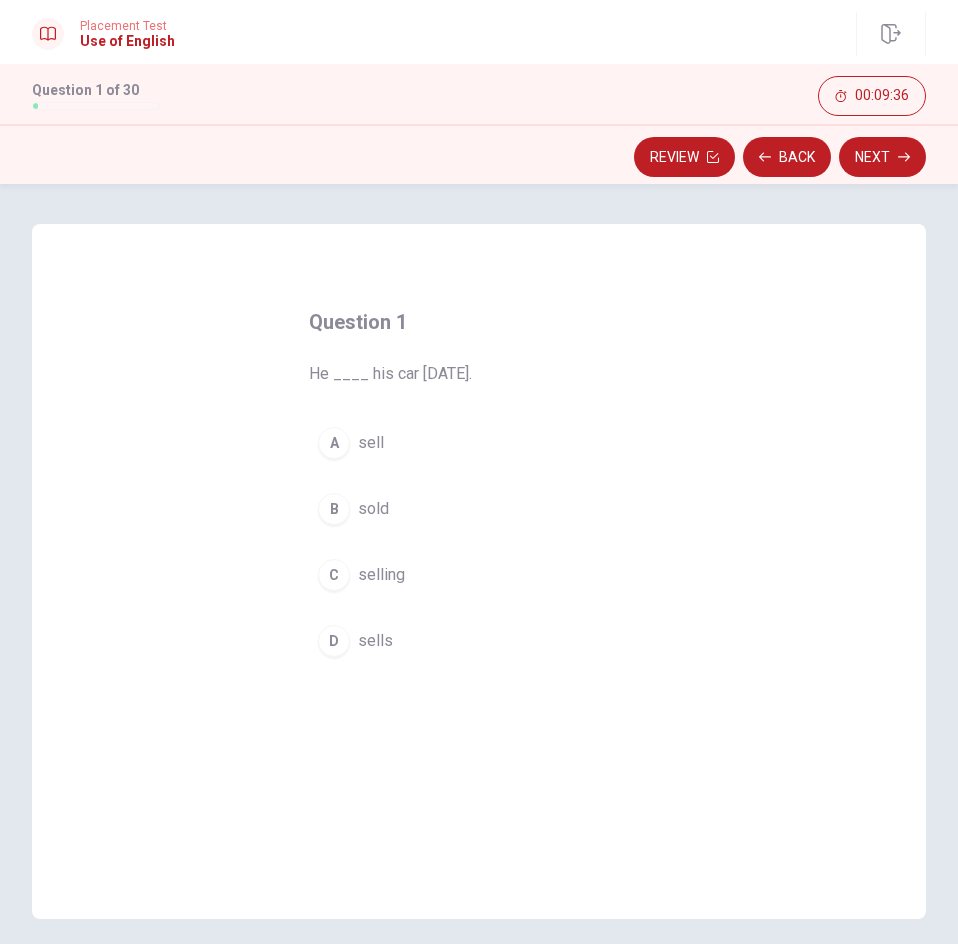 click on "Question 1 He ____ his car [DATE]. A sell B sold
C selling D sells" at bounding box center [479, 571] 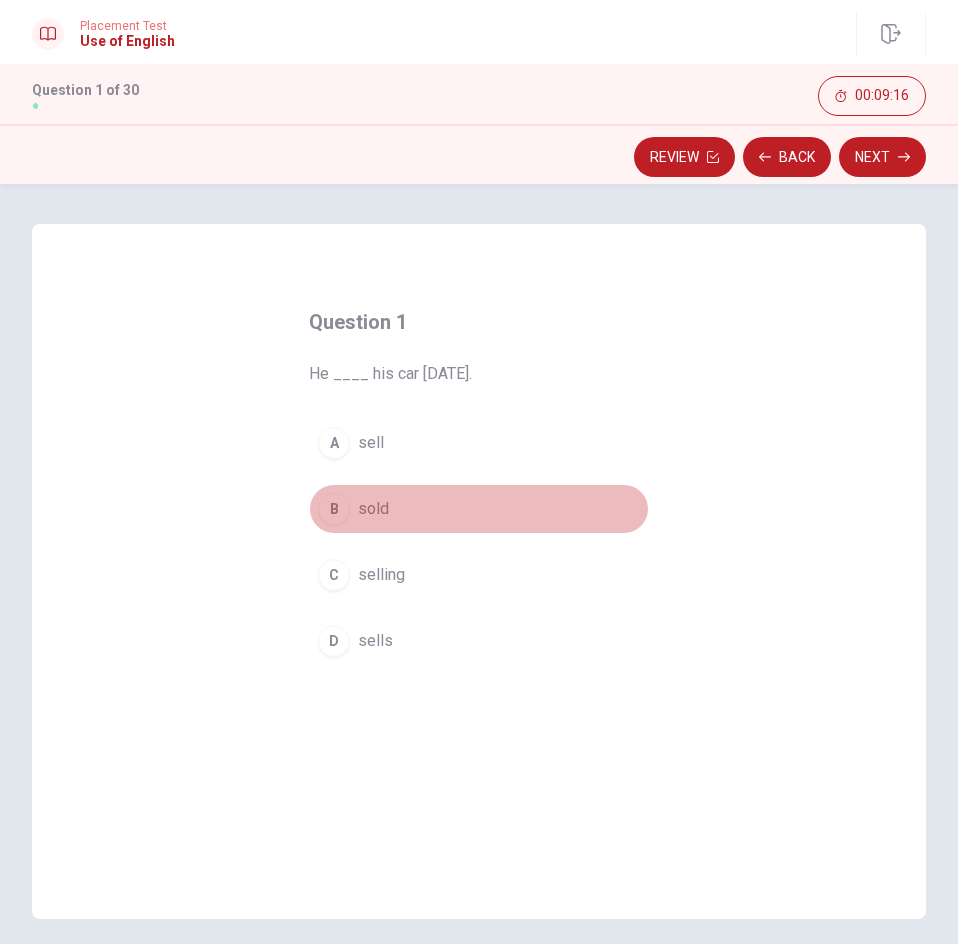 click on "B" at bounding box center (334, 509) 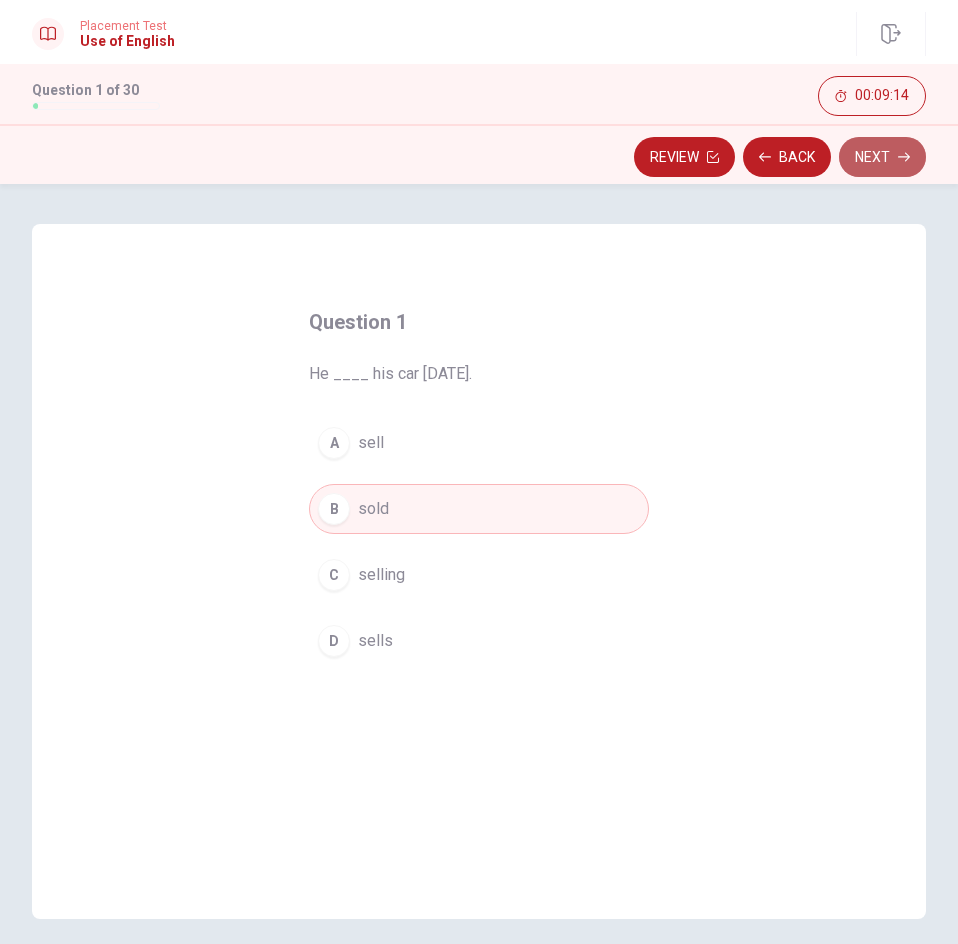 click on "Next" at bounding box center [882, 157] 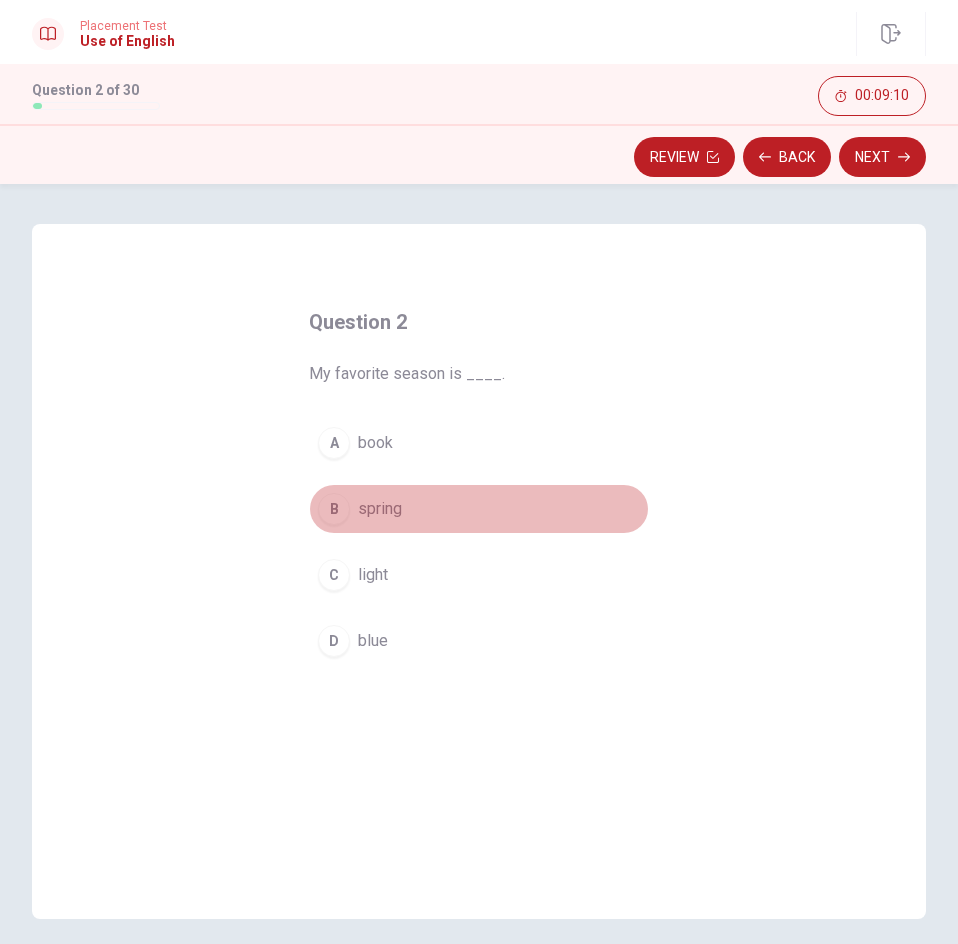 click on "B" at bounding box center [334, 509] 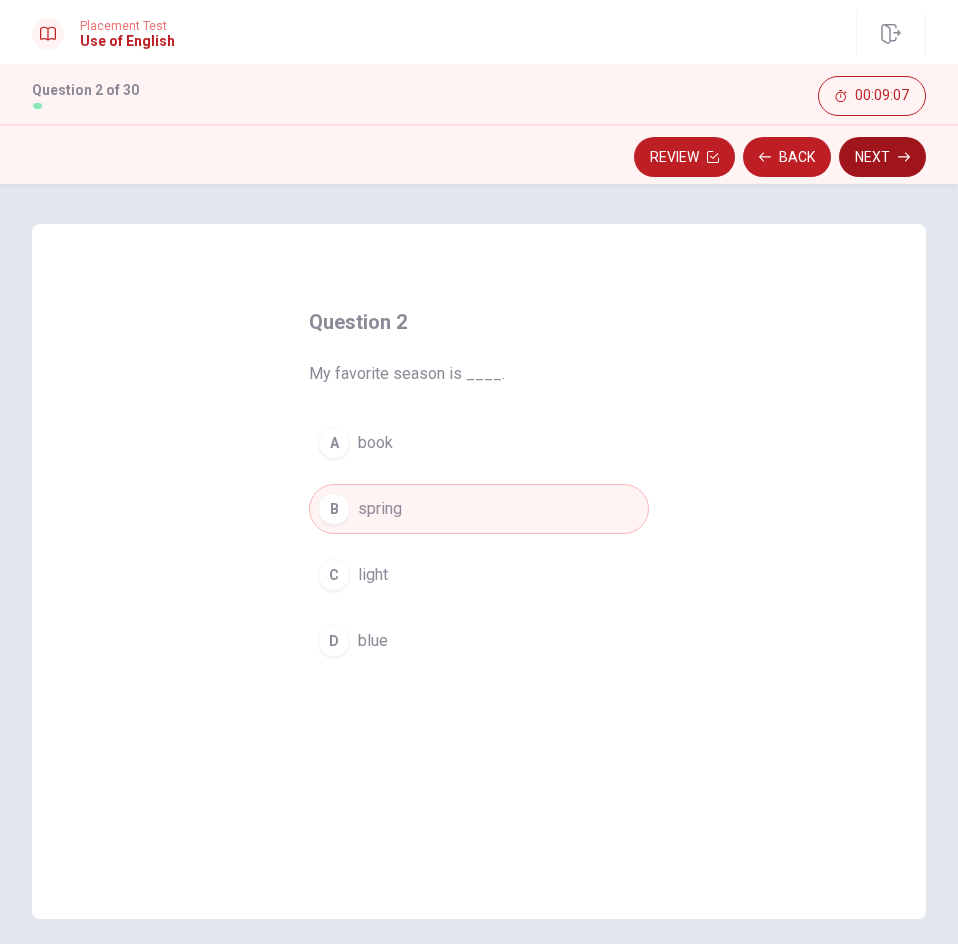 click on "Next" at bounding box center (882, 157) 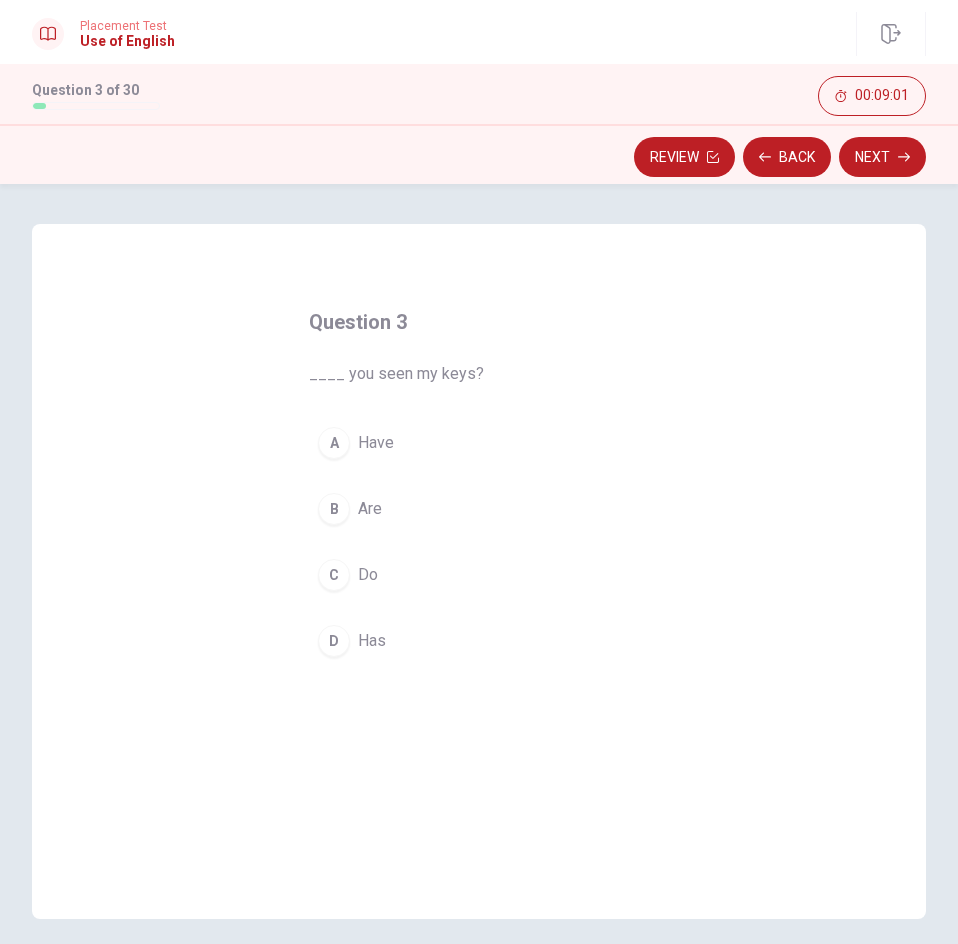 click on "A" at bounding box center (334, 443) 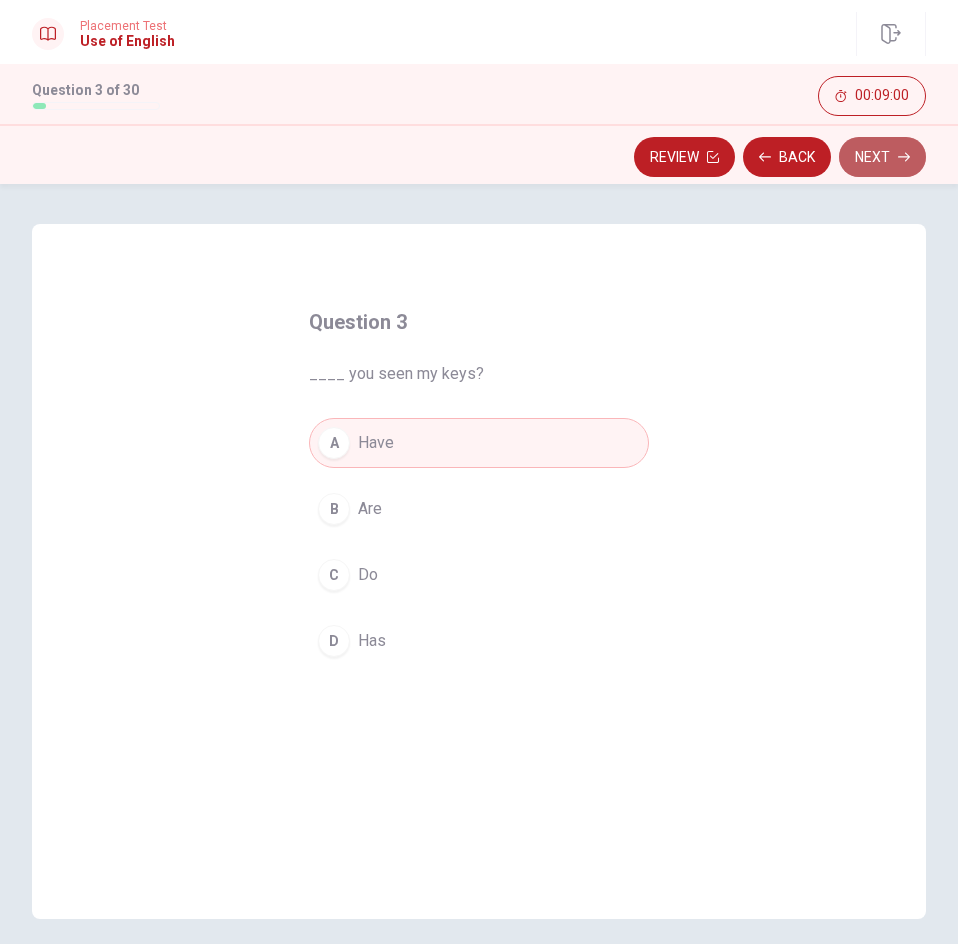 click on "Next" at bounding box center (882, 157) 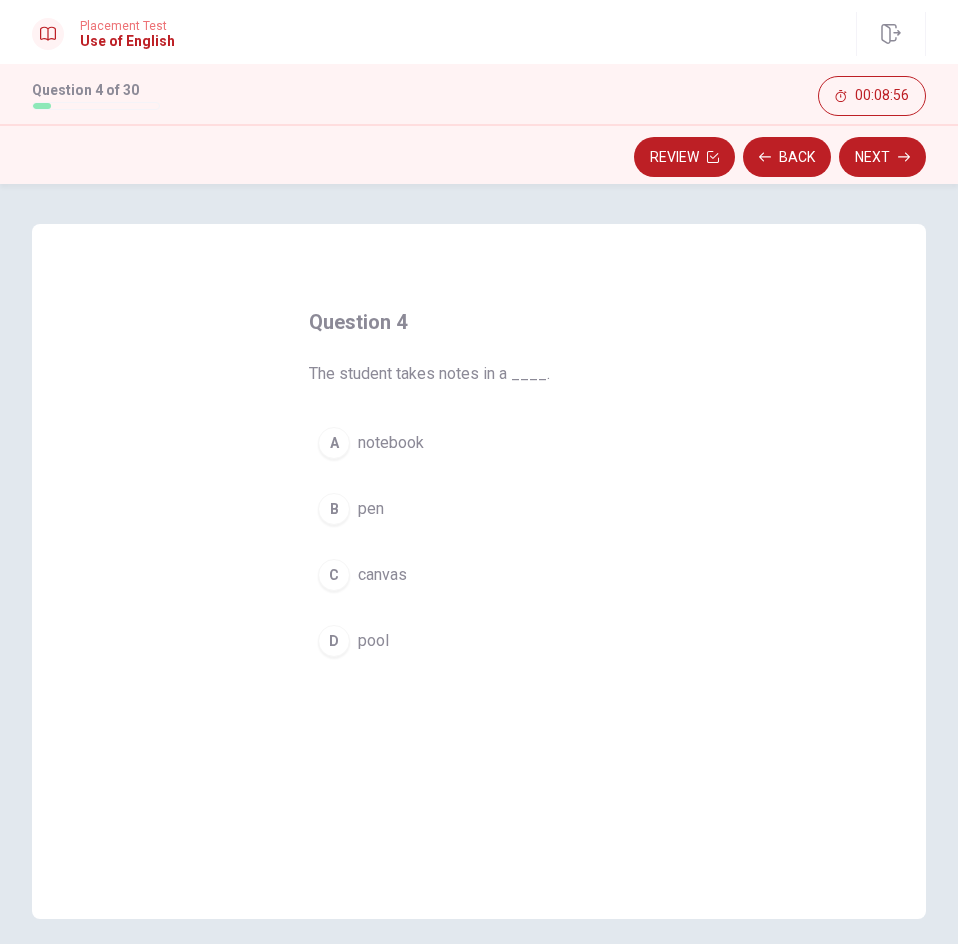 click on "A" at bounding box center [334, 443] 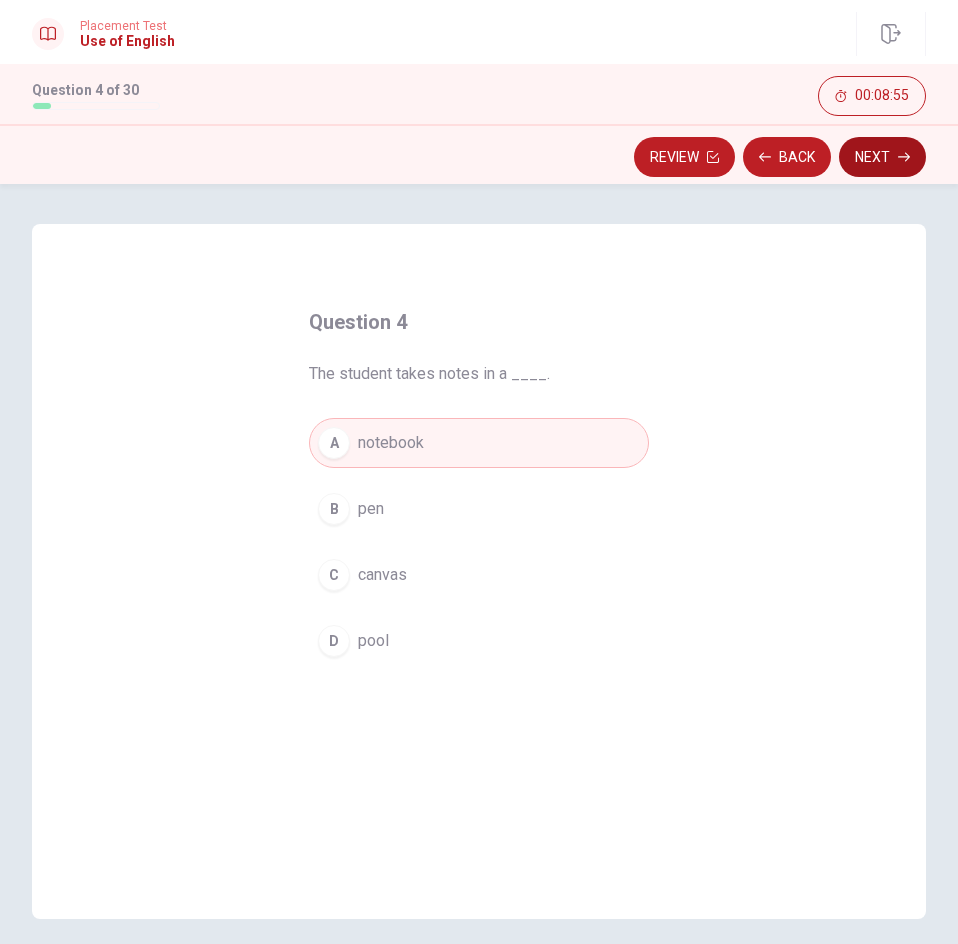 click 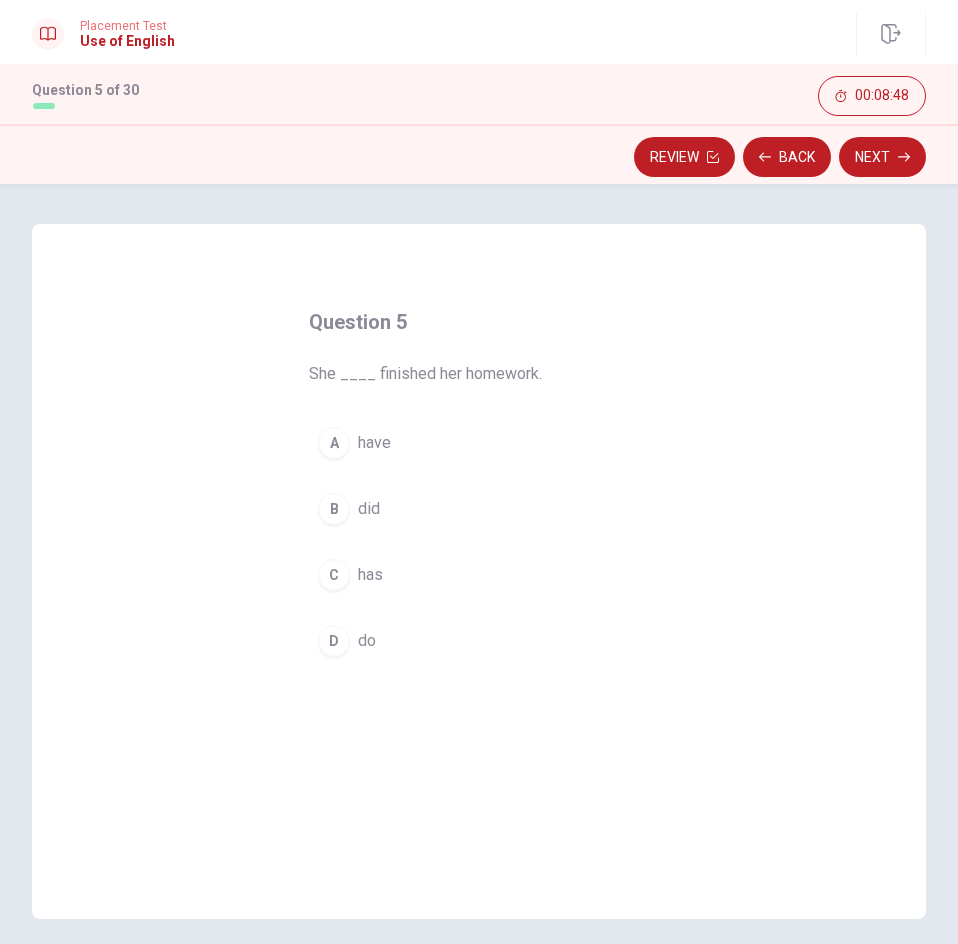 click on "B" at bounding box center (334, 509) 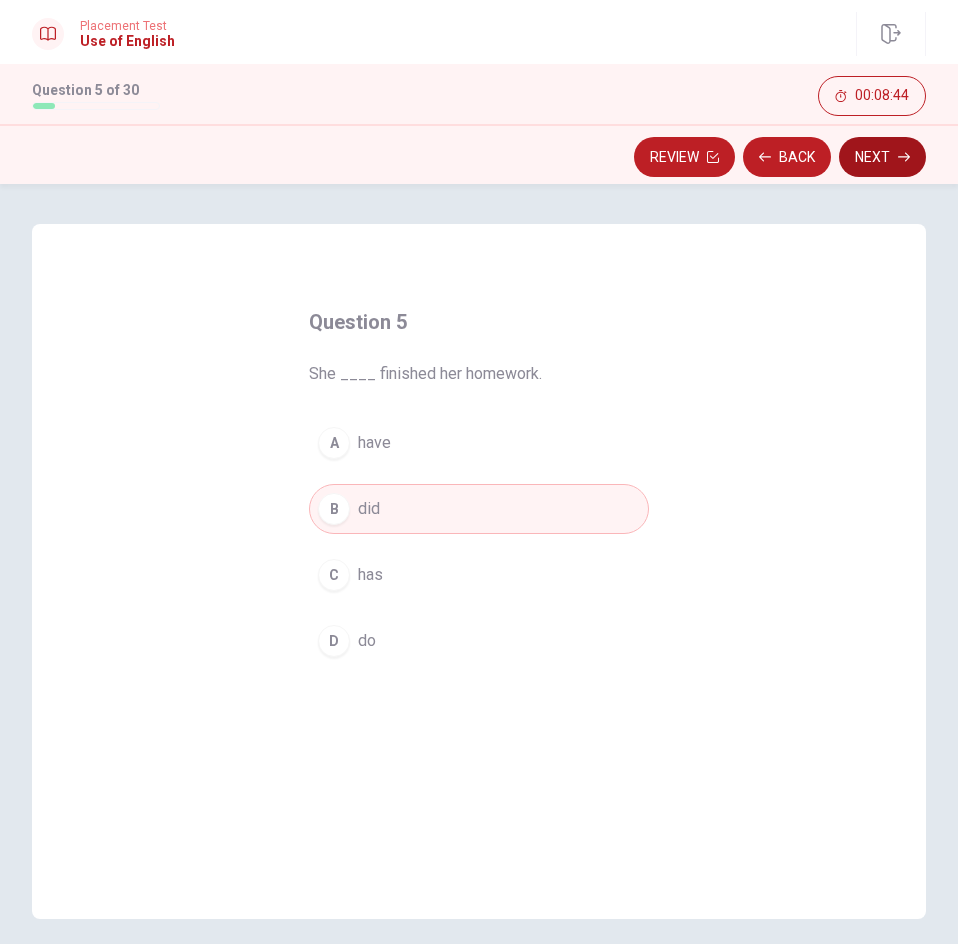 click on "Next" at bounding box center [882, 157] 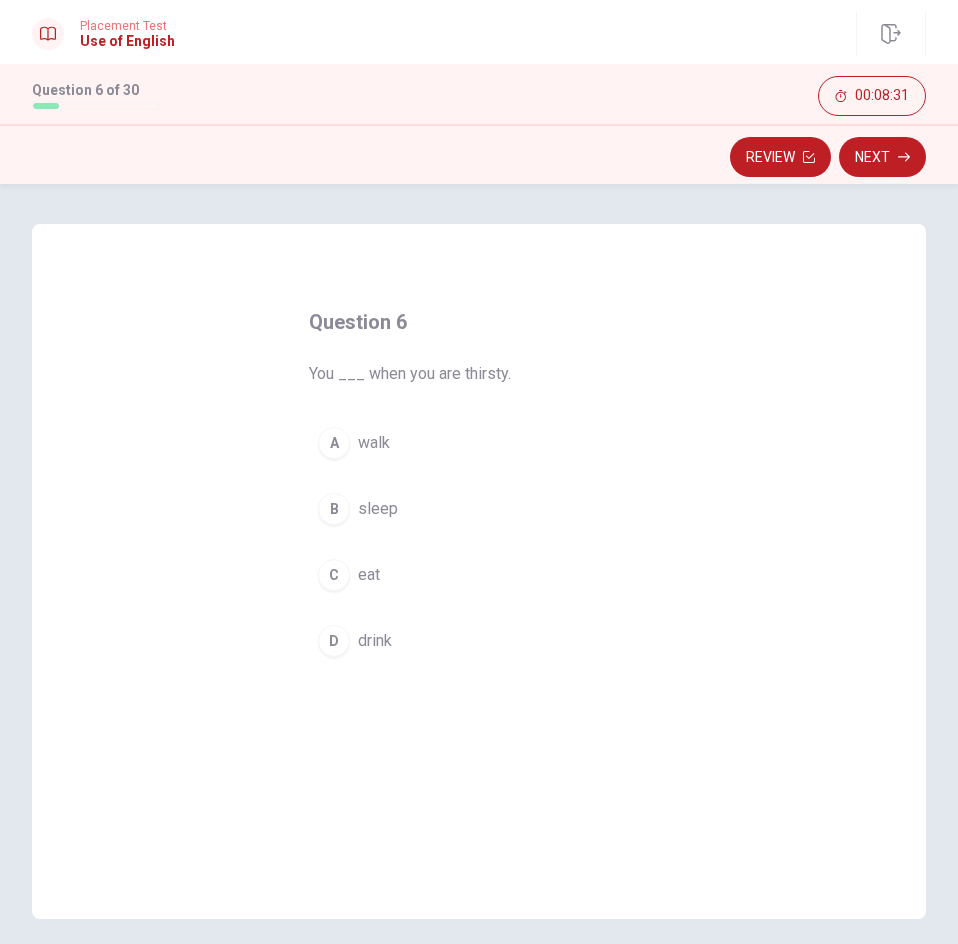 click on "D" at bounding box center (334, 641) 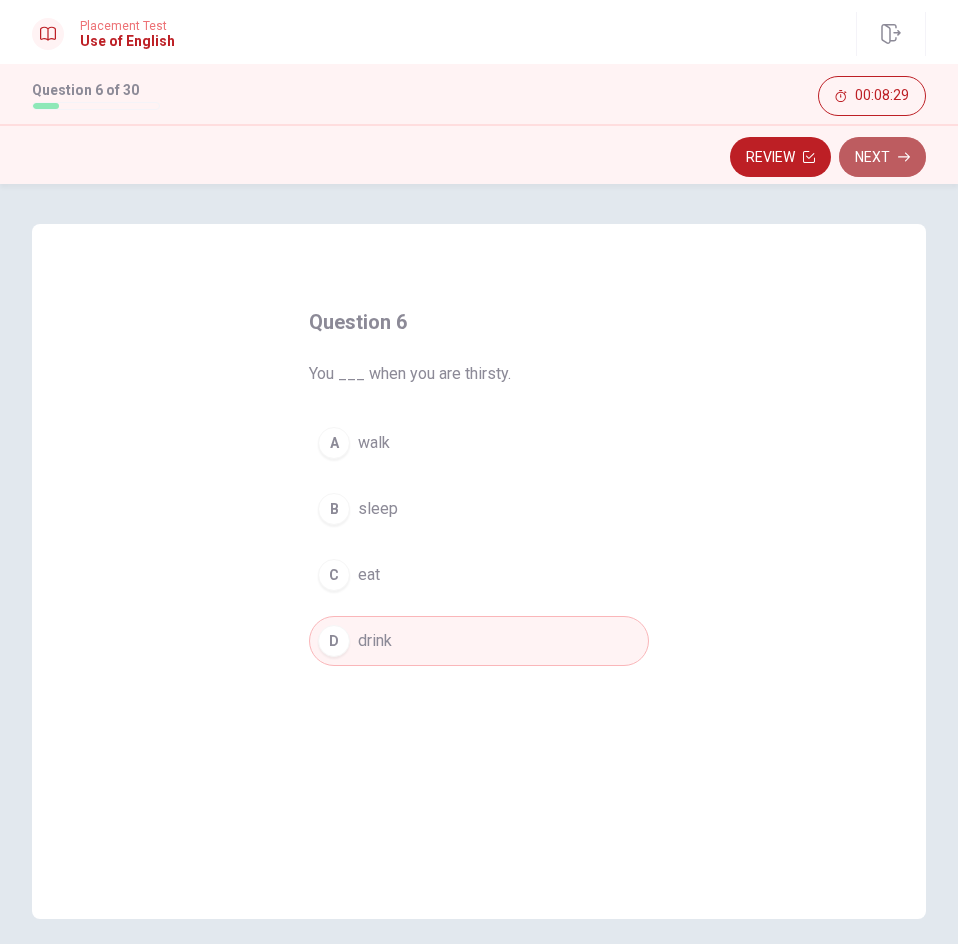 click on "Next" at bounding box center [882, 157] 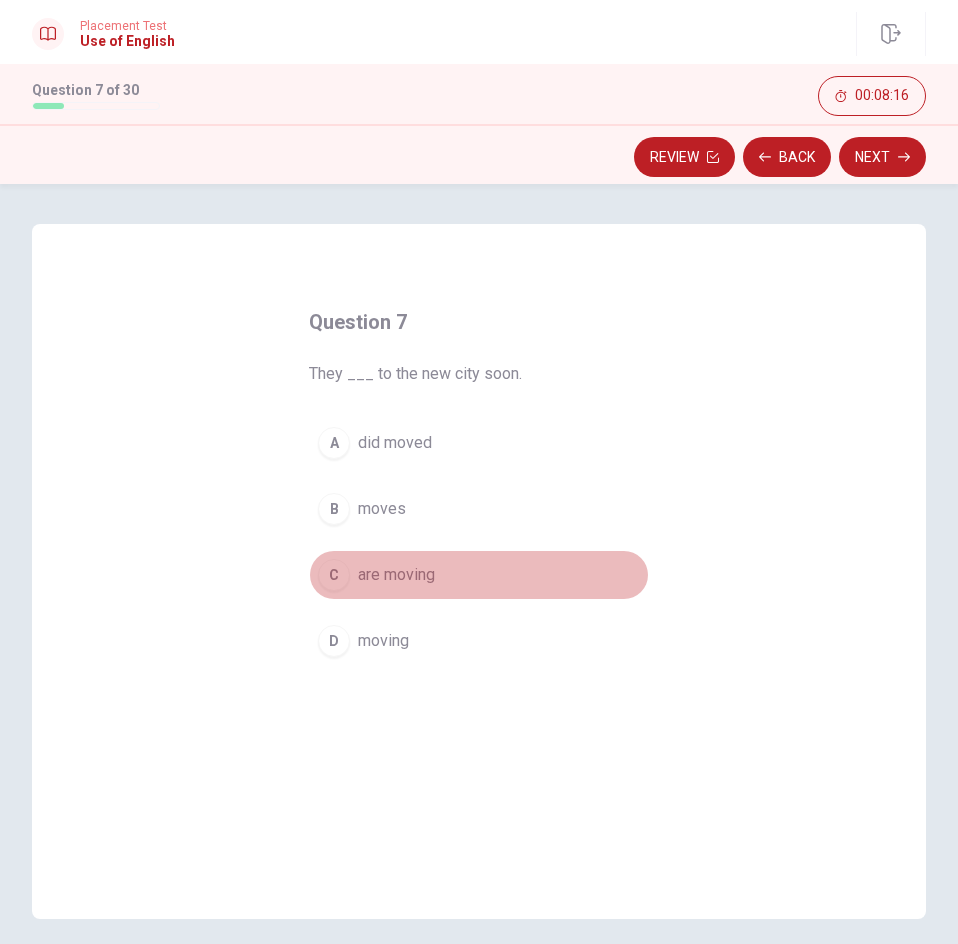 click on "C" at bounding box center [334, 575] 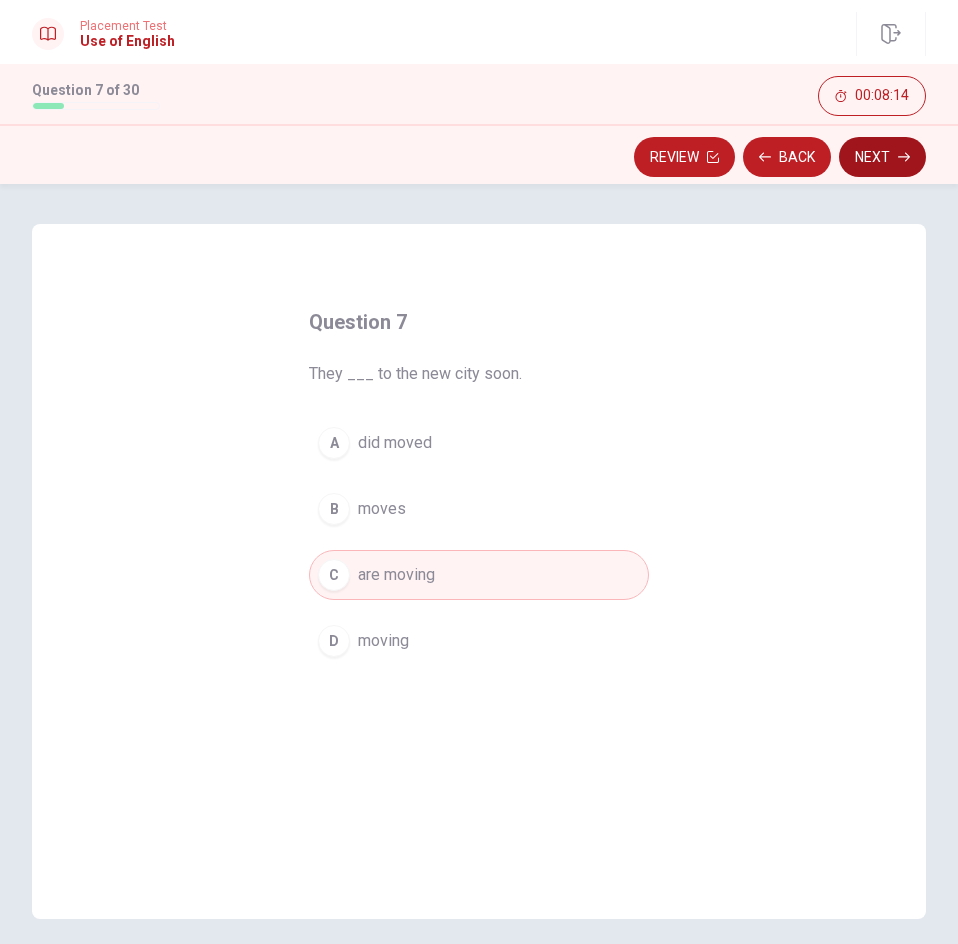 click on "Next" at bounding box center (882, 157) 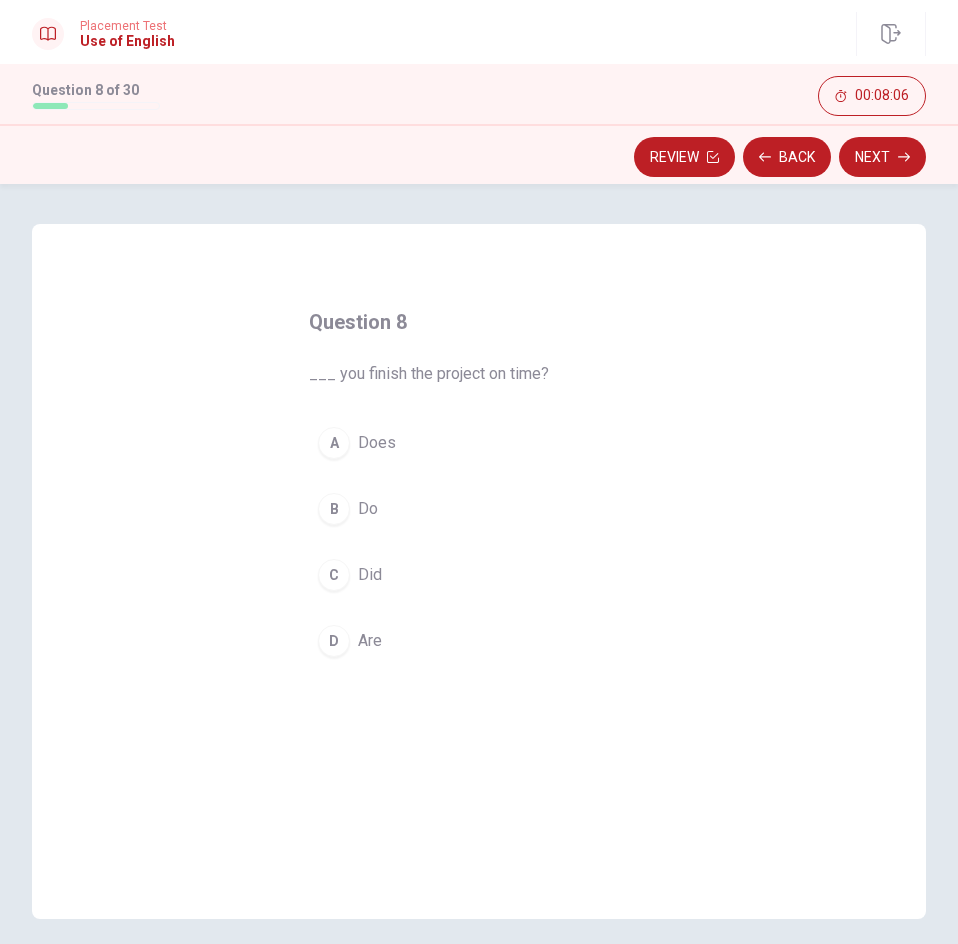 click on "B" at bounding box center [334, 509] 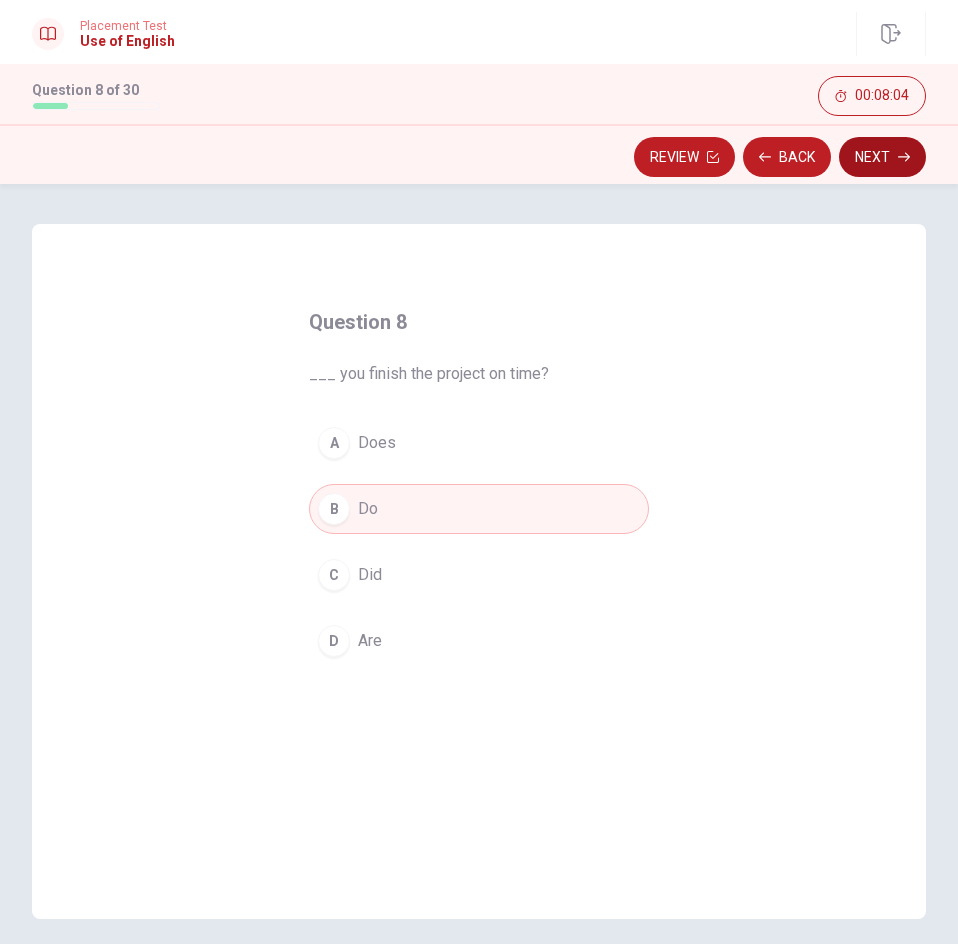 click on "Next" at bounding box center [882, 157] 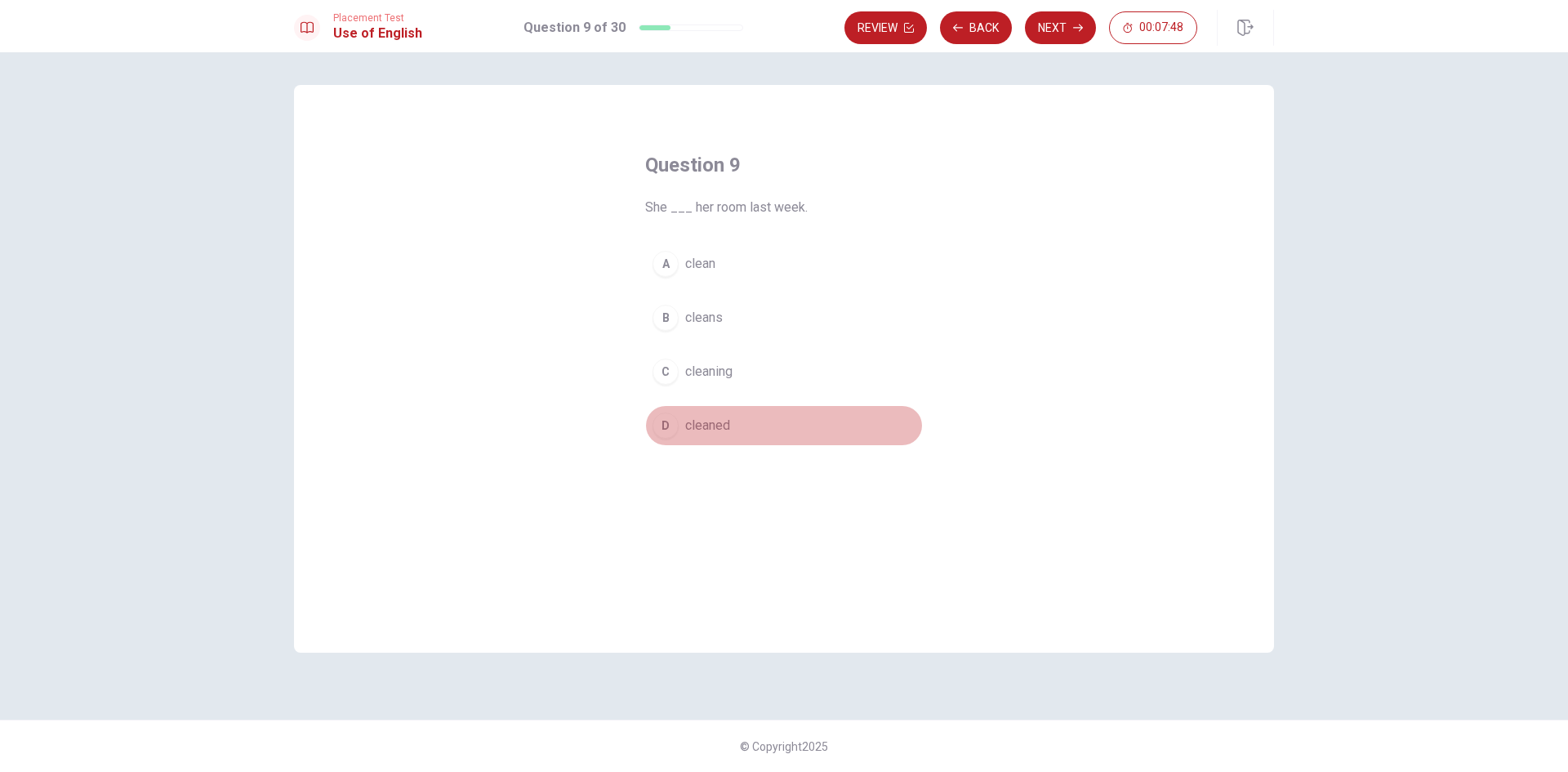 click on "D" at bounding box center (666, 426) 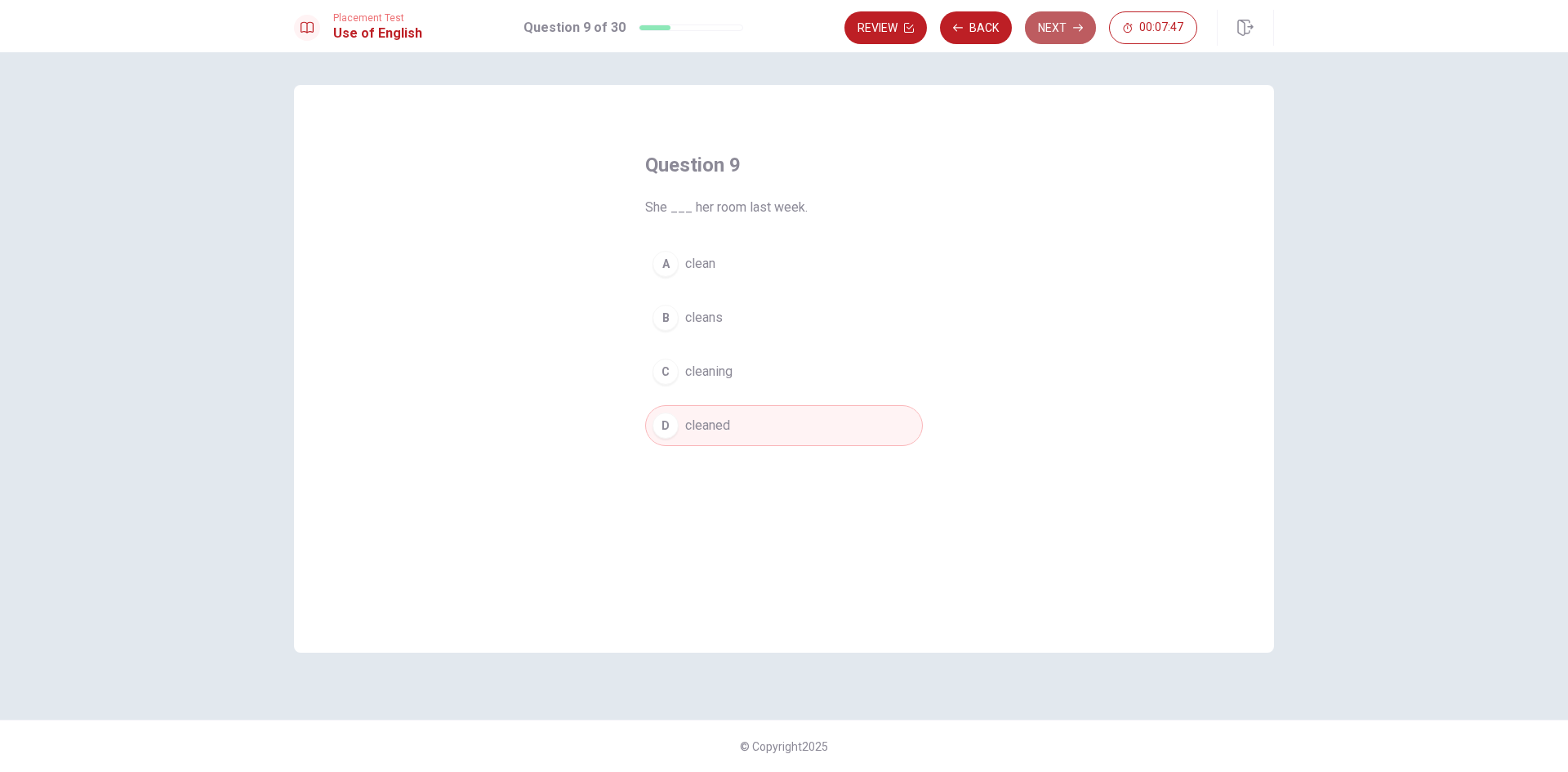 click on "Next" at bounding box center [1060, 28] 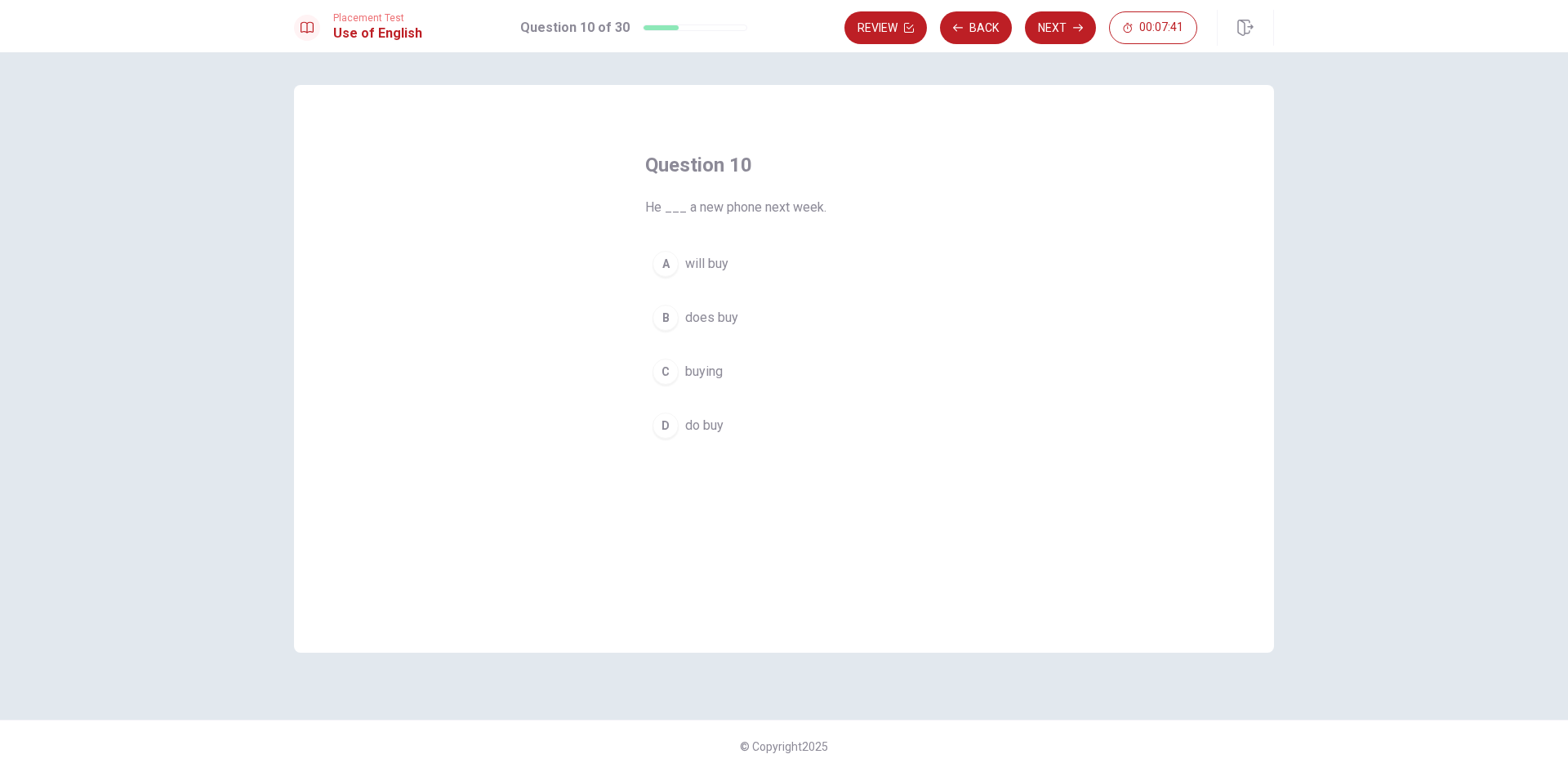click on "A" at bounding box center (666, 264) 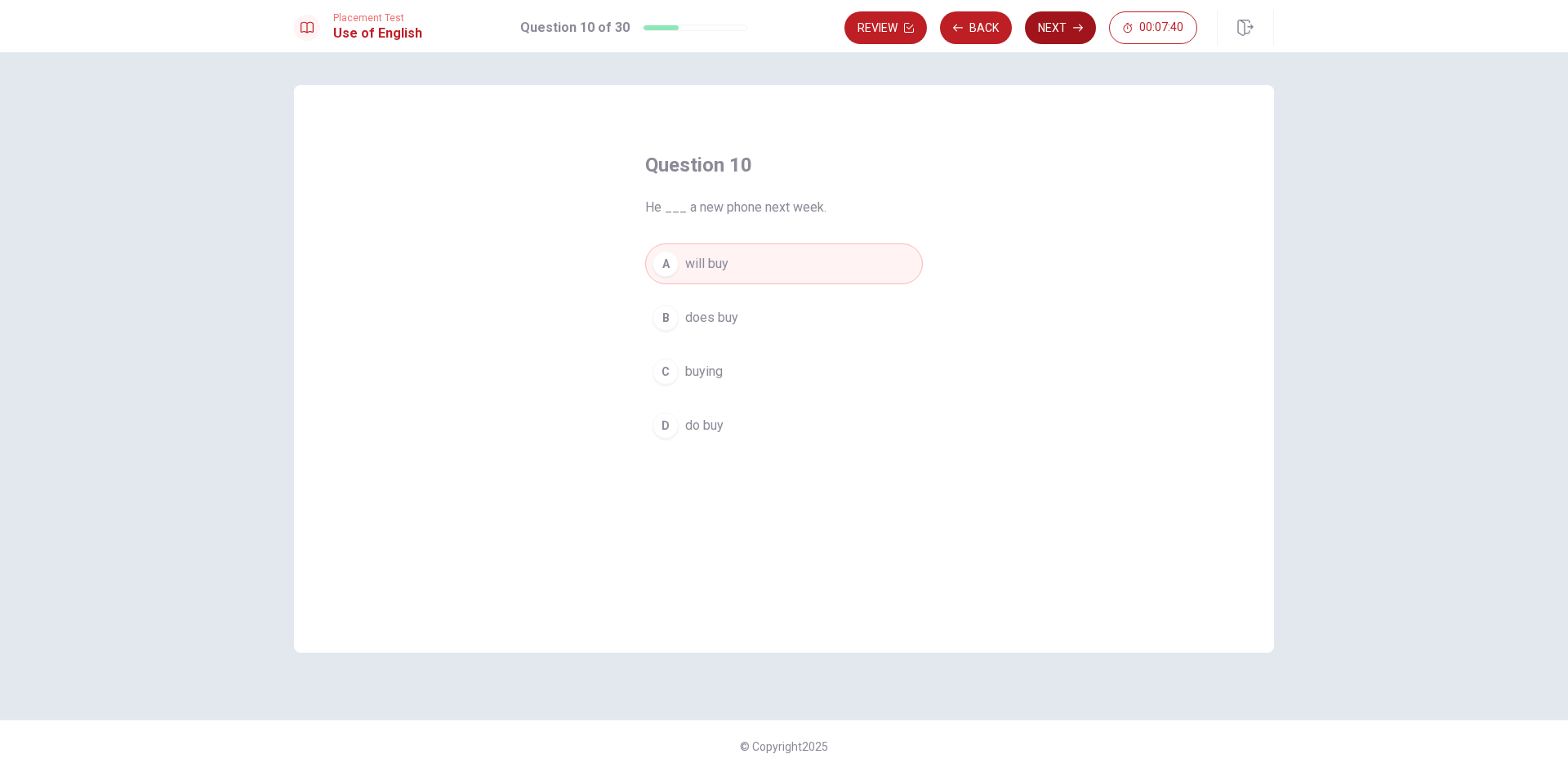 click on "Next" at bounding box center (1060, 28) 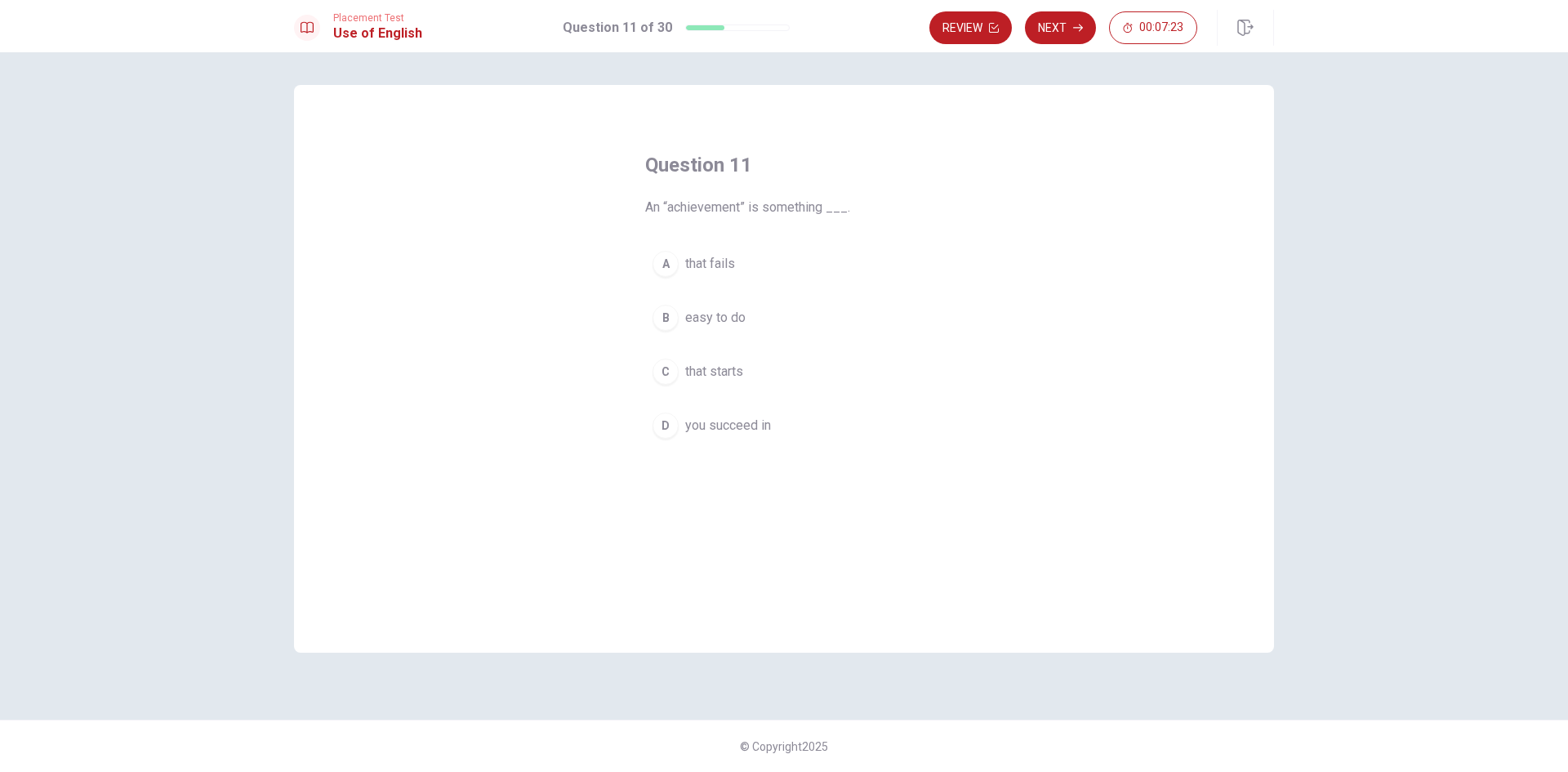 click on "D" at bounding box center [666, 426] 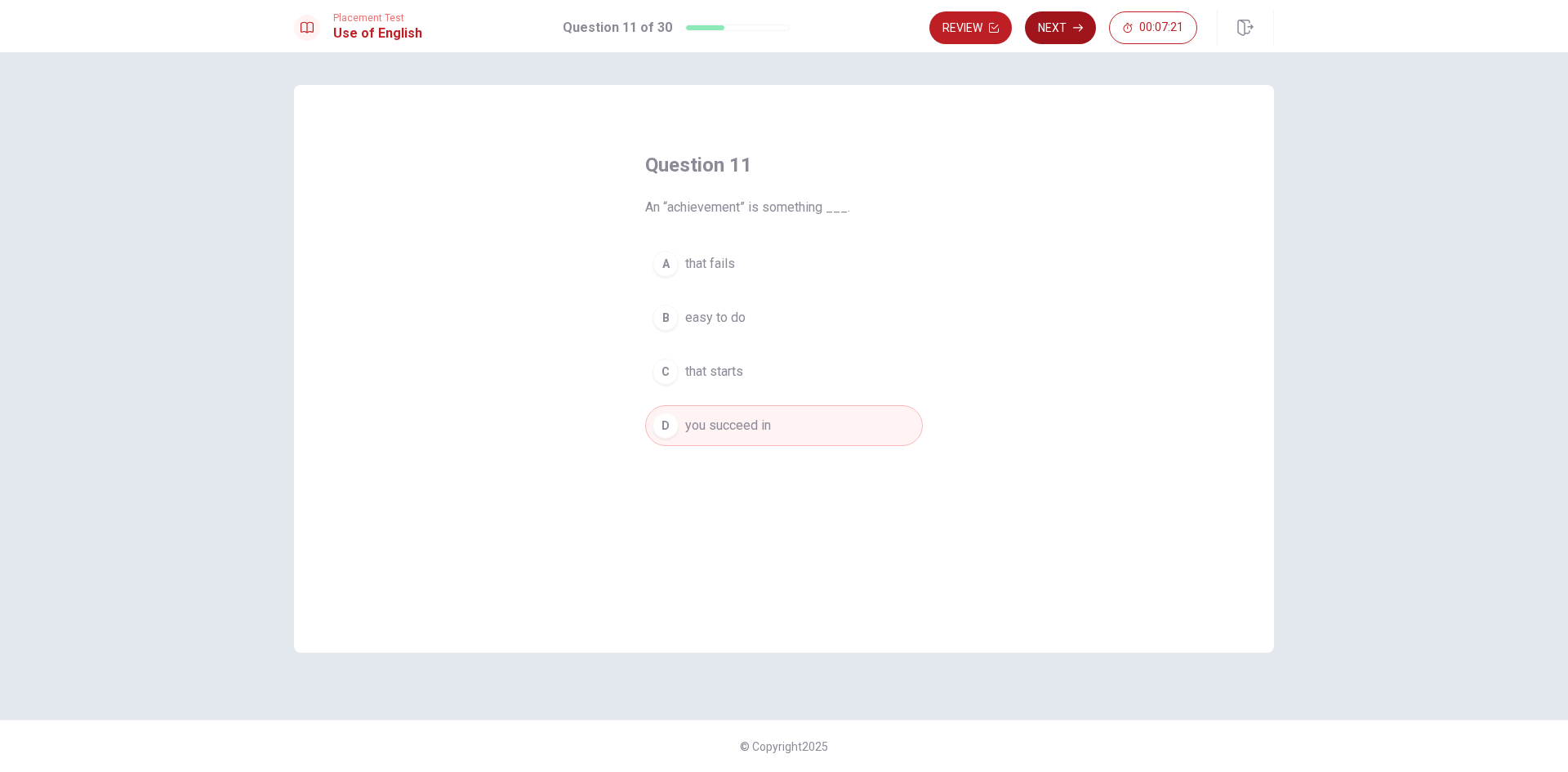 click on "Next" at bounding box center [1060, 28] 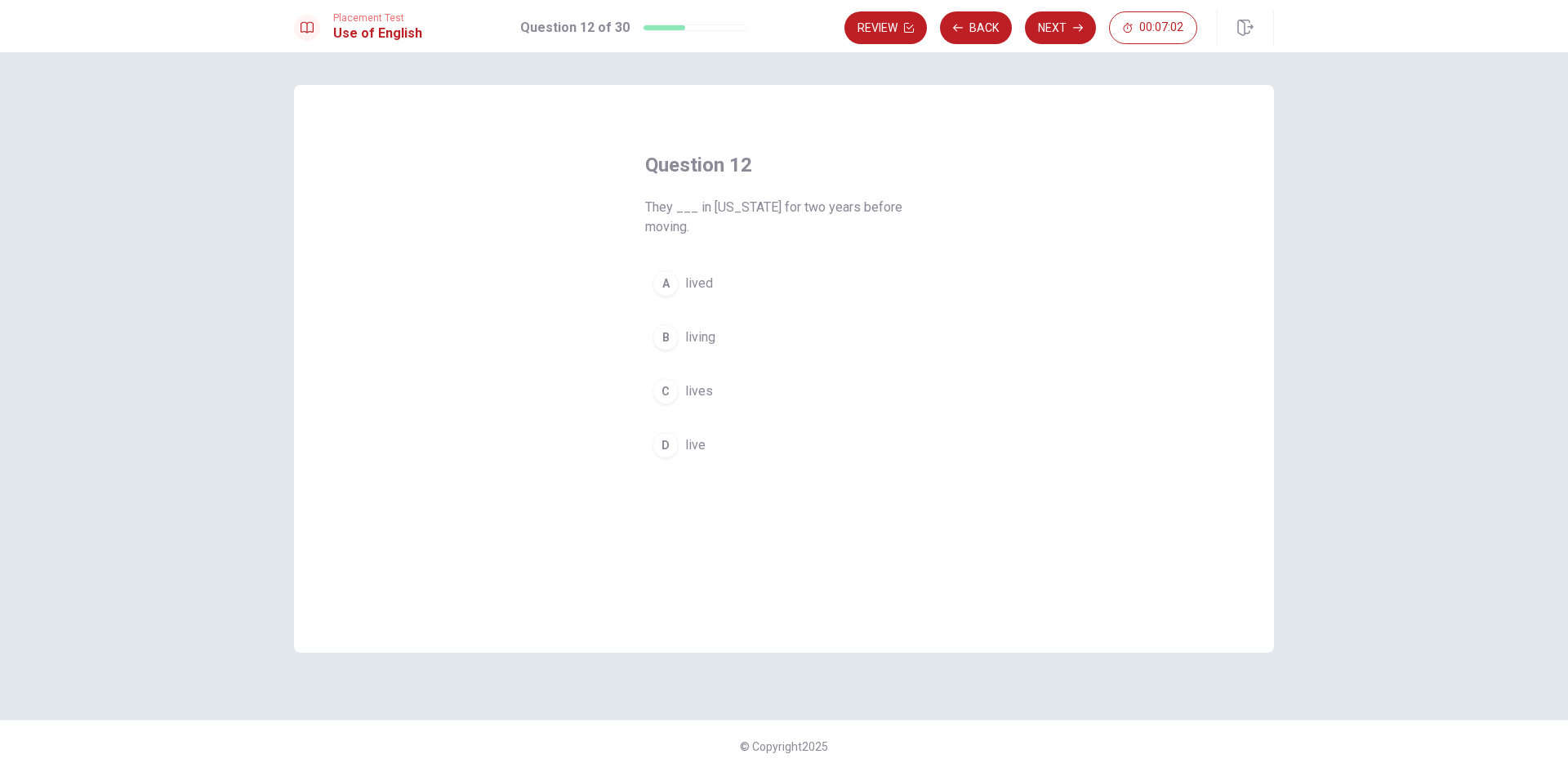 click on "A" at bounding box center [666, 283] 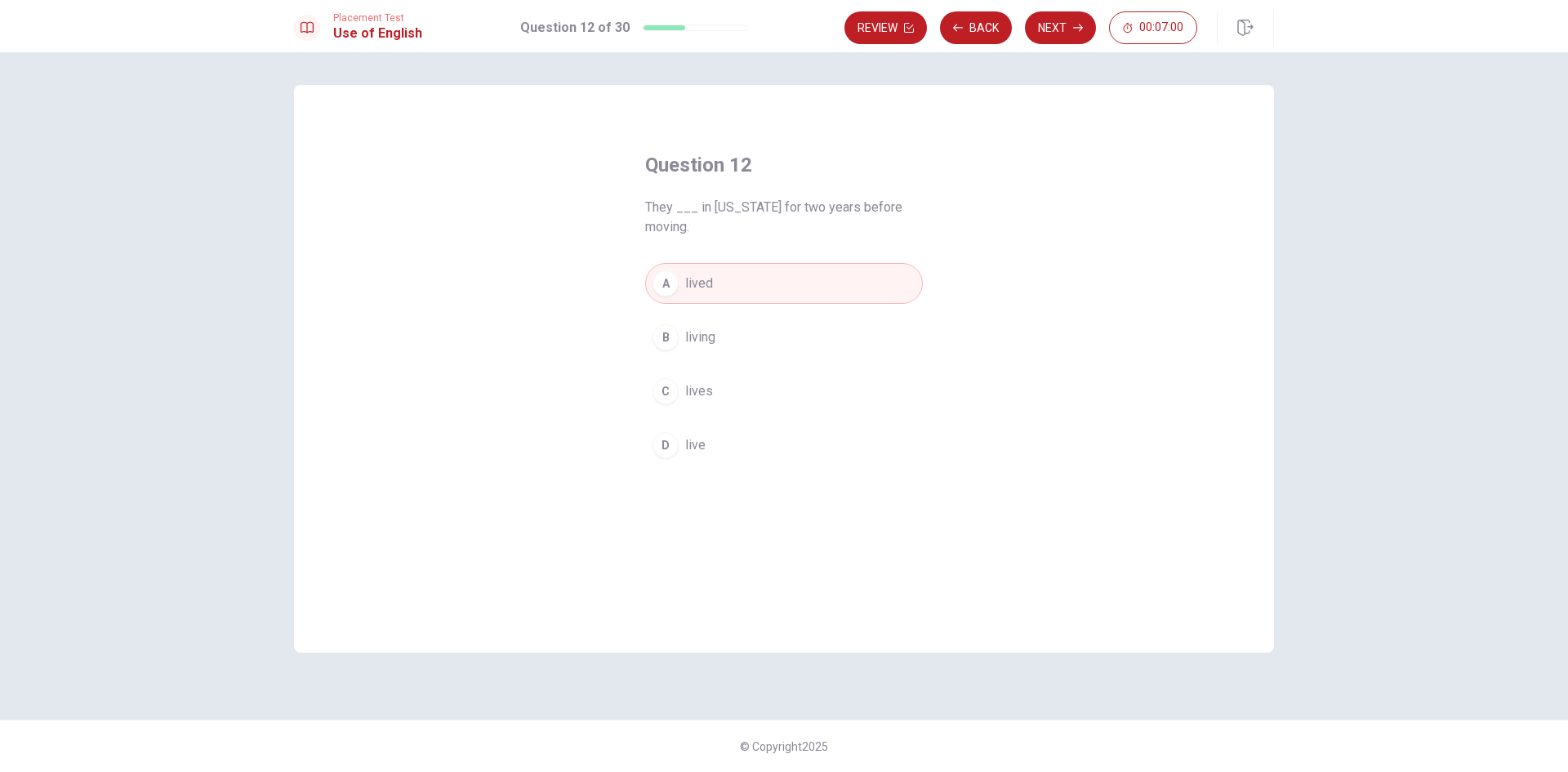 drag, startPoint x: 1067, startPoint y: 35, endPoint x: 1060, endPoint y: 44, distance: 11.401754 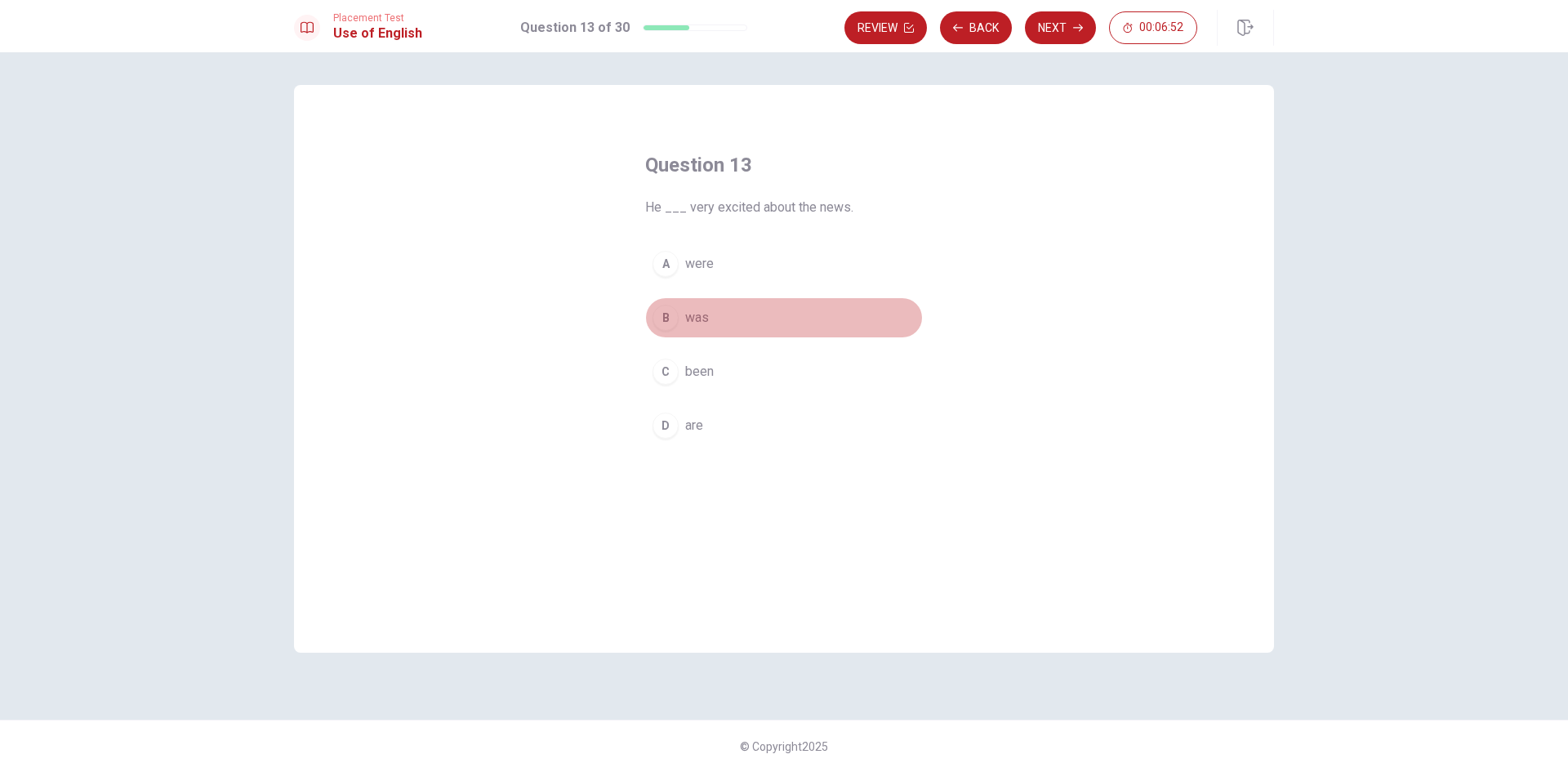 click on "B" at bounding box center (666, 318) 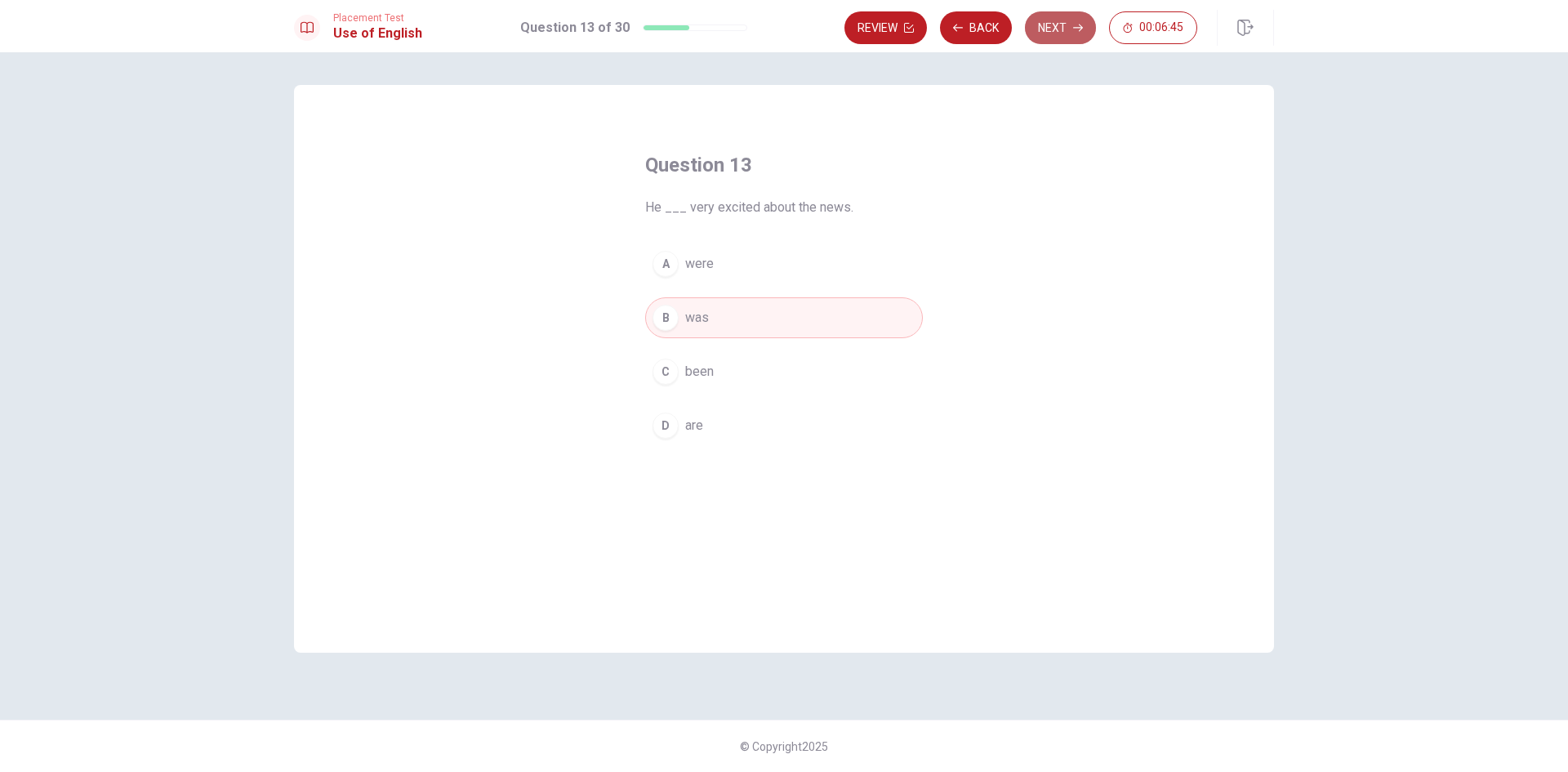 click on "Next" at bounding box center (1060, 28) 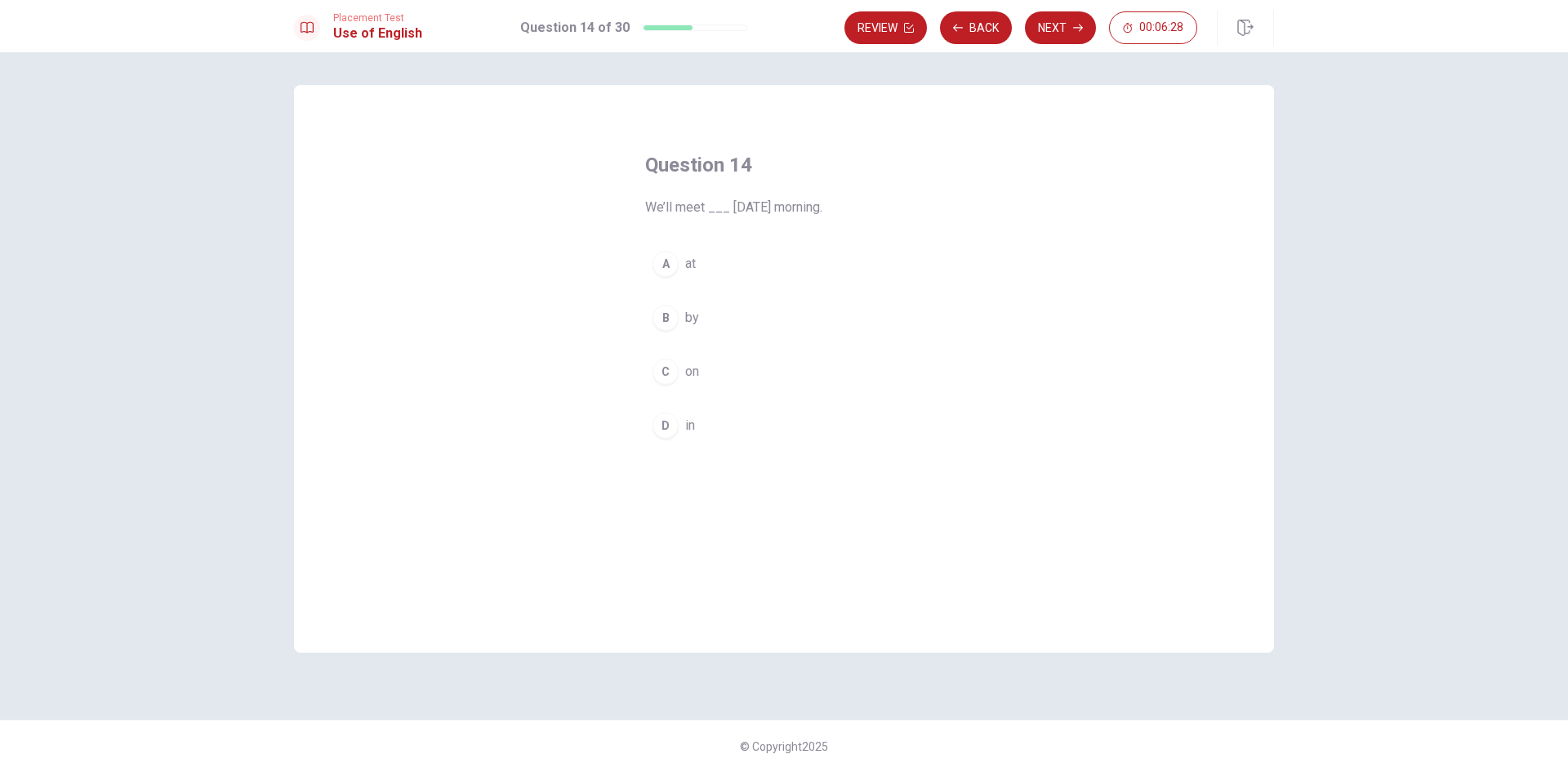click on "C" at bounding box center [666, 372] 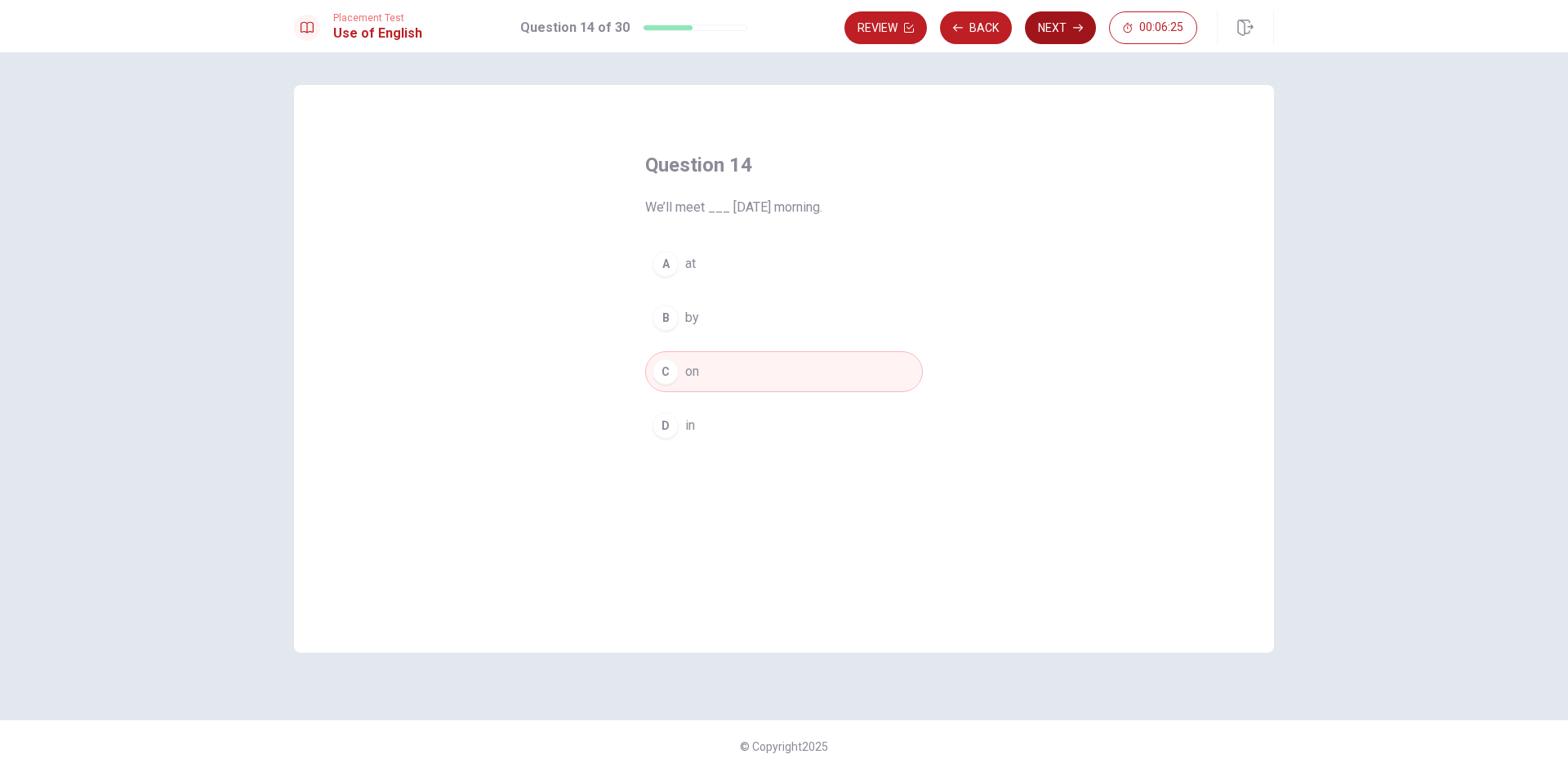 click on "Next" at bounding box center [1060, 28] 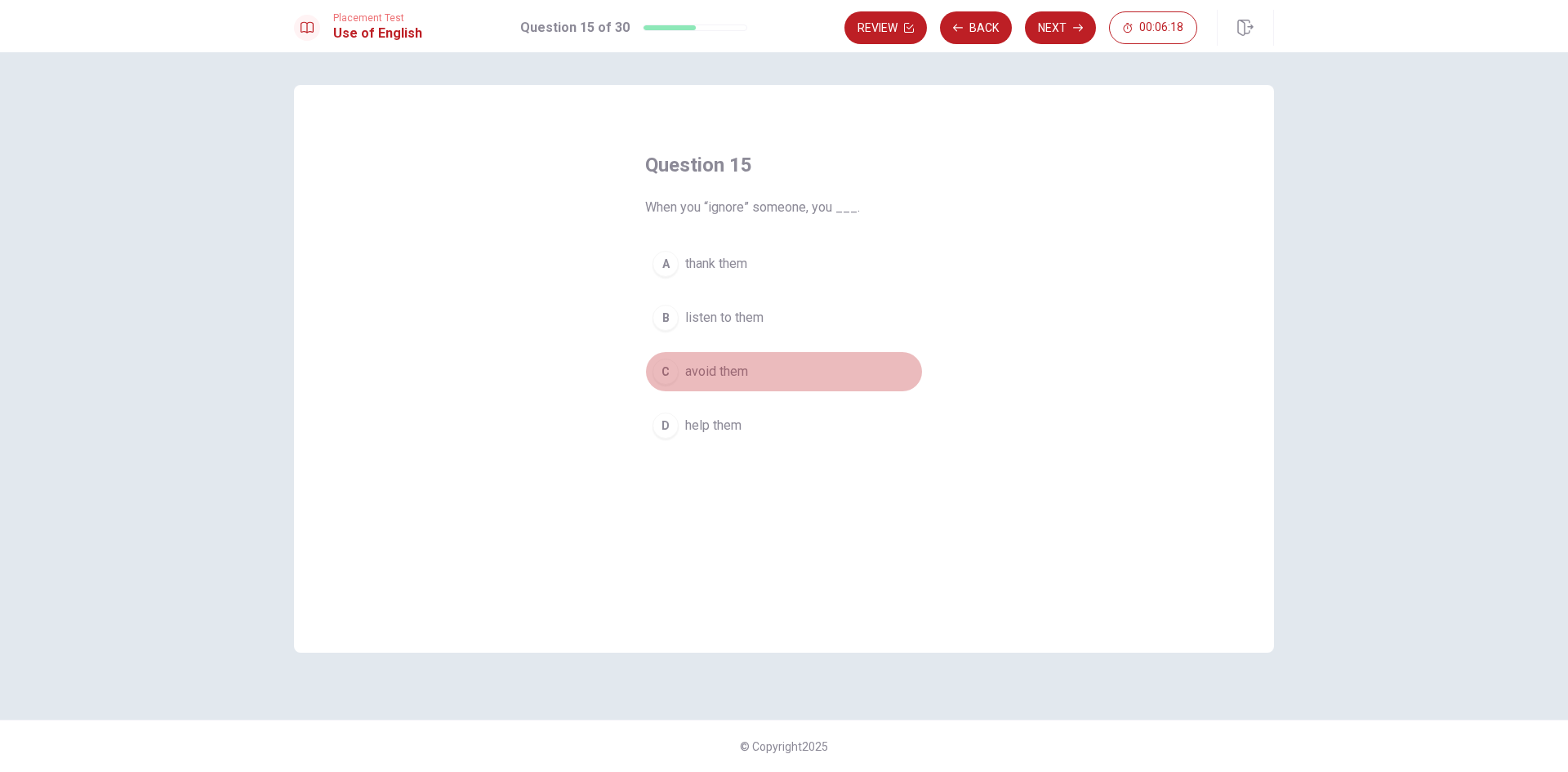 click on "C" at bounding box center [666, 372] 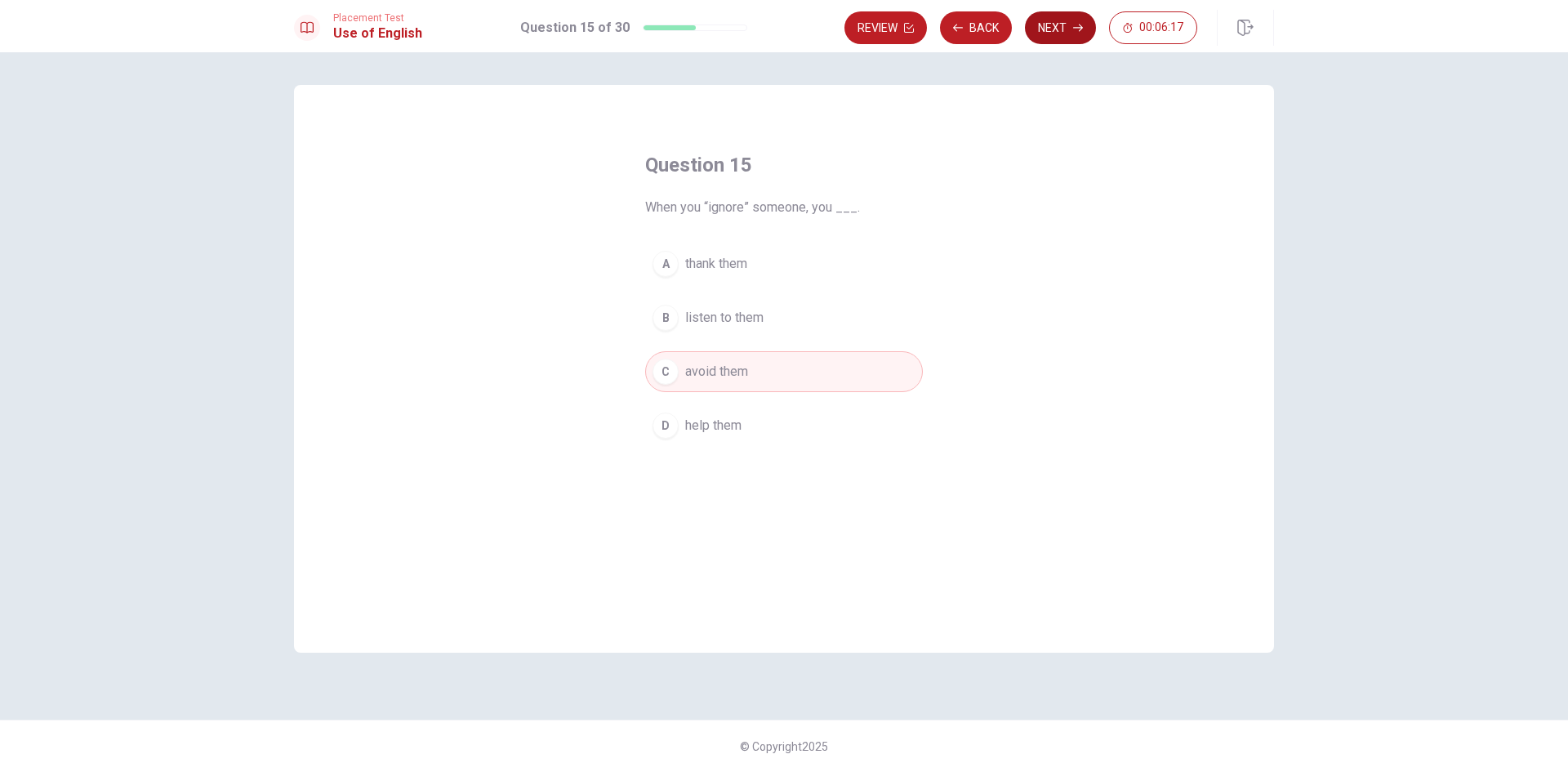 click on "Next" at bounding box center (1060, 28) 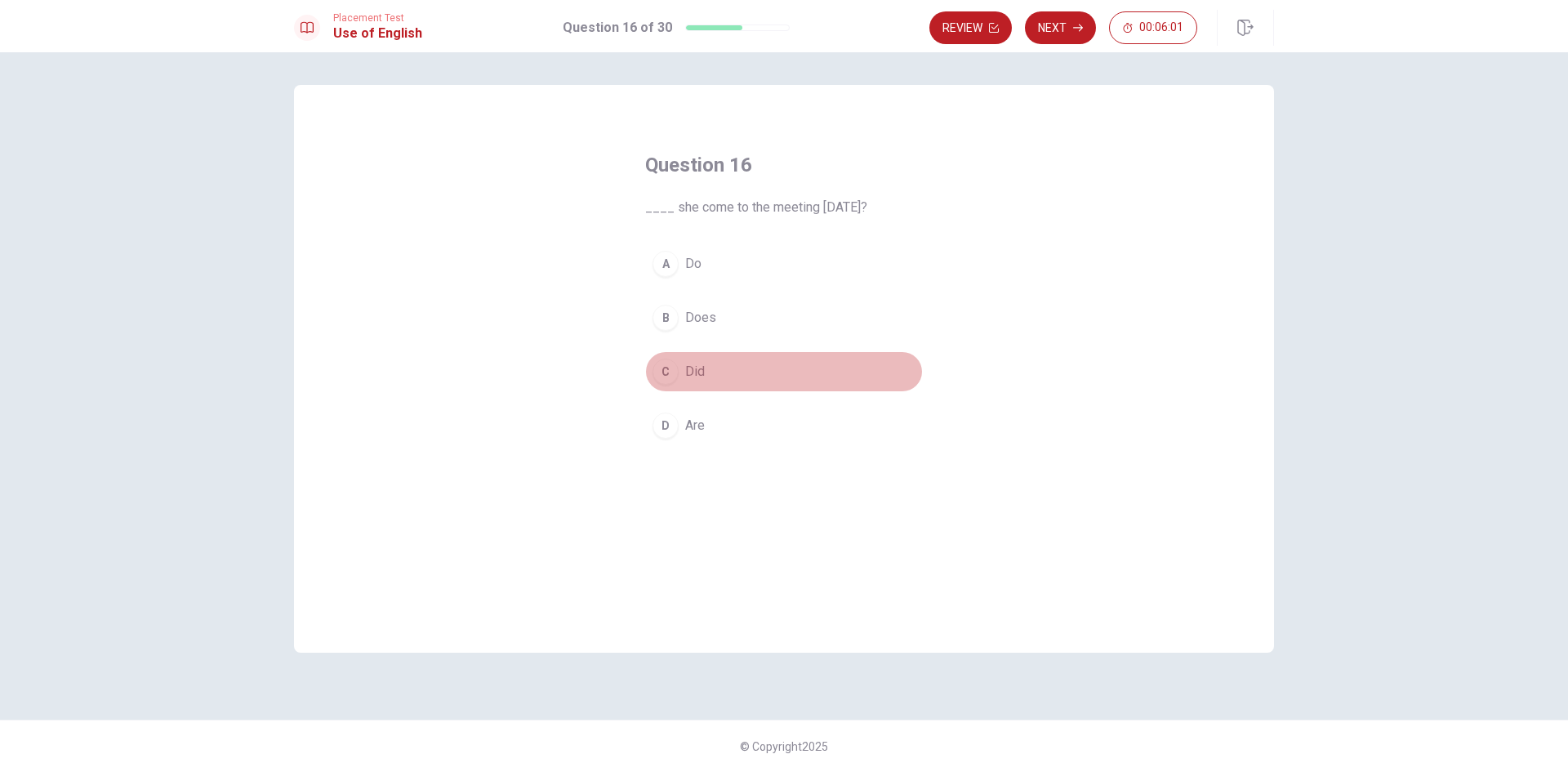 click on "C" at bounding box center (666, 372) 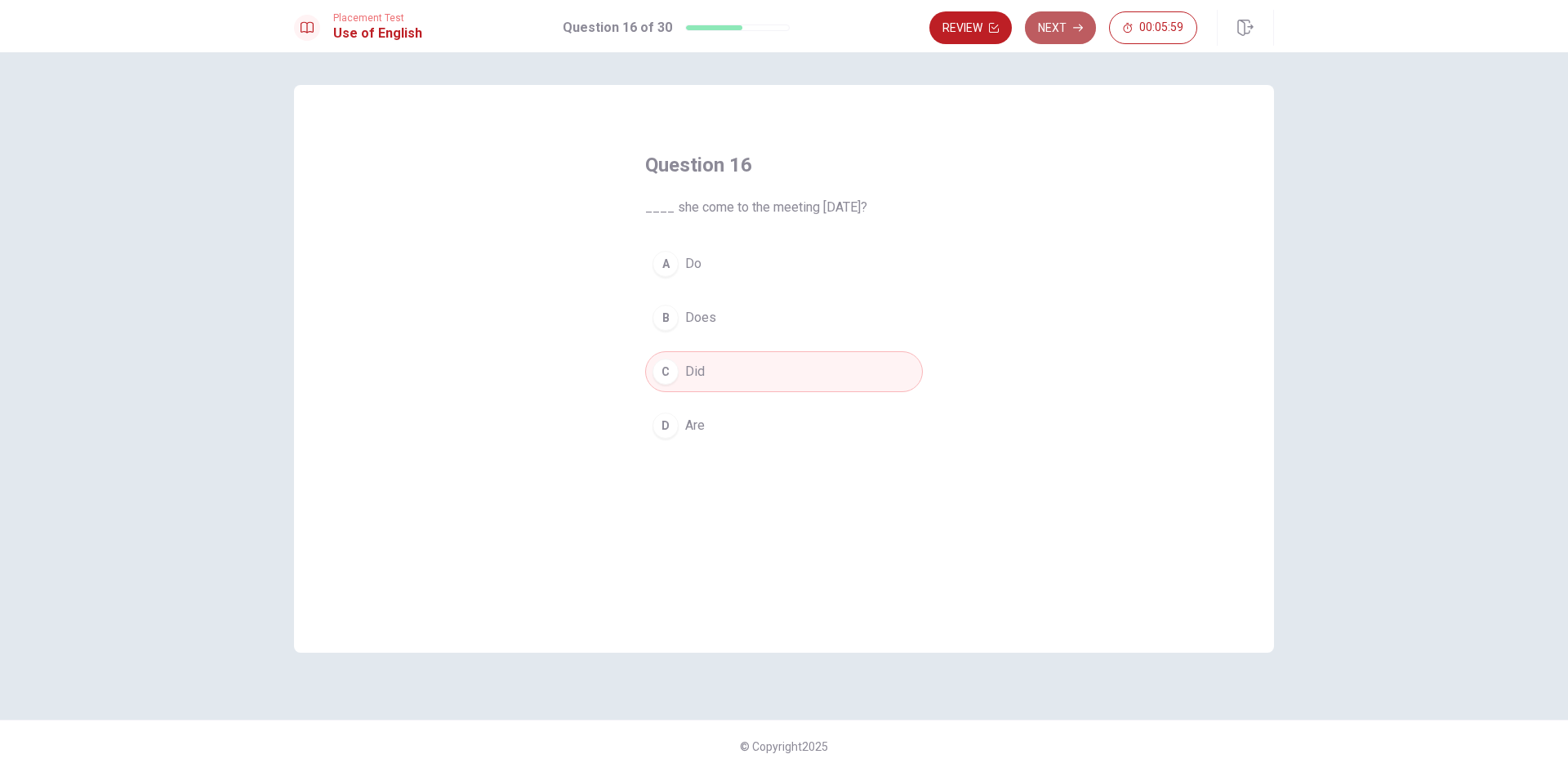 click on "Next" at bounding box center [1060, 28] 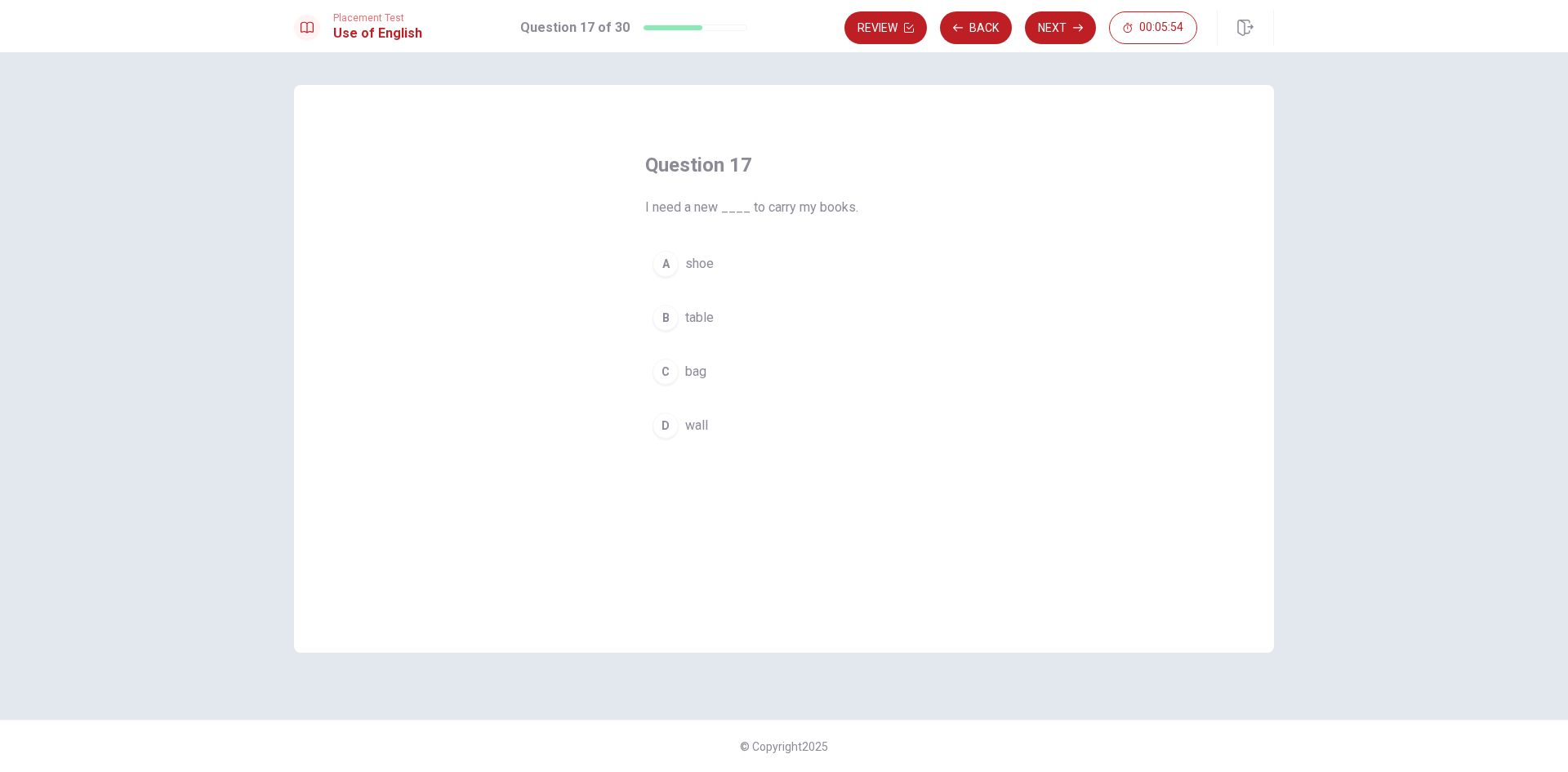 click on "C" at bounding box center [666, 372] 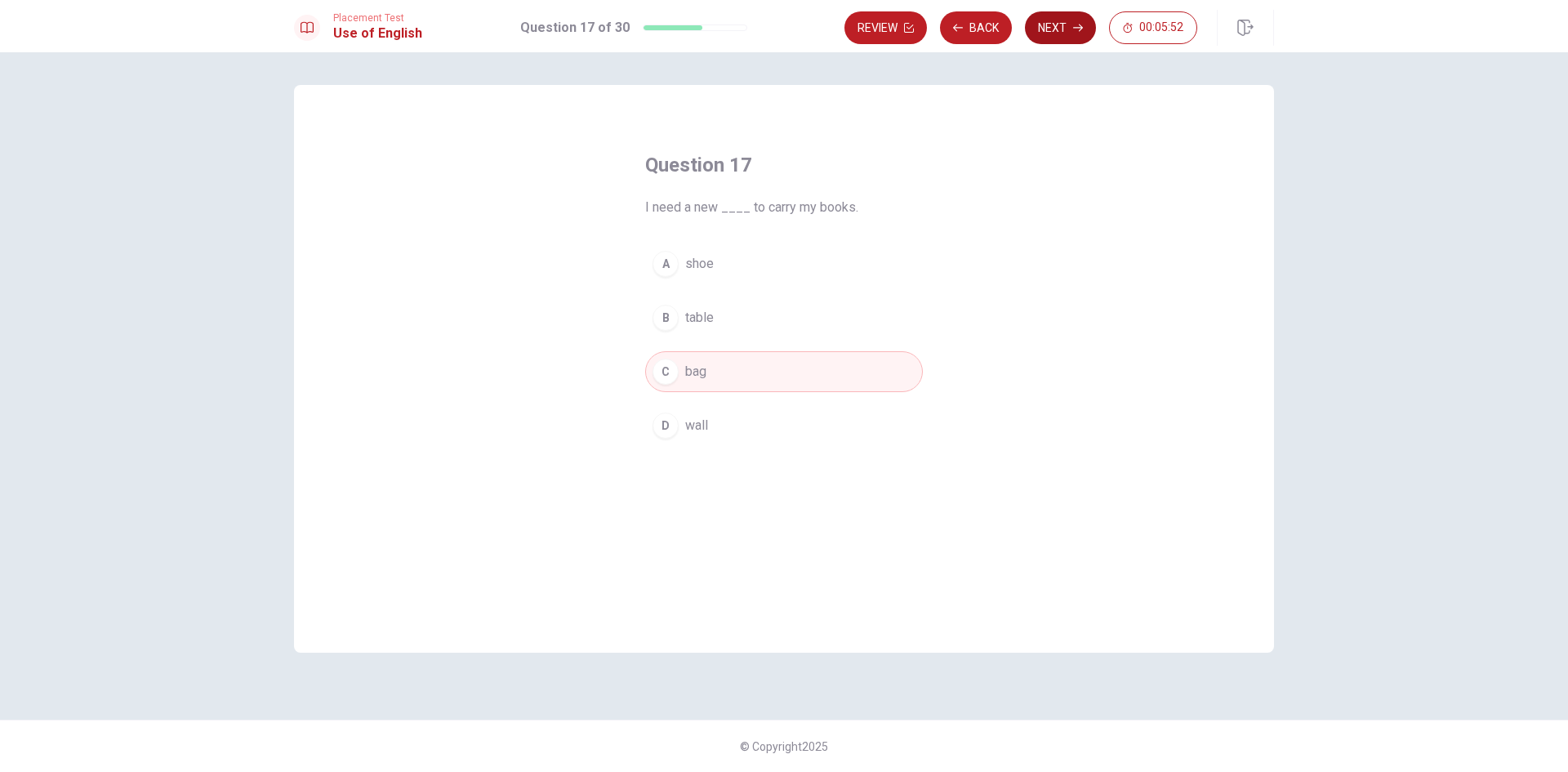 click on "Next" at bounding box center [1060, 28] 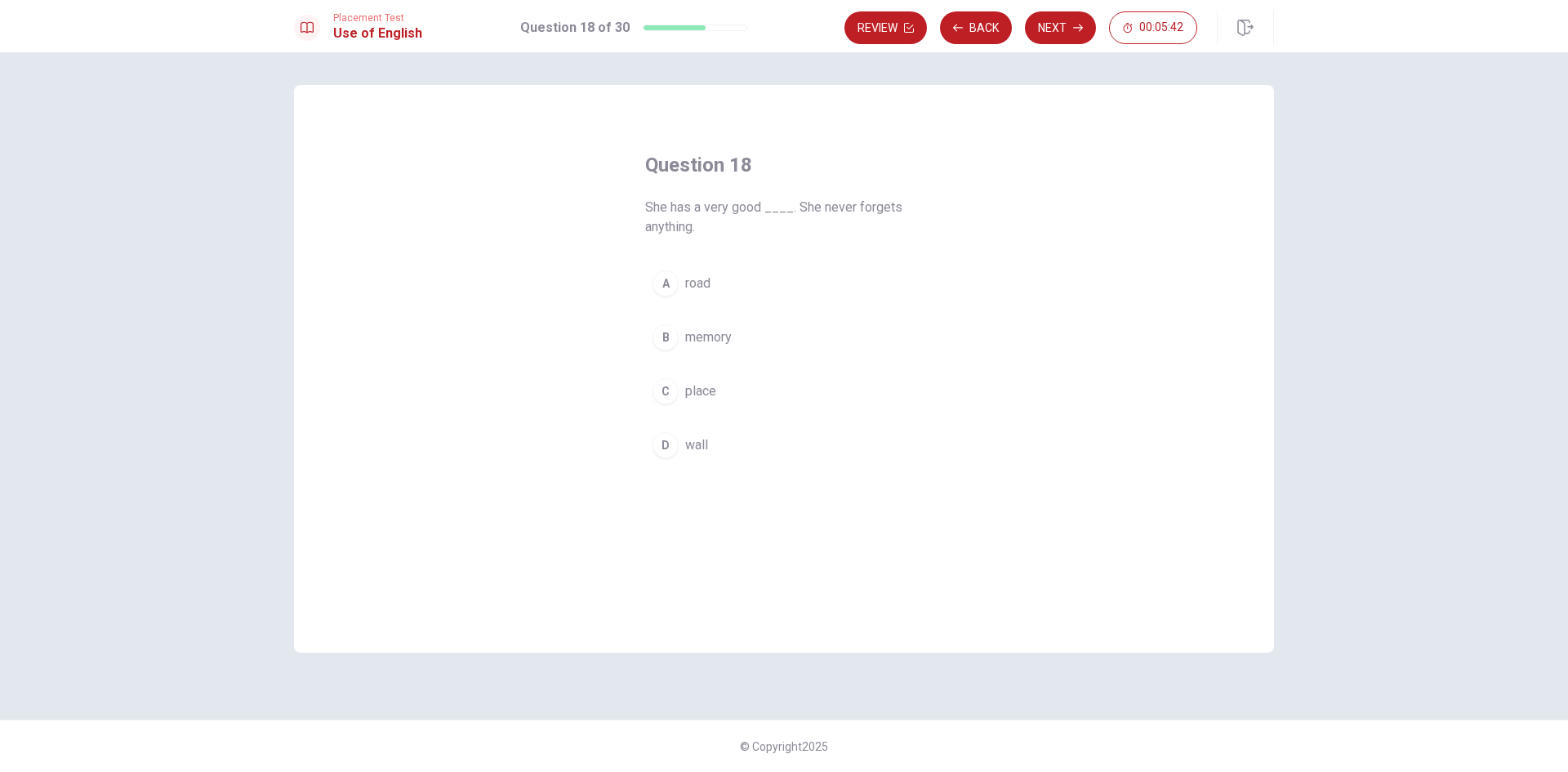click on "B" at bounding box center [666, 337] 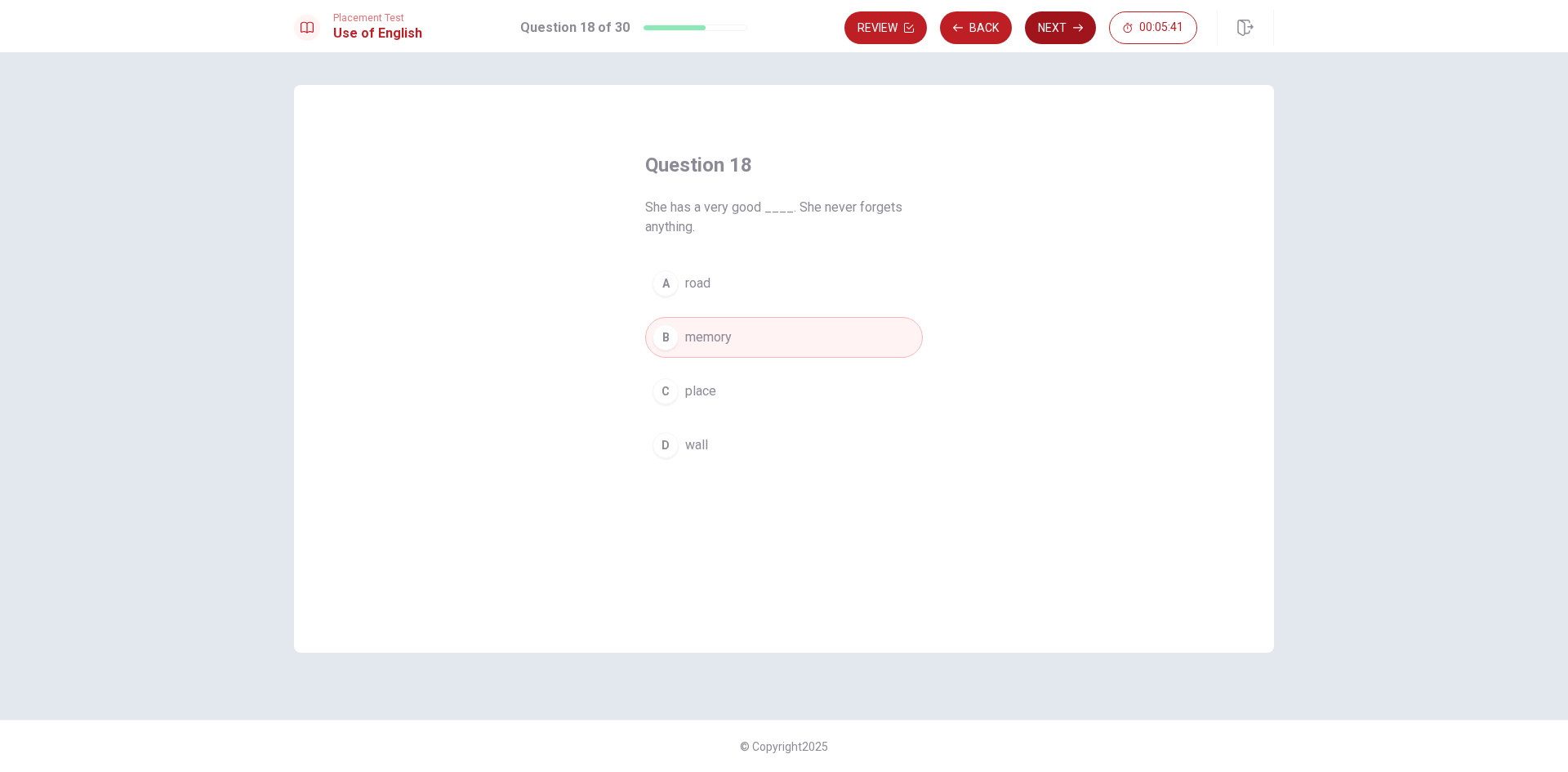 click on "Next" at bounding box center (1060, 28) 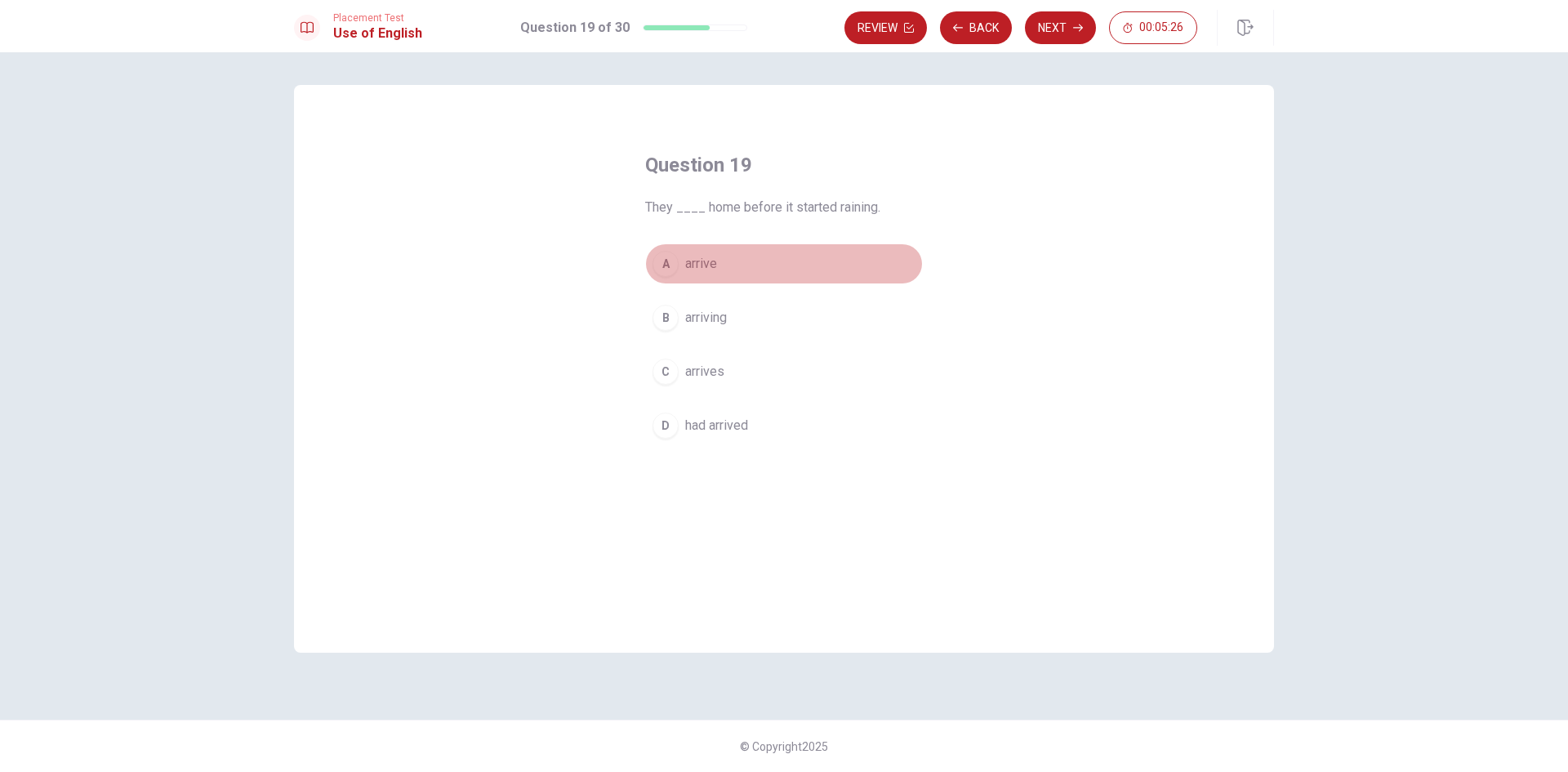 click on "A" at bounding box center [666, 264] 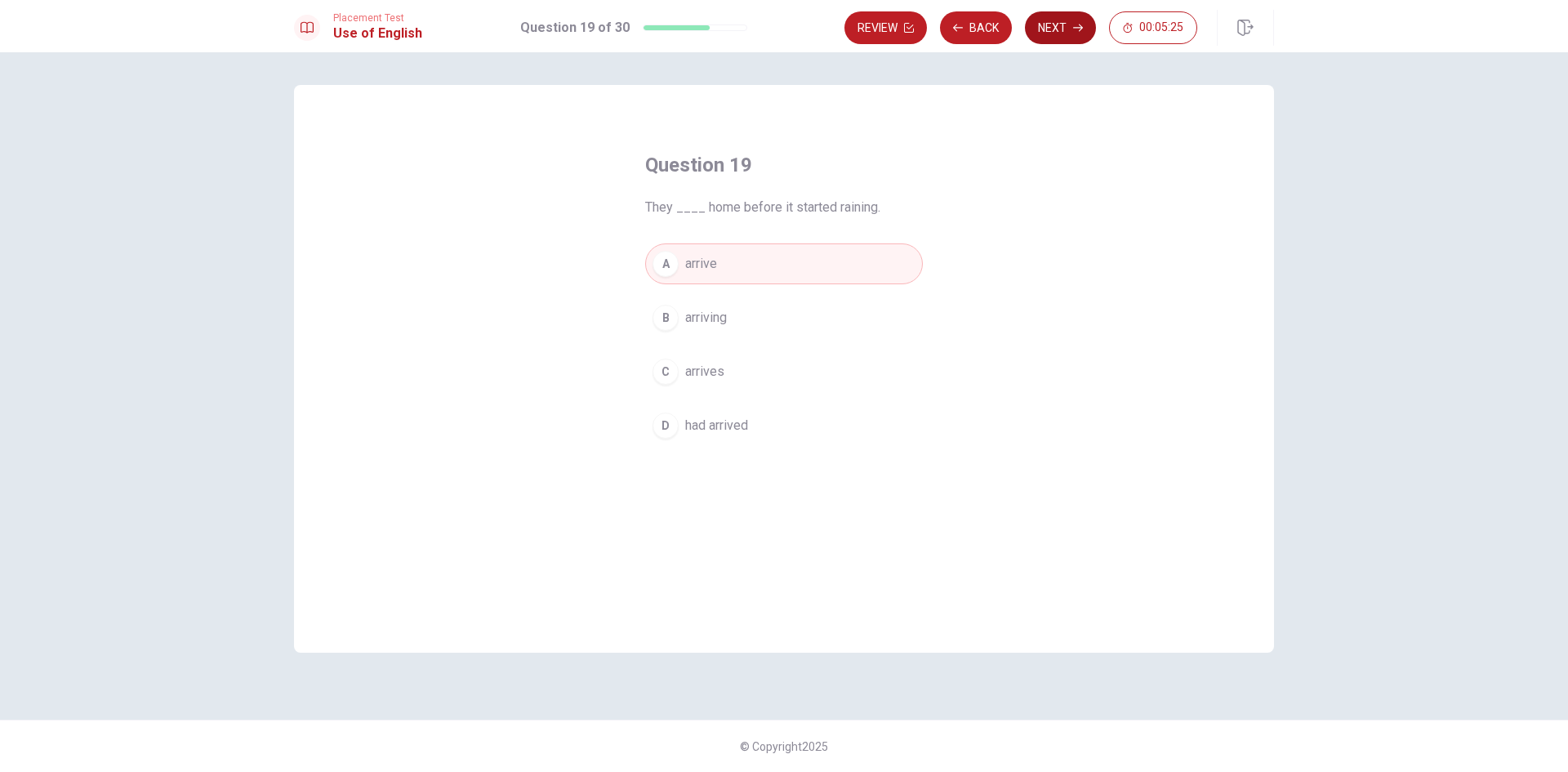 click on "Next" at bounding box center [1060, 28] 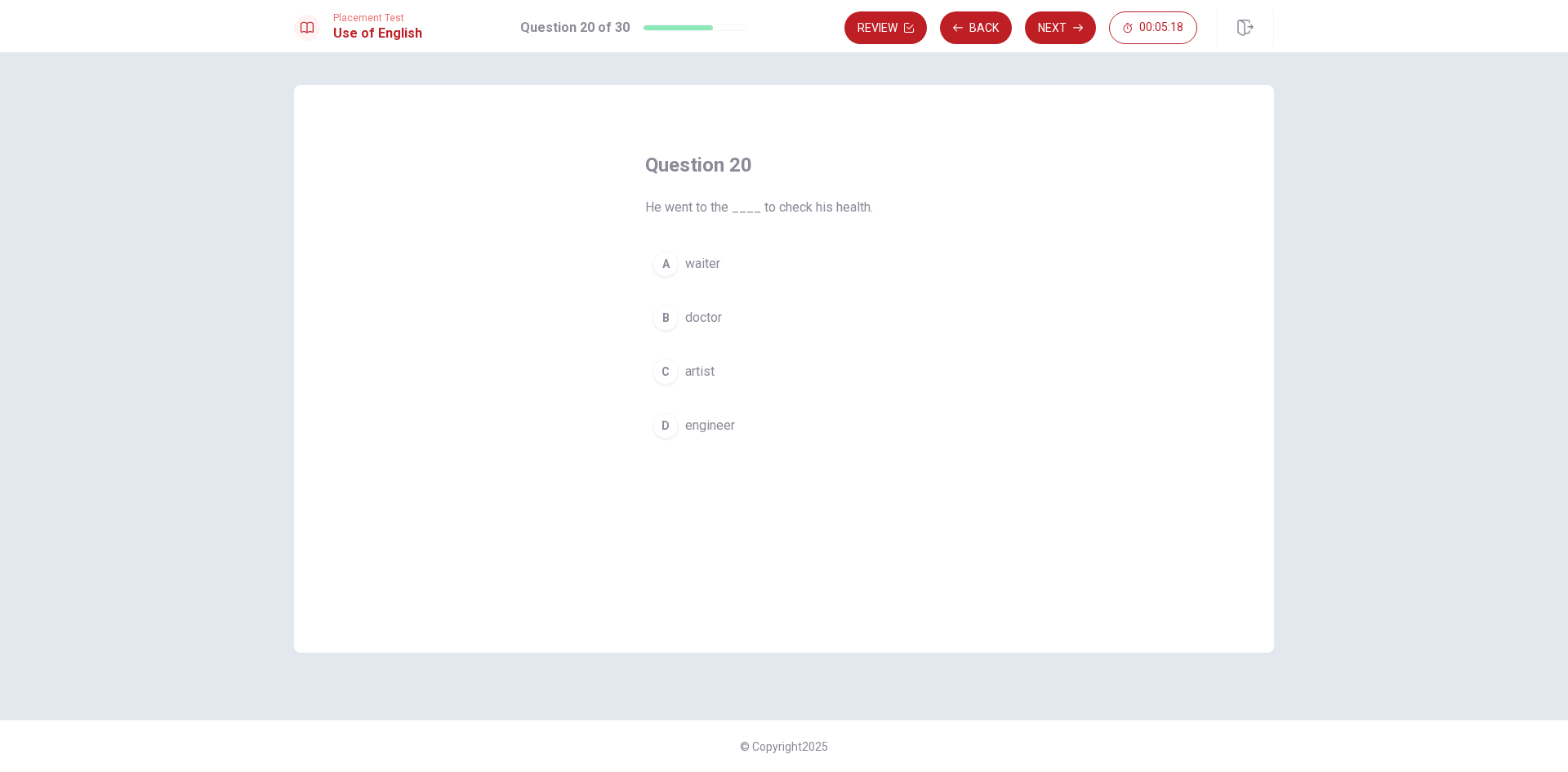 click on "B" at bounding box center (666, 318) 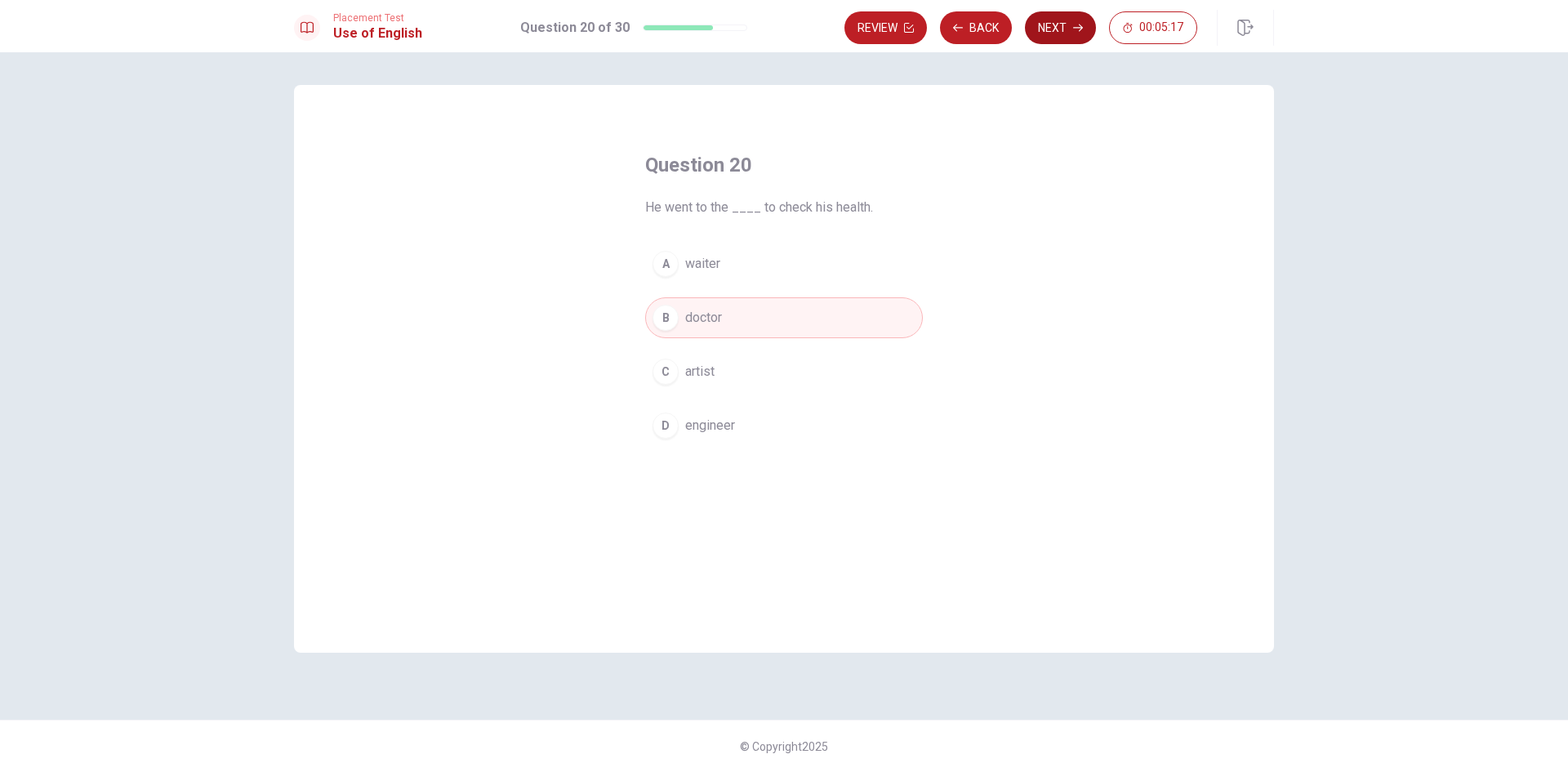 click on "Next" at bounding box center [1060, 28] 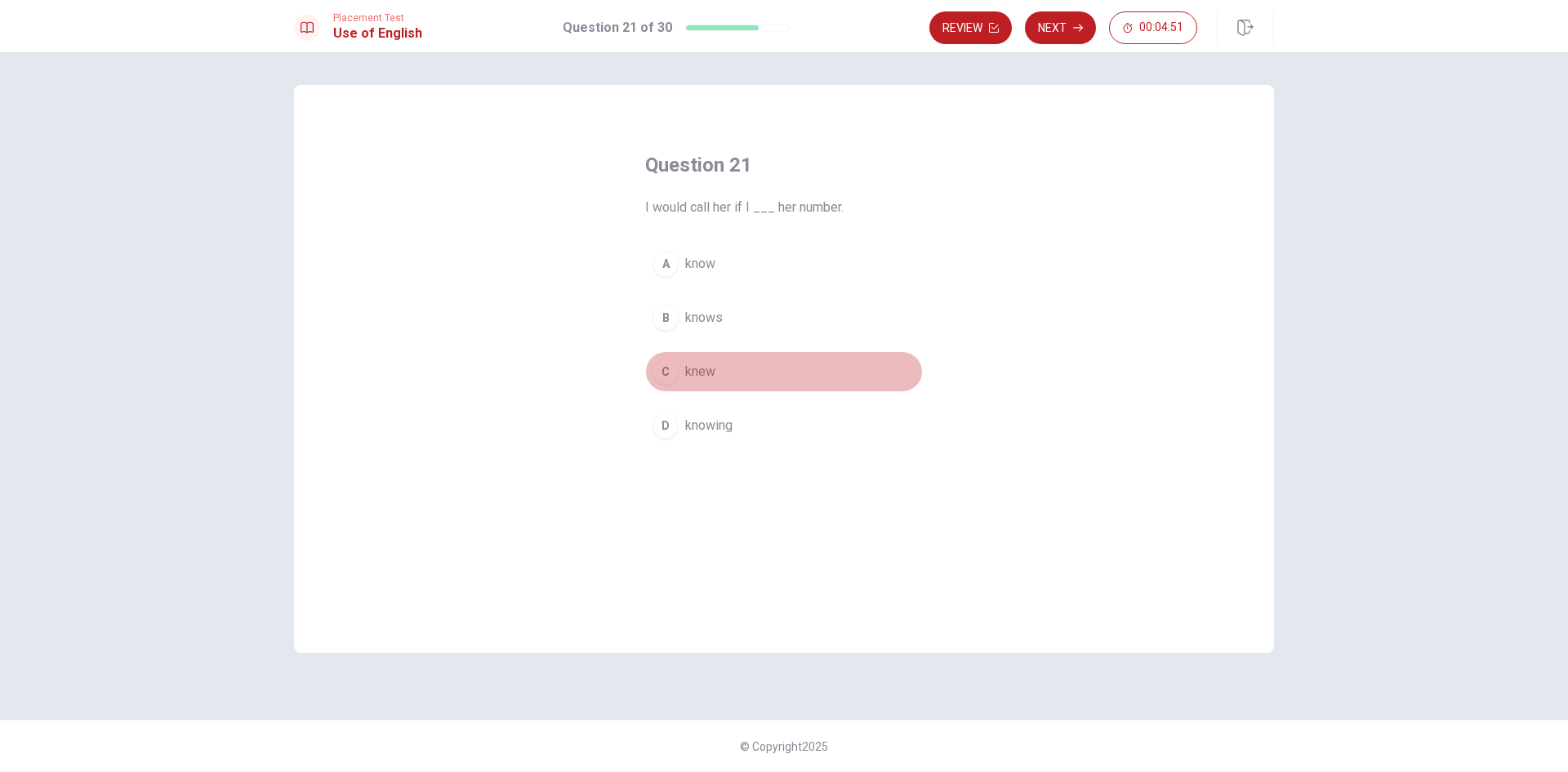 click on "C" at bounding box center [666, 372] 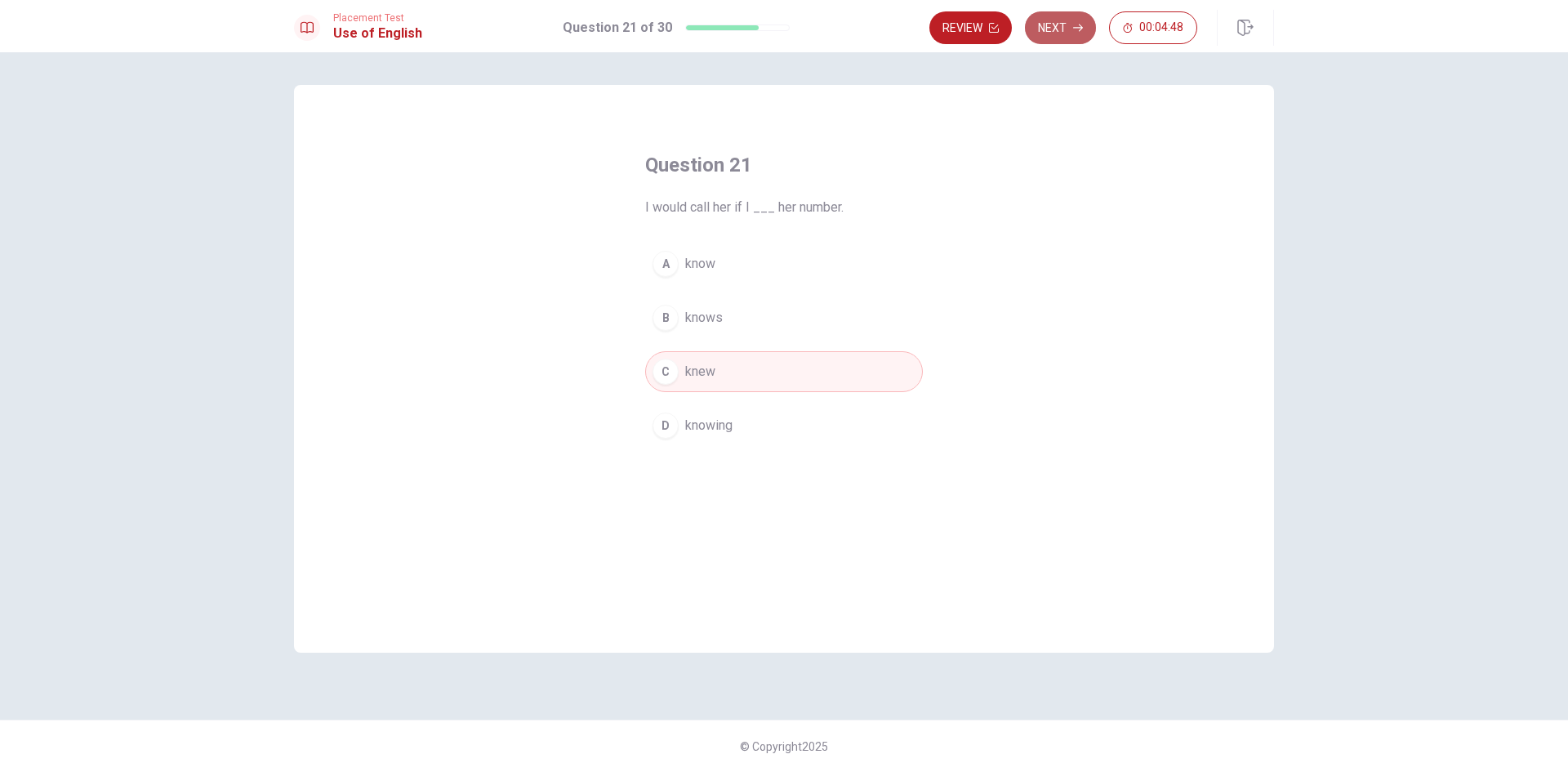 click on "Next" at bounding box center [1060, 28] 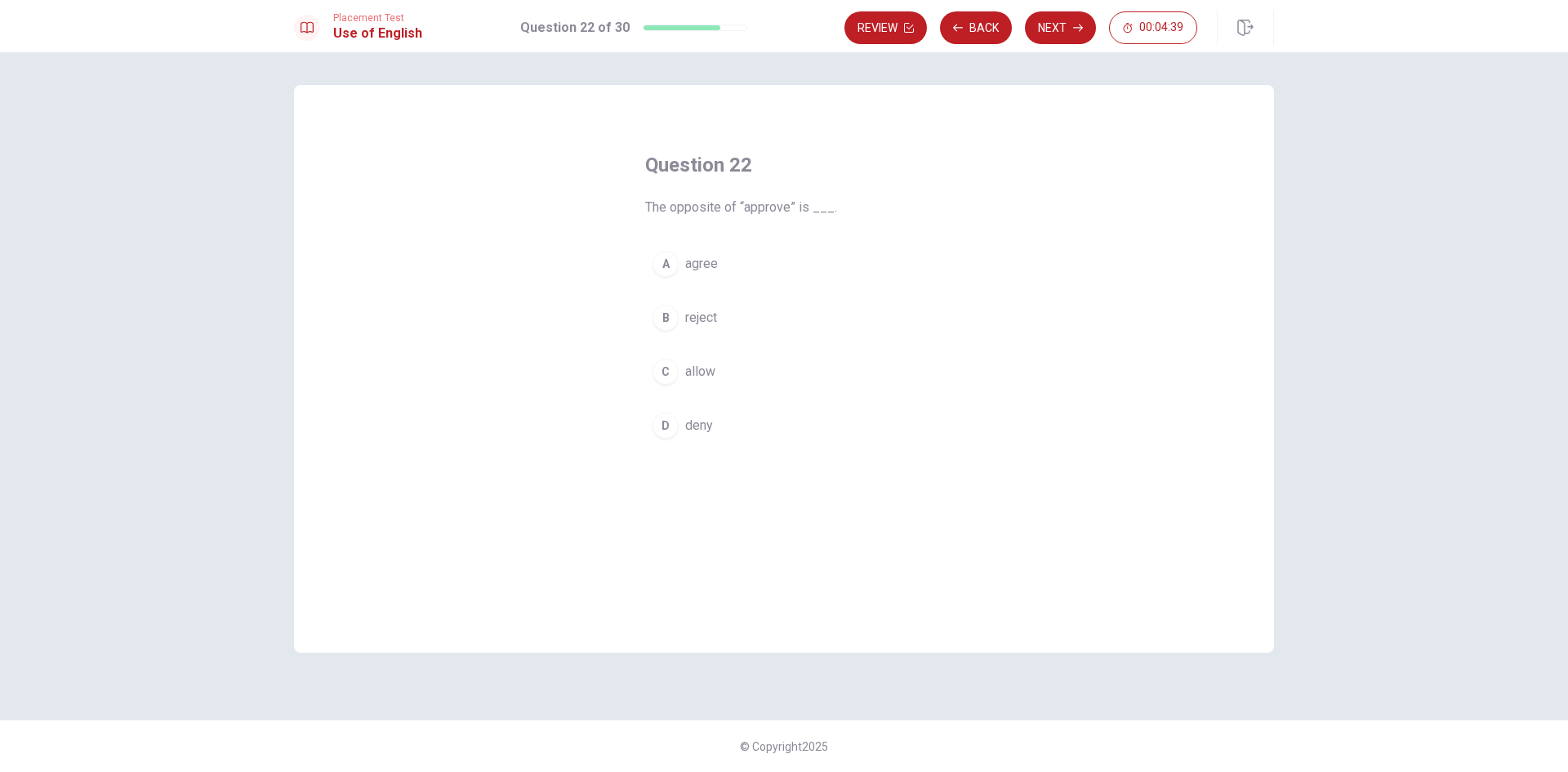 click on "D" at bounding box center [666, 426] 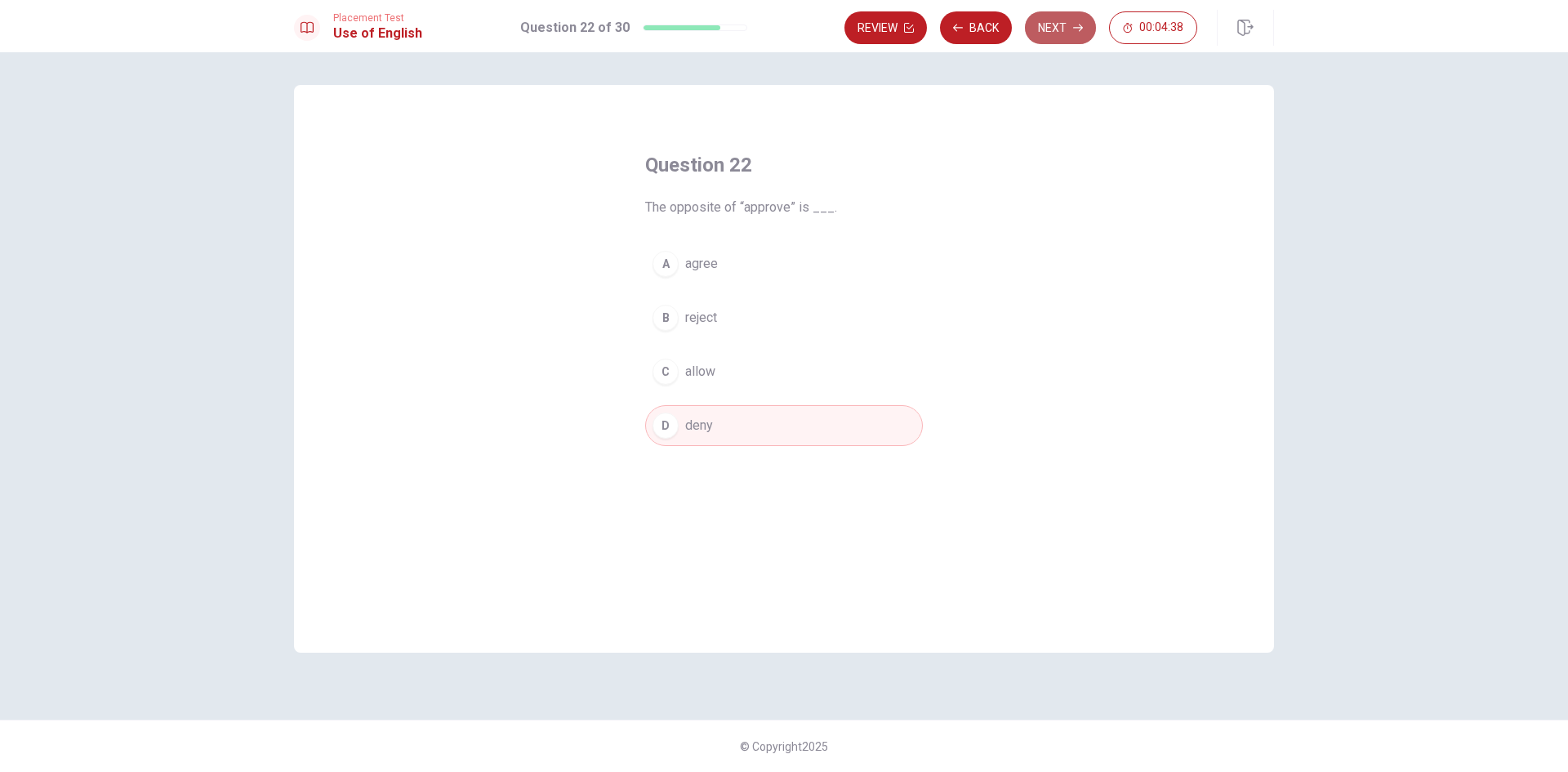 click on "Next" at bounding box center (1060, 28) 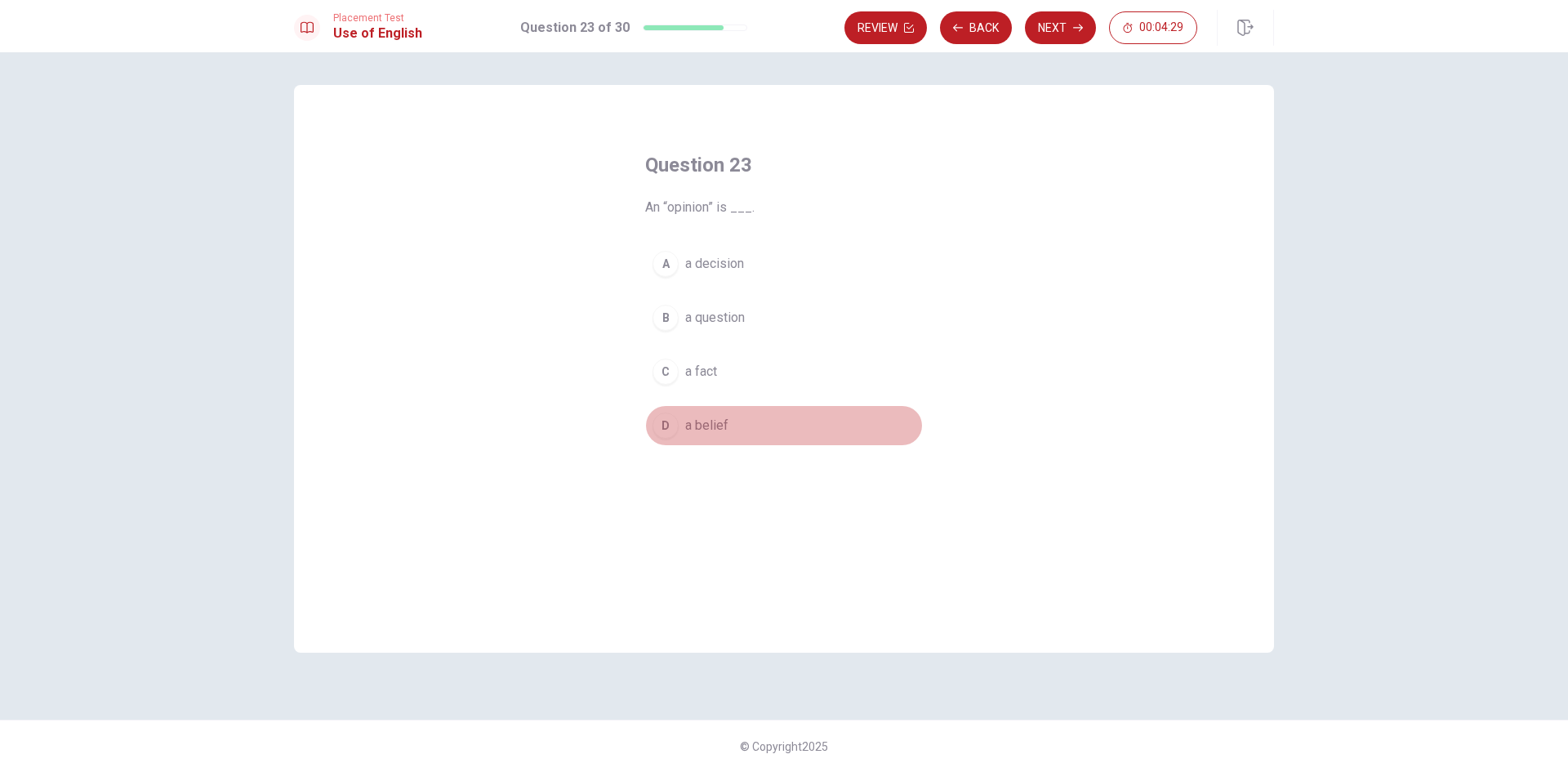 click on "D" at bounding box center [666, 426] 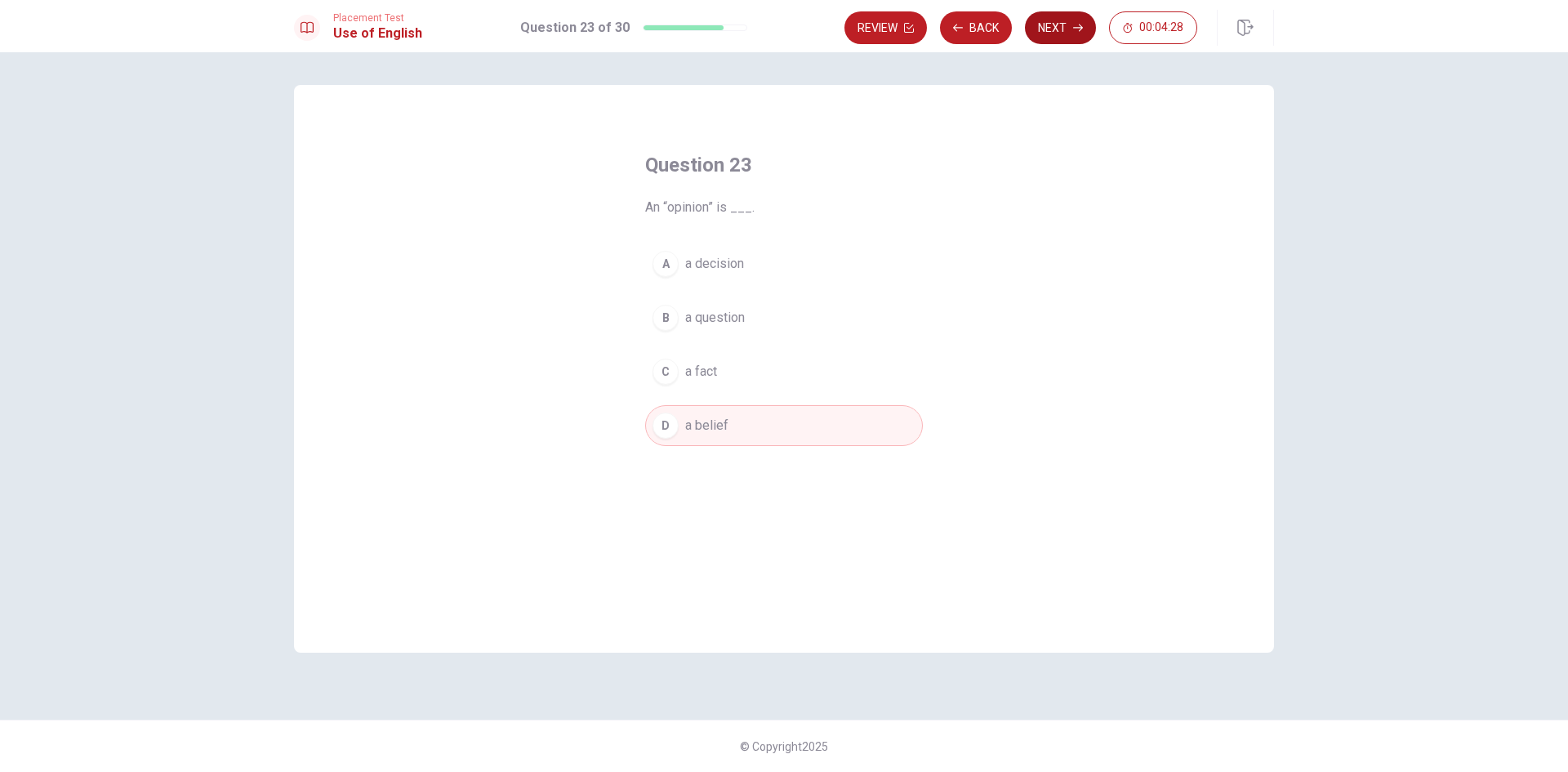 click 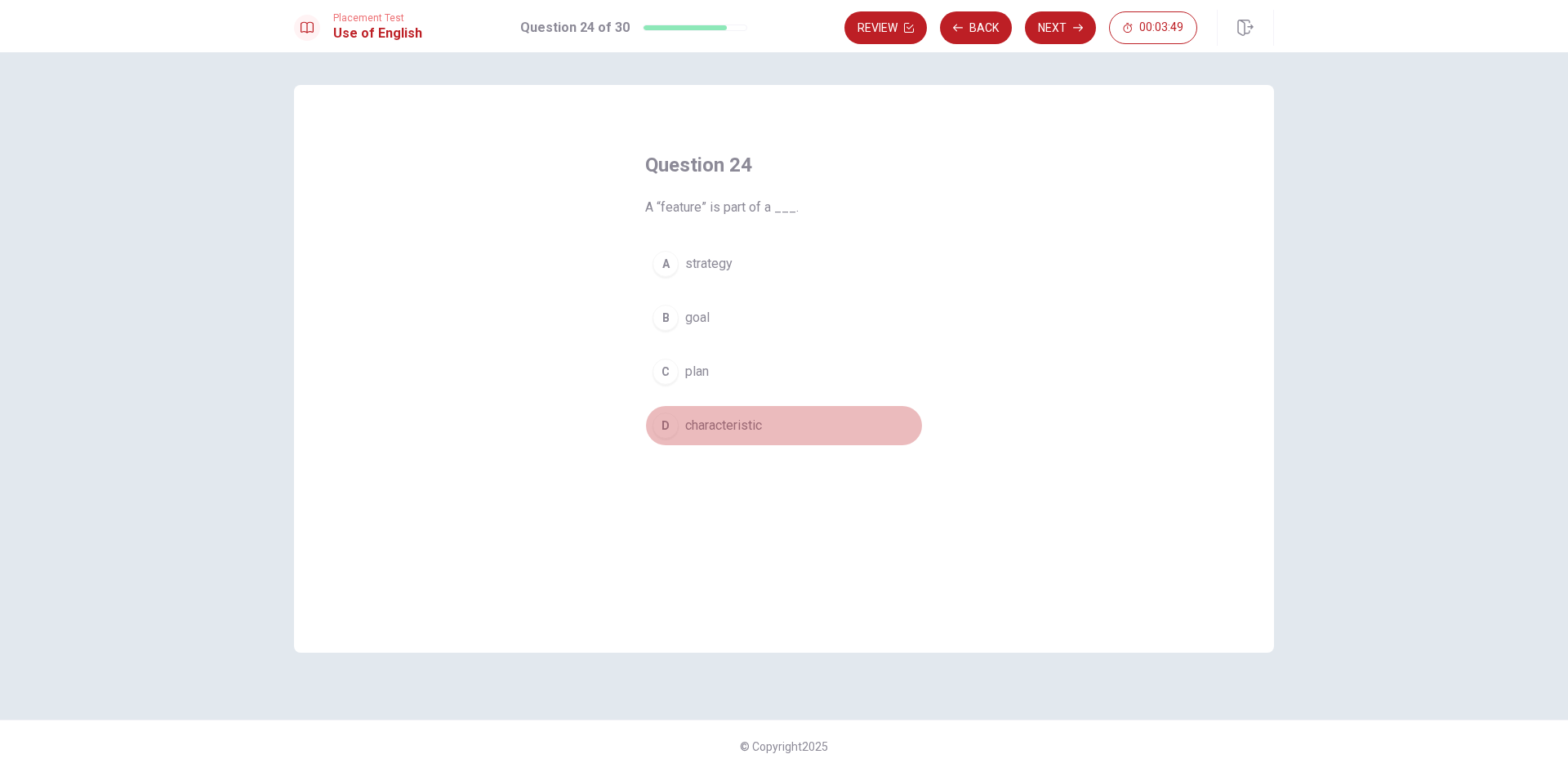 click on "D" at bounding box center (666, 426) 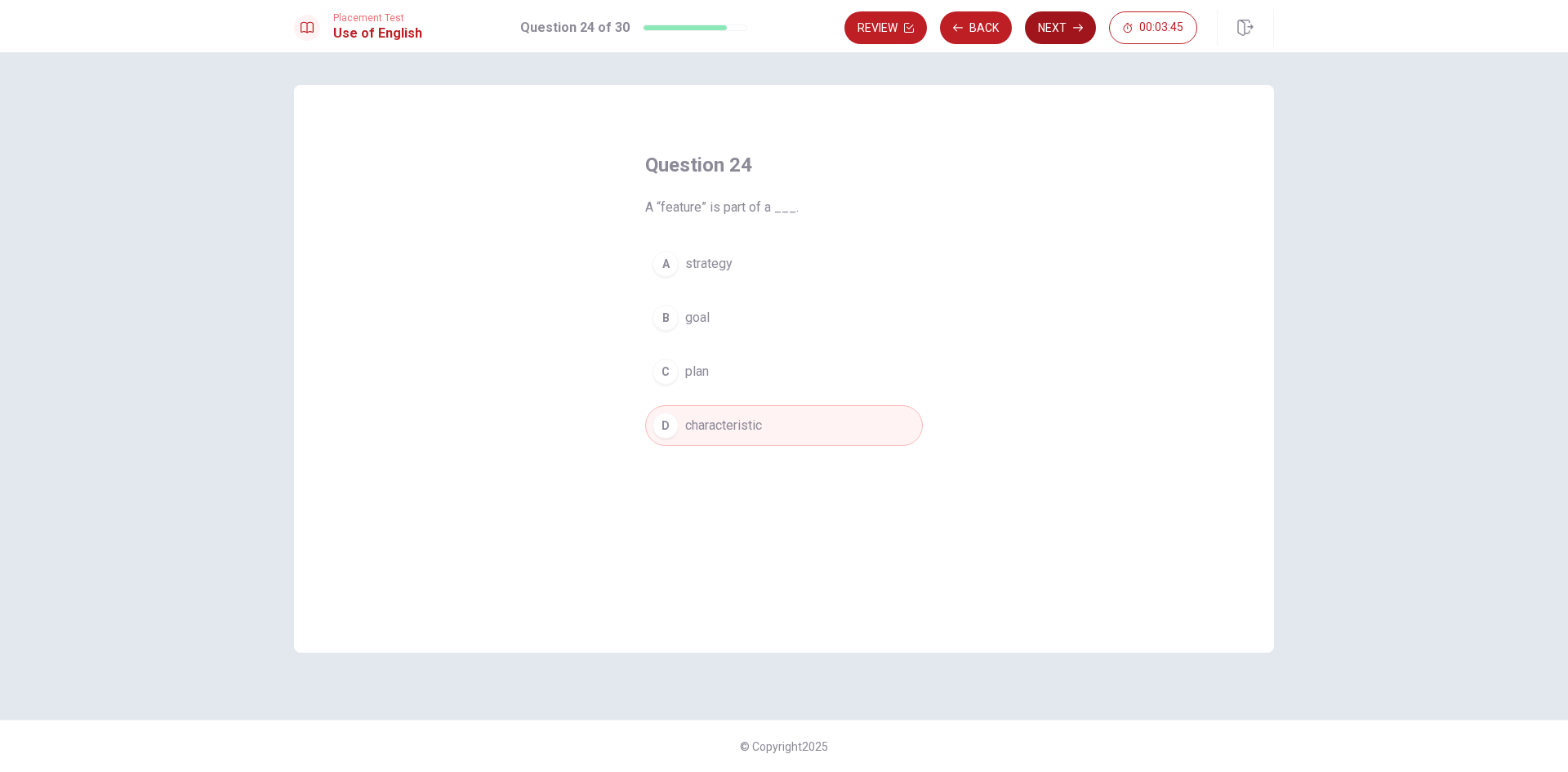 click on "Next" at bounding box center (1060, 28) 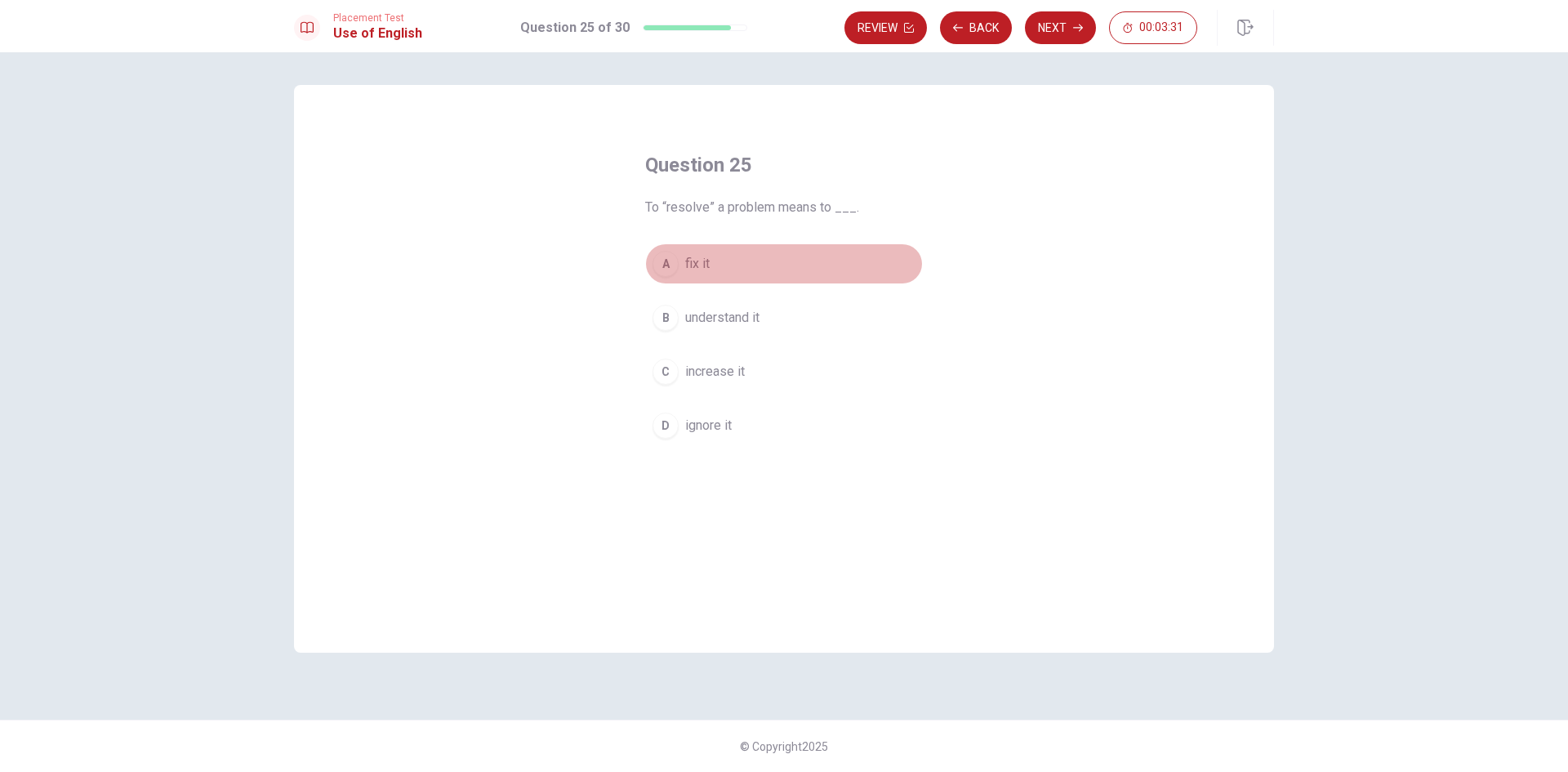 click on "A" at bounding box center (666, 264) 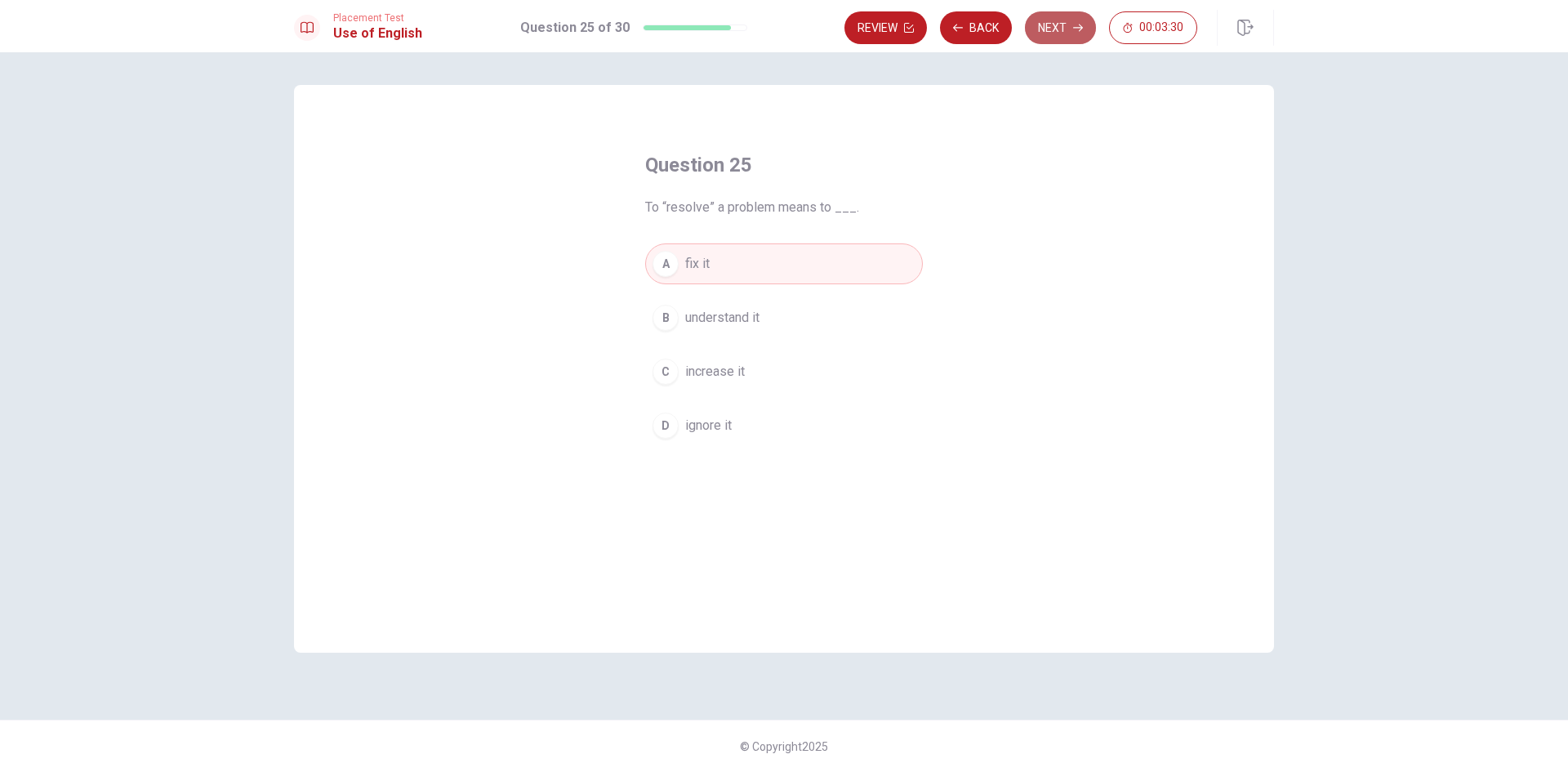 click on "Next" at bounding box center [1060, 28] 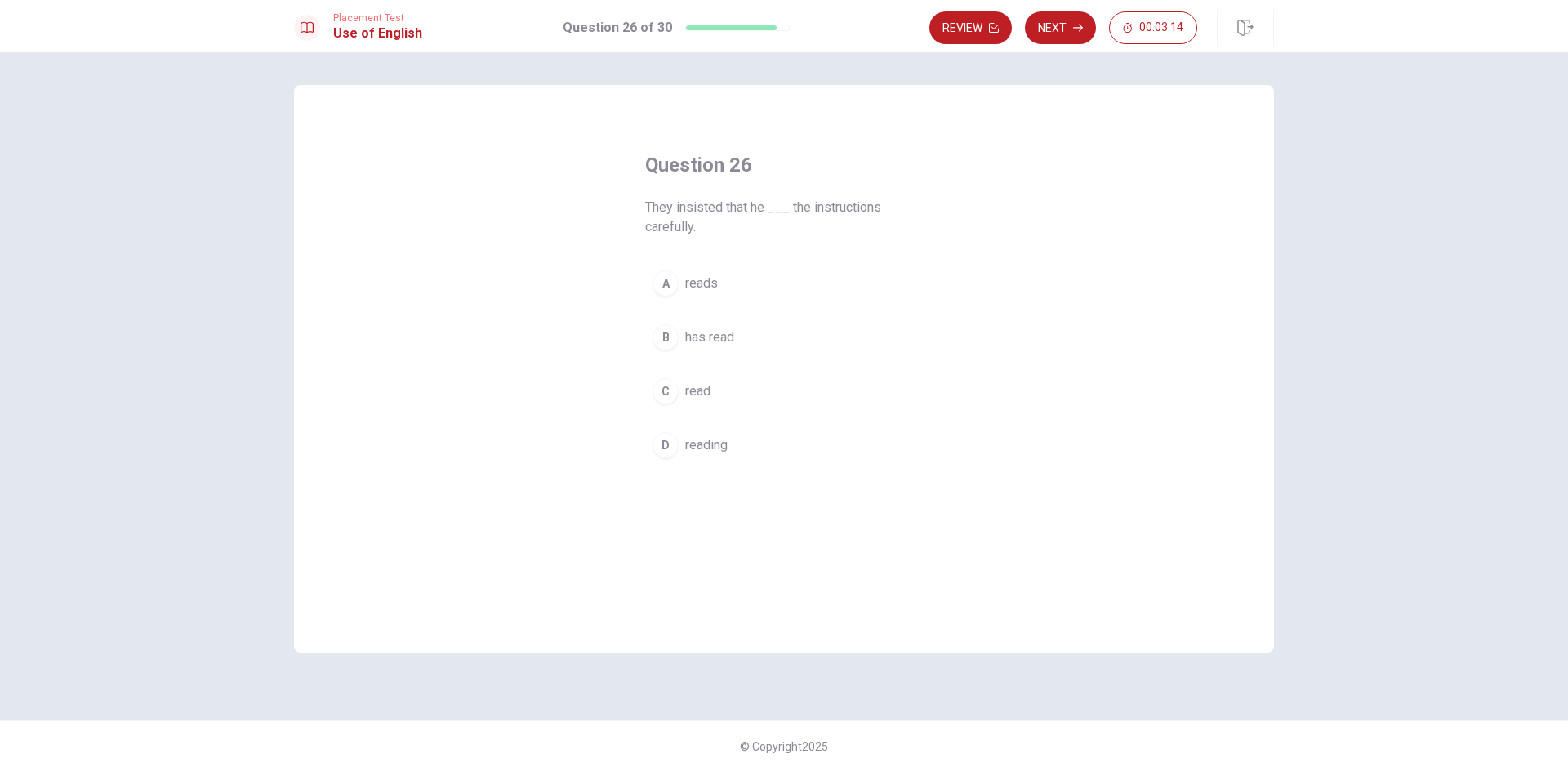click on "A" at bounding box center [666, 283] 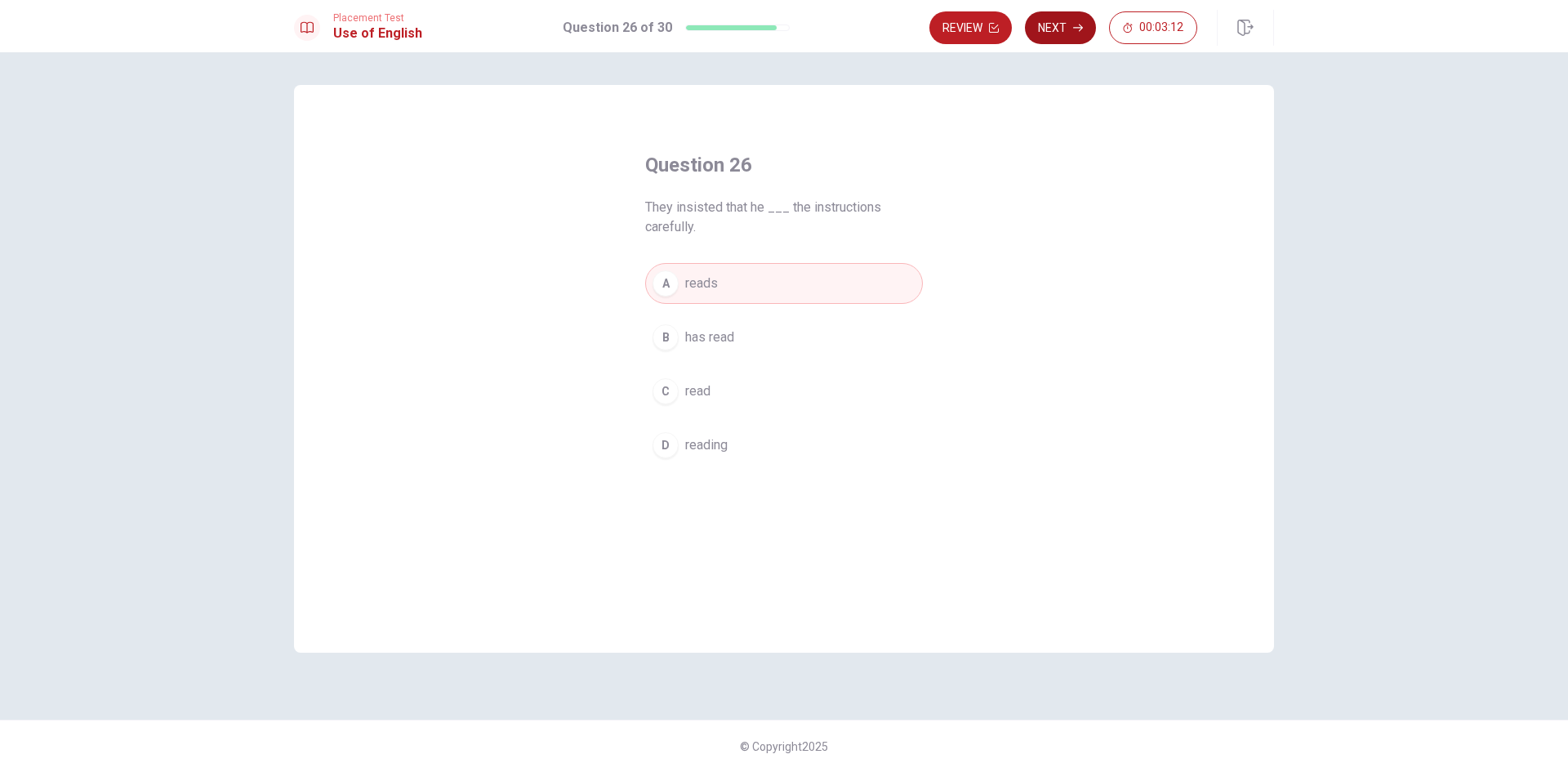 click on "Next" at bounding box center (1060, 28) 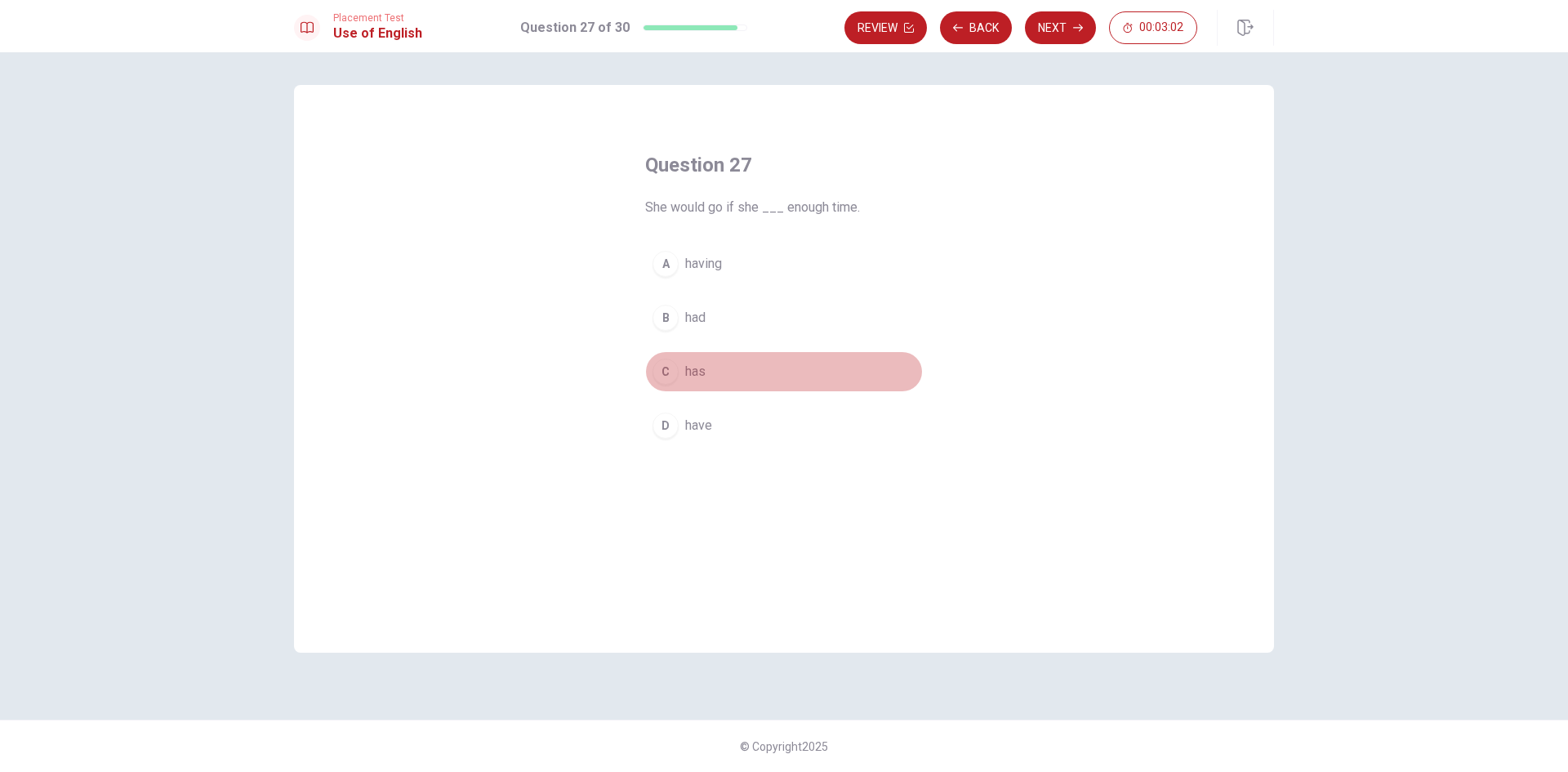 click on "C" at bounding box center (666, 372) 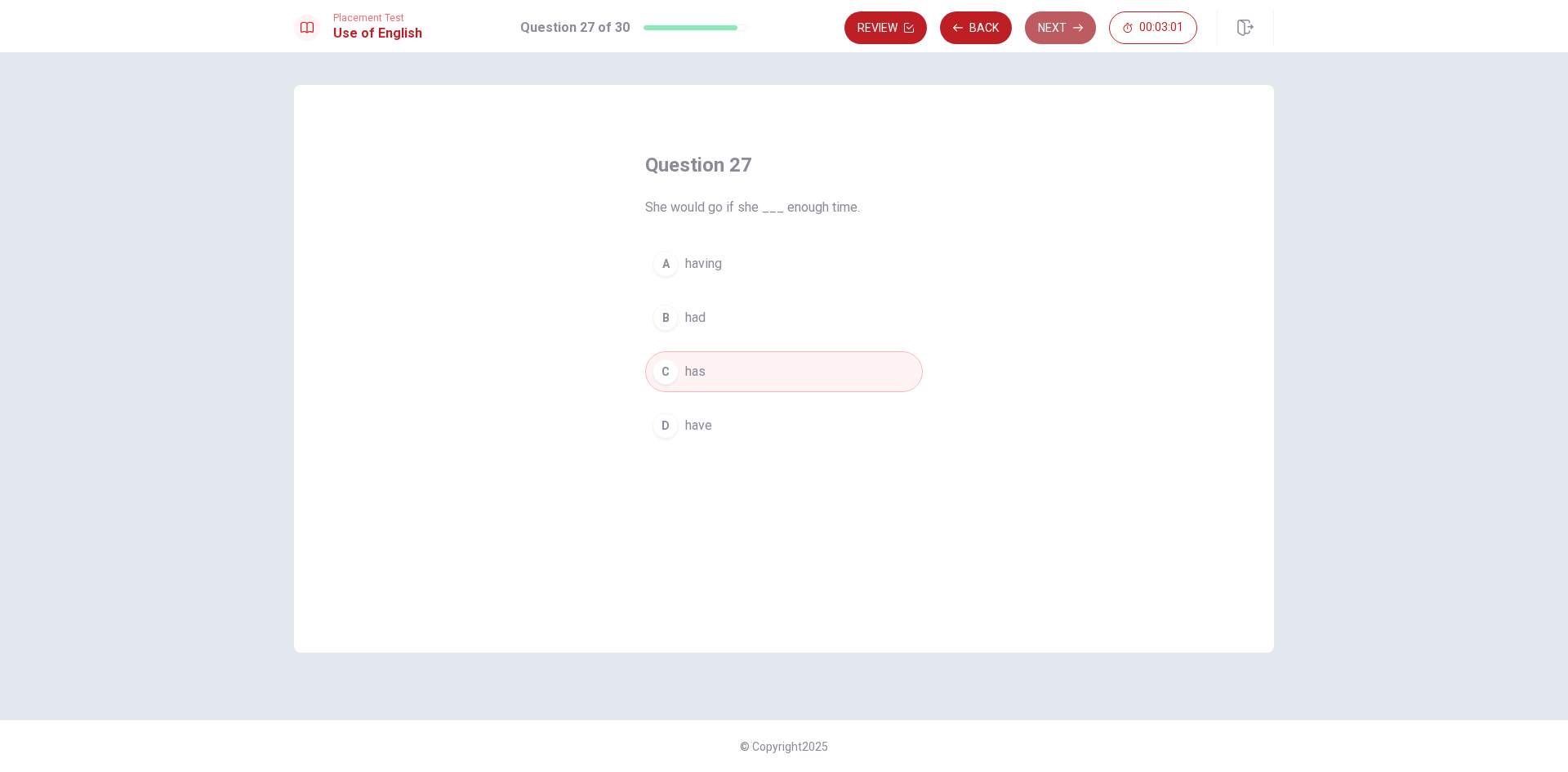 click on "Next" at bounding box center (1060, 28) 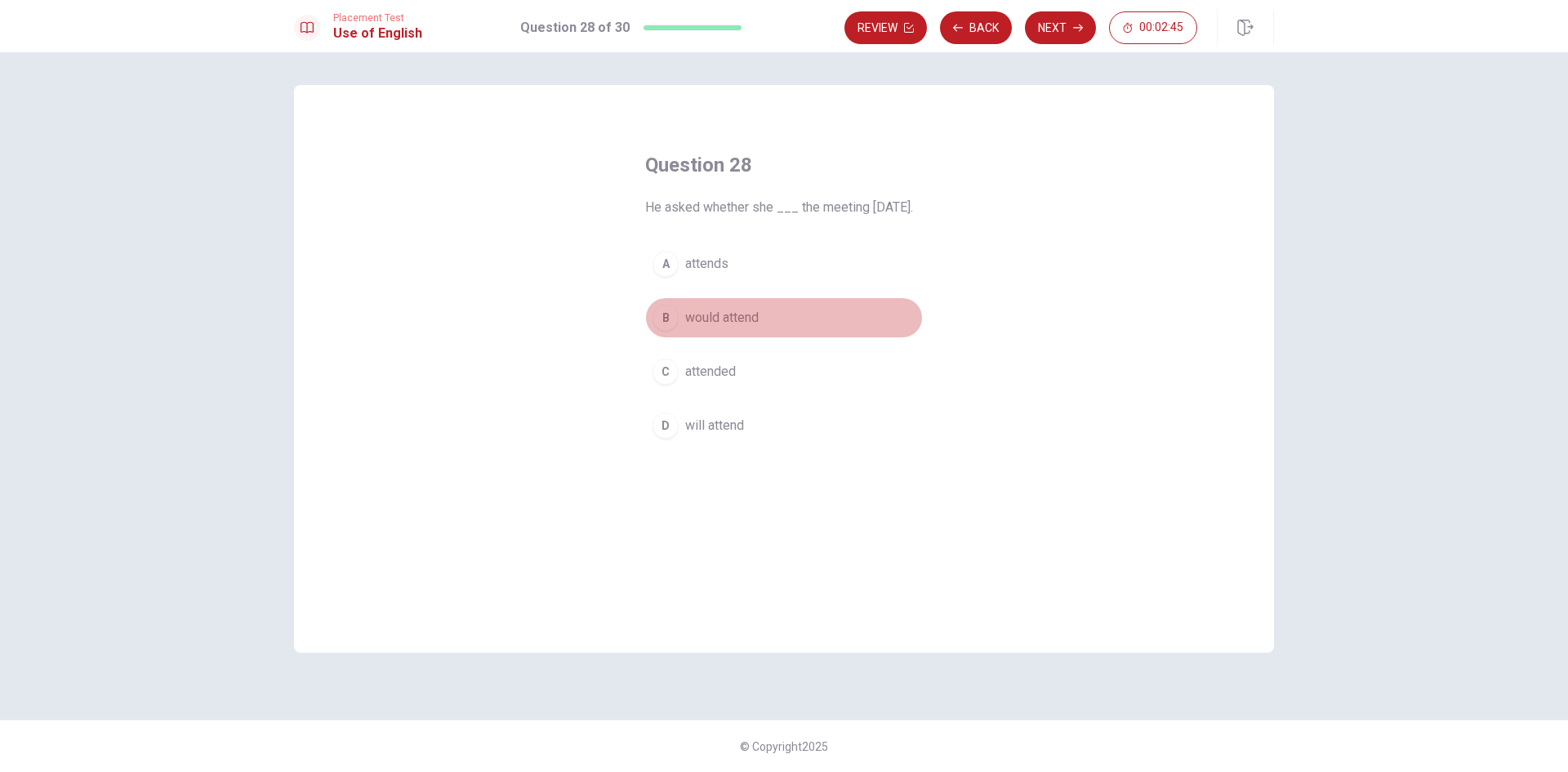 click on "B" at bounding box center [666, 318] 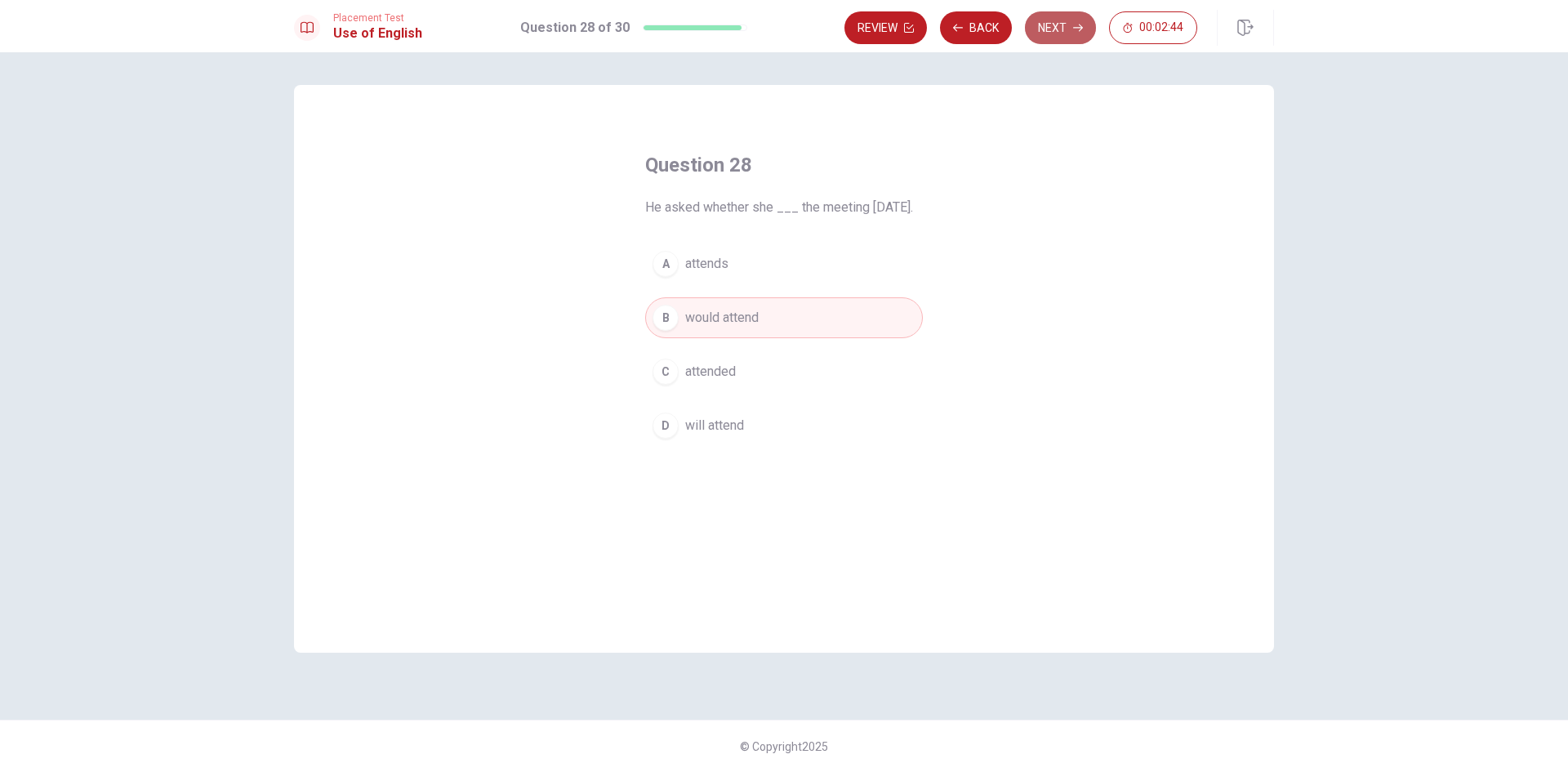 click on "Next" at bounding box center (1060, 28) 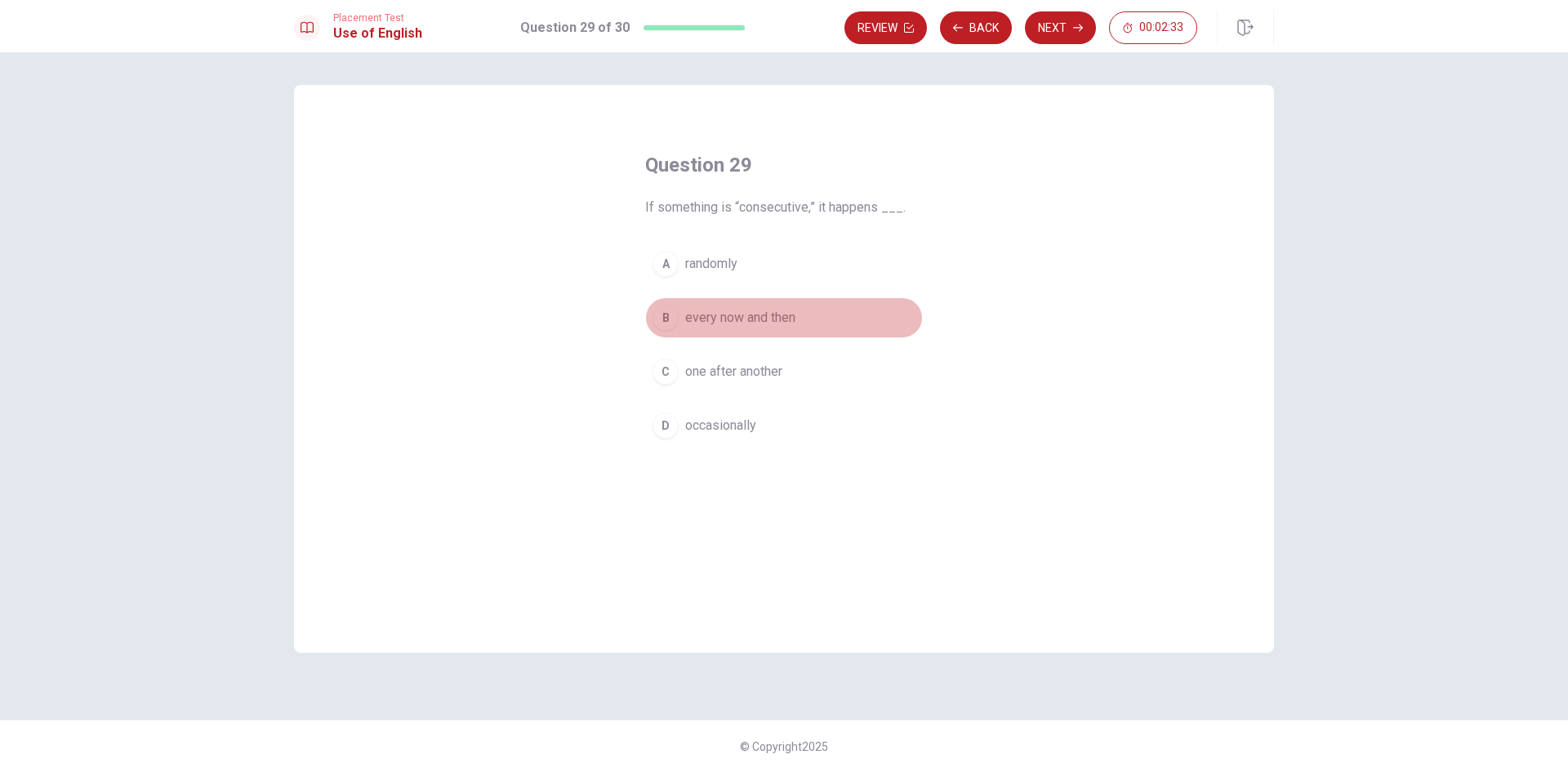 click on "B" at bounding box center [666, 318] 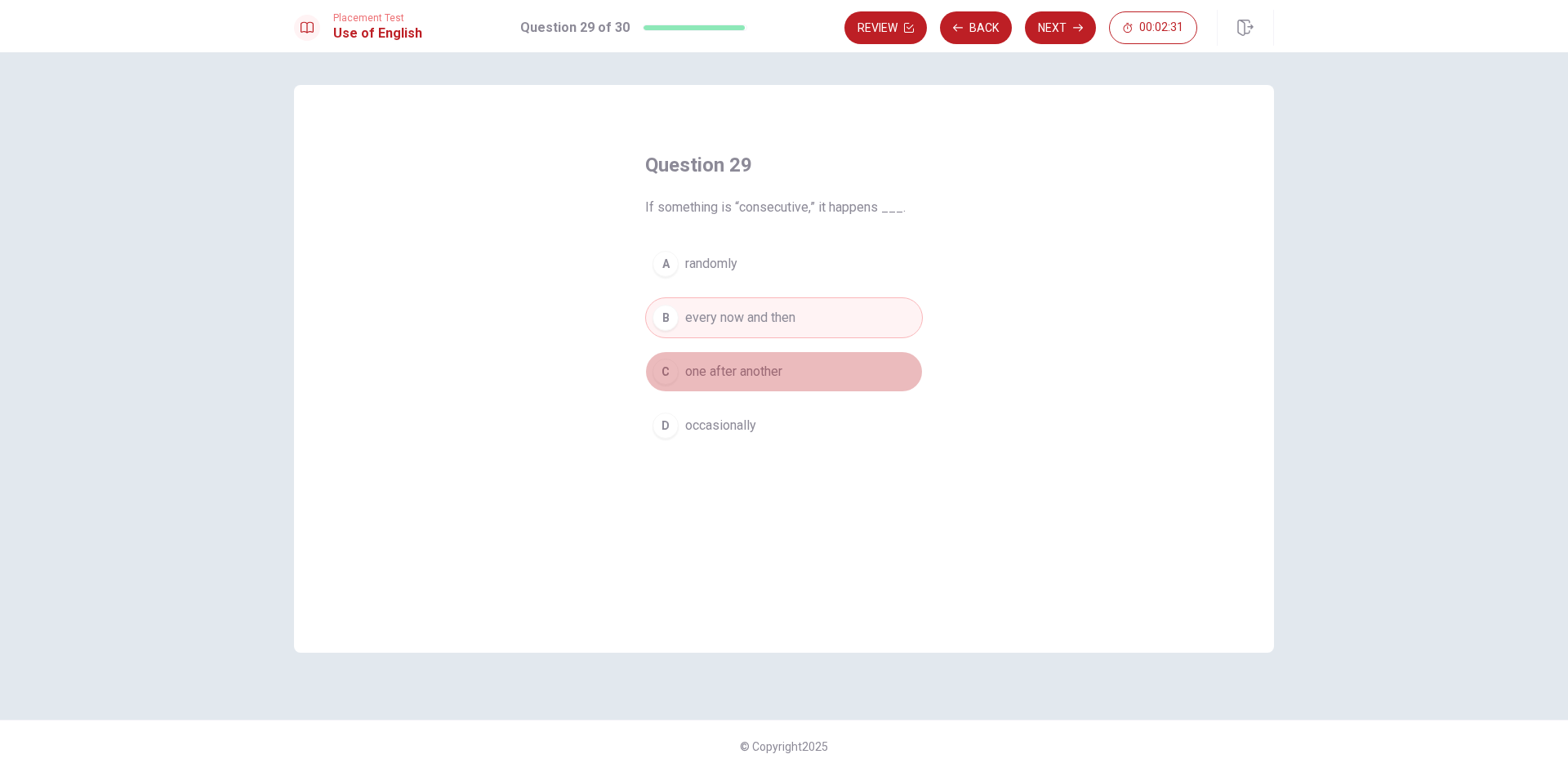 click on "C" at bounding box center [666, 372] 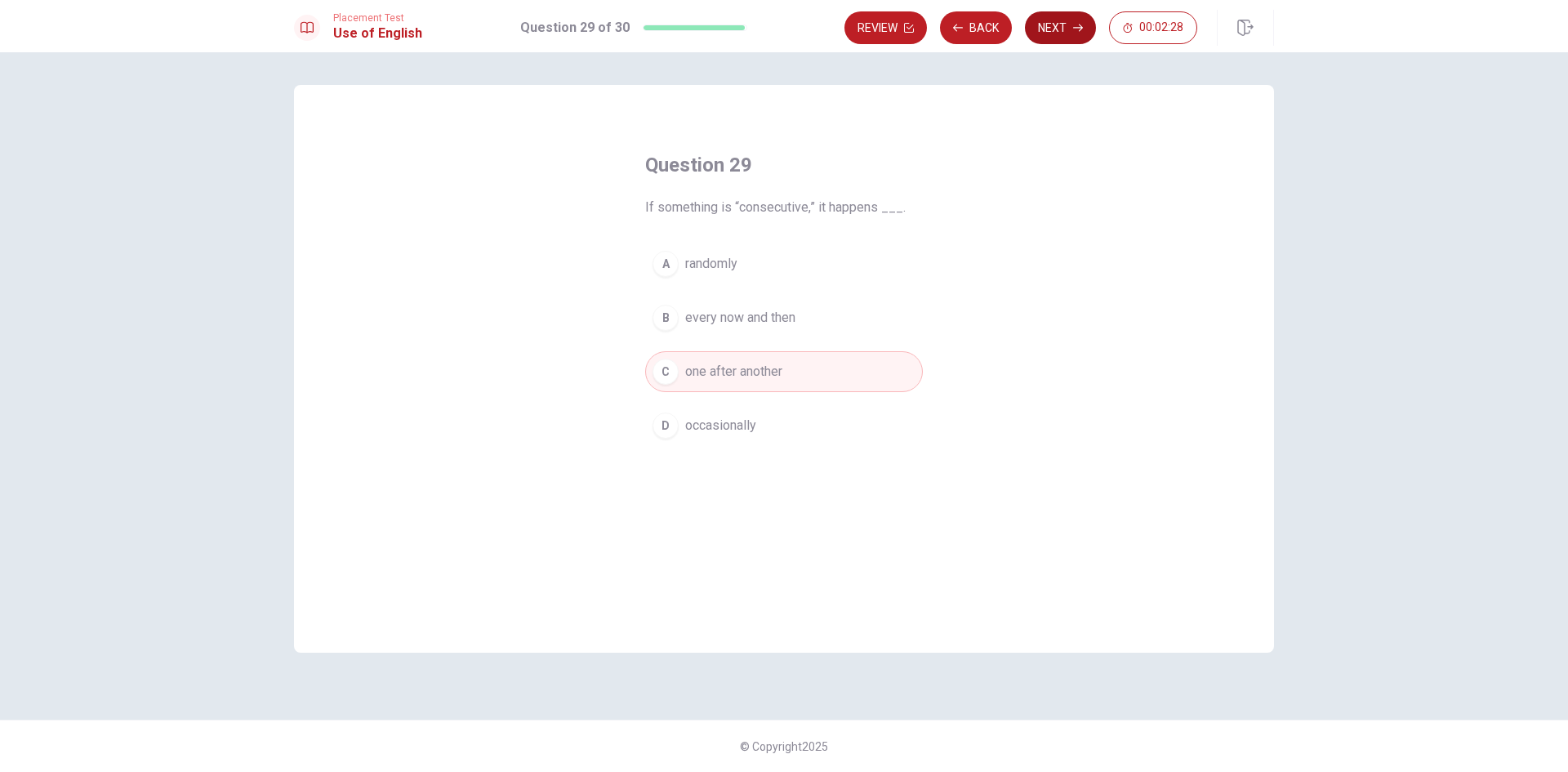 click on "Next" at bounding box center (1060, 28) 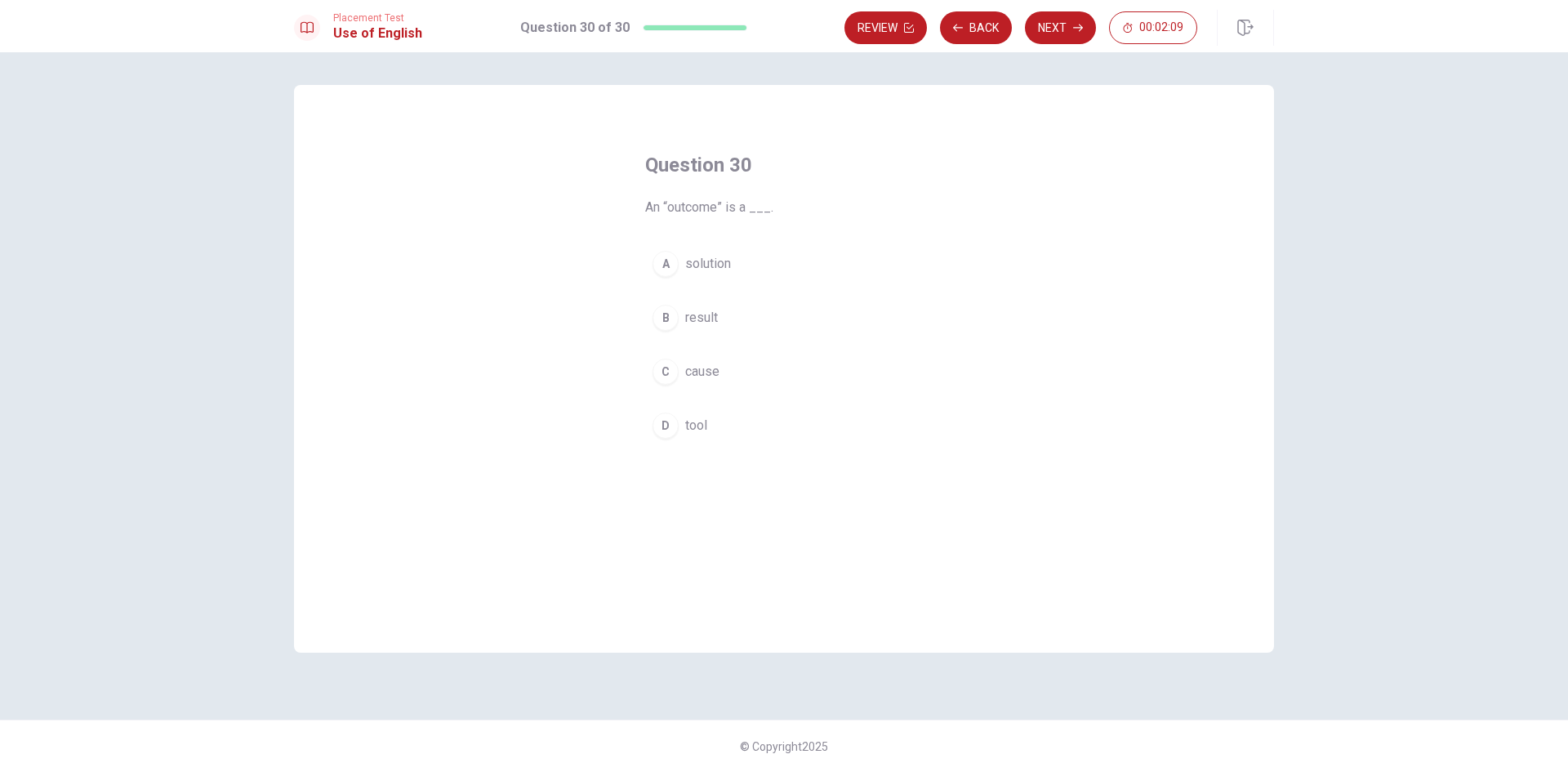 click on "B" at bounding box center (666, 318) 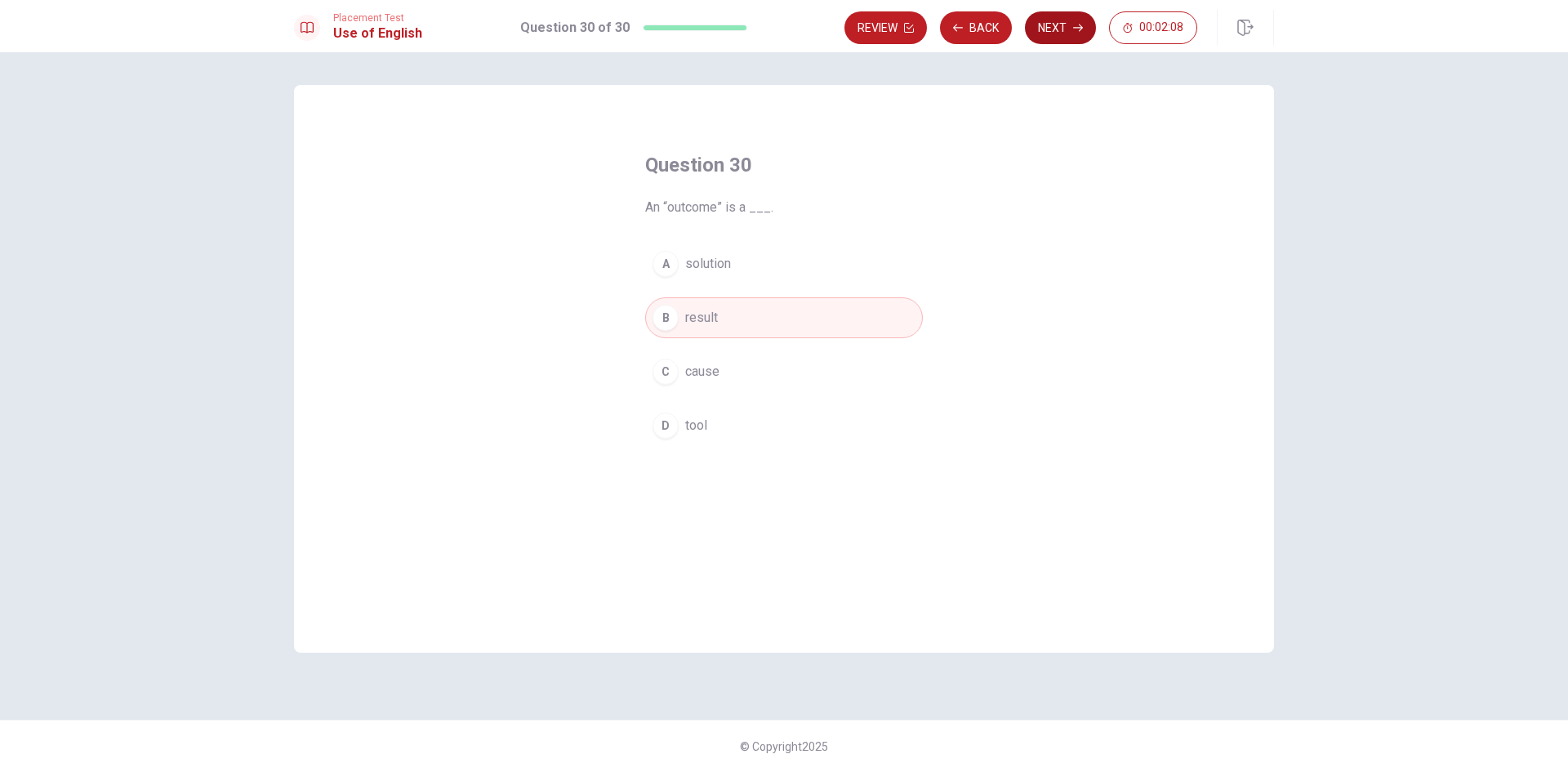 click on "Next" at bounding box center (1060, 28) 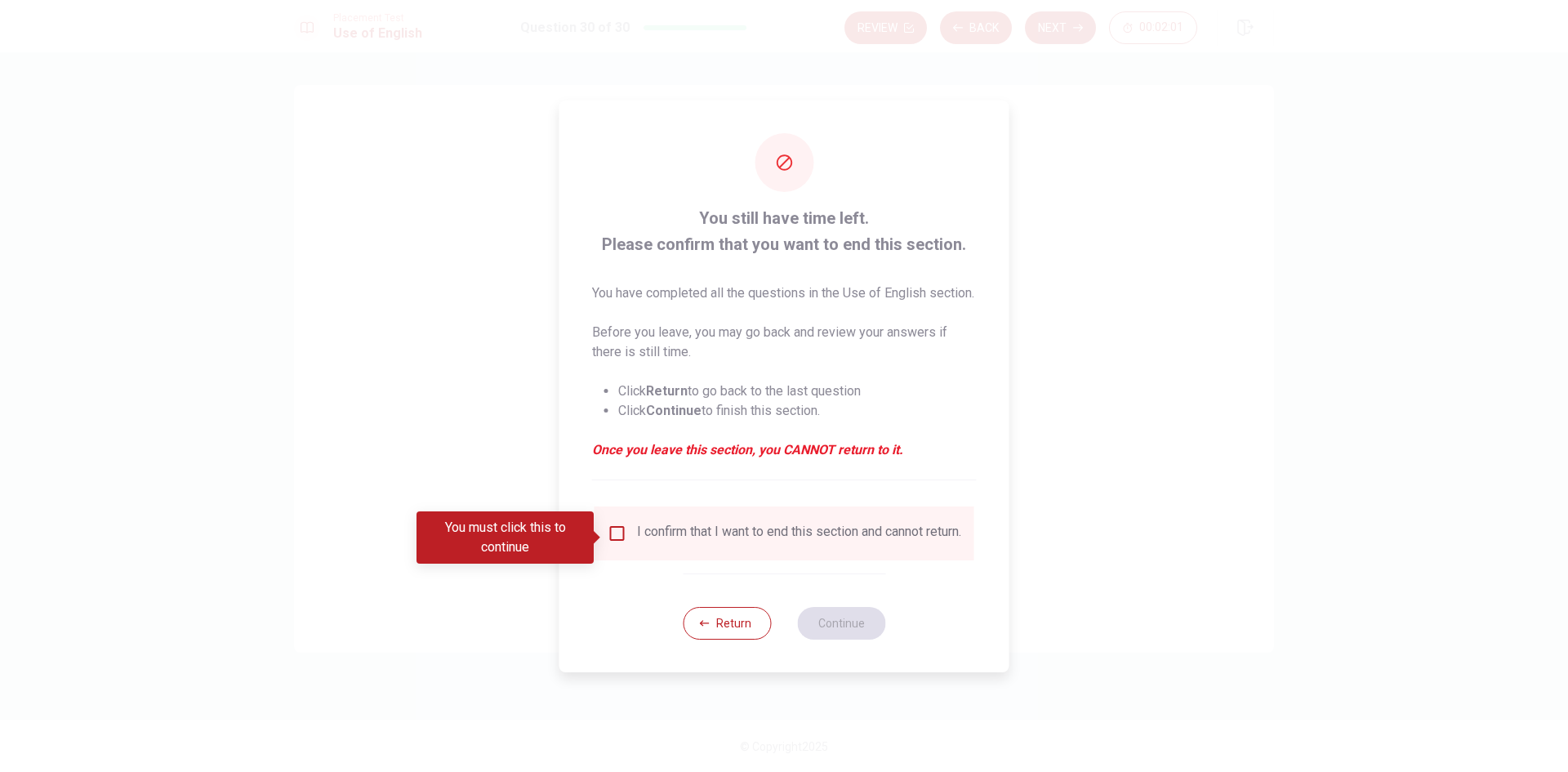 click at bounding box center [617, 533] 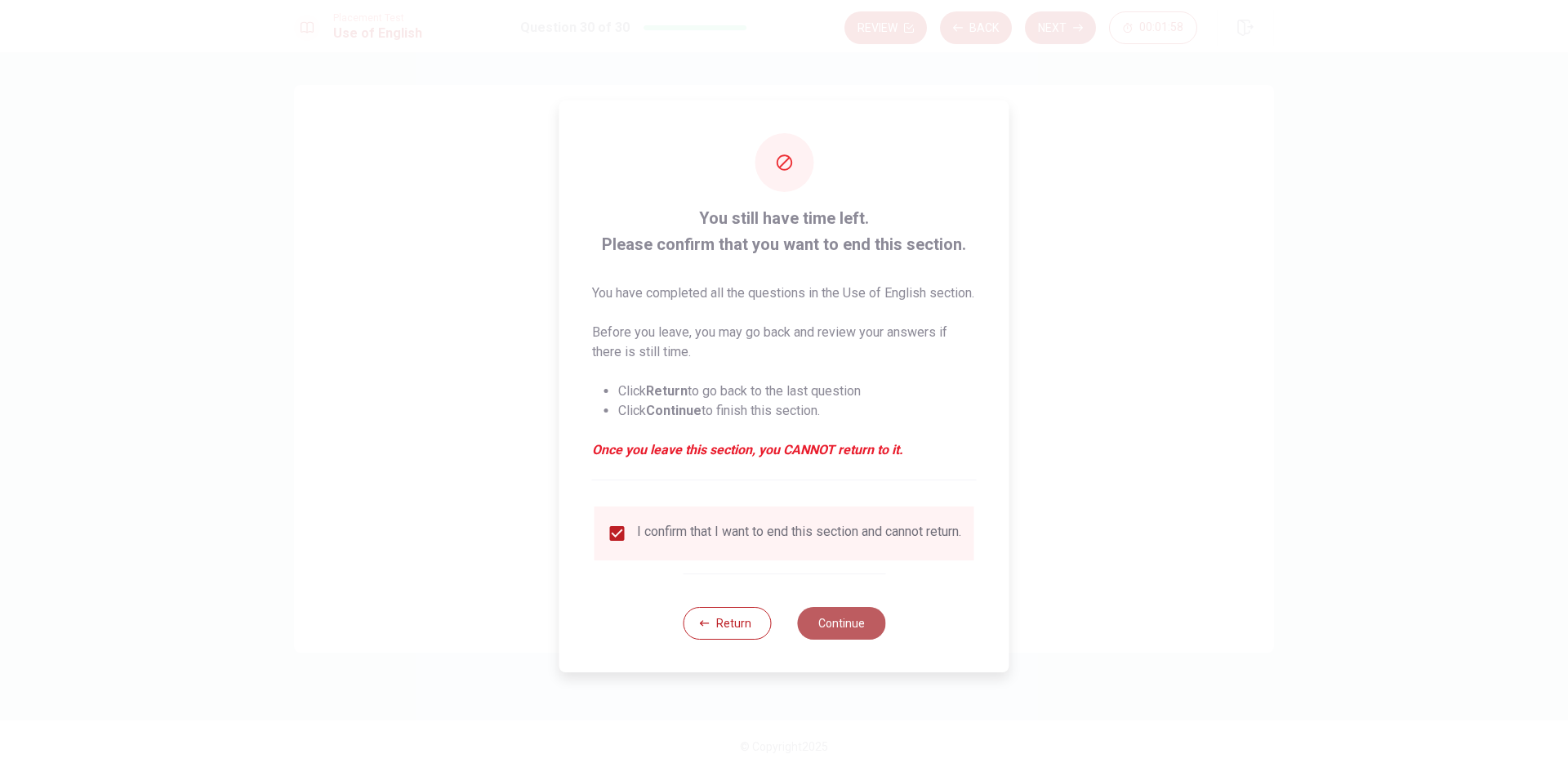 click on "Continue" at bounding box center (841, 623) 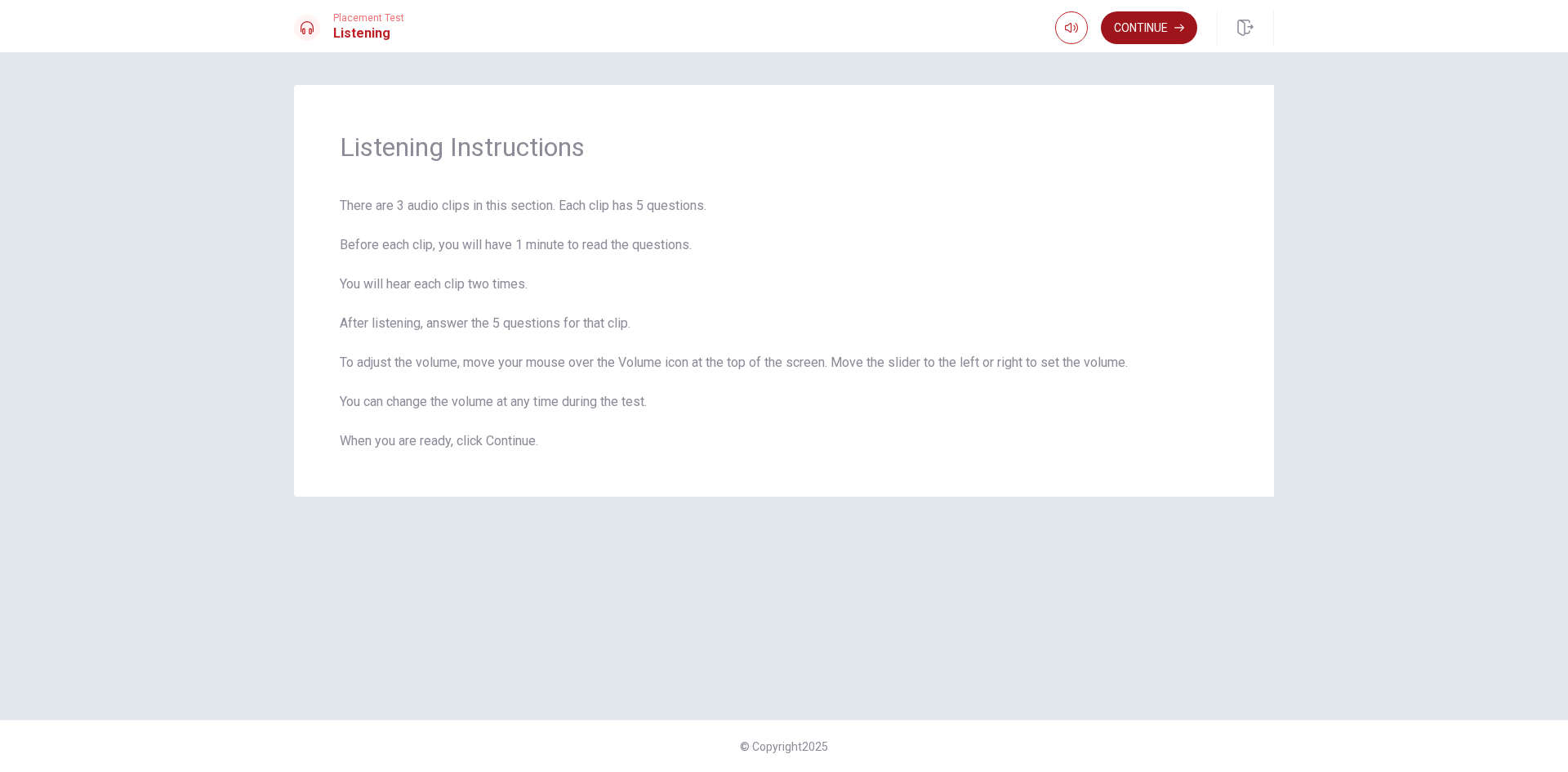 click on "Continue" at bounding box center (1149, 28) 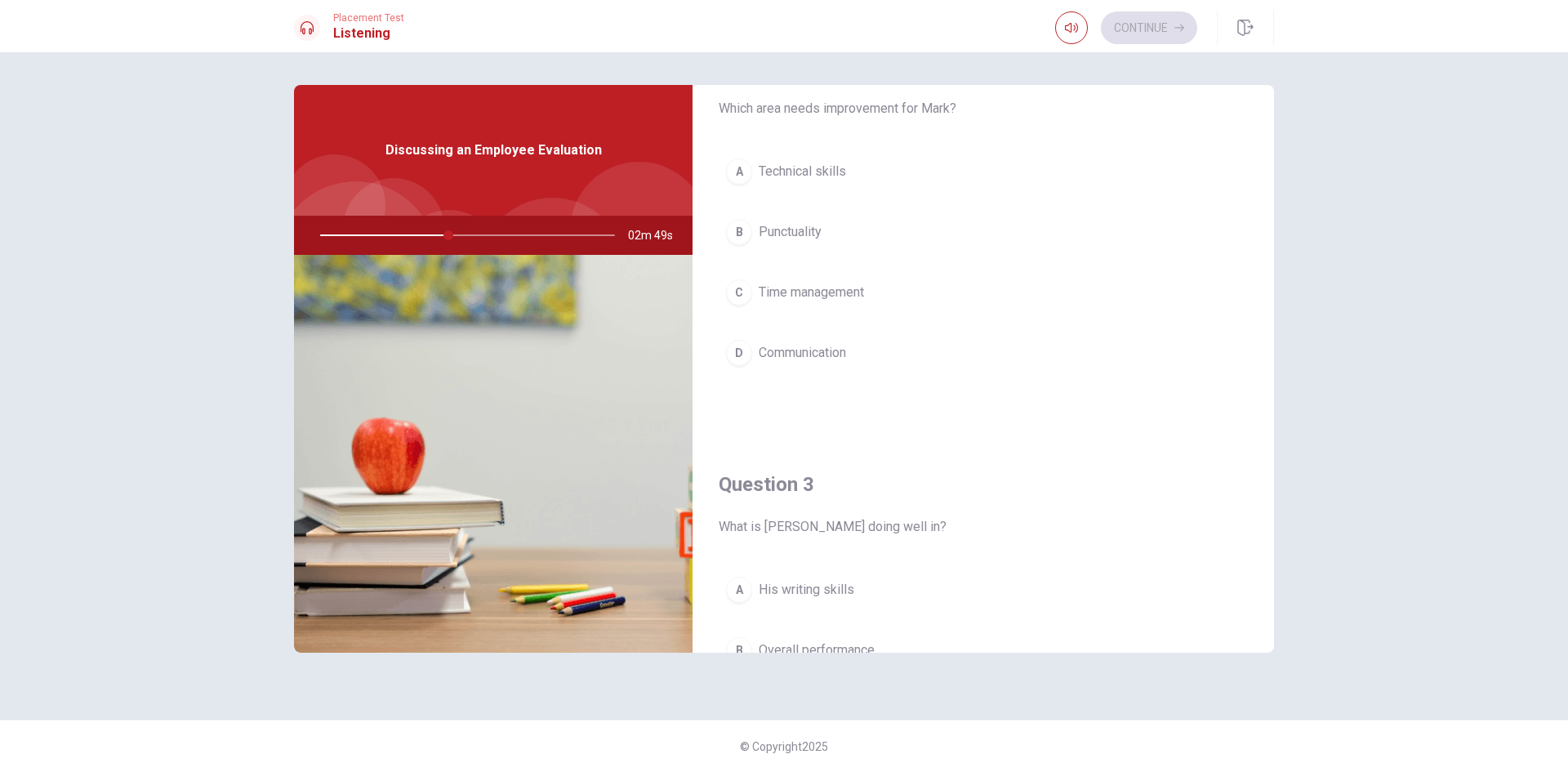 scroll, scrollTop: 490, scrollLeft: 0, axis: vertical 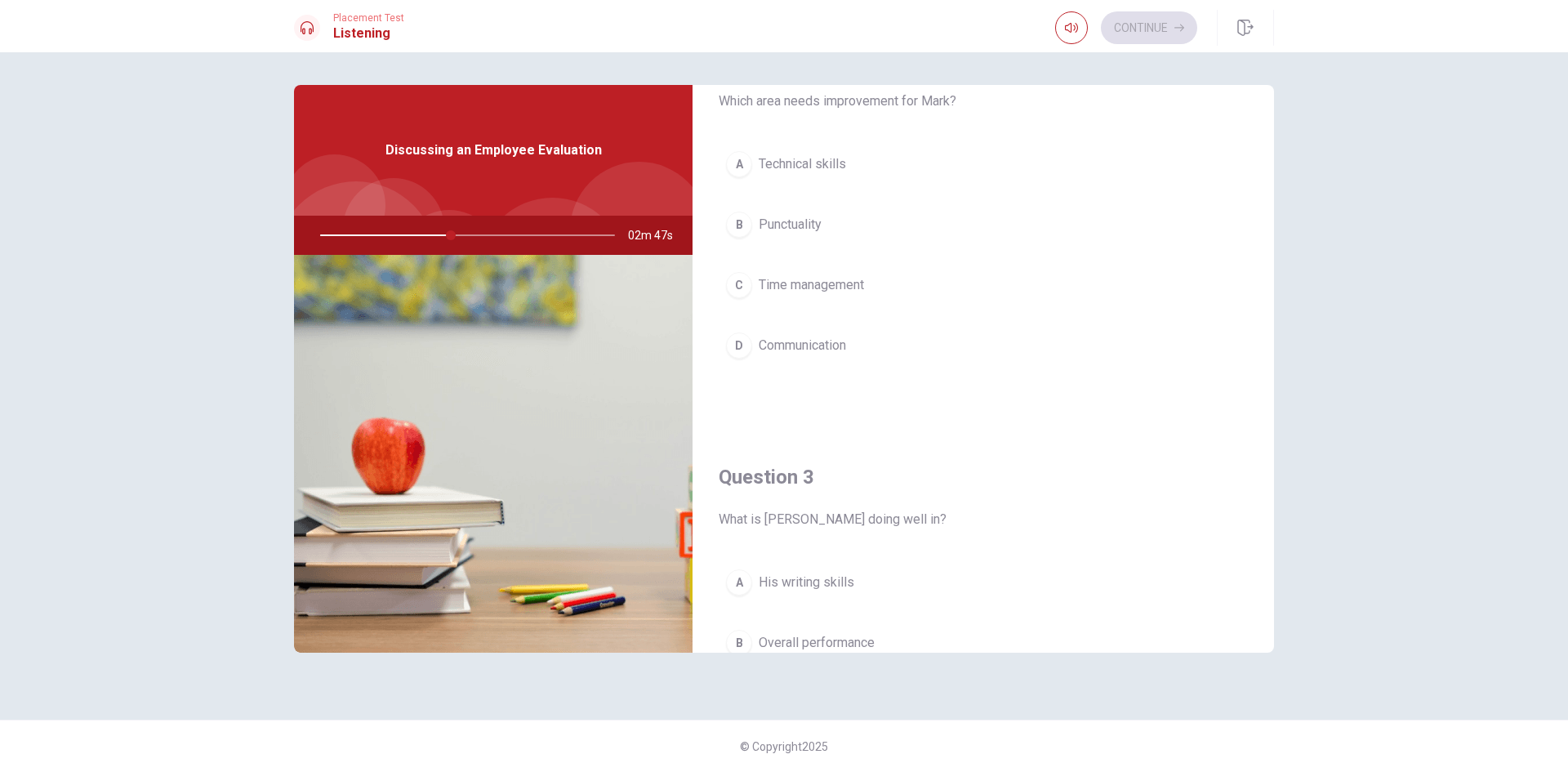 click on "C" at bounding box center (739, 285) 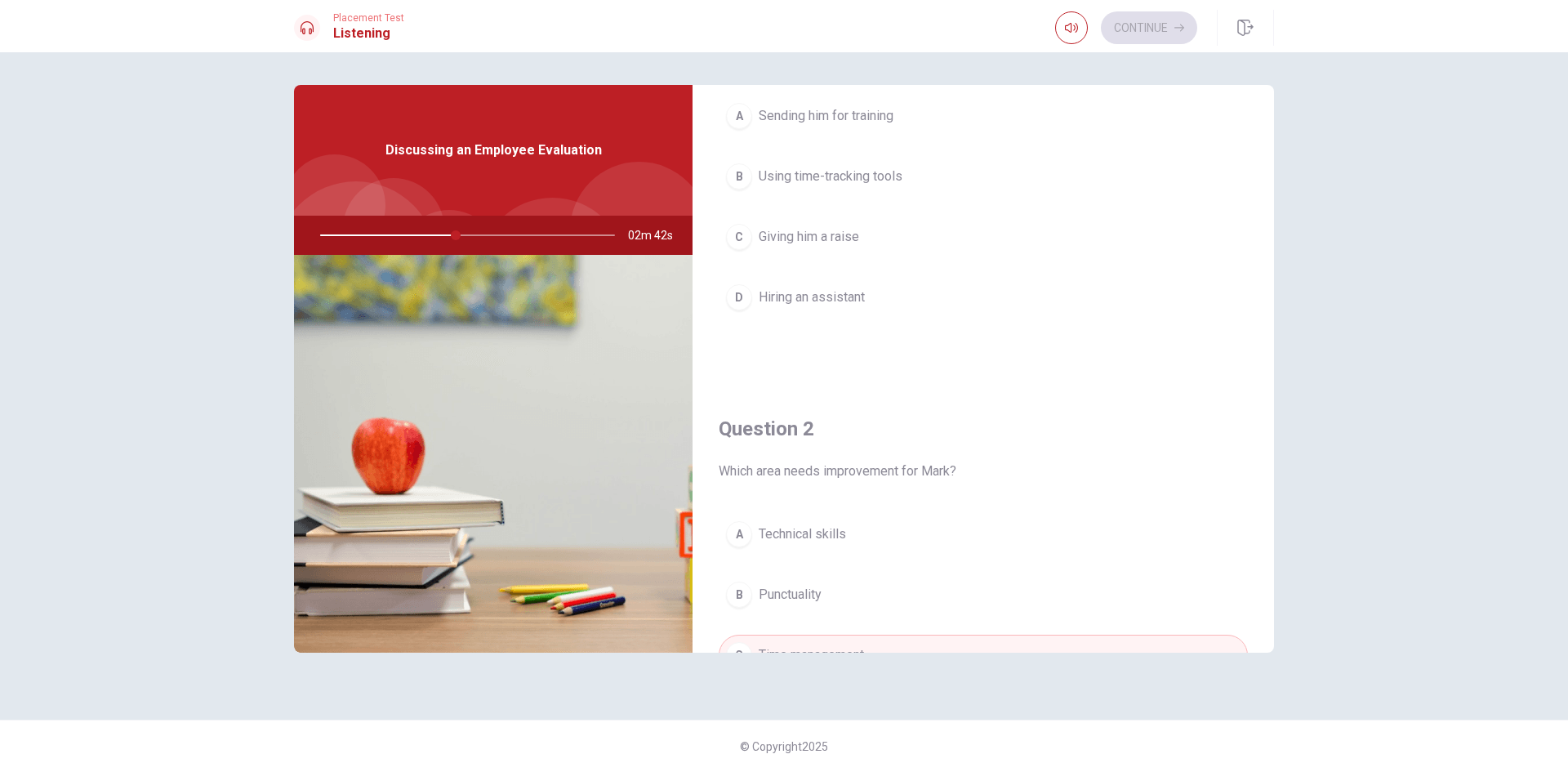 scroll, scrollTop: 82, scrollLeft: 0, axis: vertical 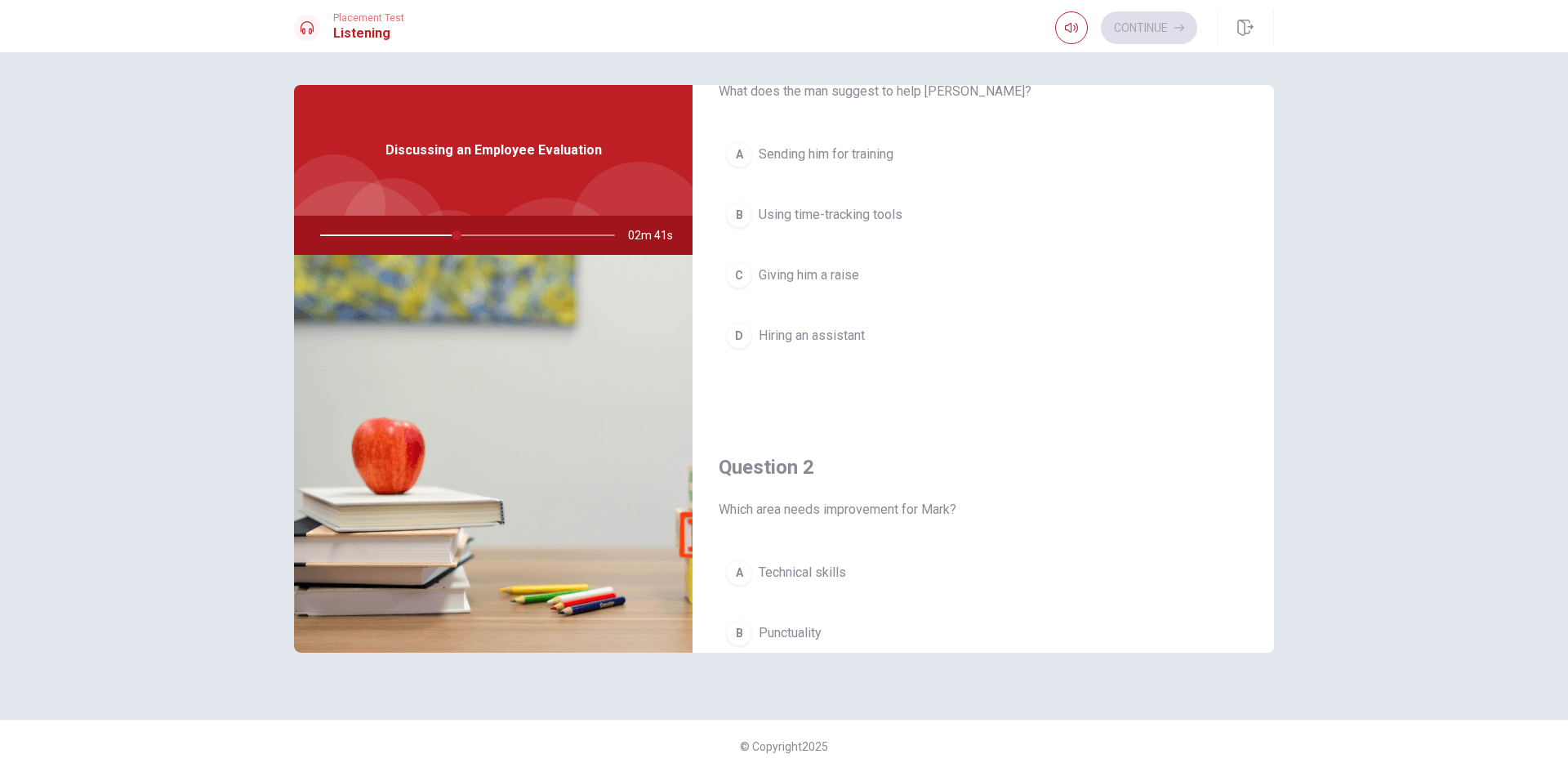 click on "B" at bounding box center [739, 215] 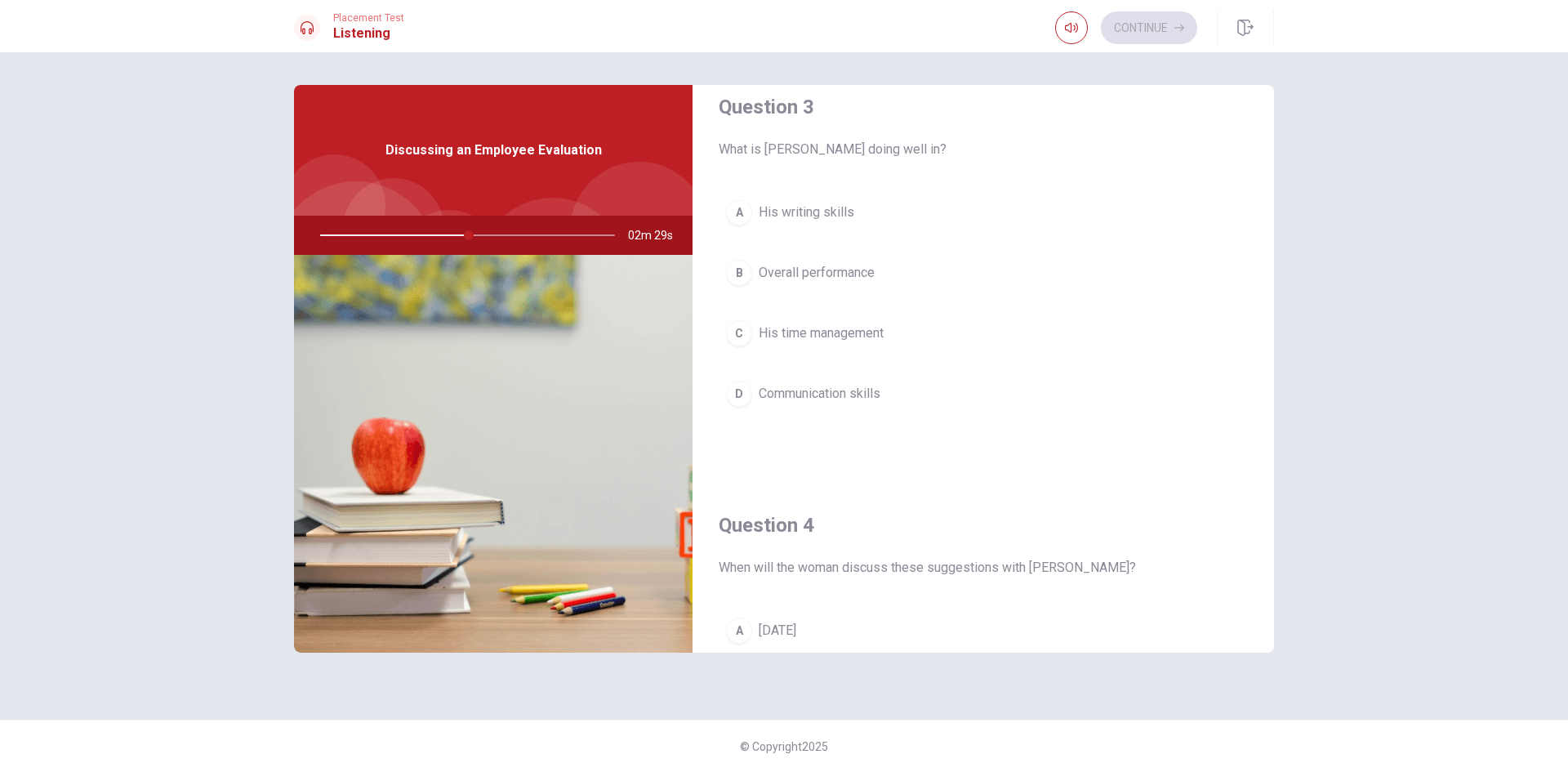 scroll, scrollTop: 899, scrollLeft: 0, axis: vertical 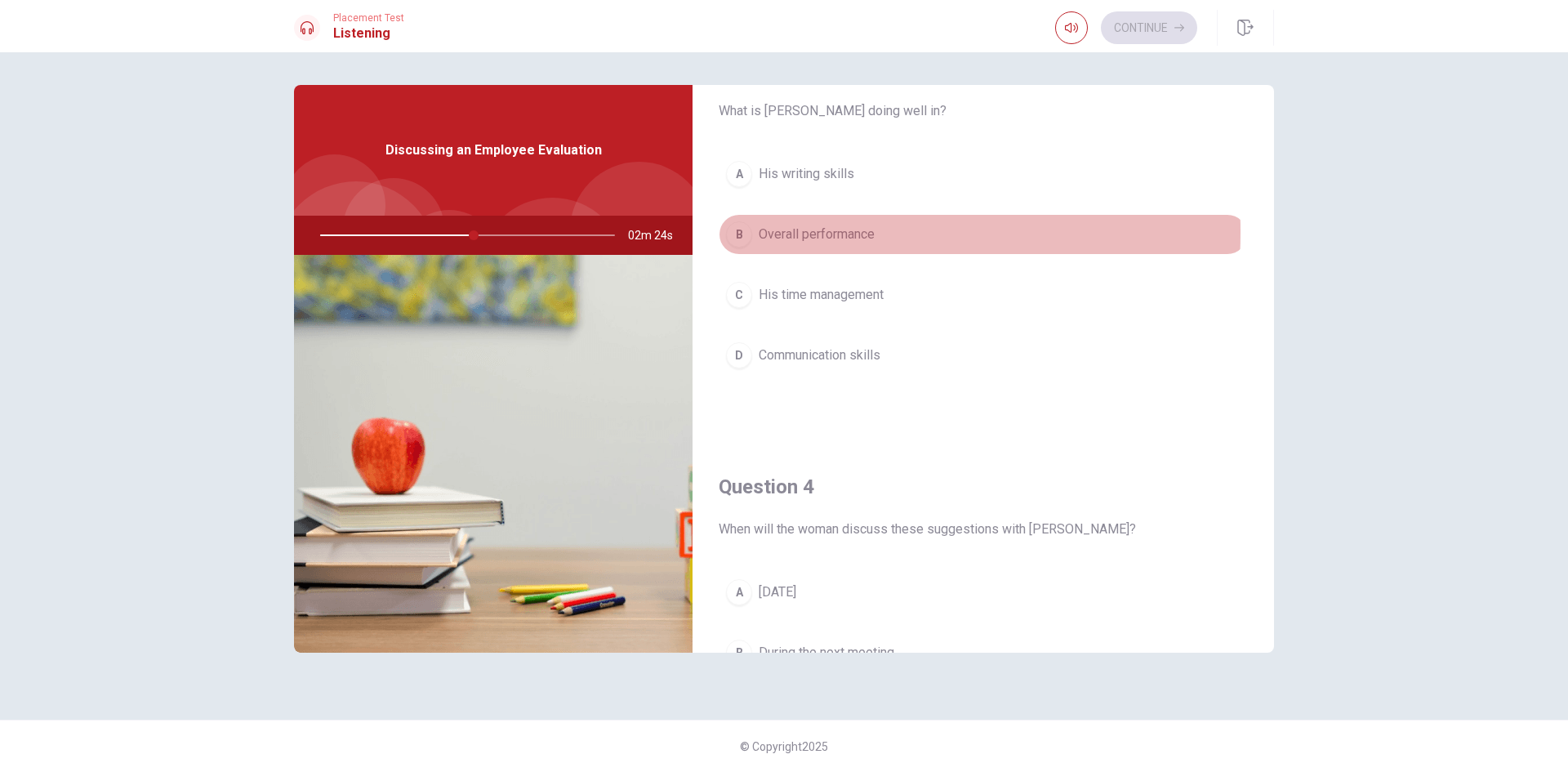 click on "B" at bounding box center [739, 234] 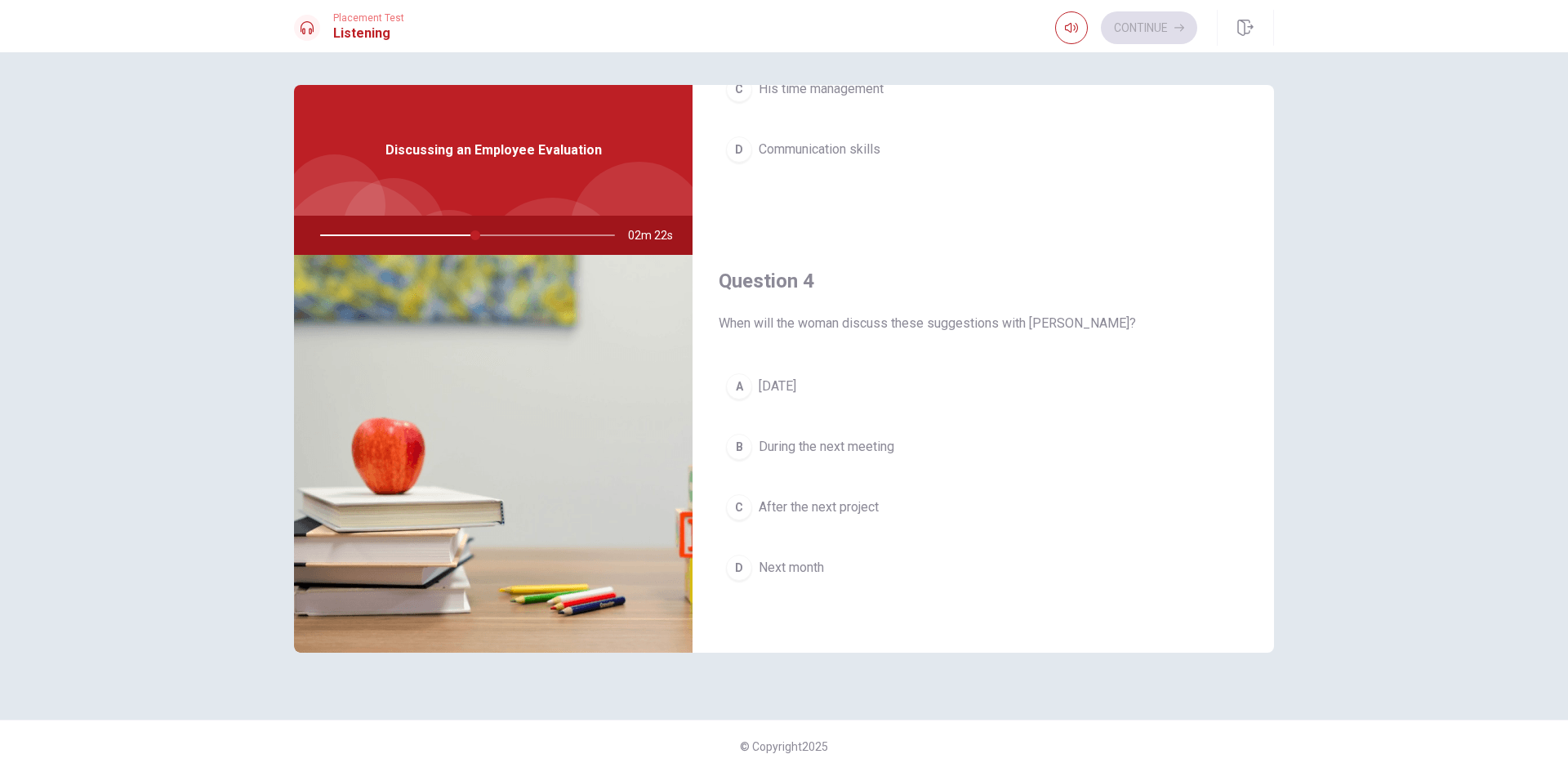 scroll, scrollTop: 1144, scrollLeft: 0, axis: vertical 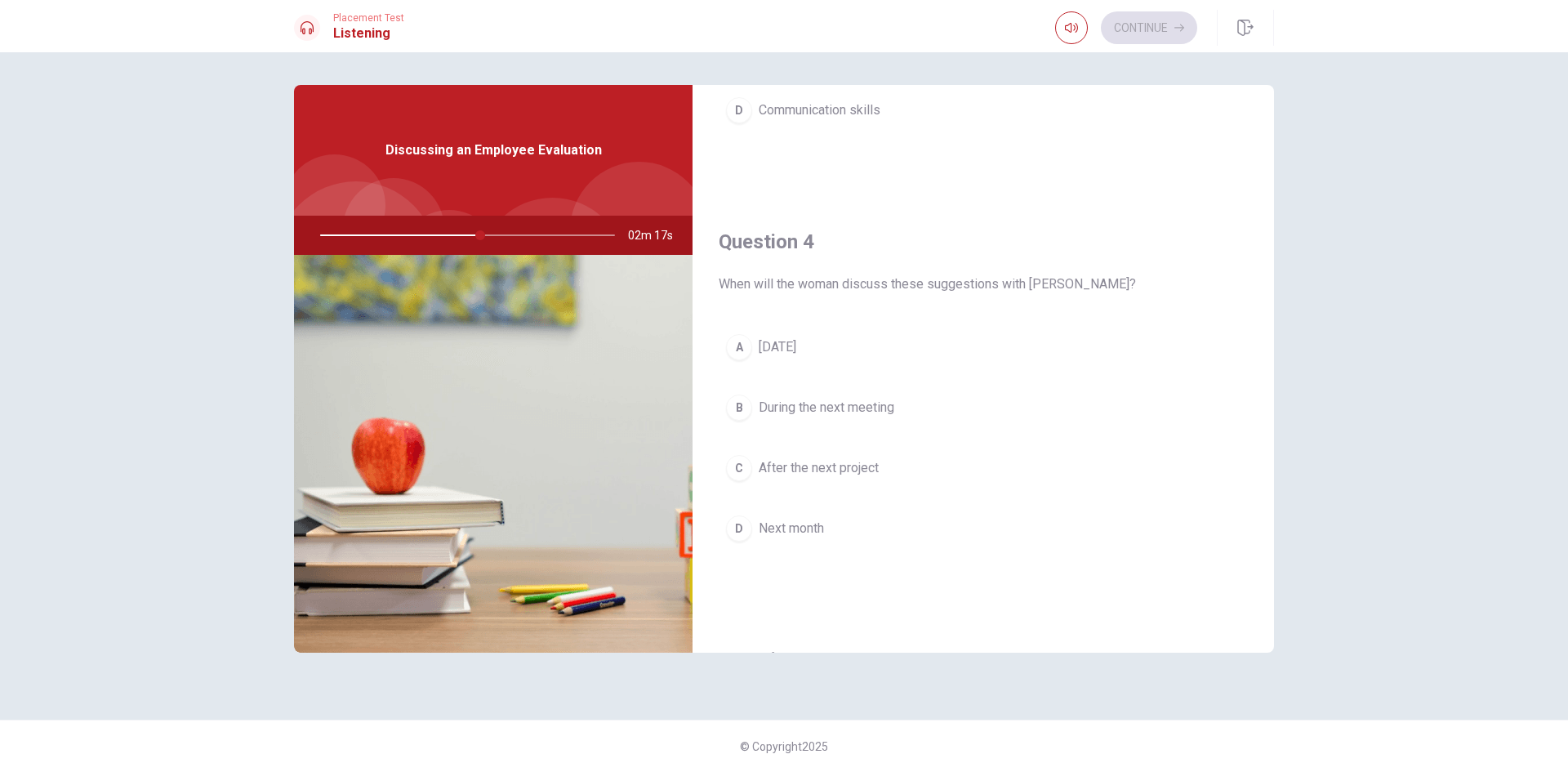 click on "B" at bounding box center (739, 408) 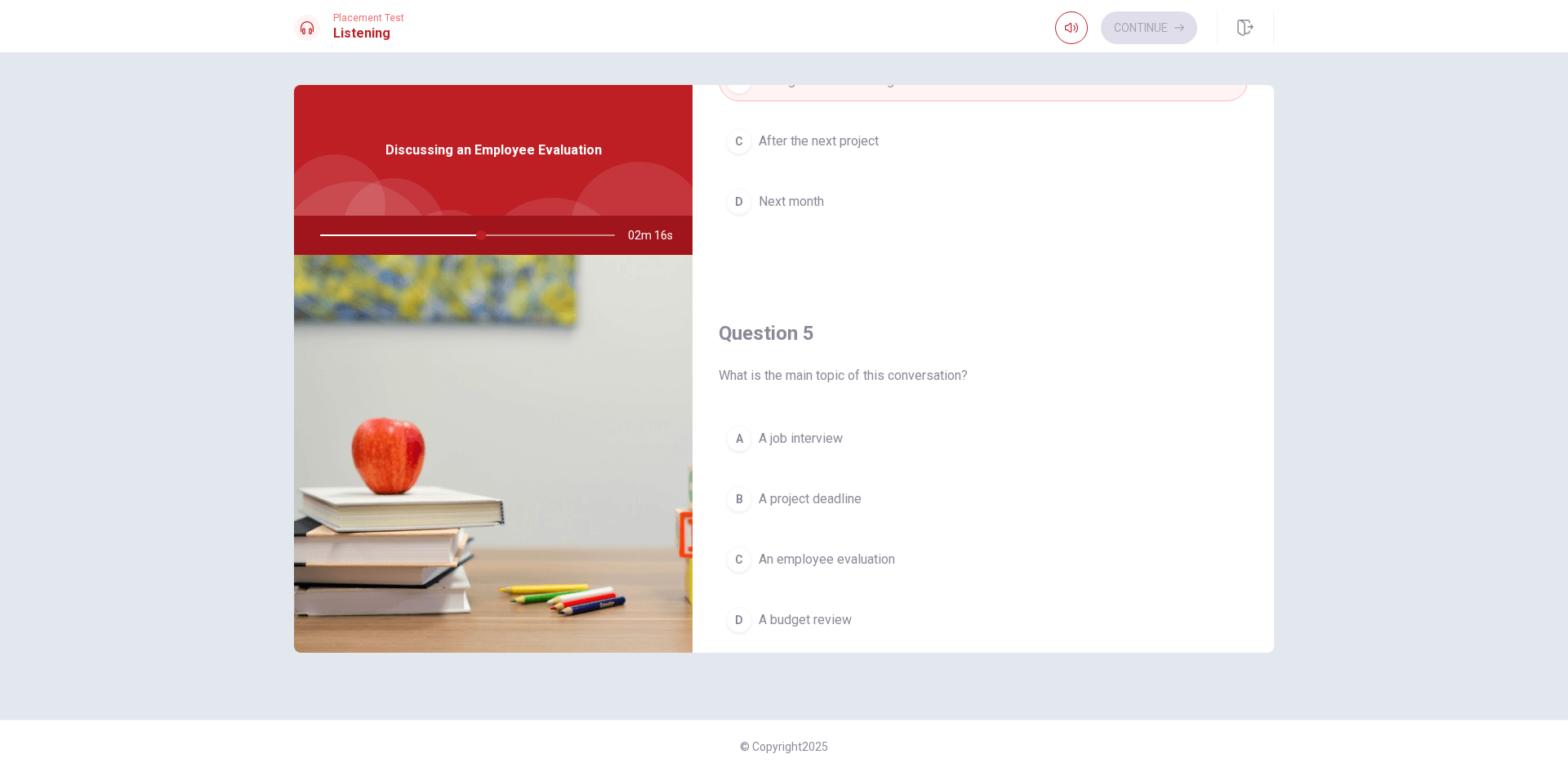 scroll, scrollTop: 1524, scrollLeft: 0, axis: vertical 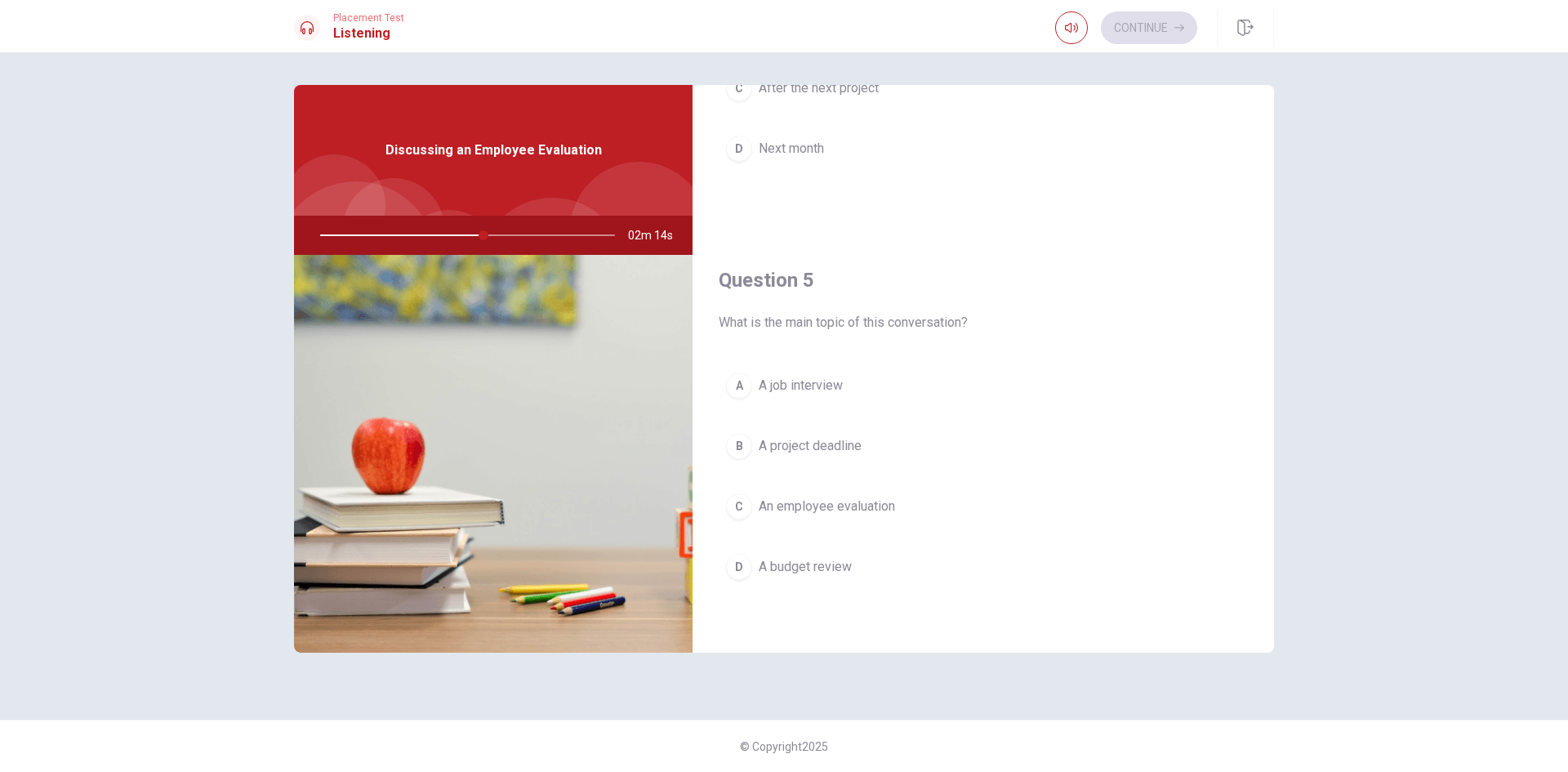 click on "C" at bounding box center [739, 506] 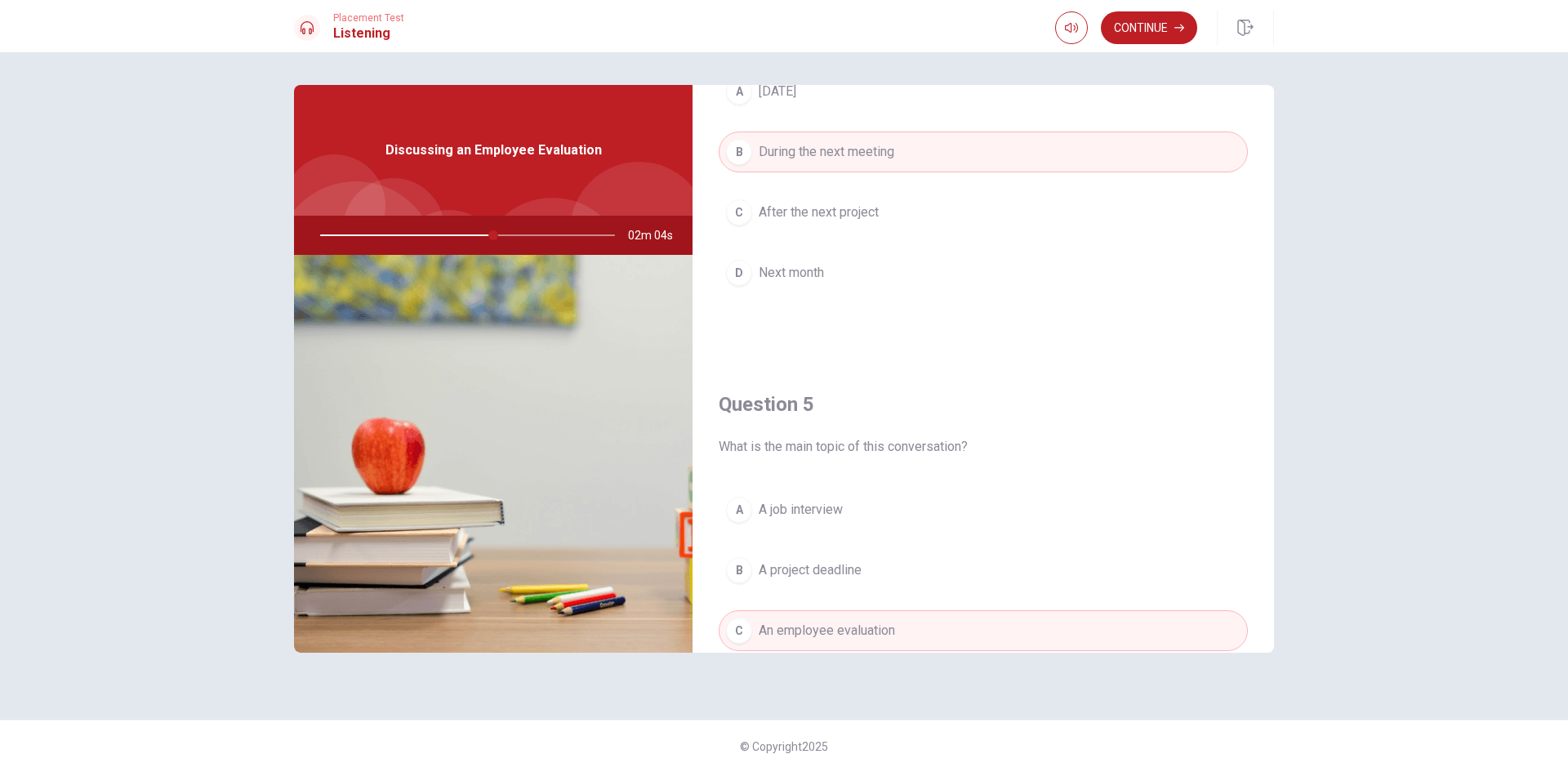 scroll, scrollTop: 1524, scrollLeft: 0, axis: vertical 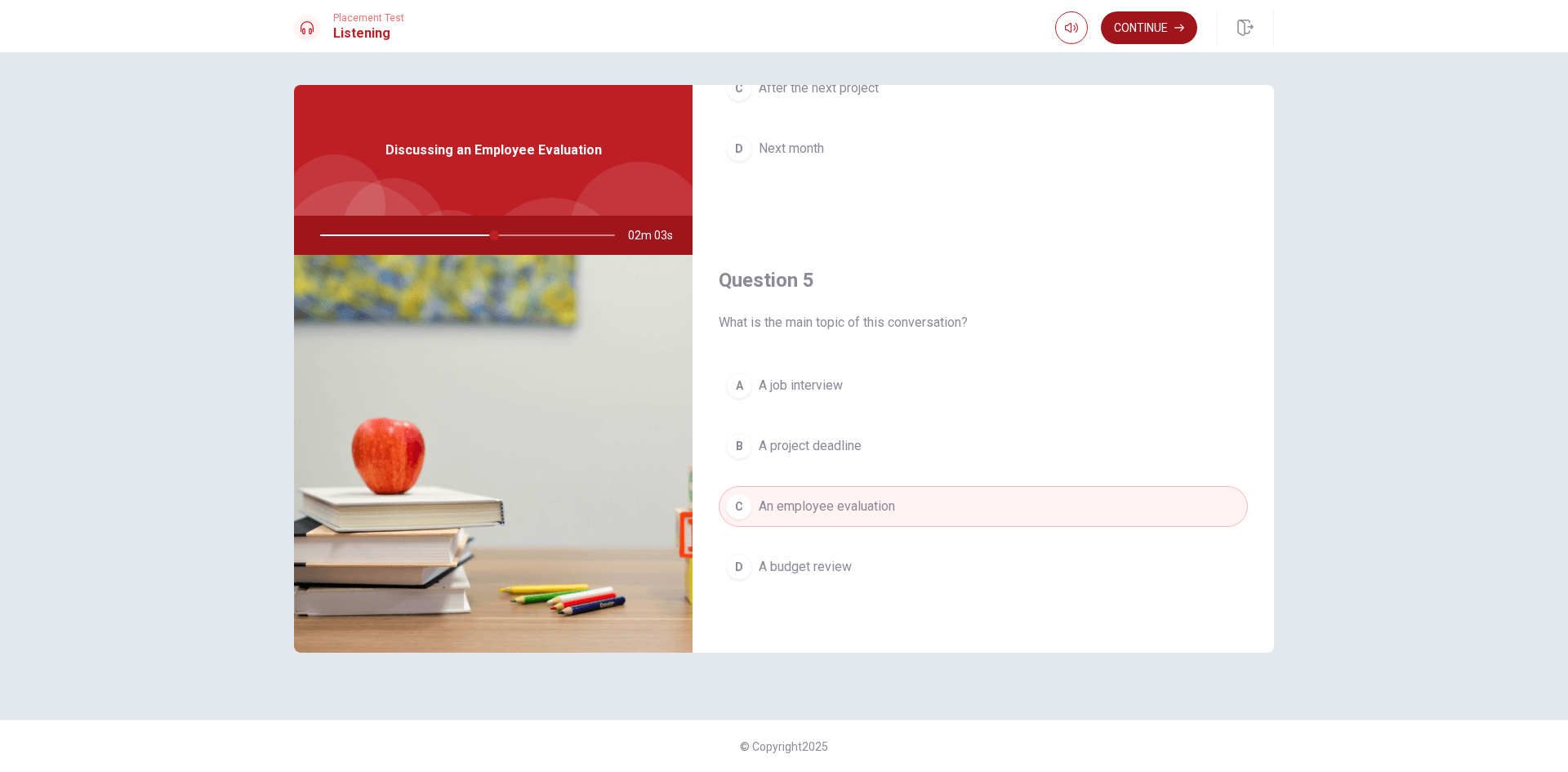 click on "Continue" at bounding box center [1149, 28] 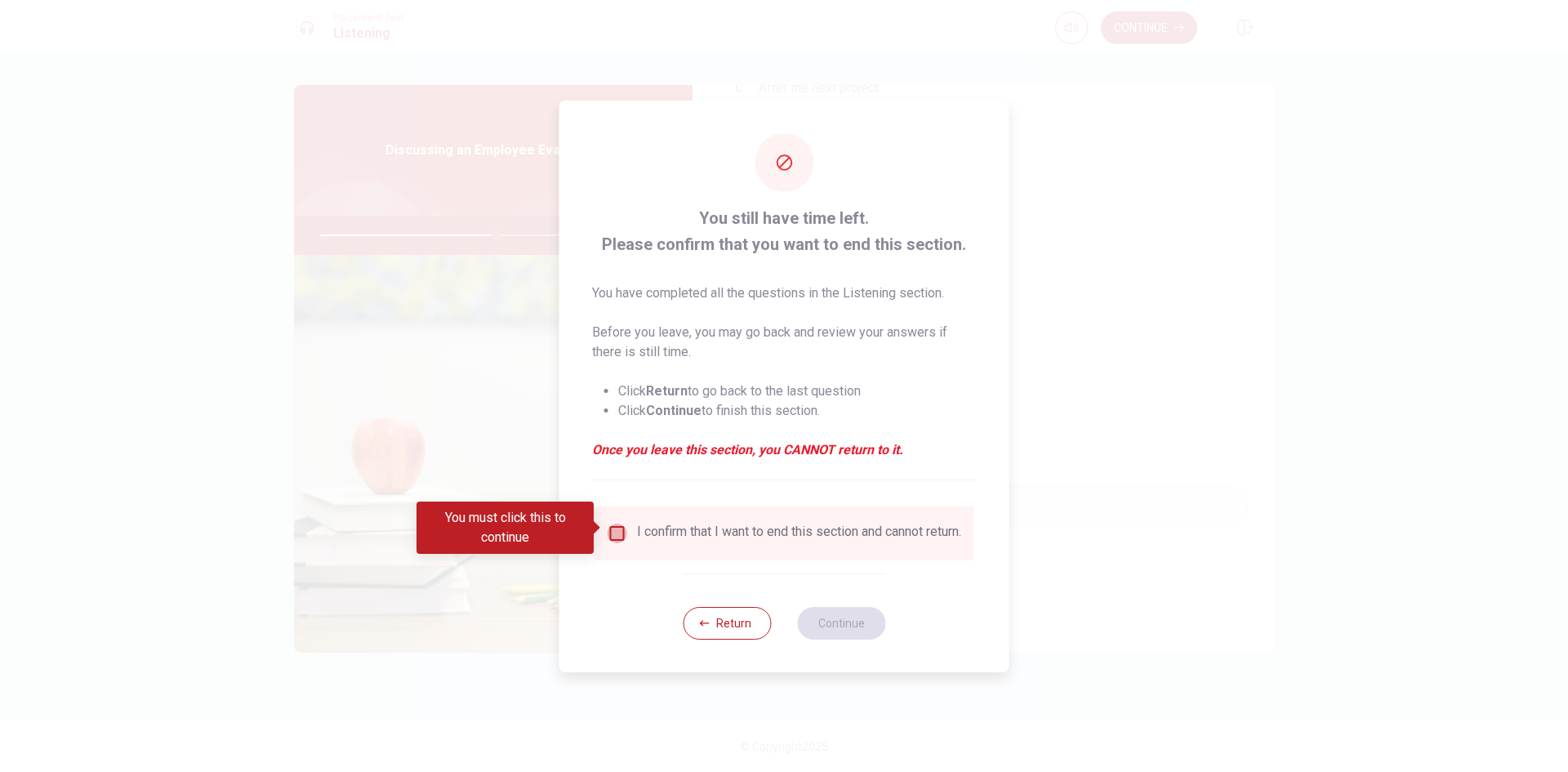 click at bounding box center (617, 533) 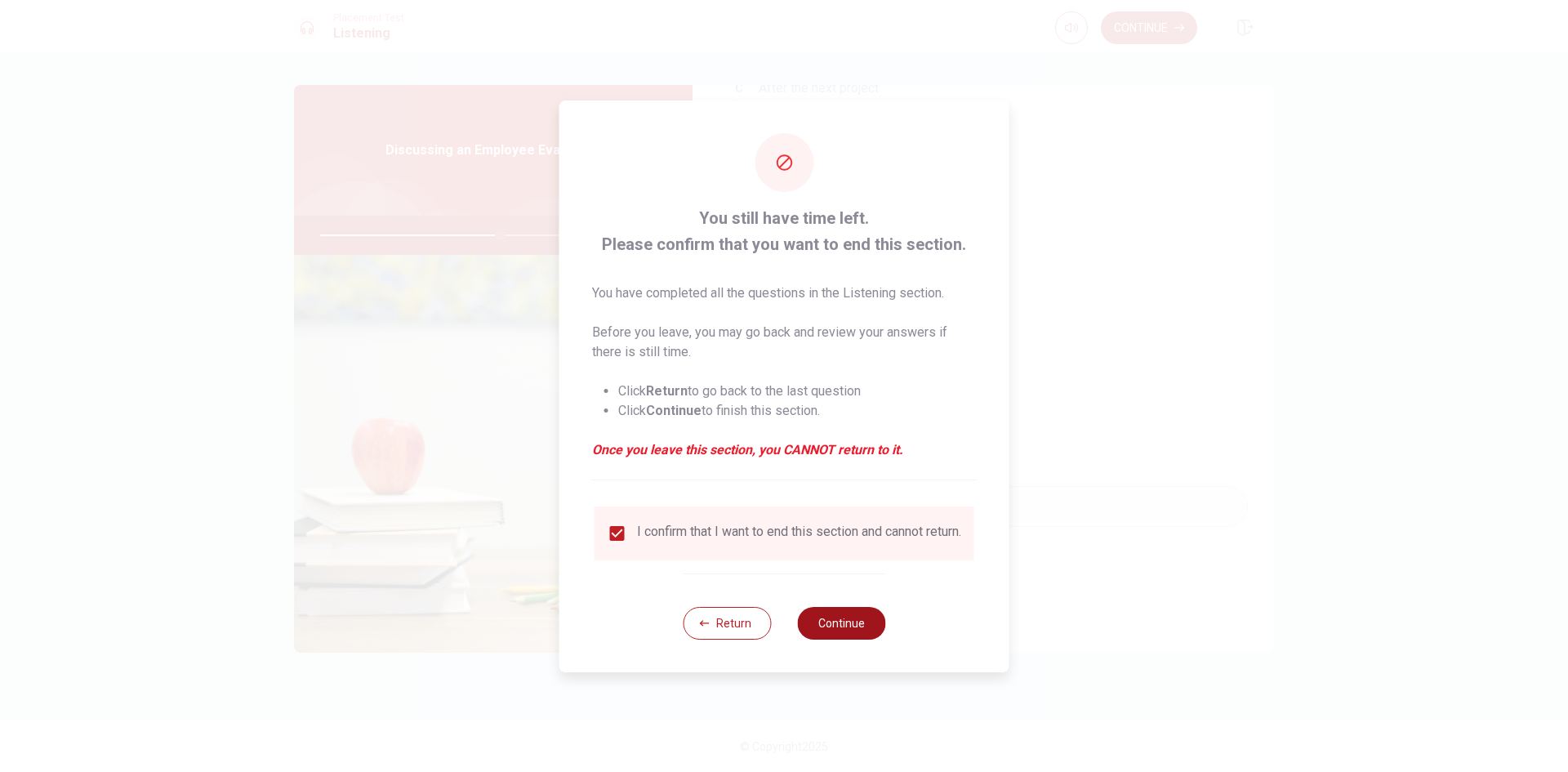 click on "Continue" at bounding box center (841, 623) 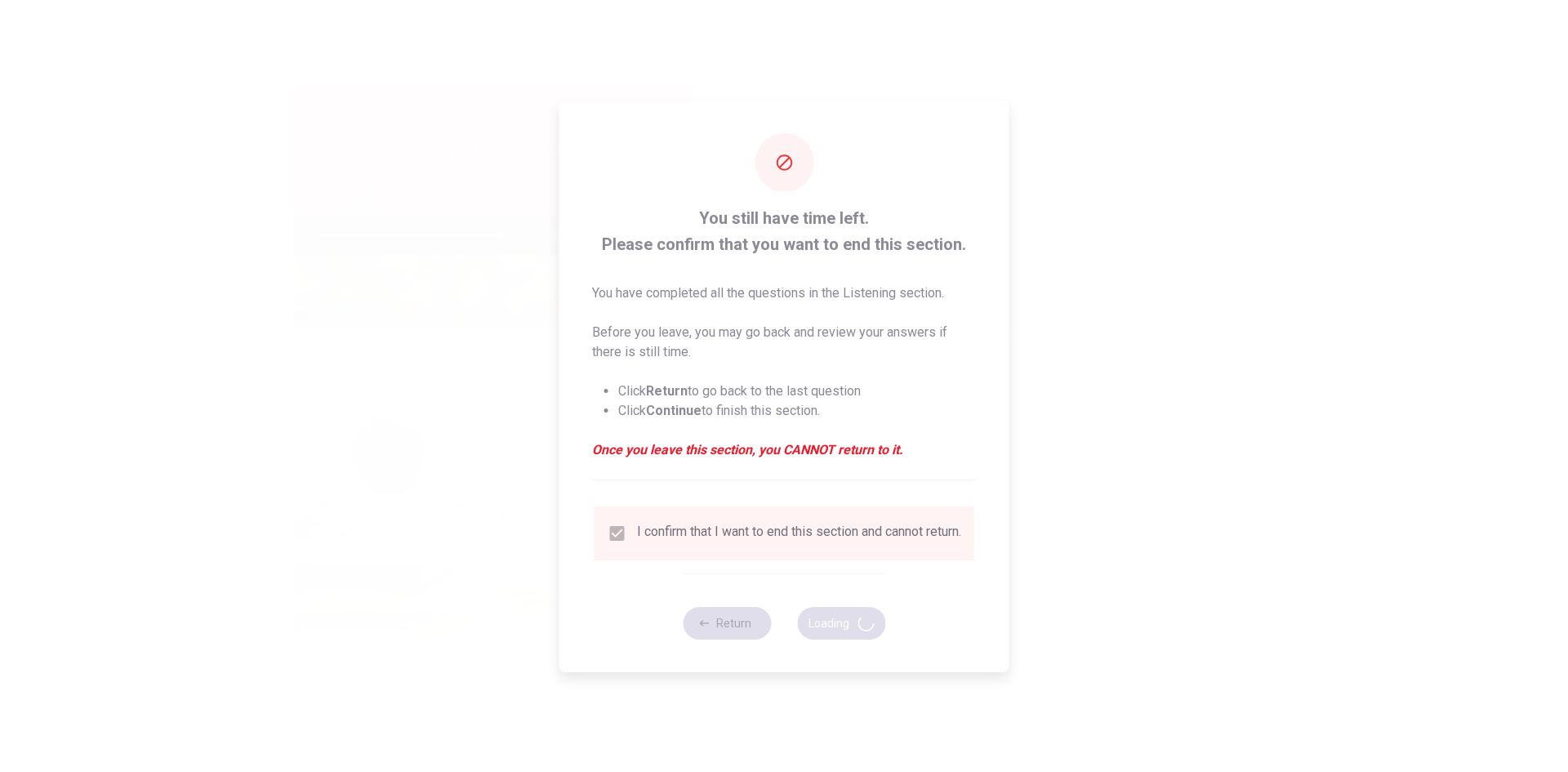 type on "62" 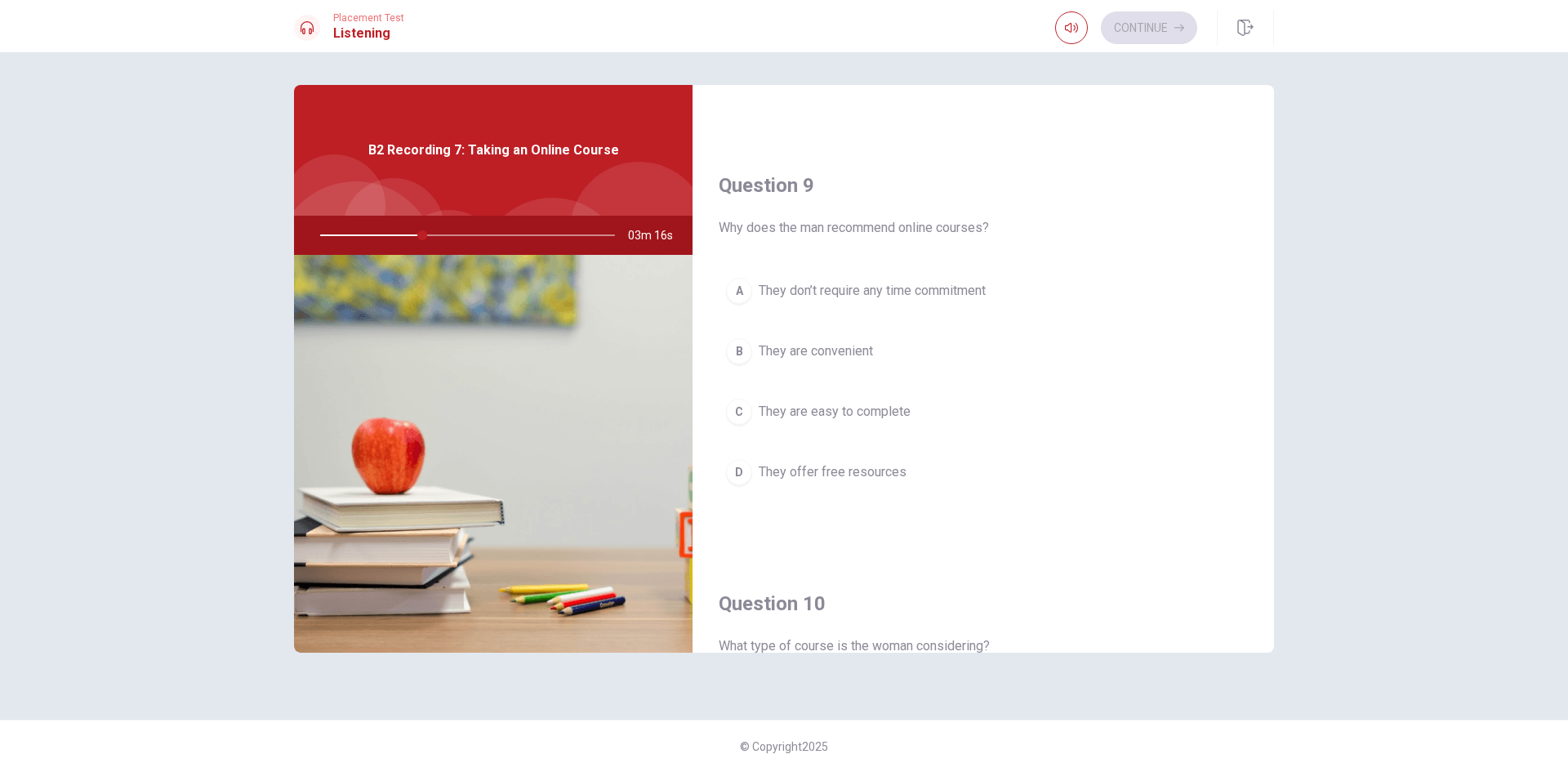 scroll, scrollTop: 1225, scrollLeft: 0, axis: vertical 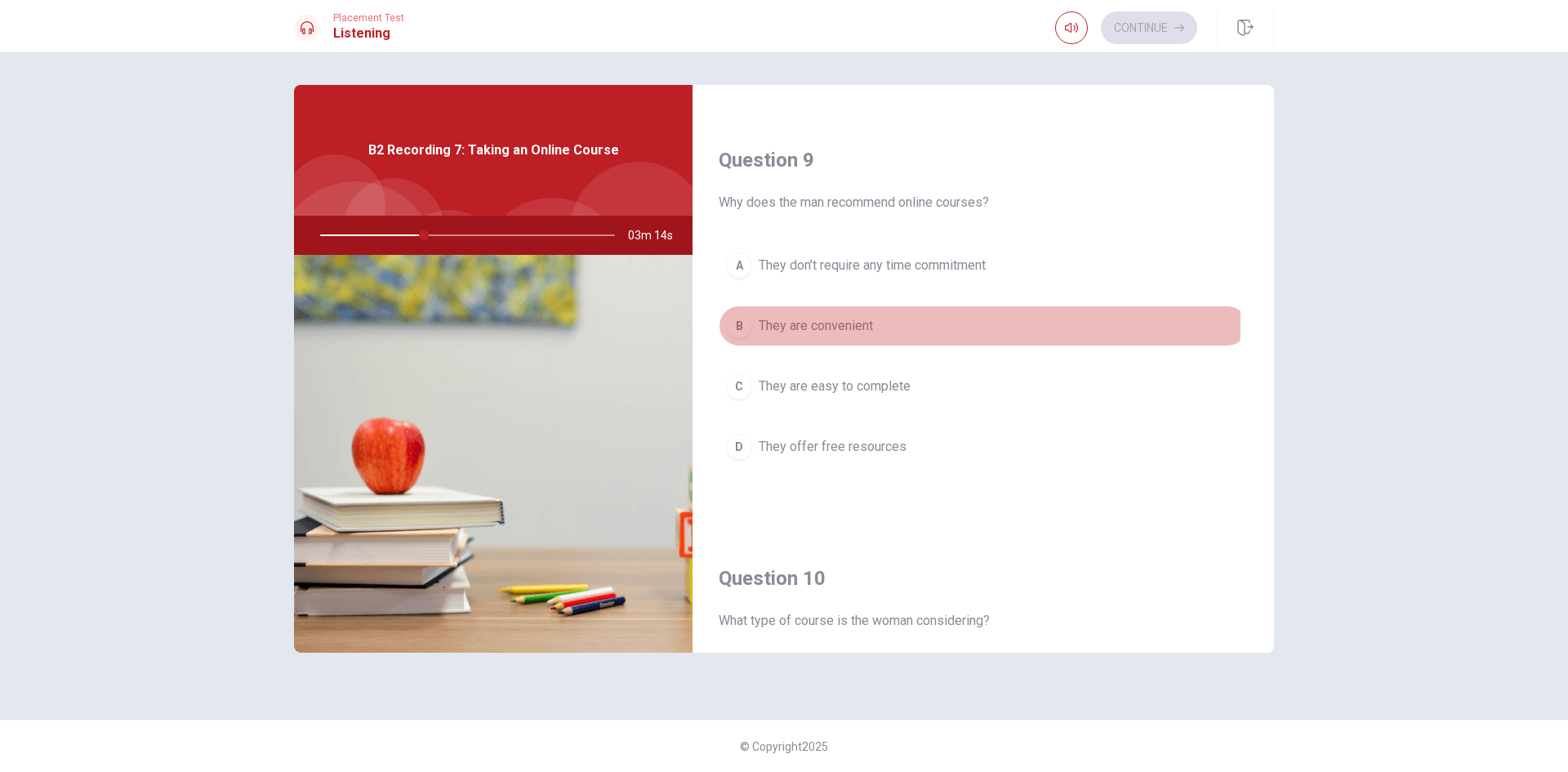 click on "B" at bounding box center (739, 326) 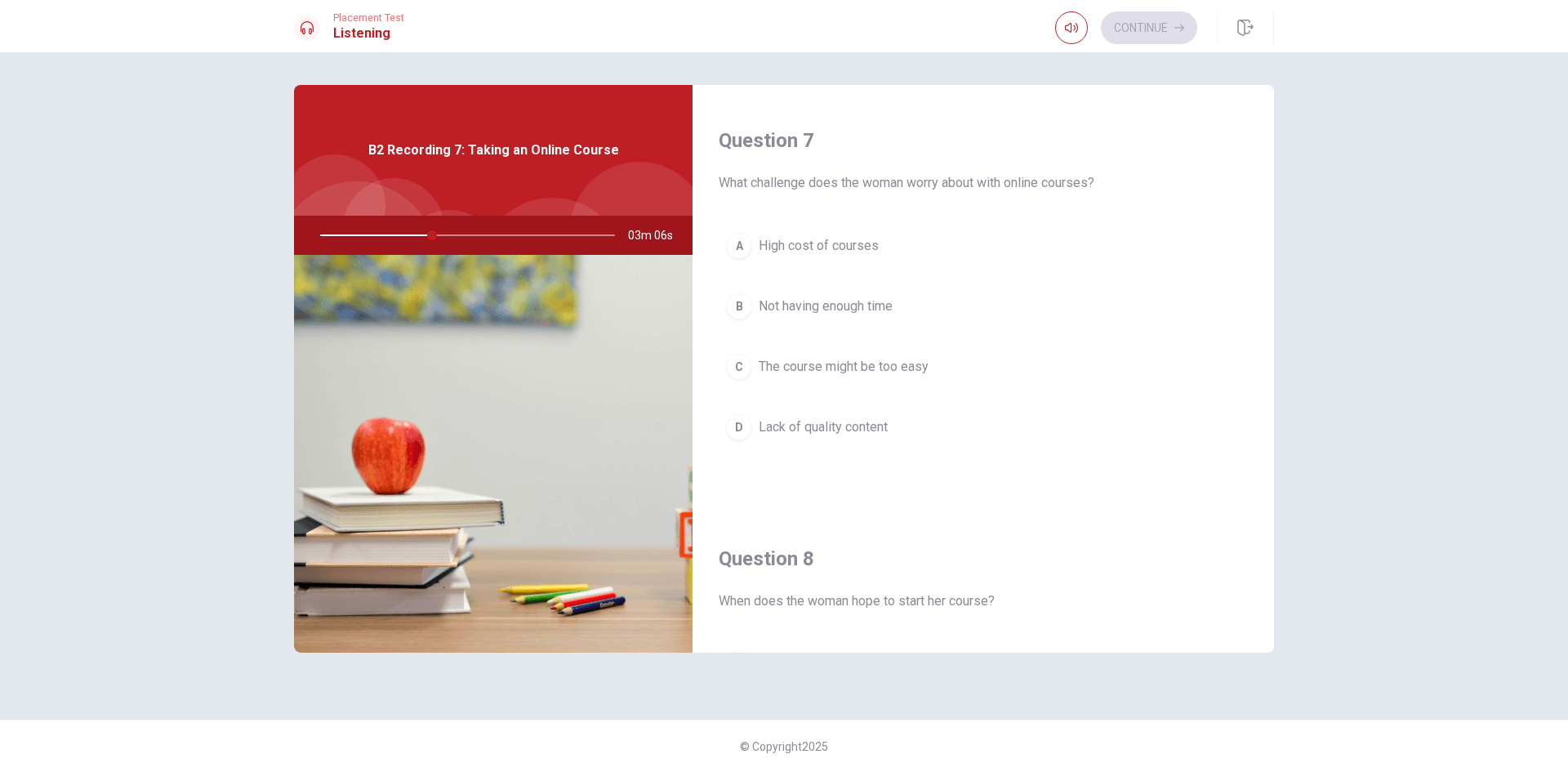 scroll, scrollTop: 0, scrollLeft: 0, axis: both 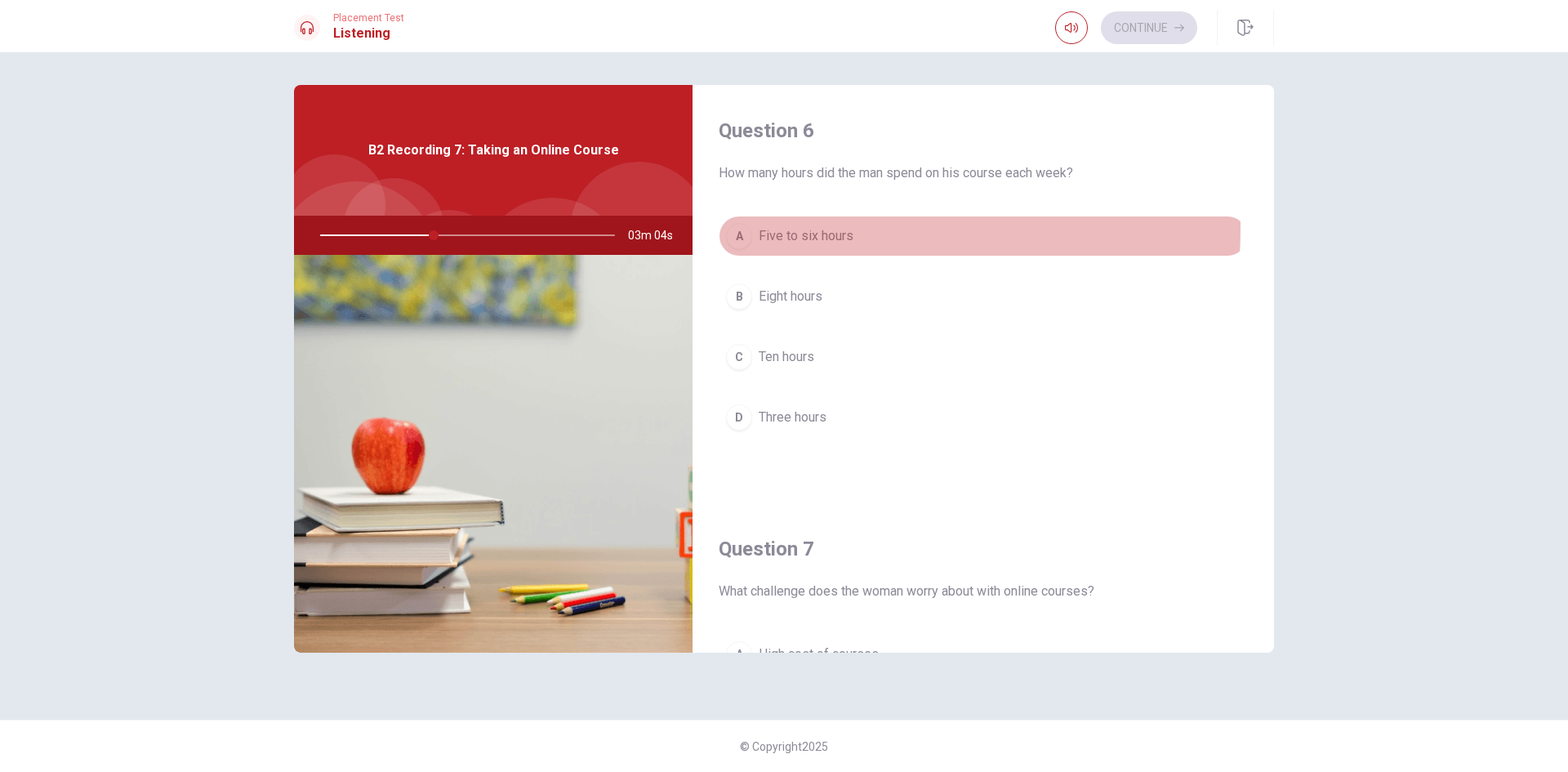 click on "A" at bounding box center [739, 236] 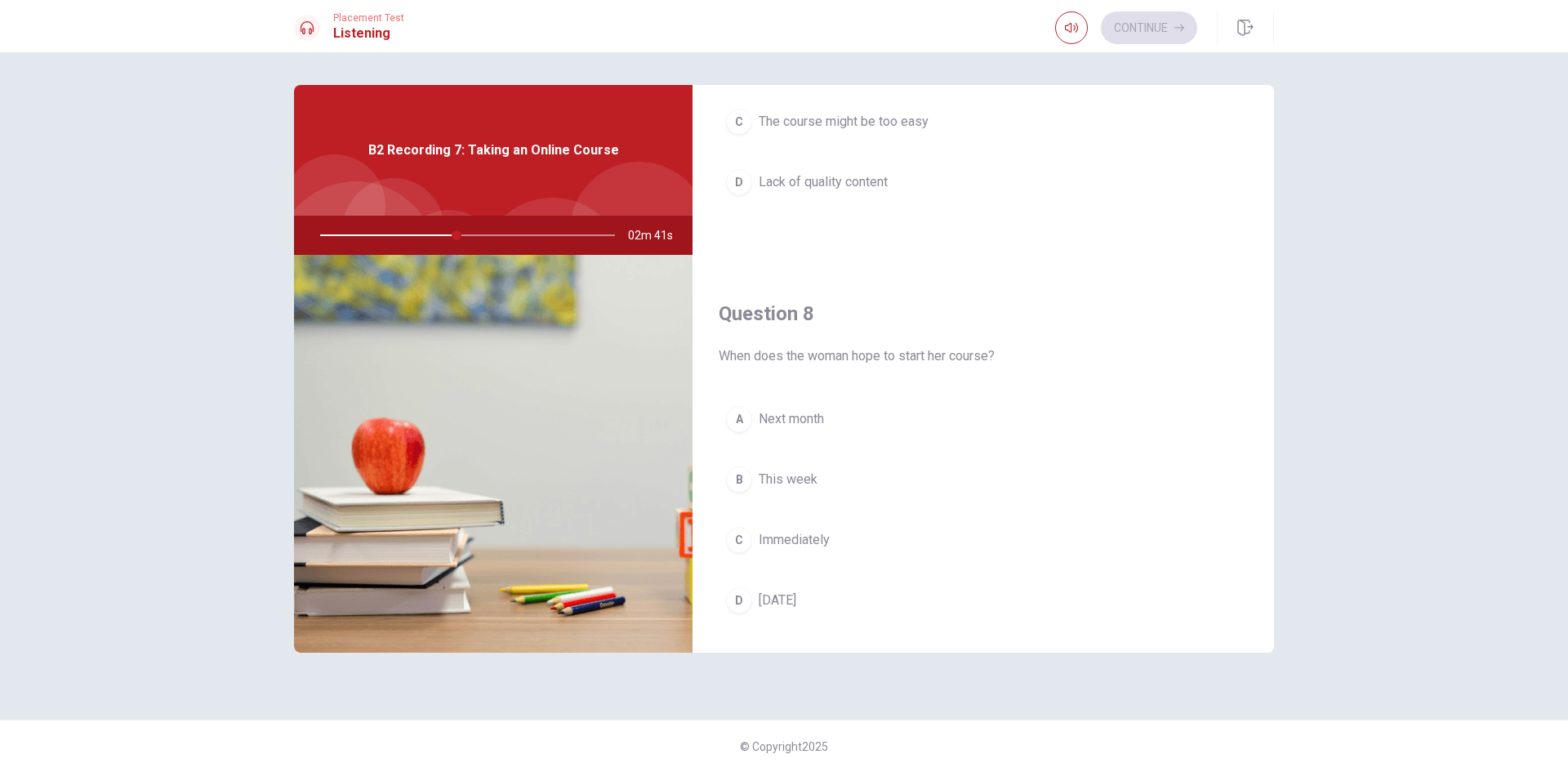 scroll, scrollTop: 817, scrollLeft: 0, axis: vertical 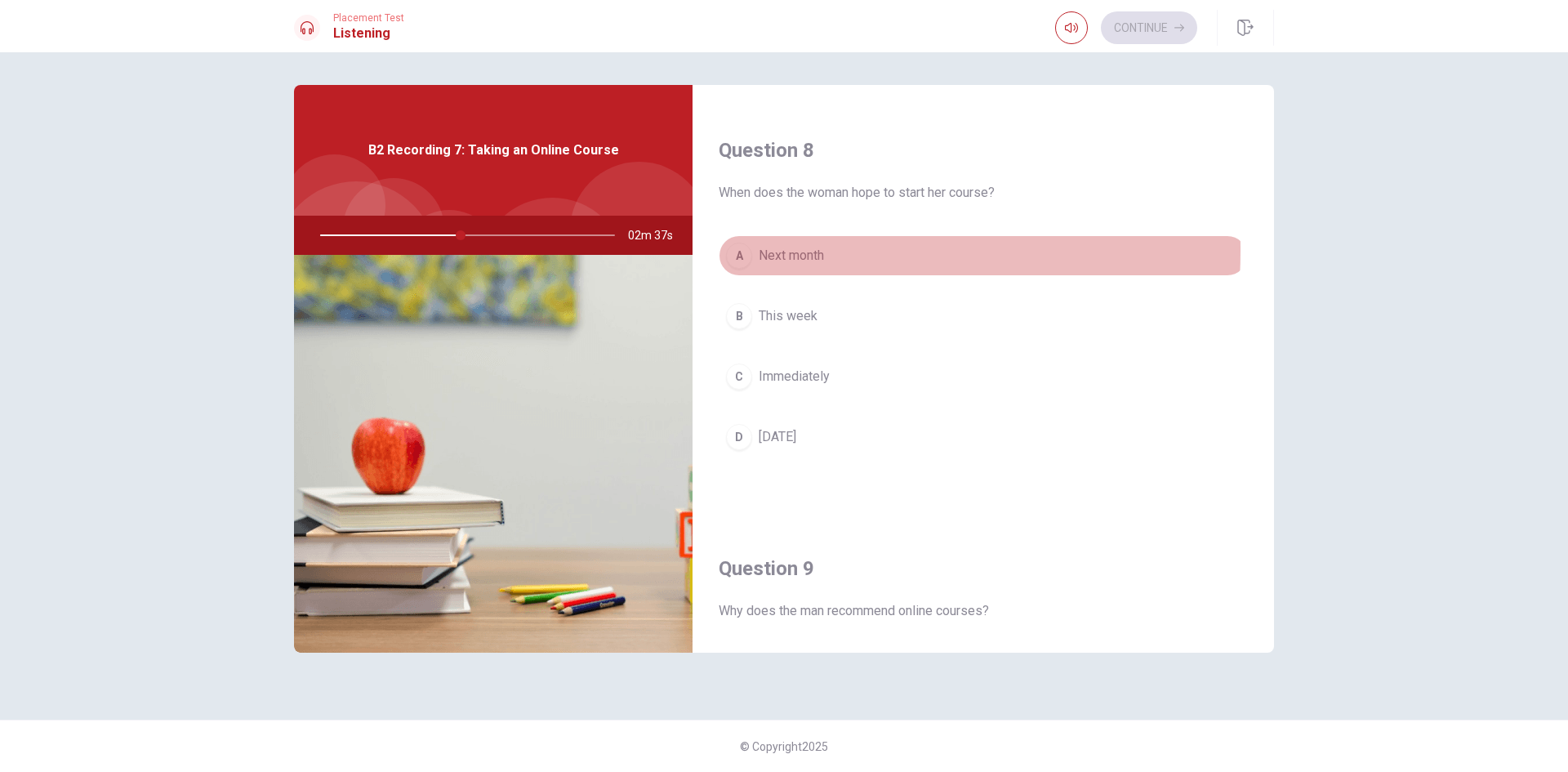 click on "A" at bounding box center (739, 256) 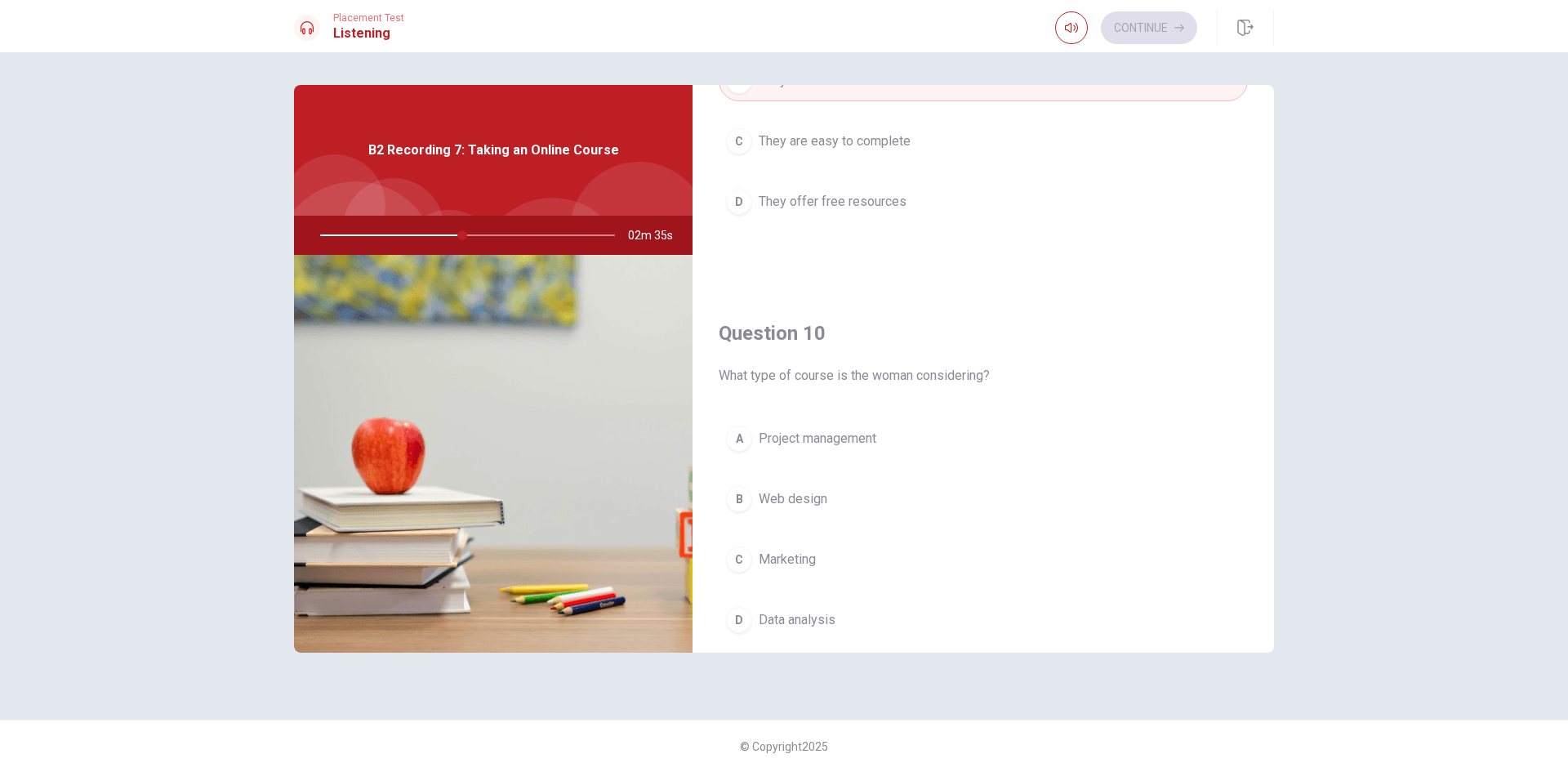 scroll, scrollTop: 1524, scrollLeft: 0, axis: vertical 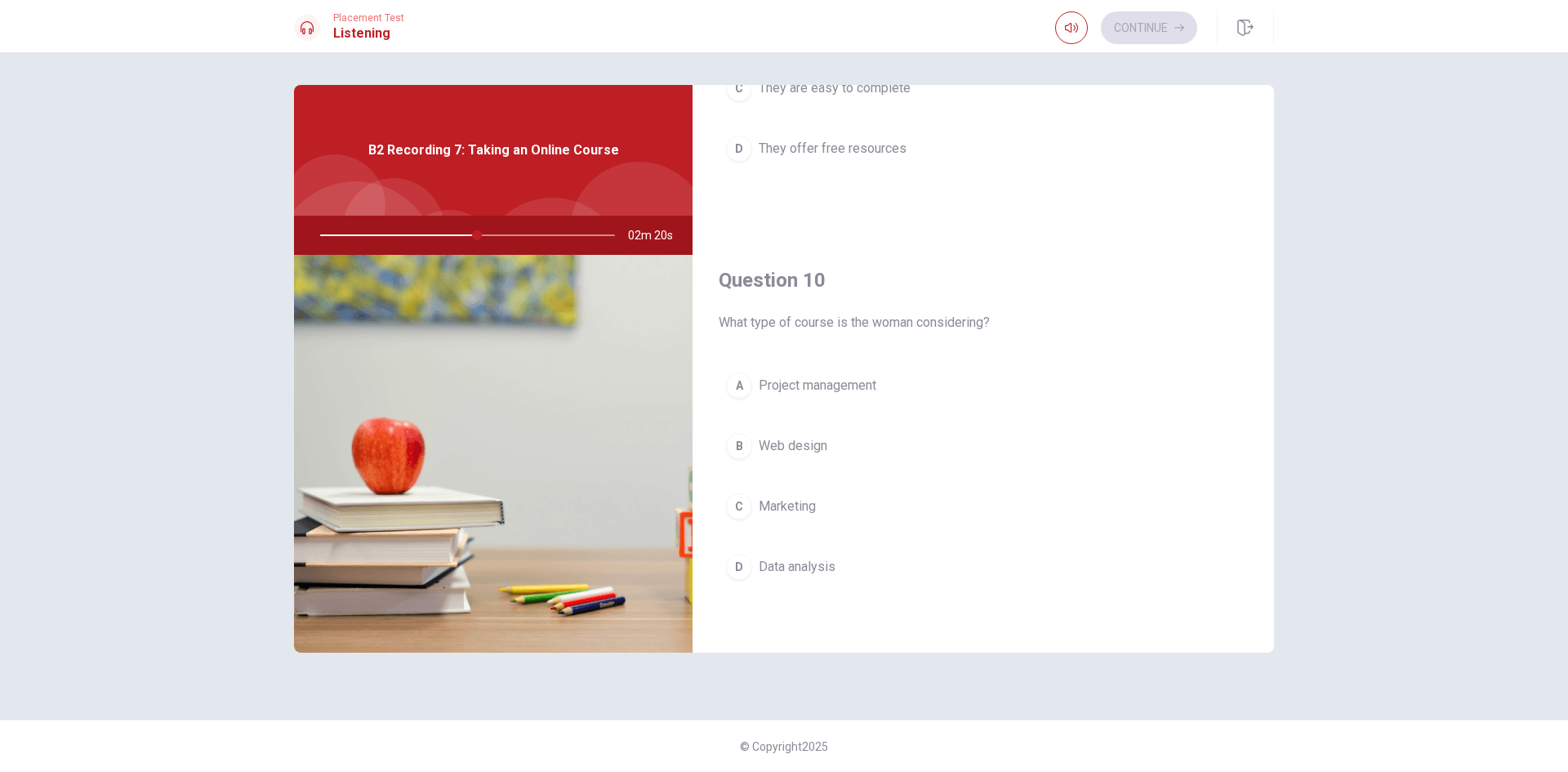 click on "D" at bounding box center (739, 567) 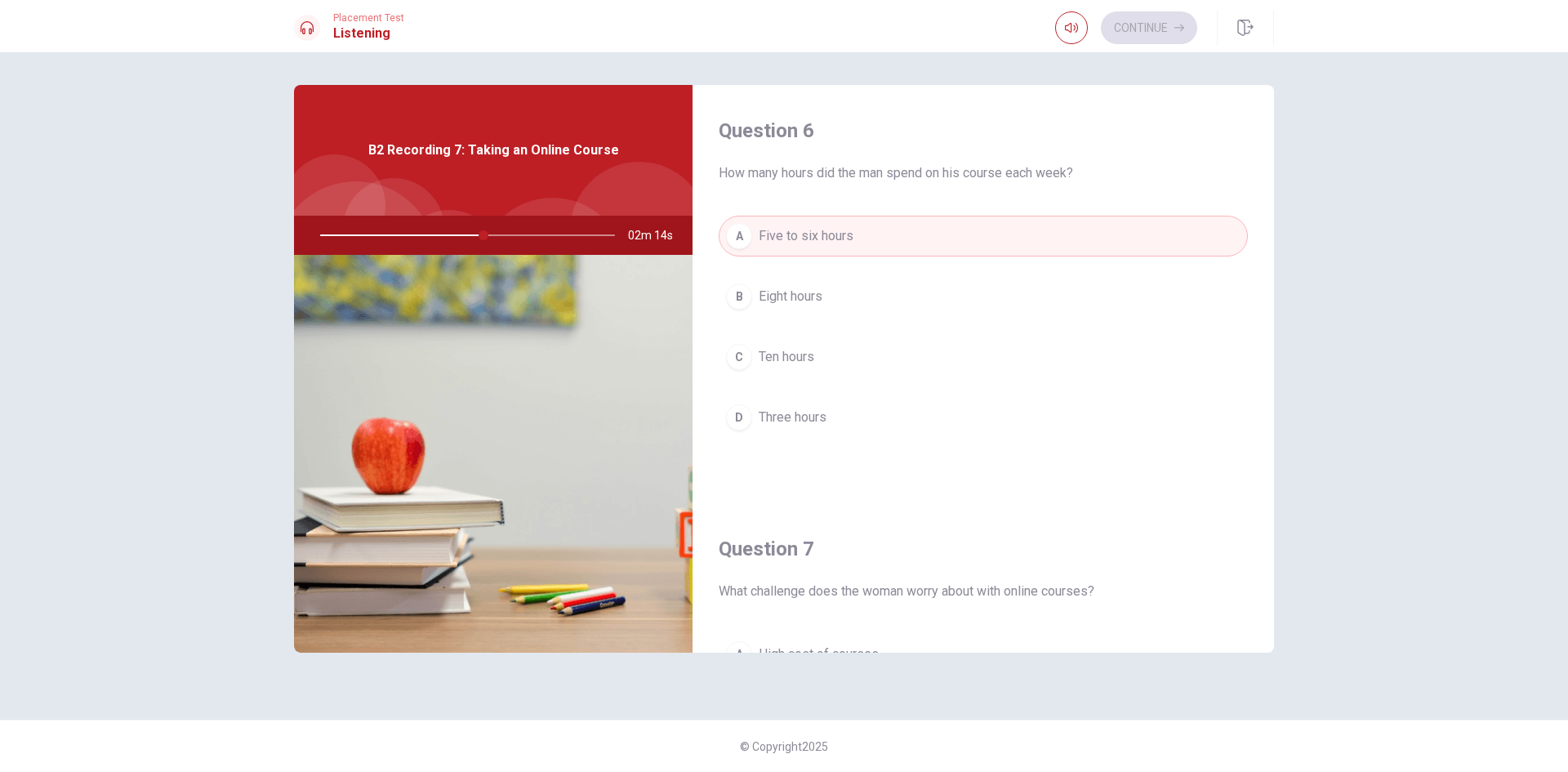 scroll, scrollTop: 327, scrollLeft: 0, axis: vertical 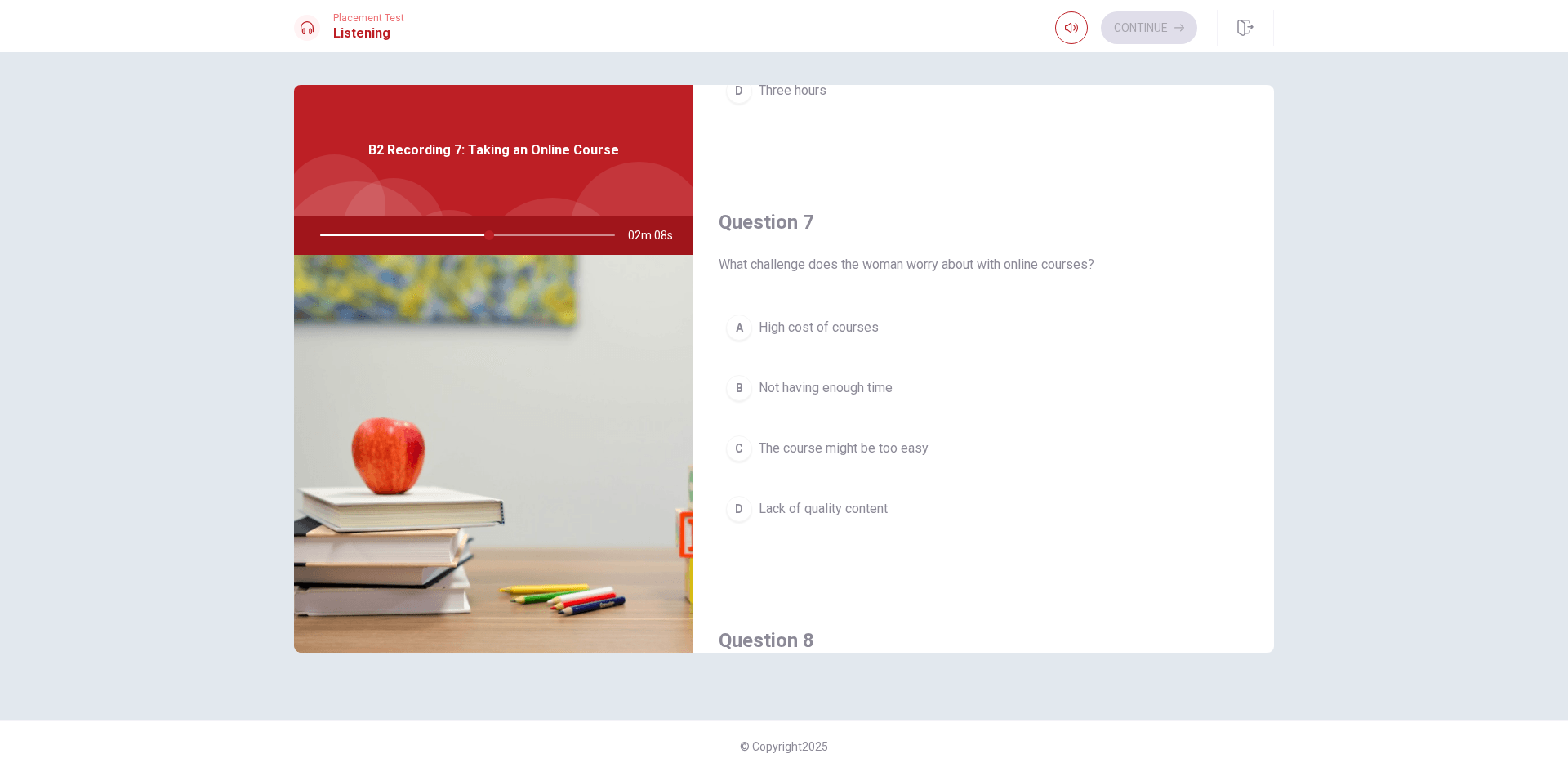 click on "B" at bounding box center [739, 388] 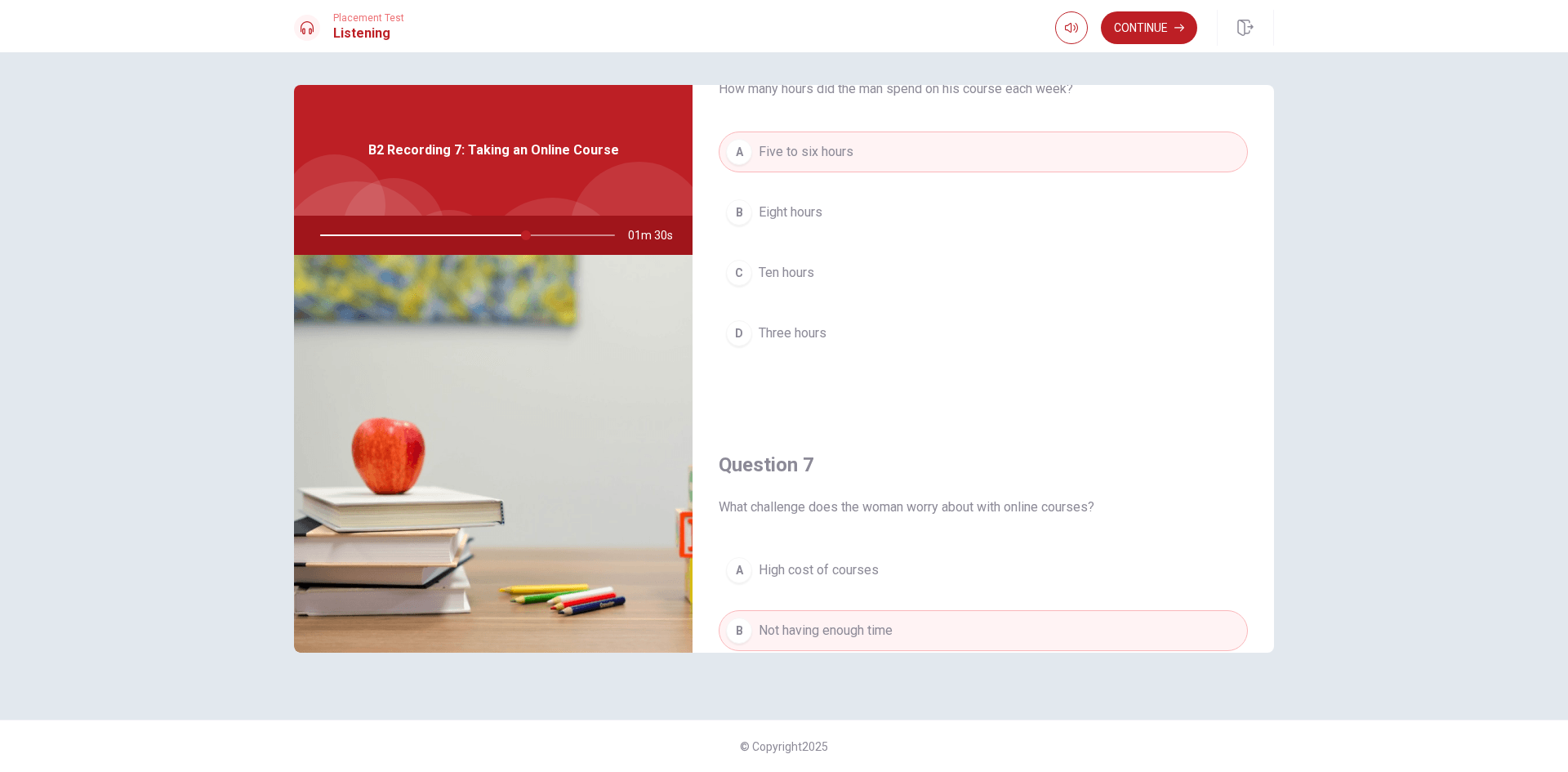 scroll, scrollTop: 0, scrollLeft: 0, axis: both 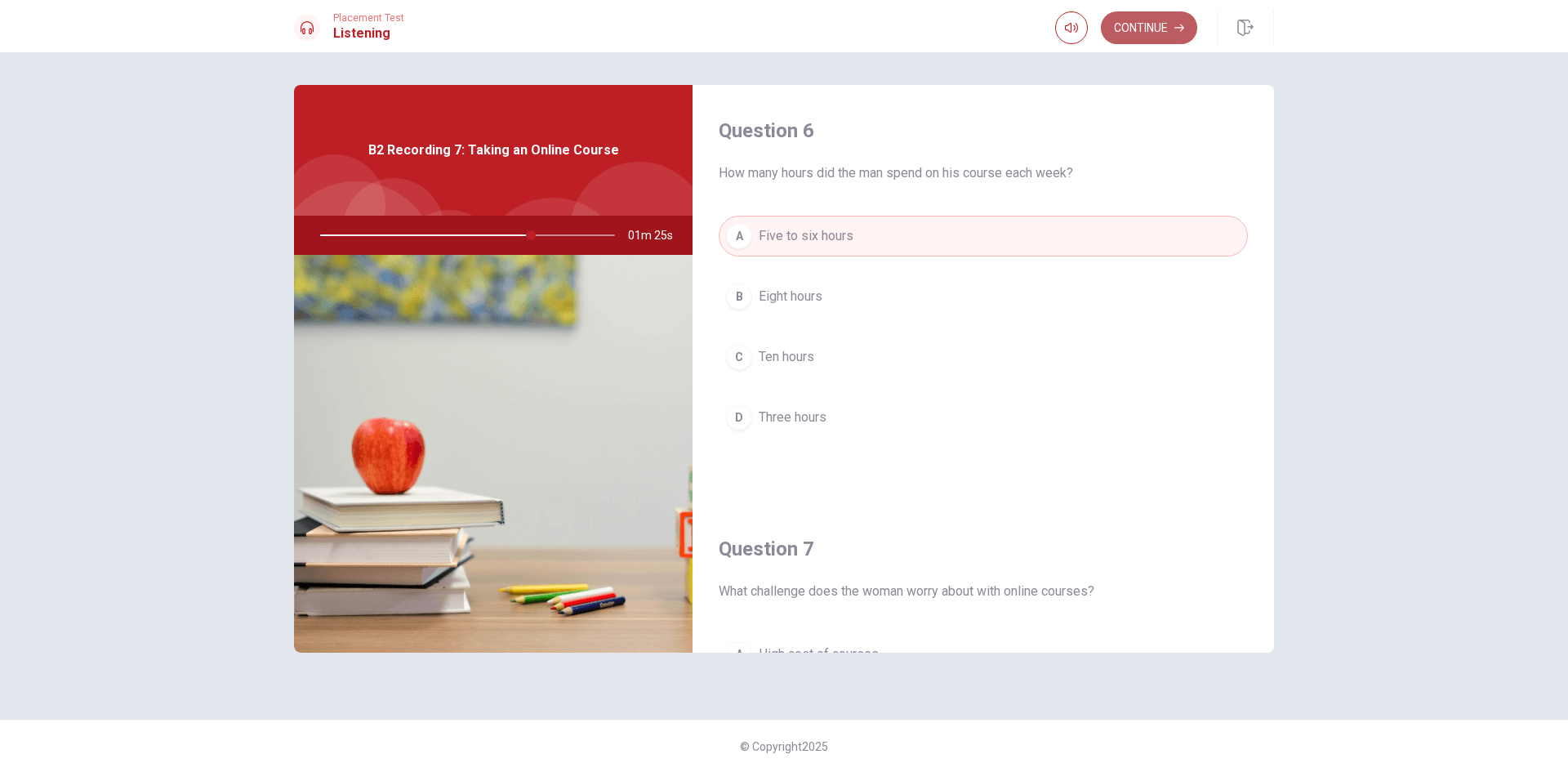 click on "Continue" at bounding box center (1149, 28) 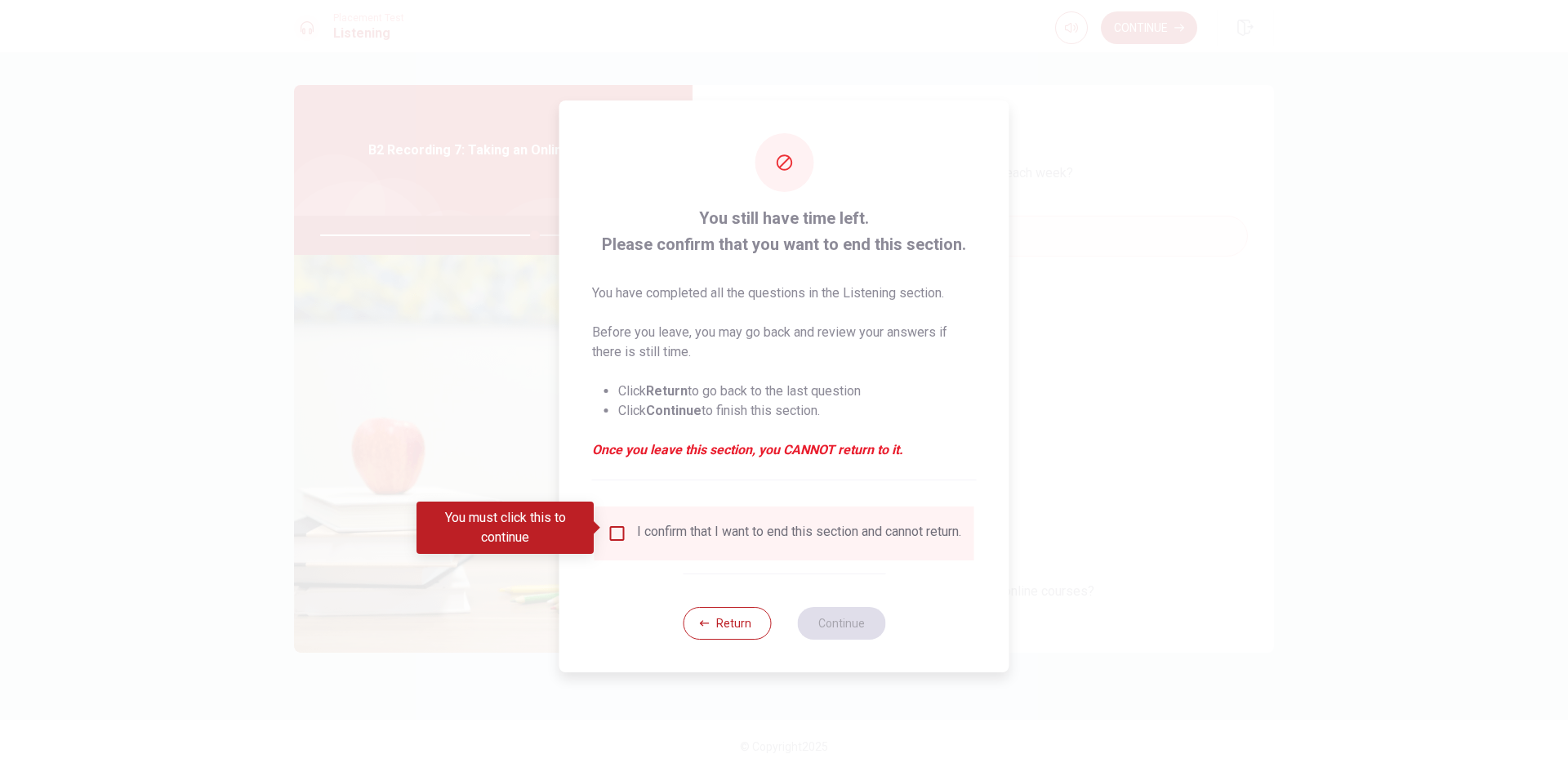 click at bounding box center [784, 386] 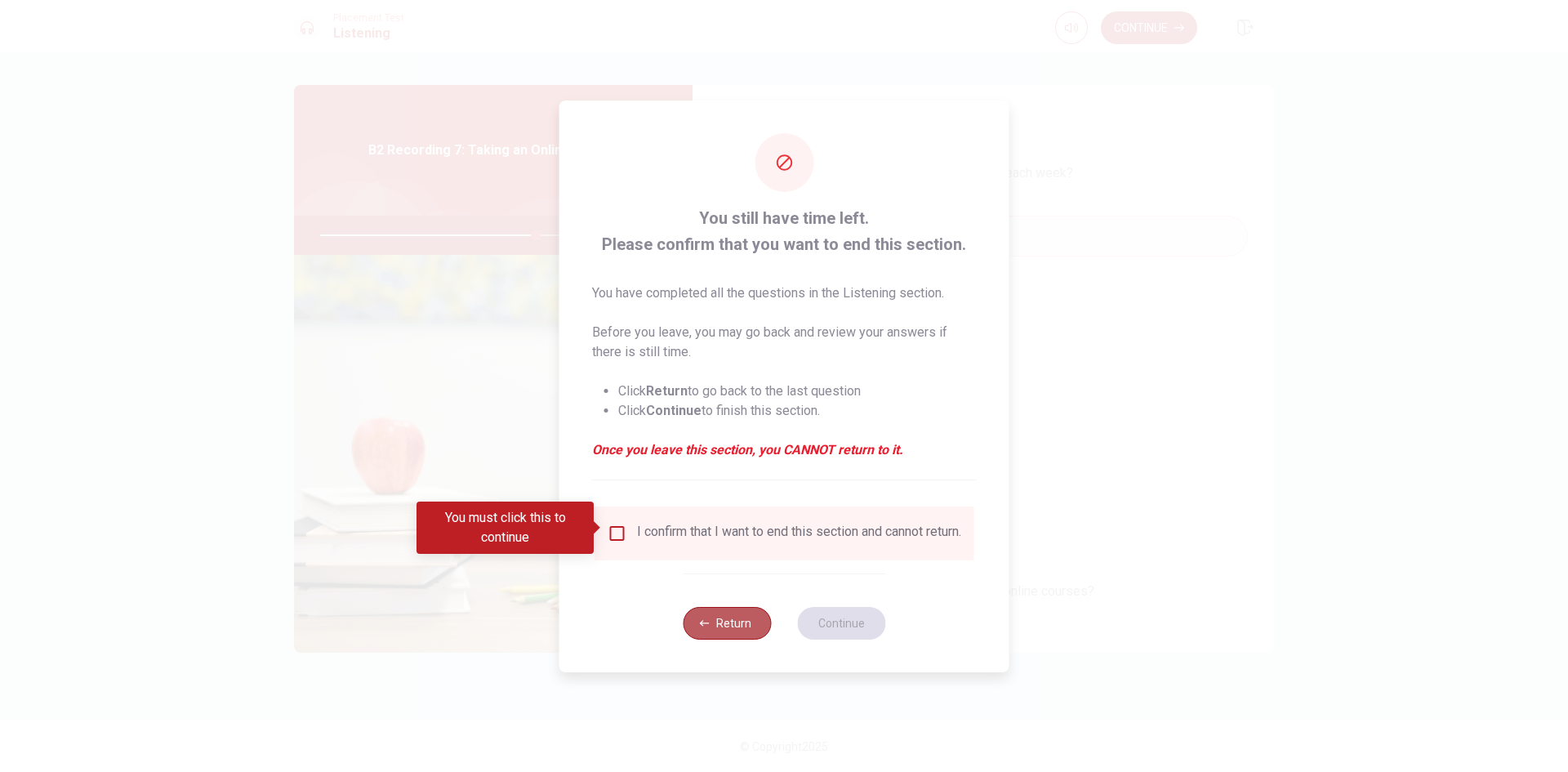 click on "Return" at bounding box center [727, 623] 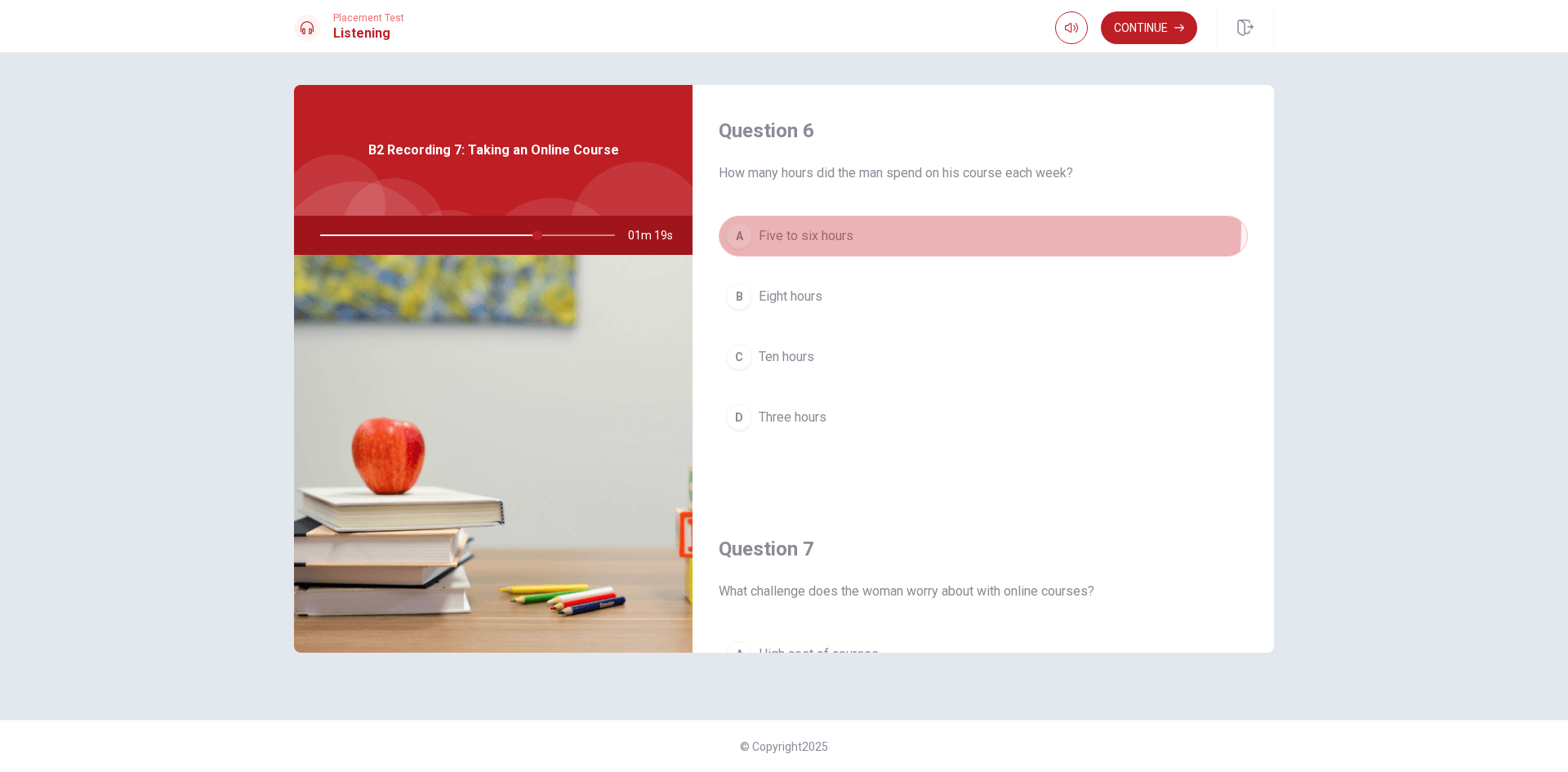 click on "A Five to six hours" at bounding box center (983, 236) 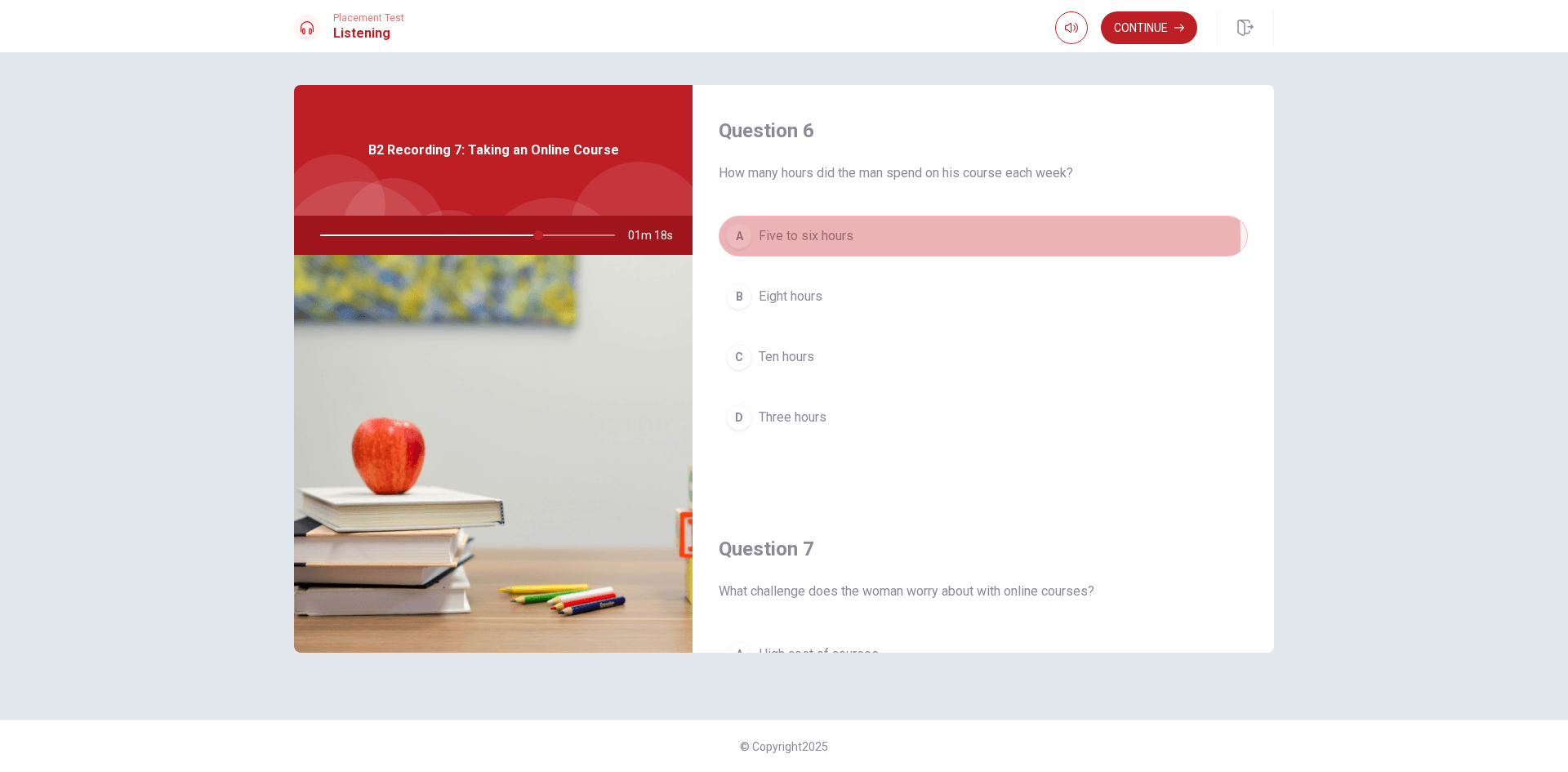 click on "A Five to six hours" at bounding box center [983, 236] 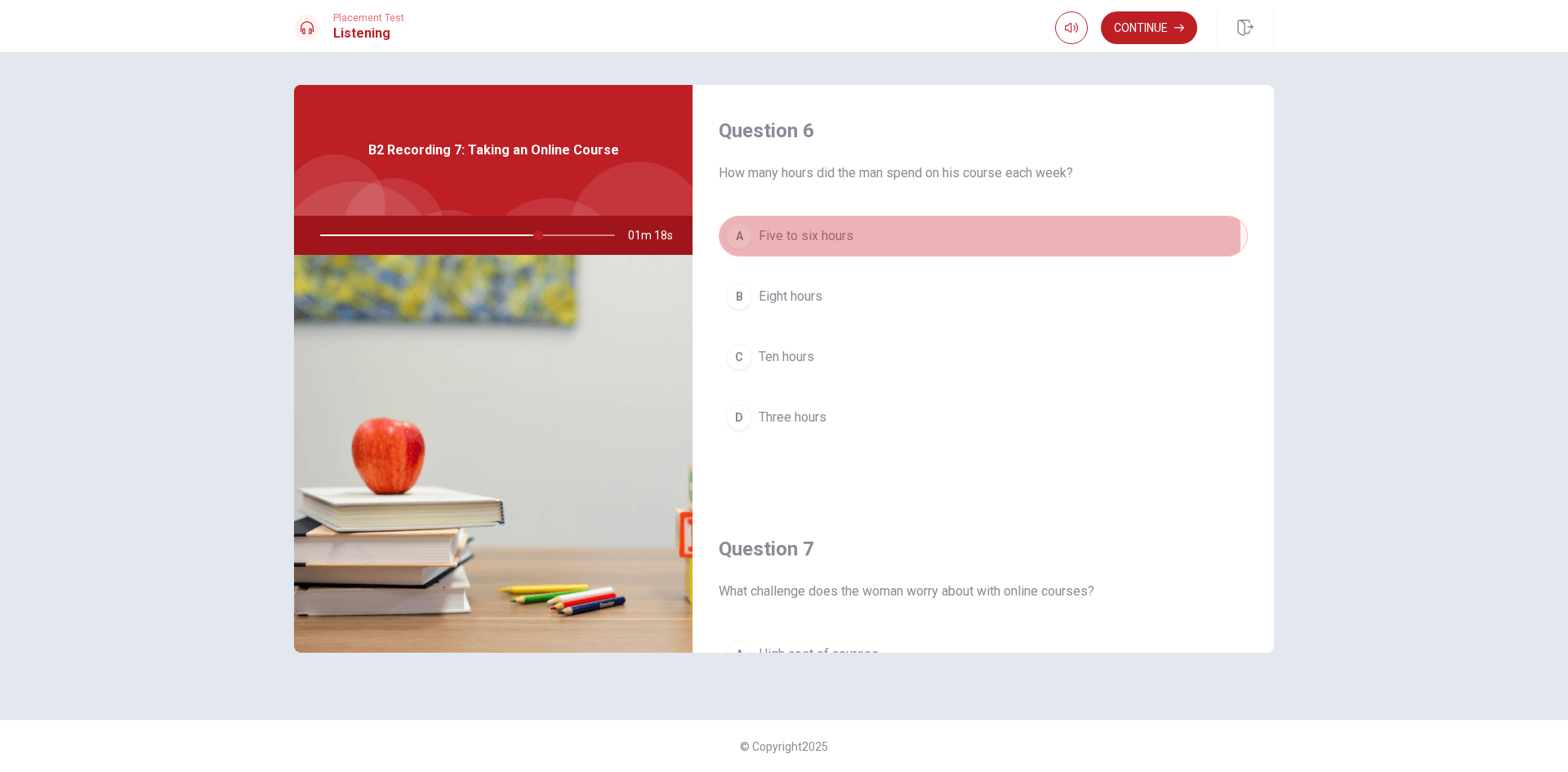click on "A Five to six hours" at bounding box center (983, 236) 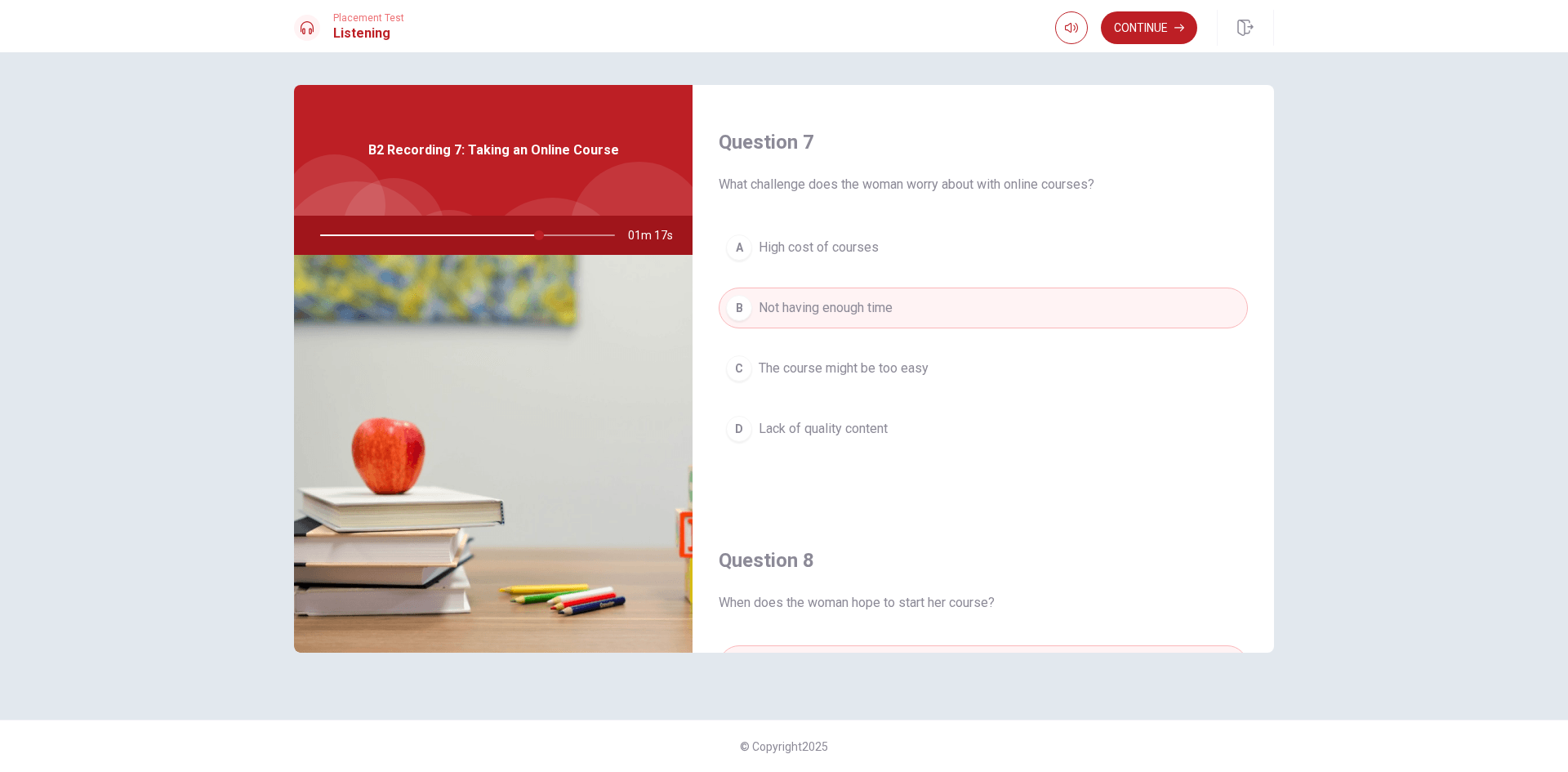 scroll, scrollTop: 408, scrollLeft: 0, axis: vertical 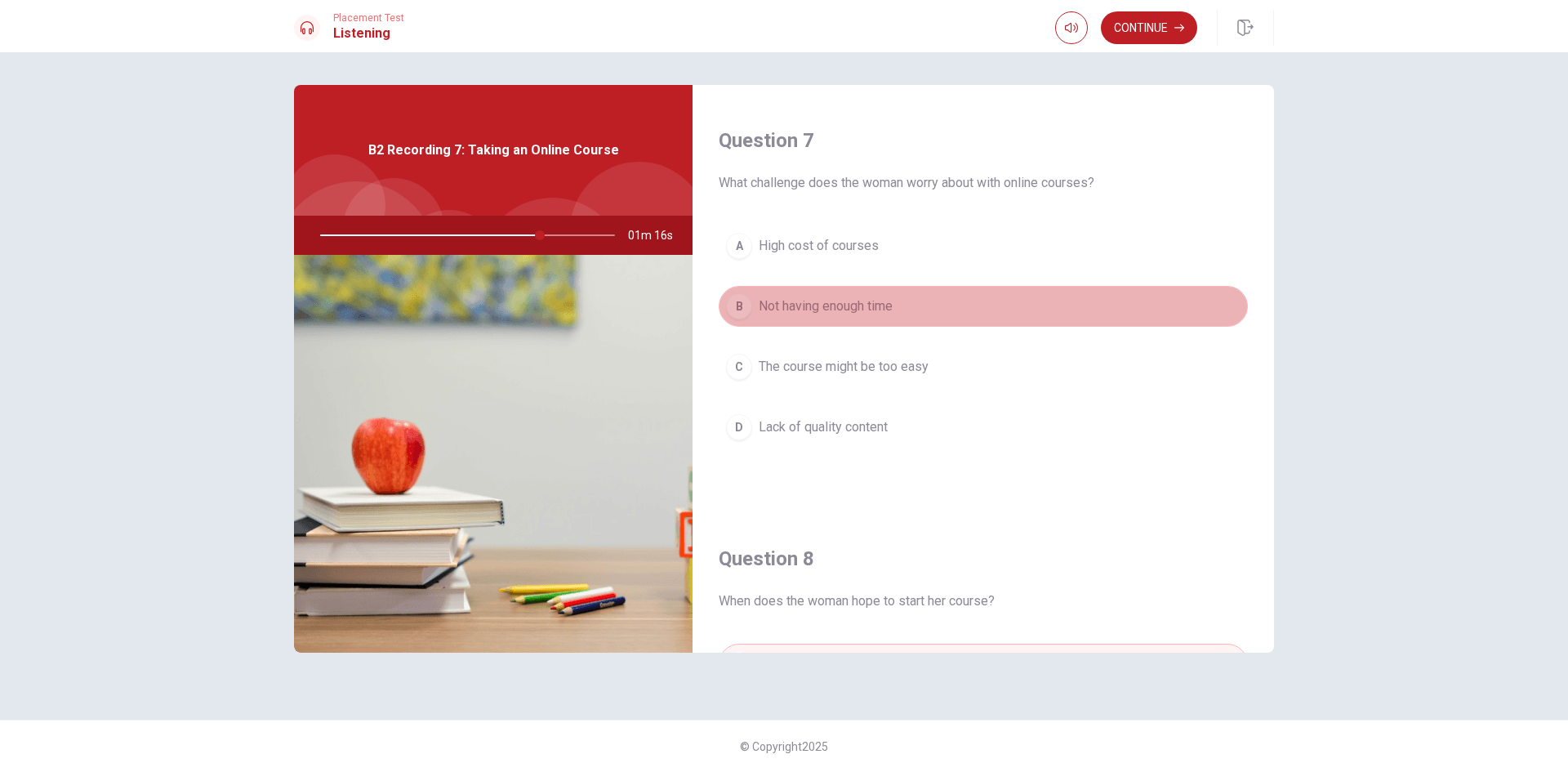 click on "B Not having enough time" at bounding box center [983, 306] 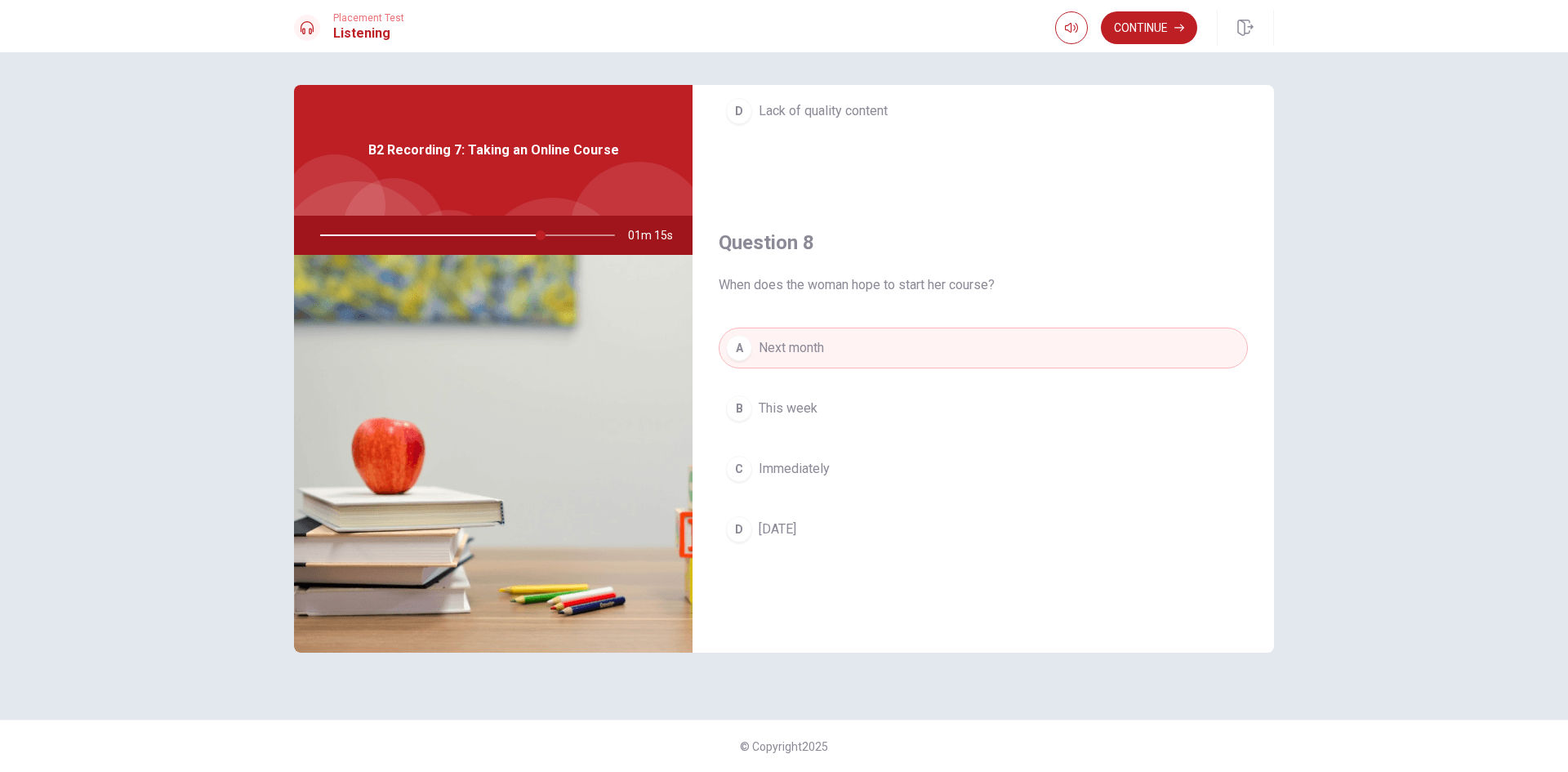 scroll, scrollTop: 817, scrollLeft: 0, axis: vertical 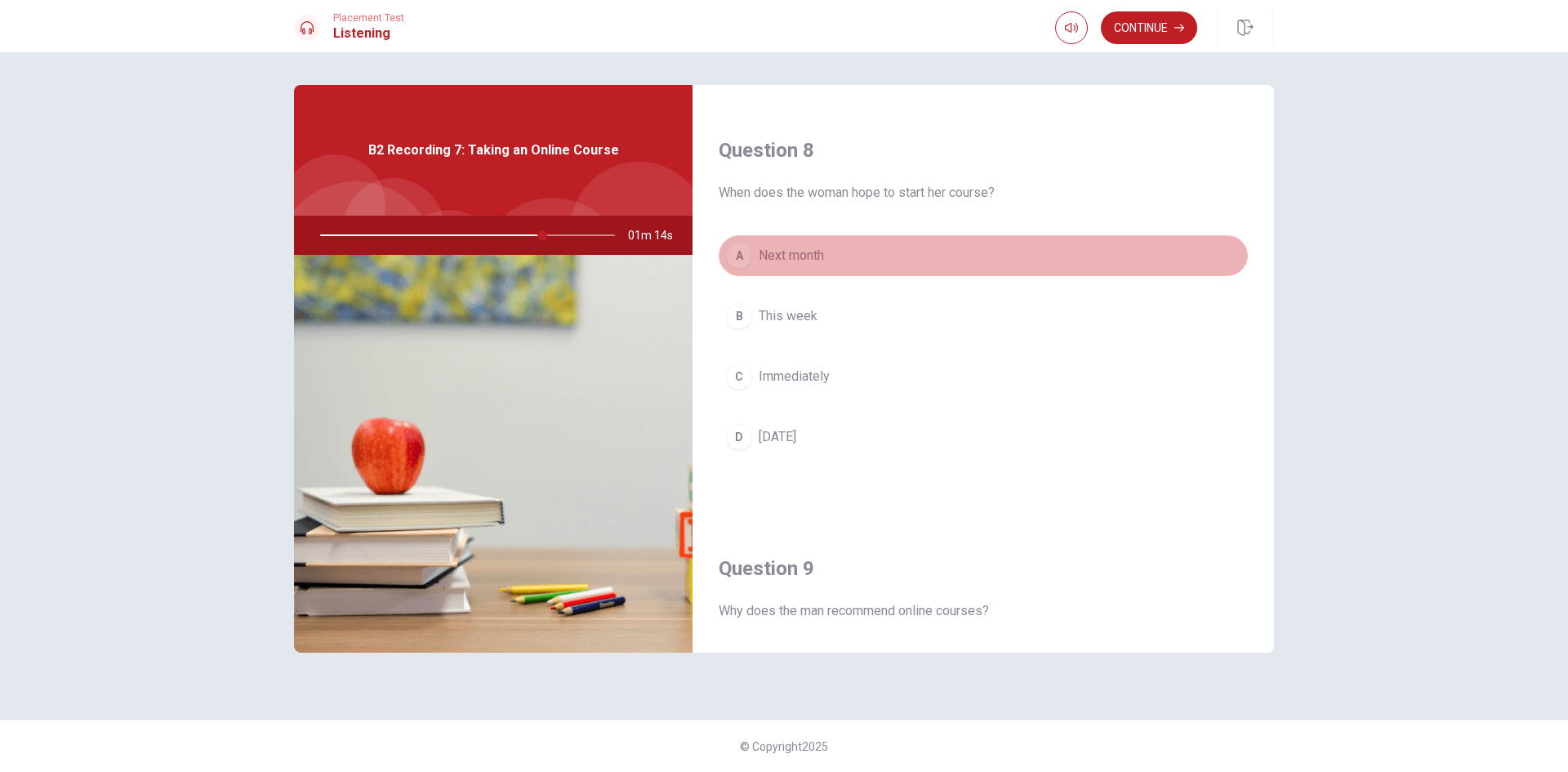 click on "A Next month" at bounding box center (983, 256) 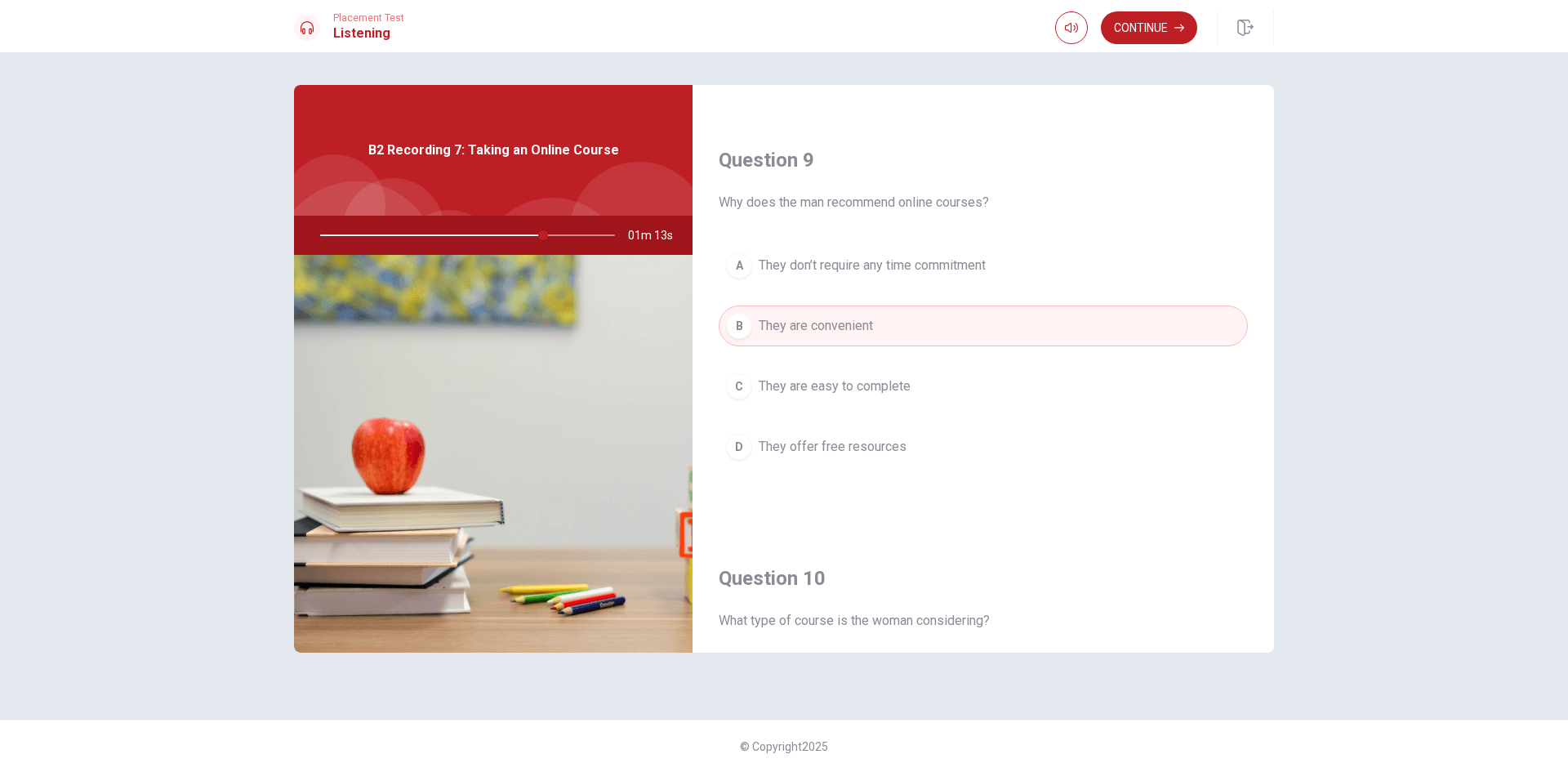 click on "B They are convenient" at bounding box center [983, 326] 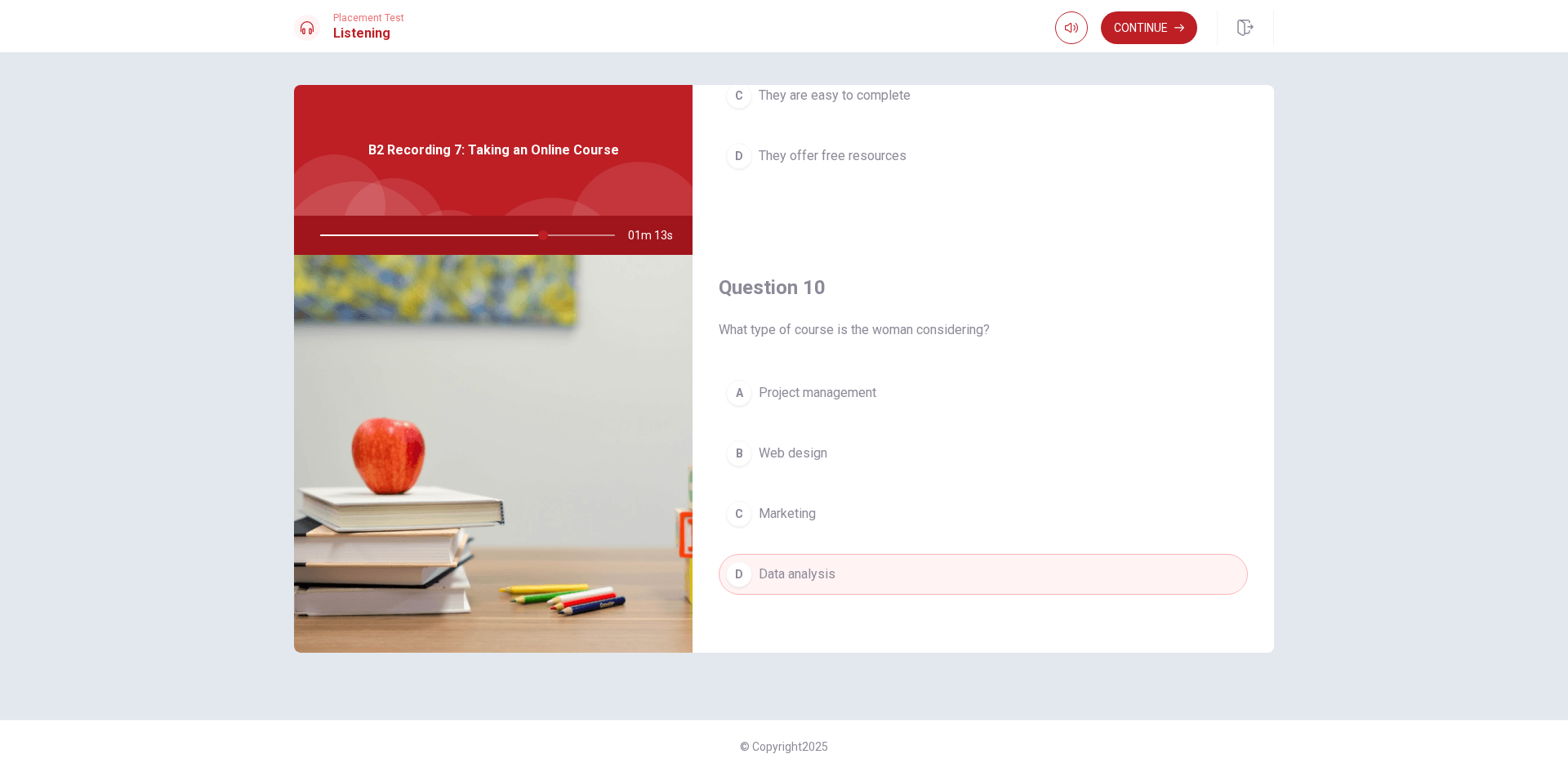 scroll, scrollTop: 1524, scrollLeft: 0, axis: vertical 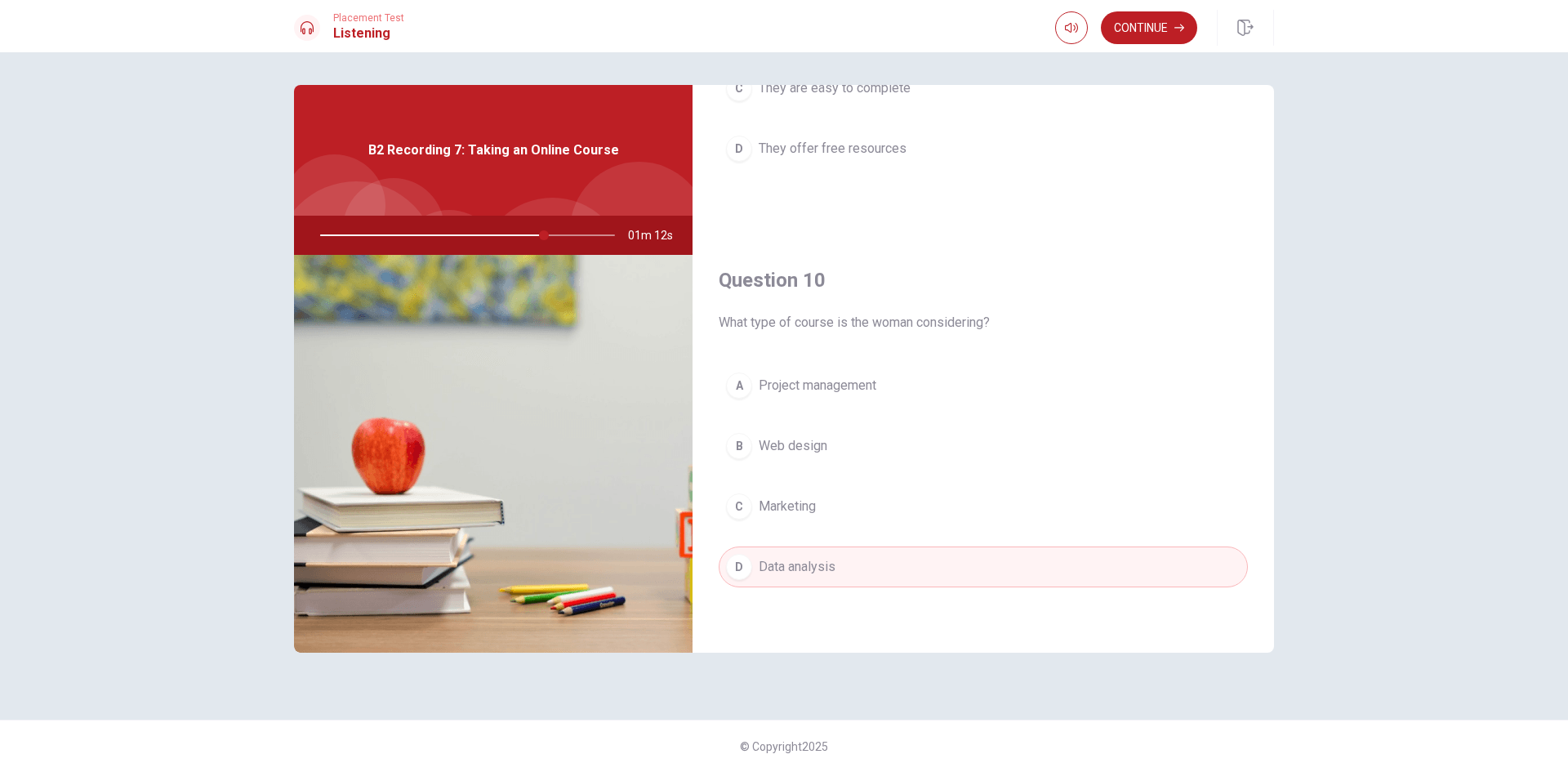 click on "D Data analysis" at bounding box center (983, 567) 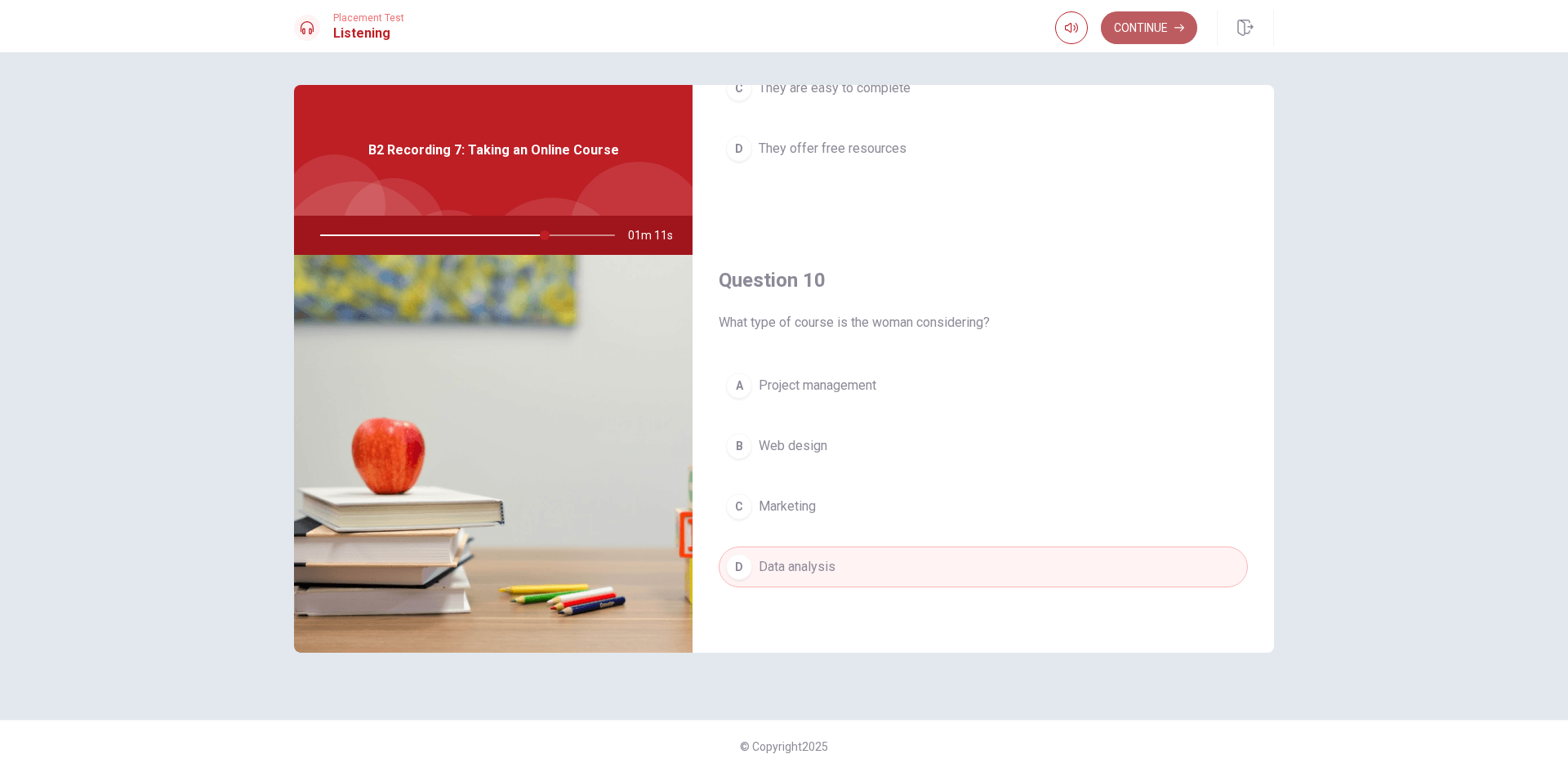 click on "Continue" at bounding box center (1149, 28) 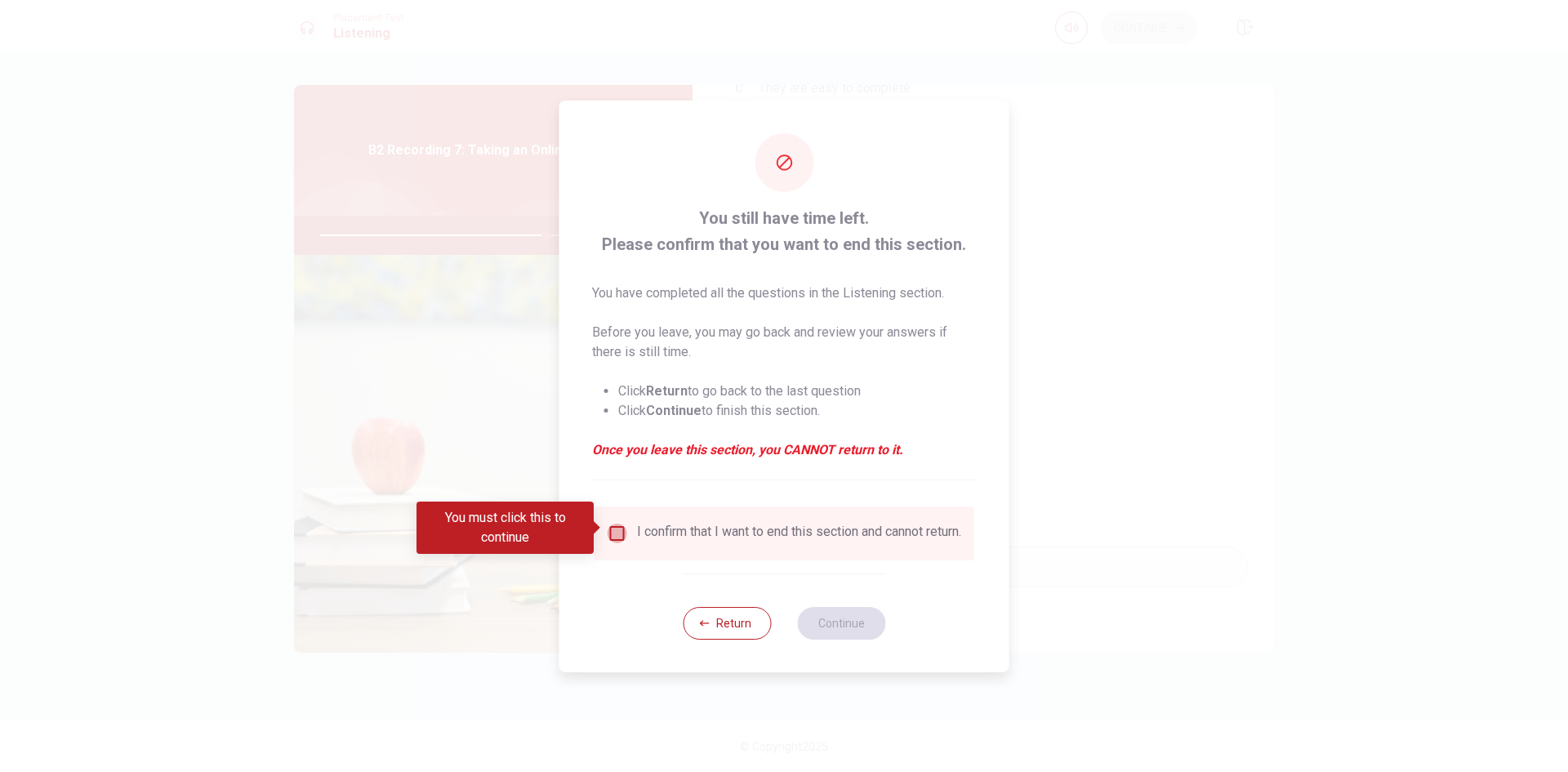 click at bounding box center (617, 533) 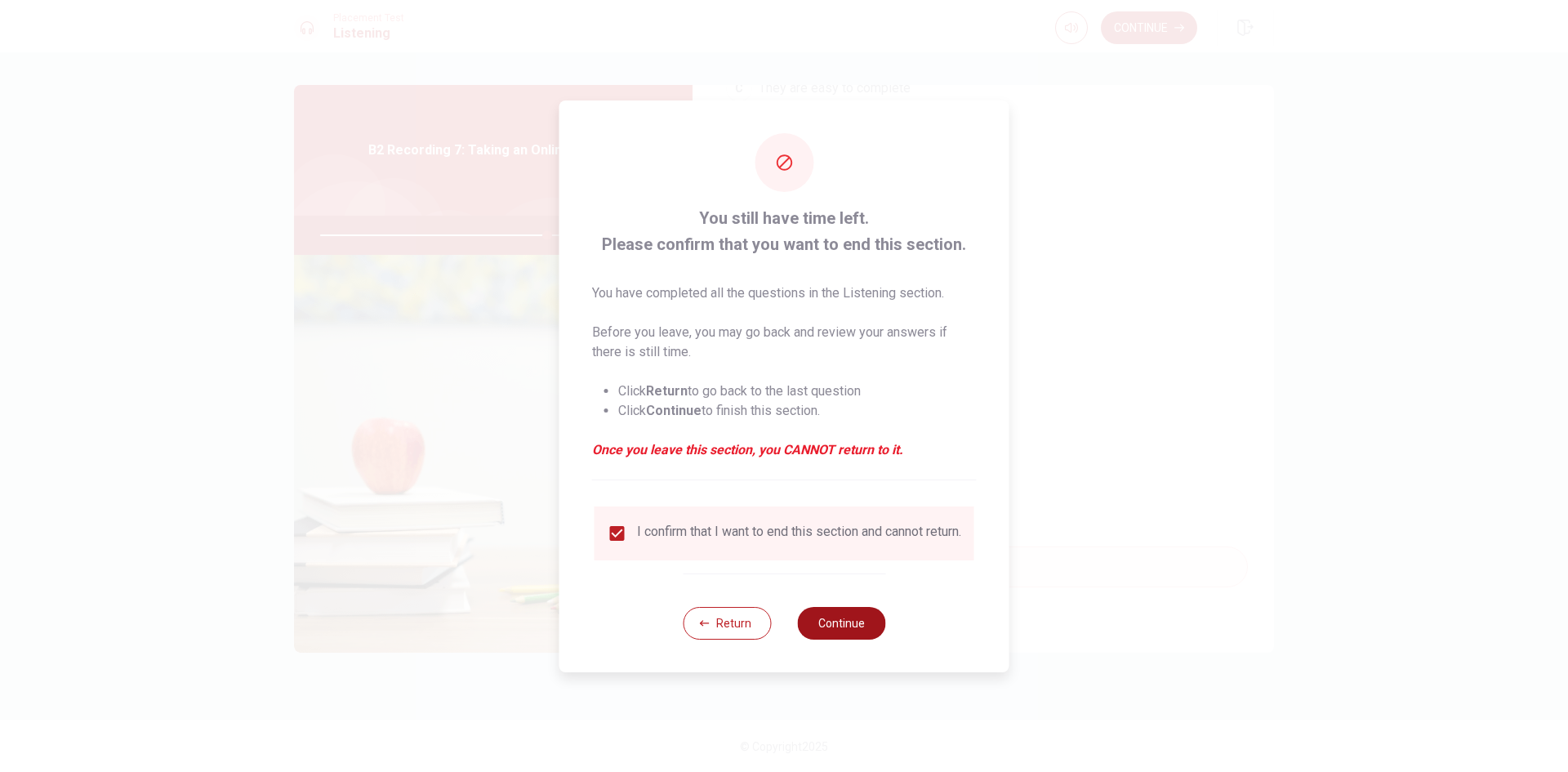 click on "Continue" at bounding box center [841, 623] 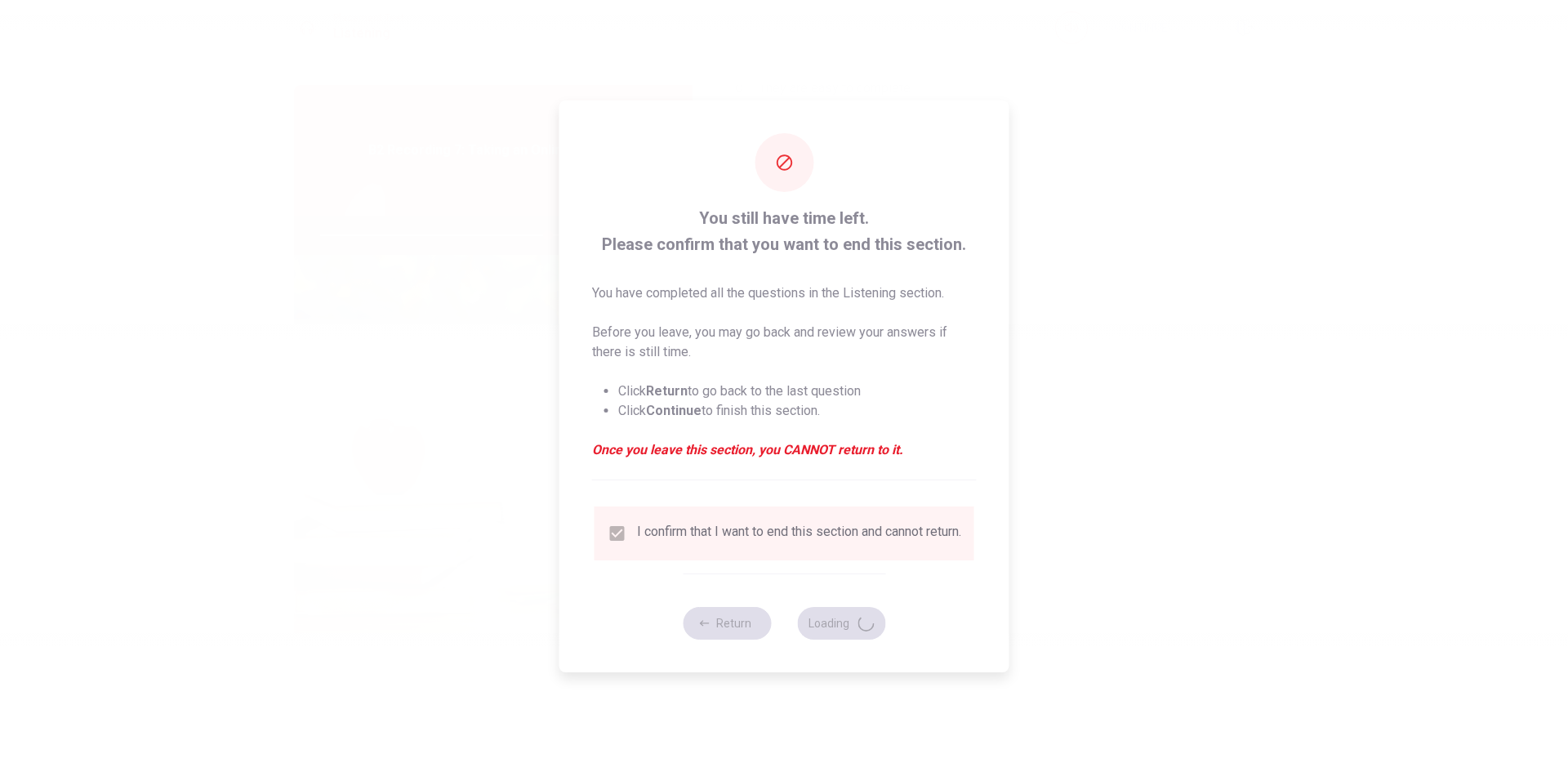 type on "78" 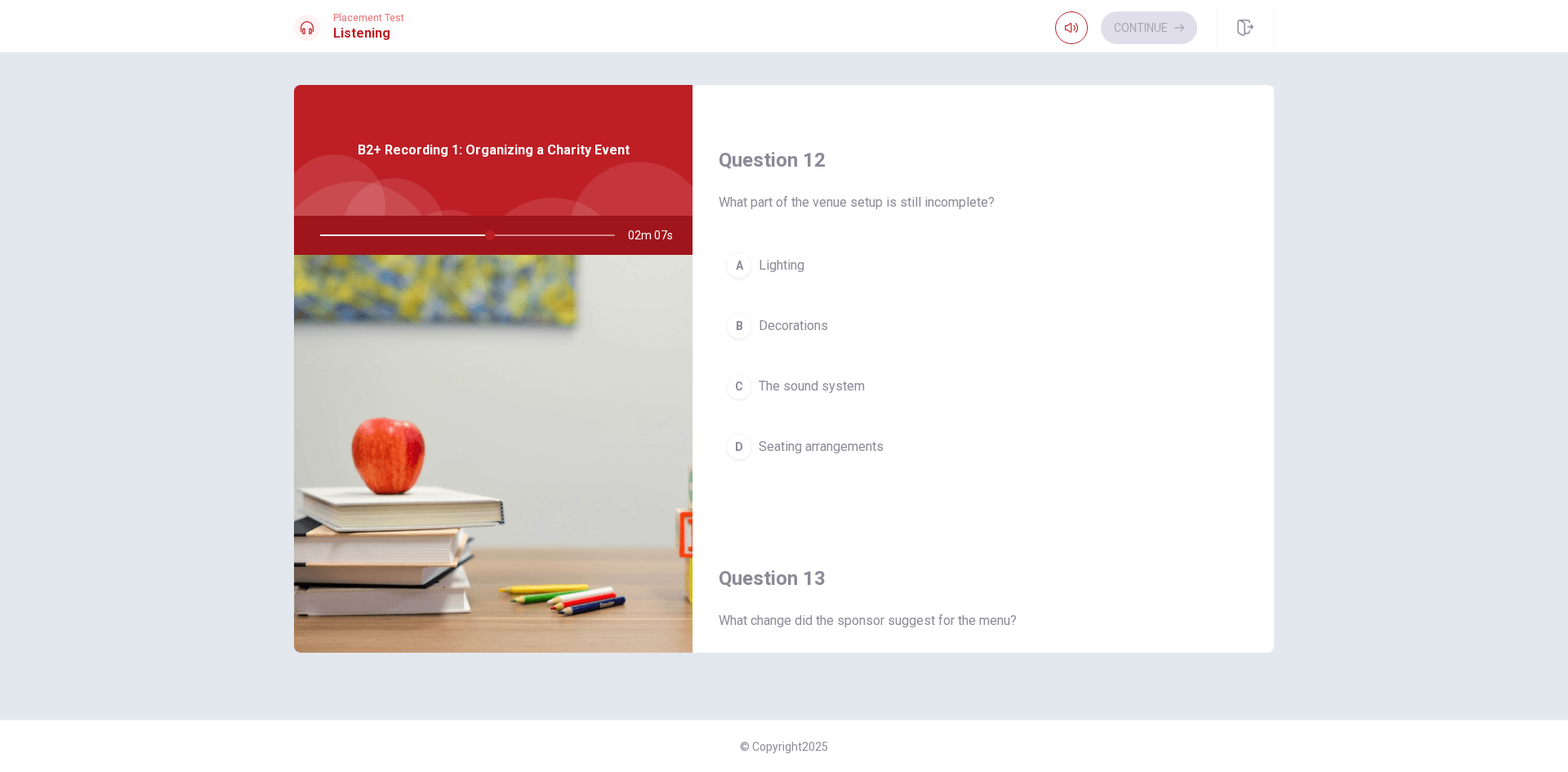 scroll, scrollTop: 408, scrollLeft: 0, axis: vertical 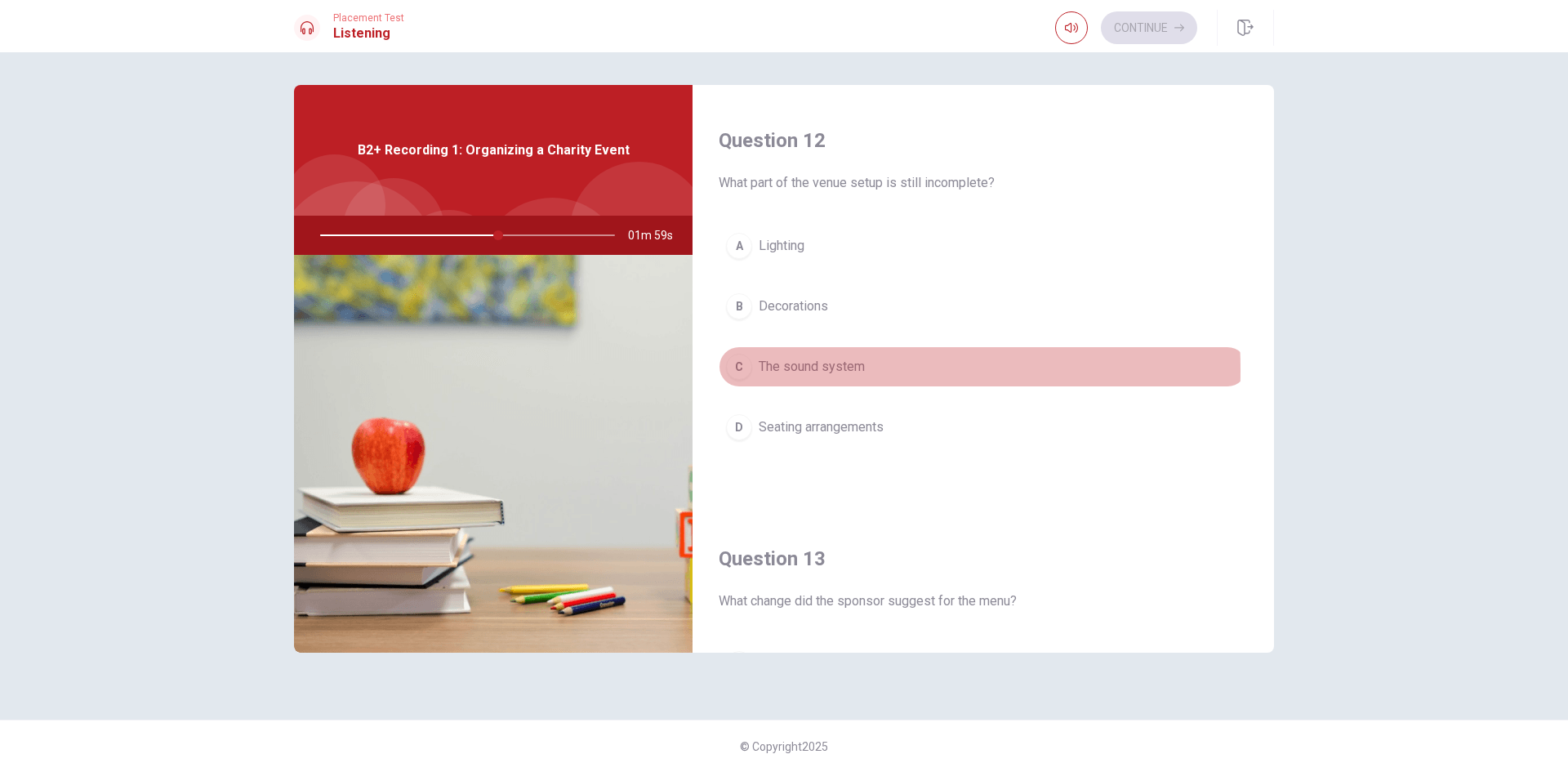 click on "C" at bounding box center [739, 367] 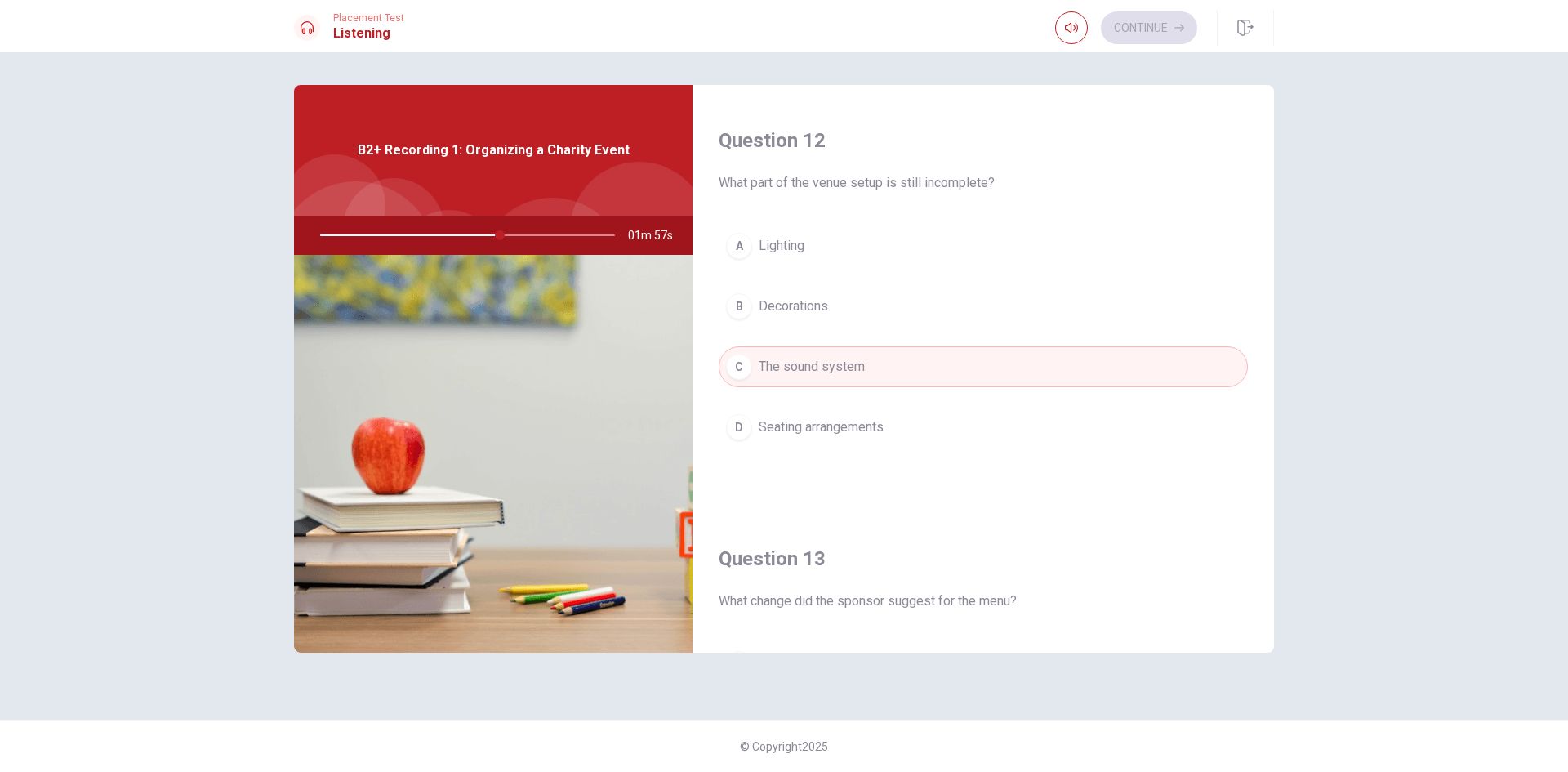 scroll, scrollTop: 0, scrollLeft: 0, axis: both 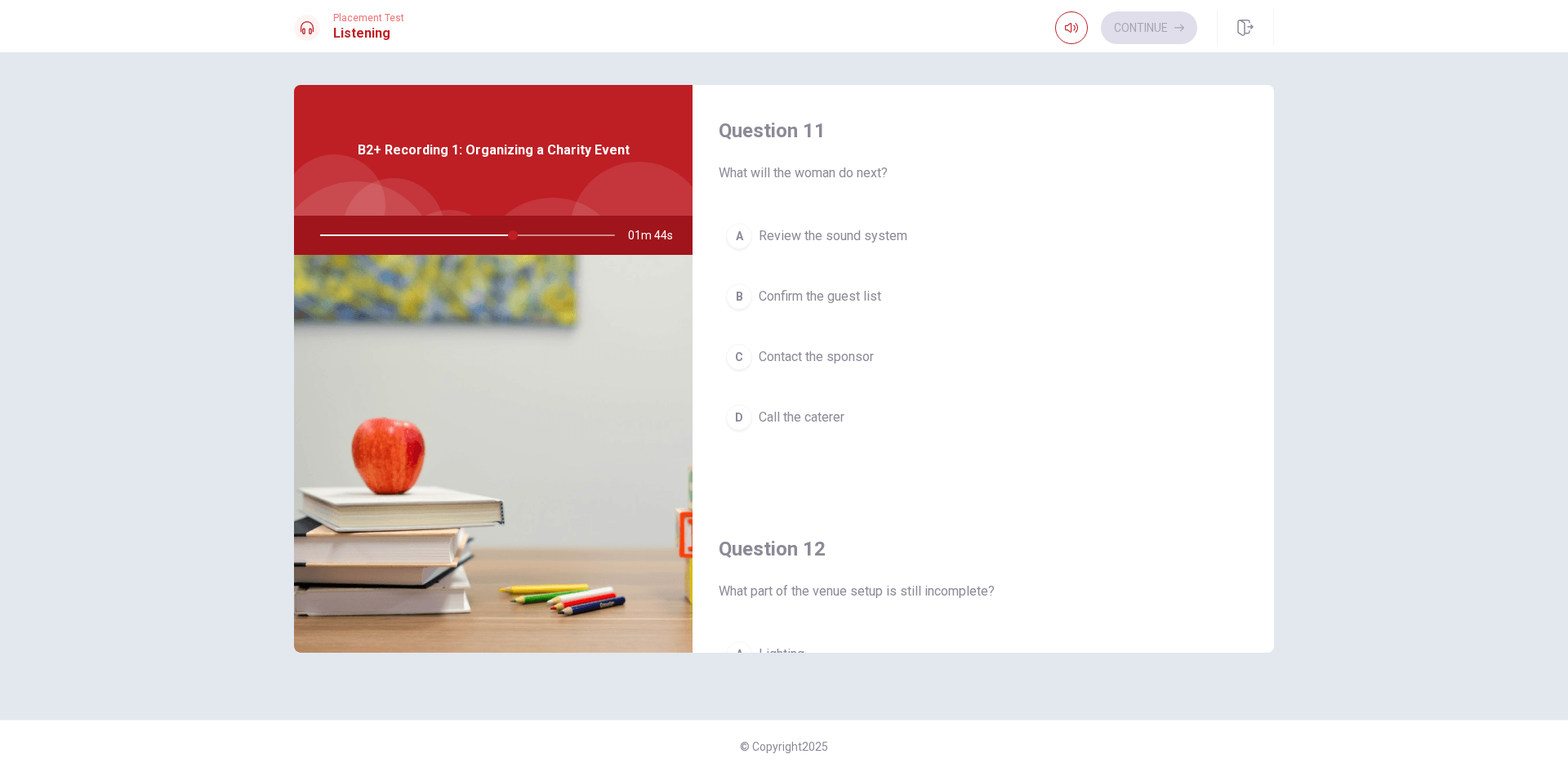 click on "D" at bounding box center [739, 417] 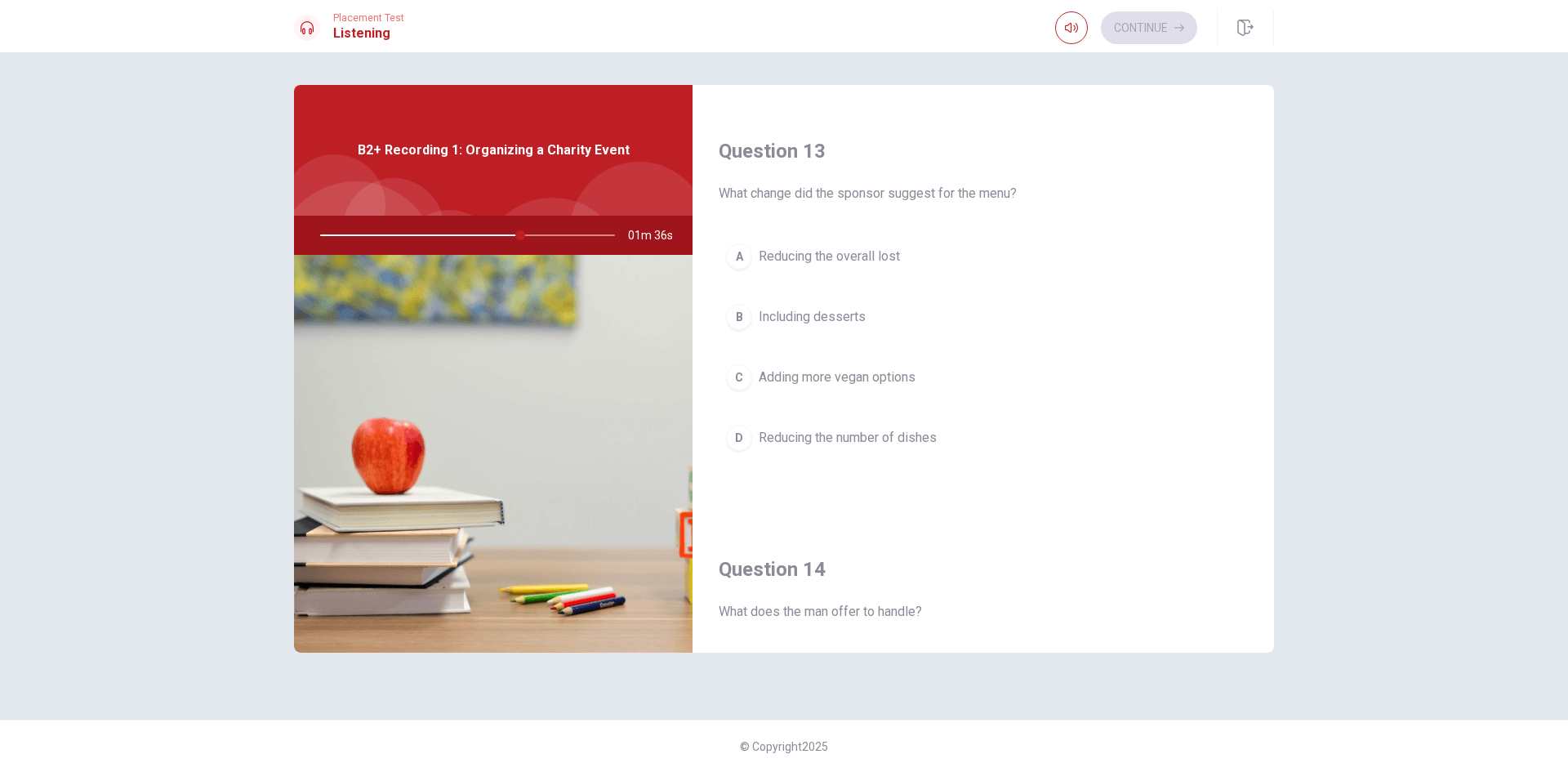 scroll, scrollTop: 817, scrollLeft: 0, axis: vertical 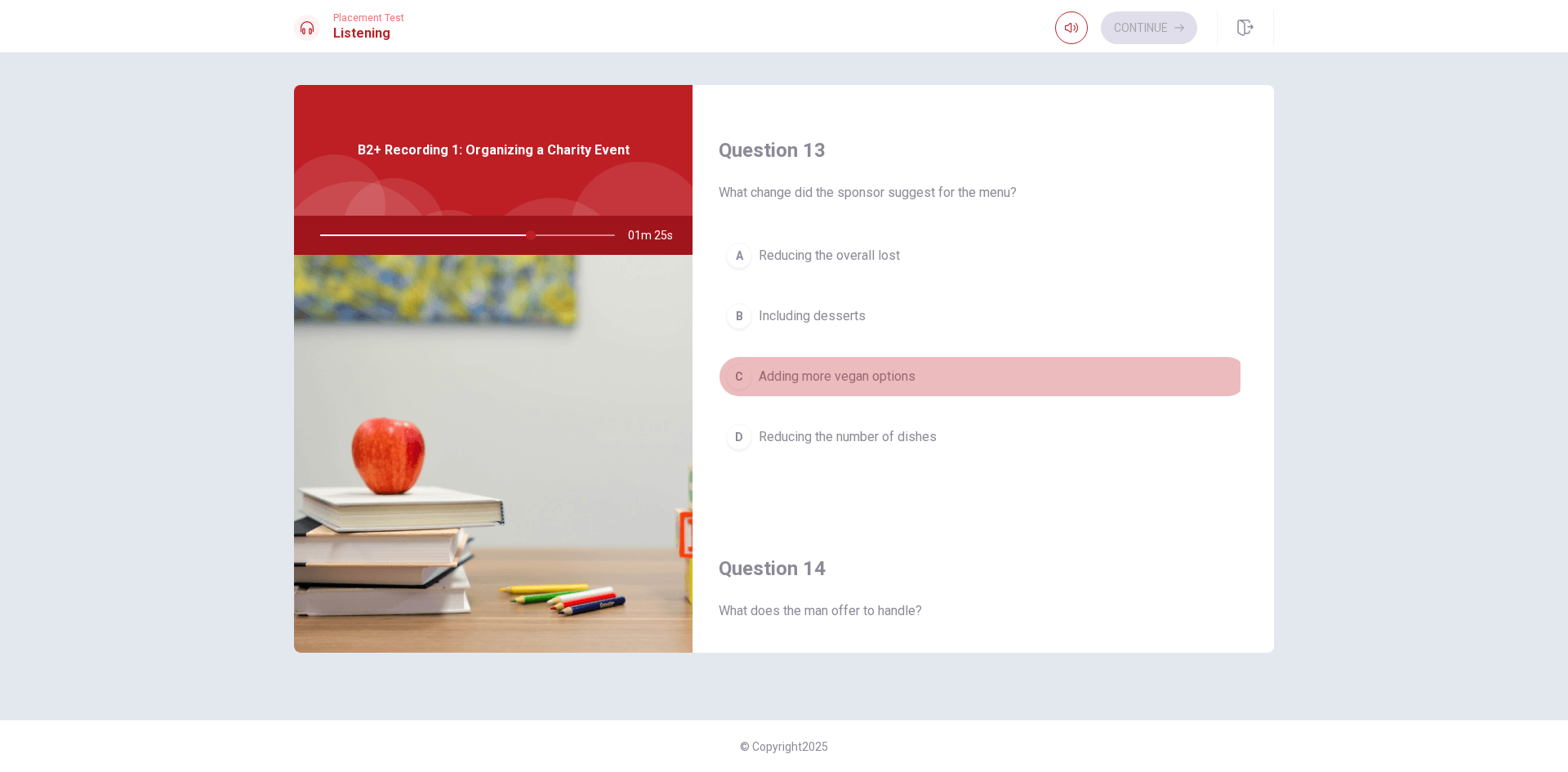click on "C" at bounding box center [739, 377] 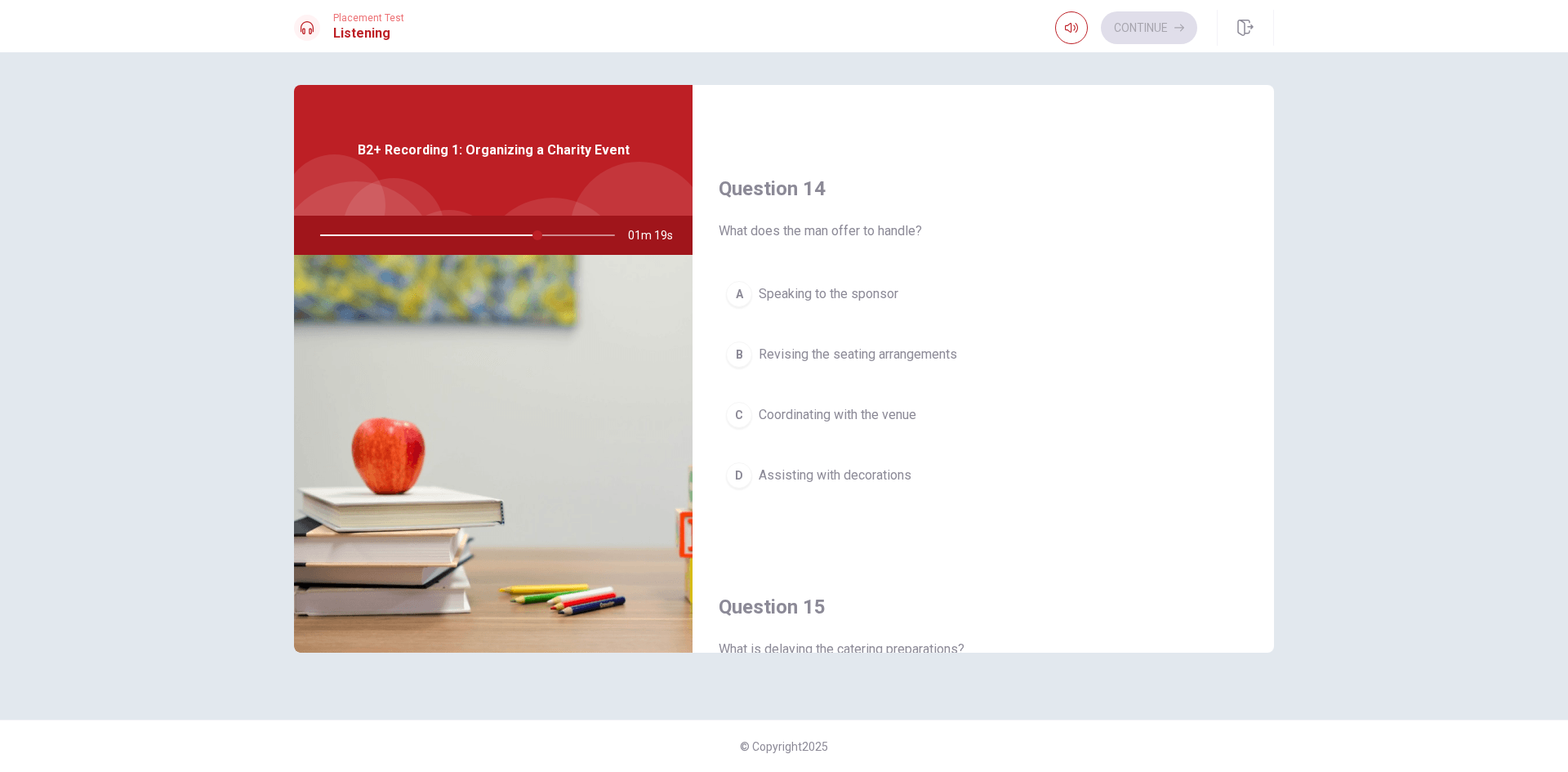 scroll, scrollTop: 1225, scrollLeft: 0, axis: vertical 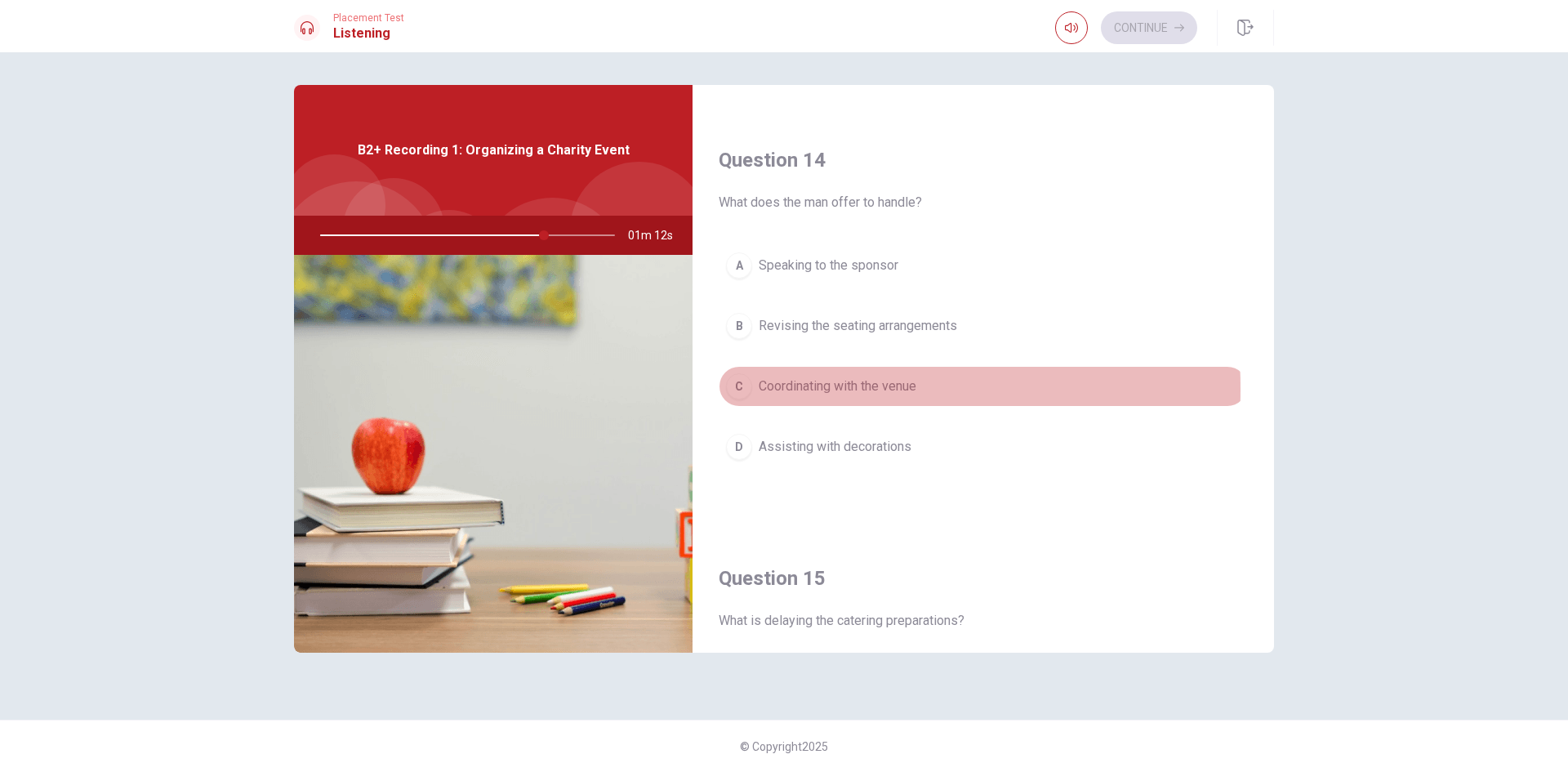 click on "C" at bounding box center [739, 386] 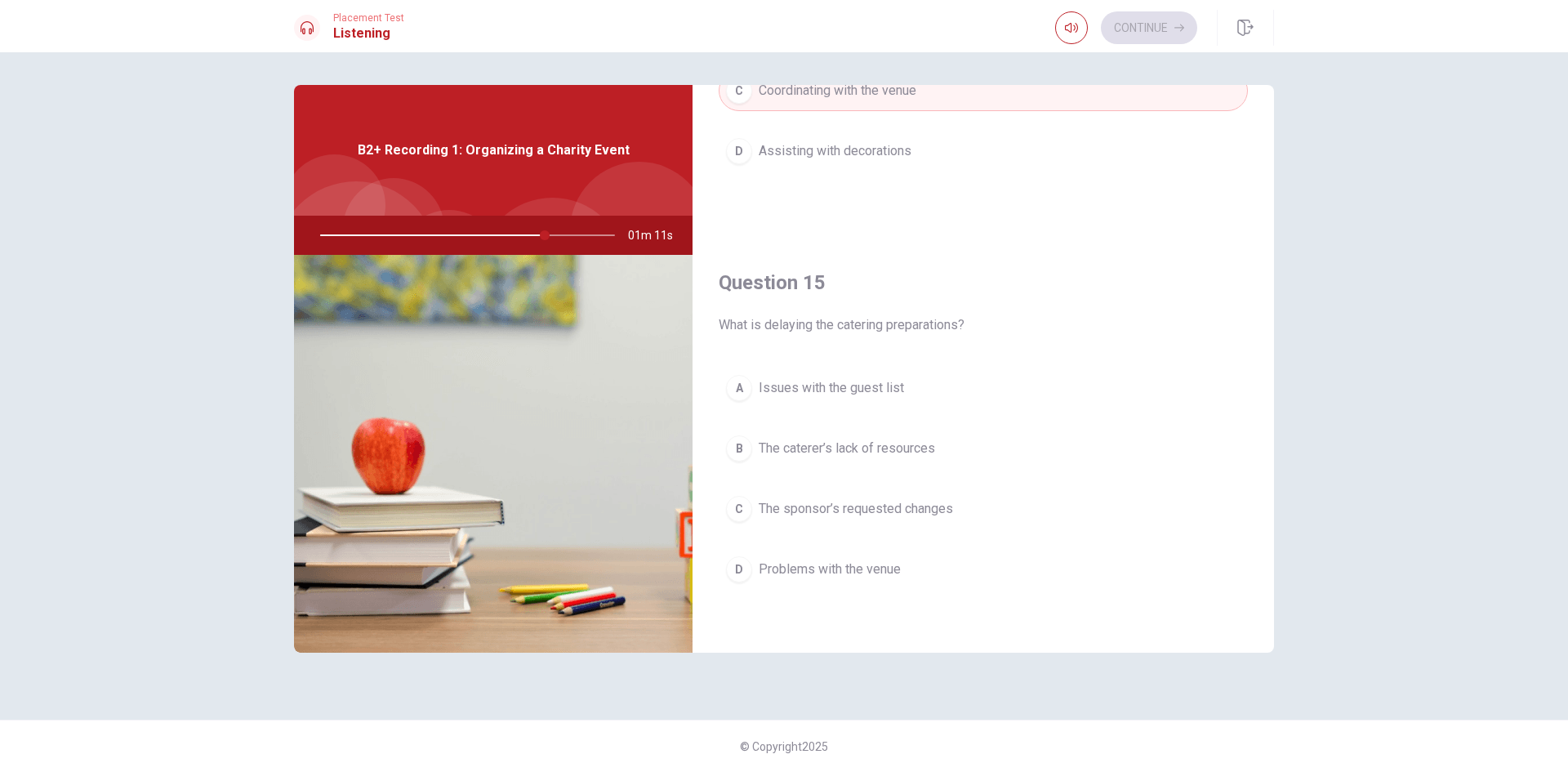 scroll, scrollTop: 1524, scrollLeft: 0, axis: vertical 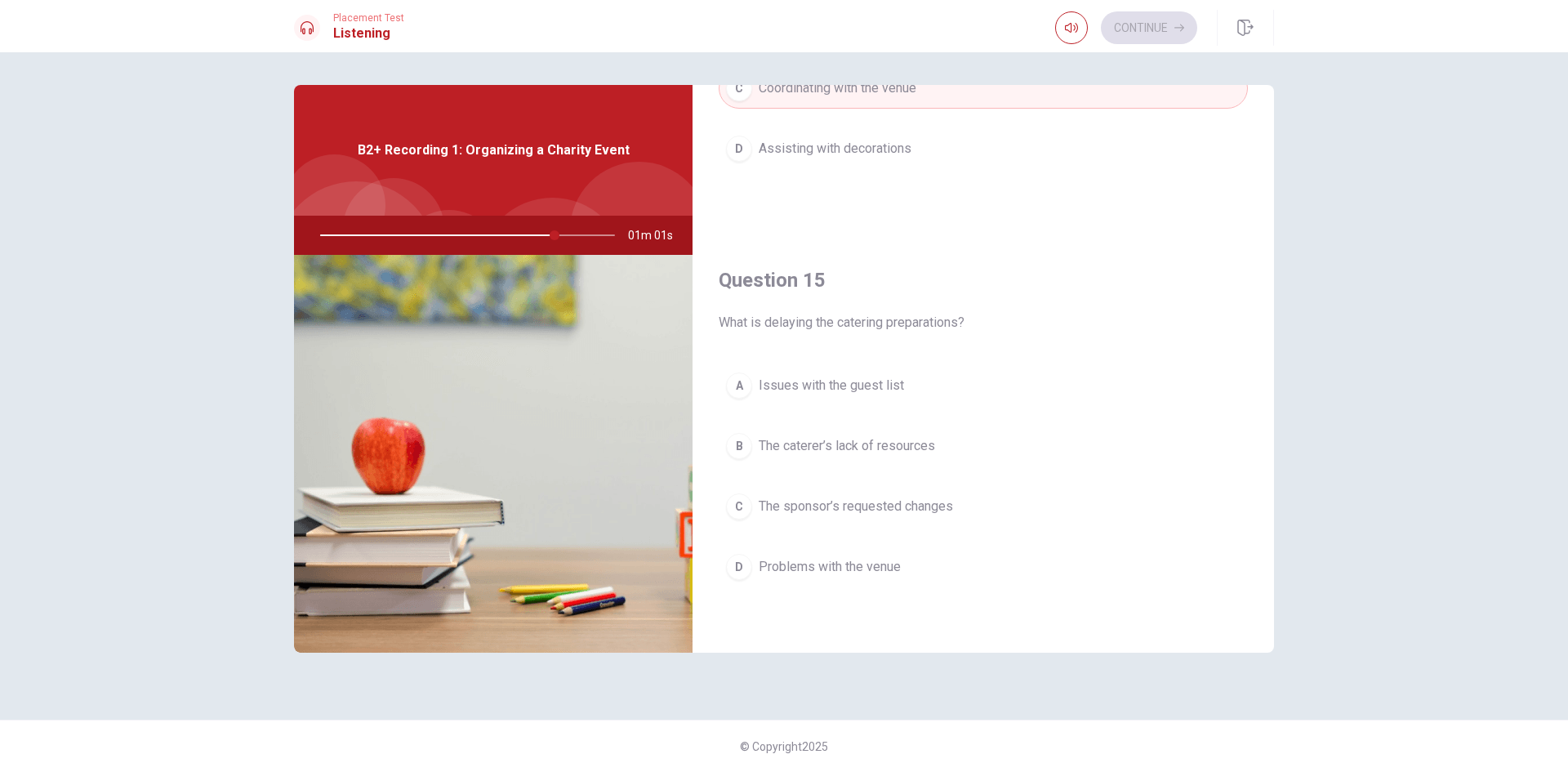 click on "C" at bounding box center (739, 506) 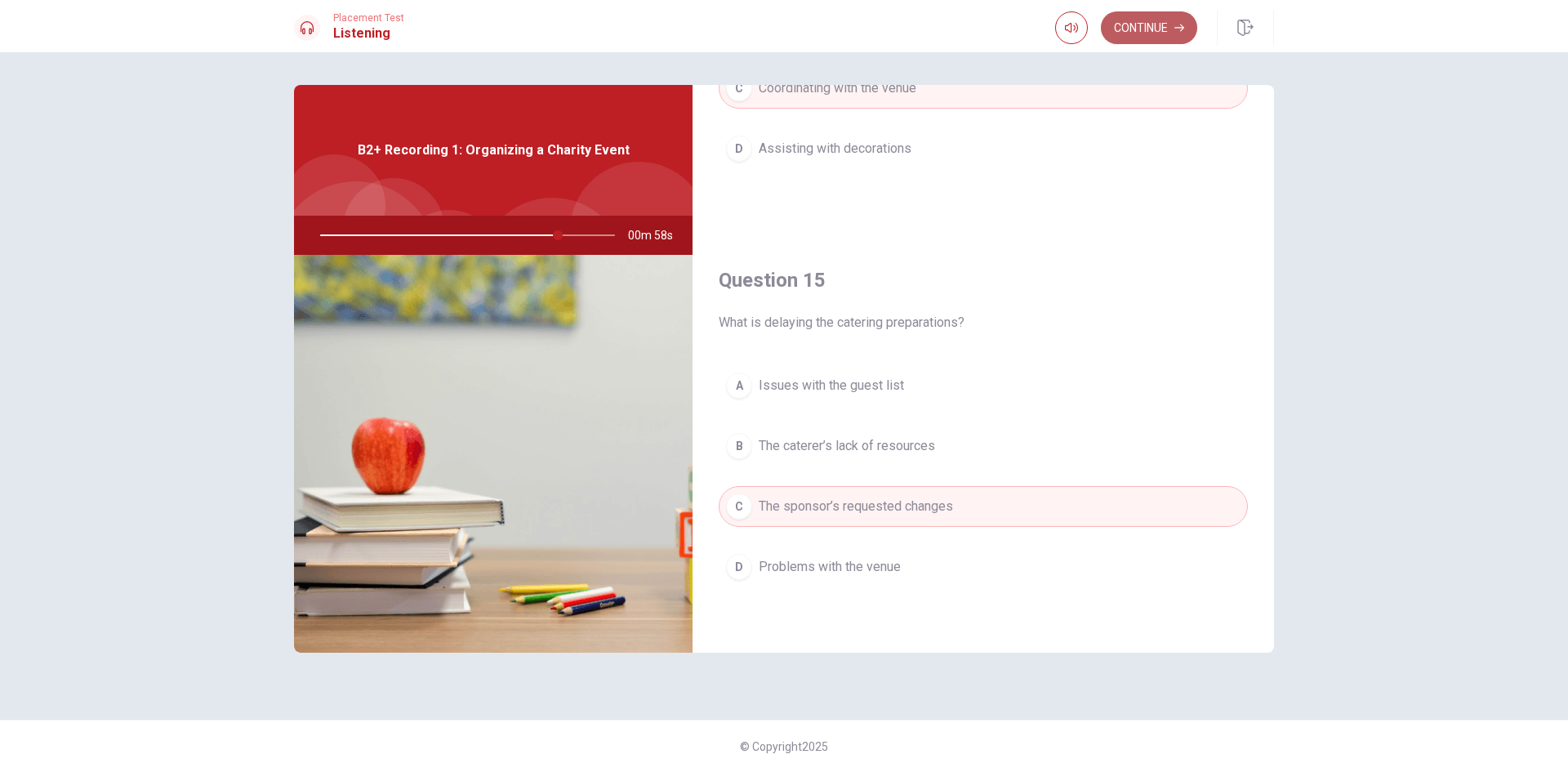click on "Continue" at bounding box center (1149, 28) 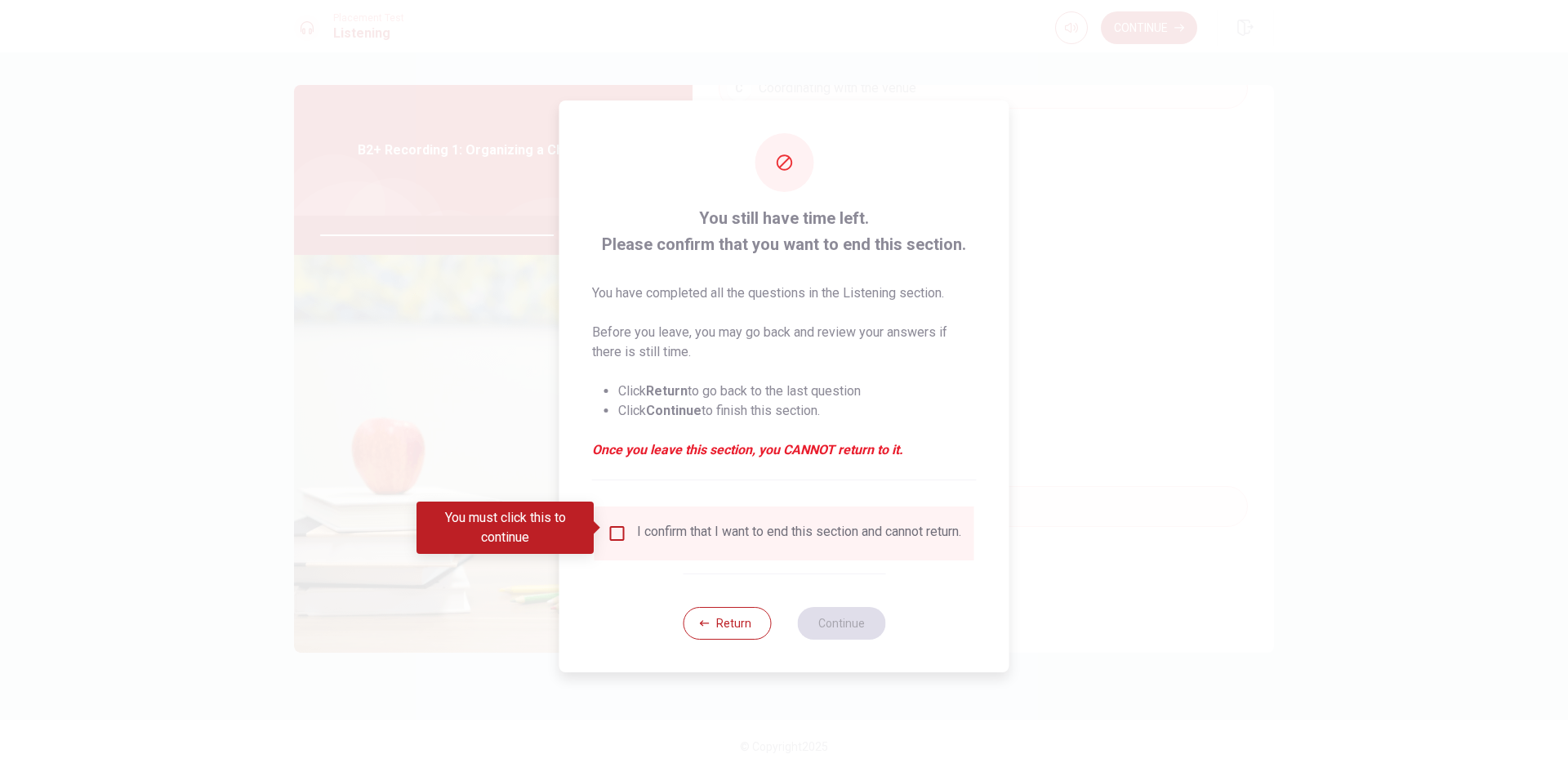 click at bounding box center [617, 533] 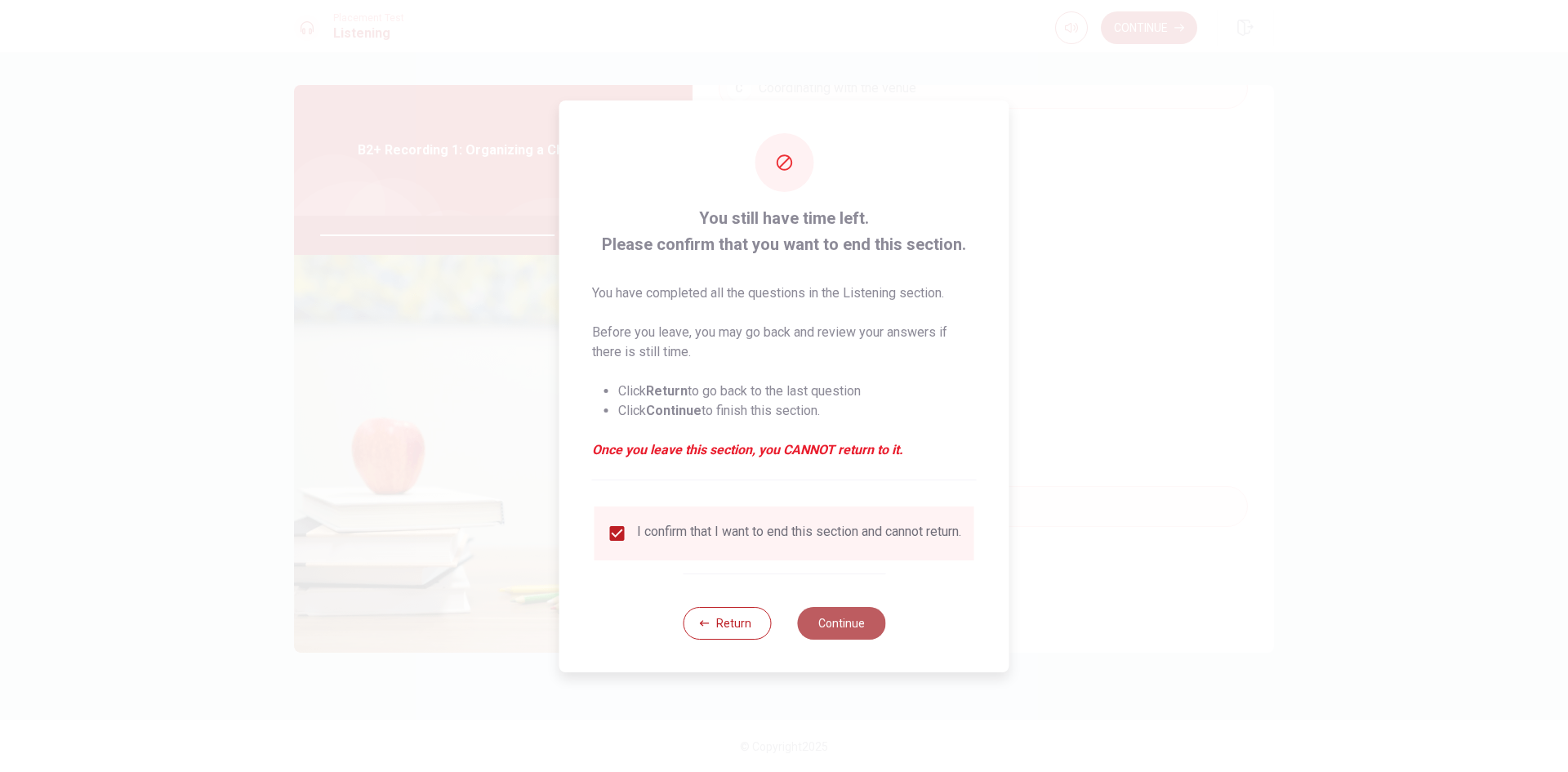 click on "Continue" at bounding box center (841, 623) 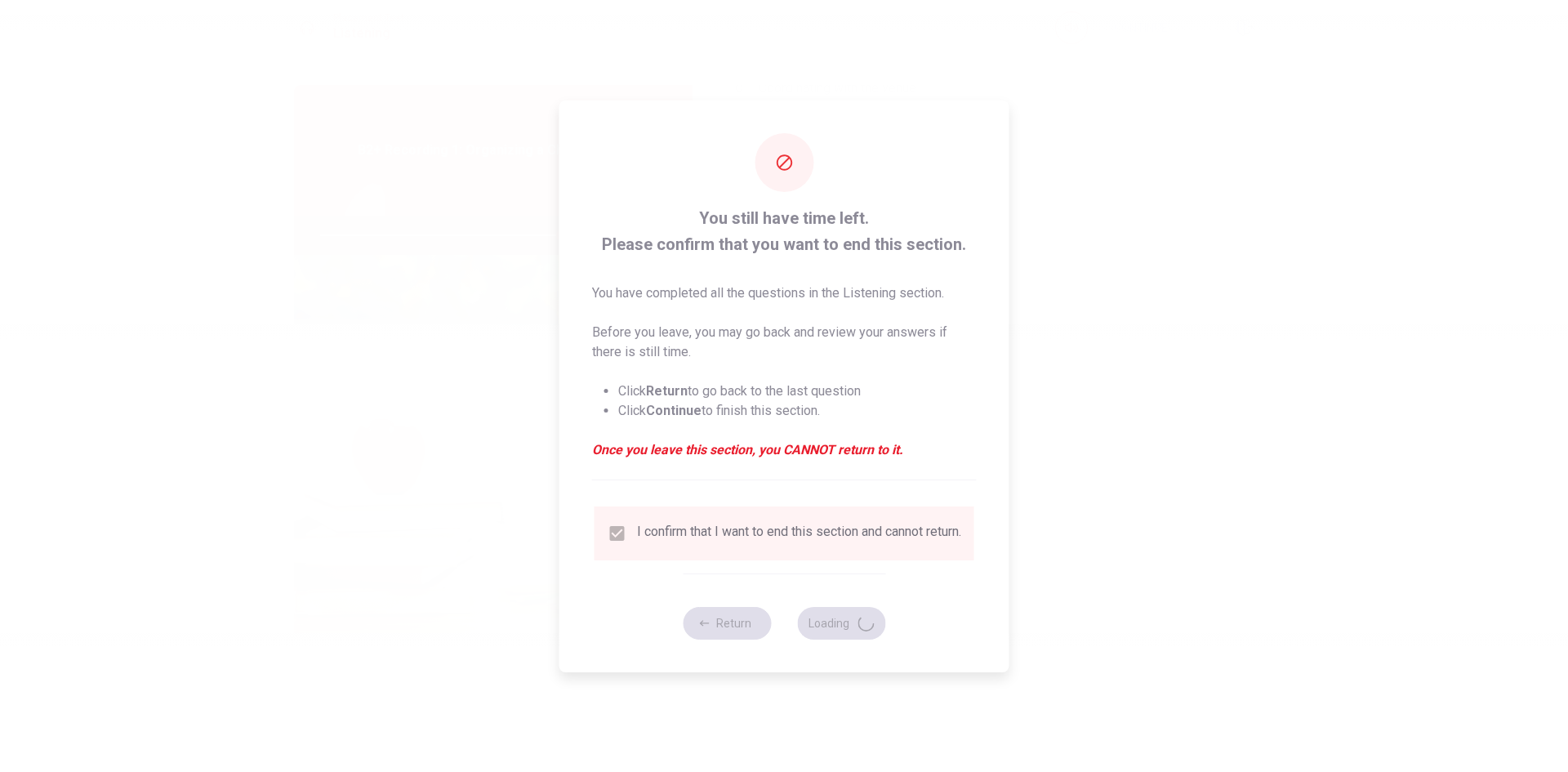 type on "82" 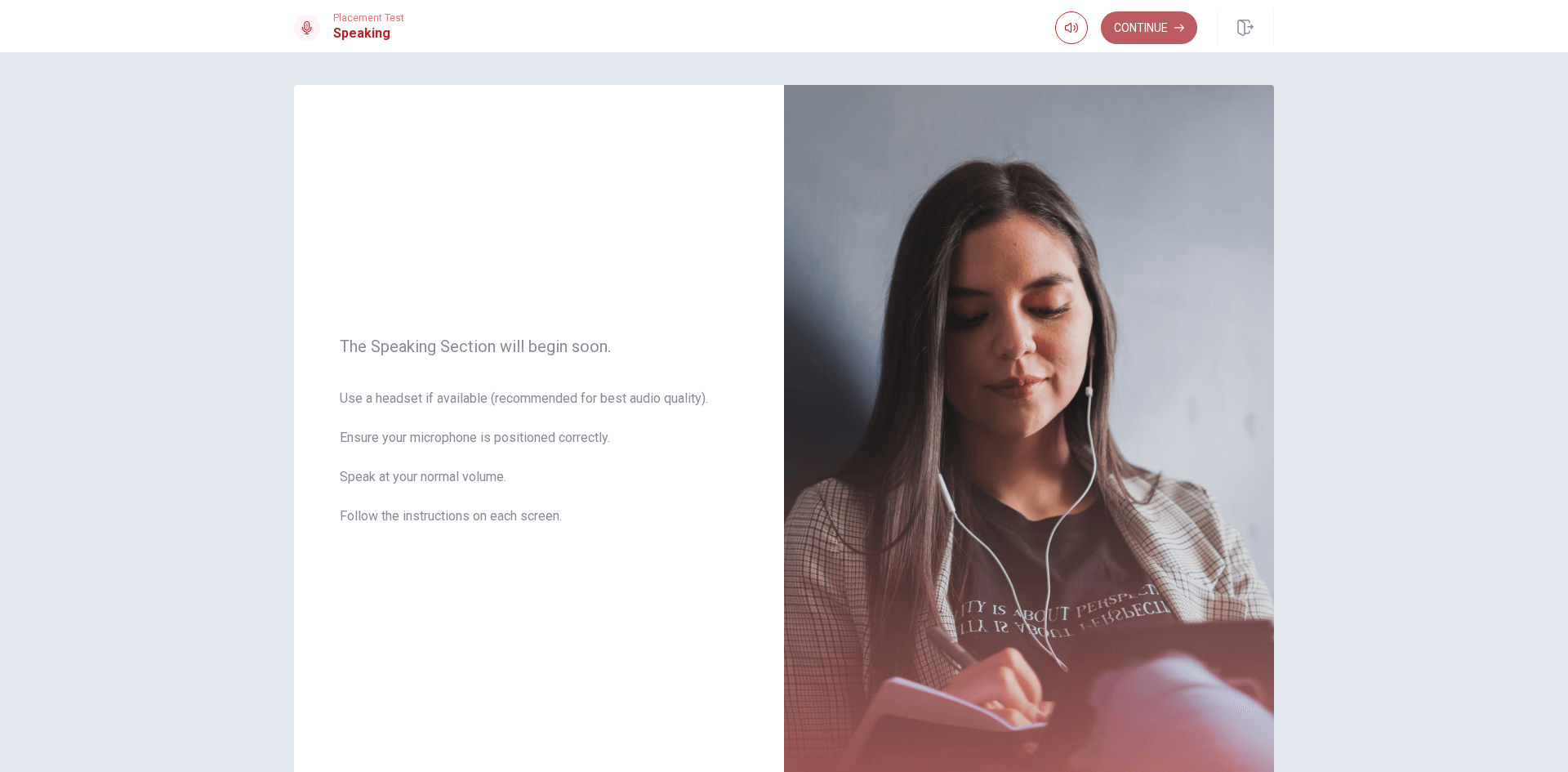 click on "Continue" at bounding box center (1149, 28) 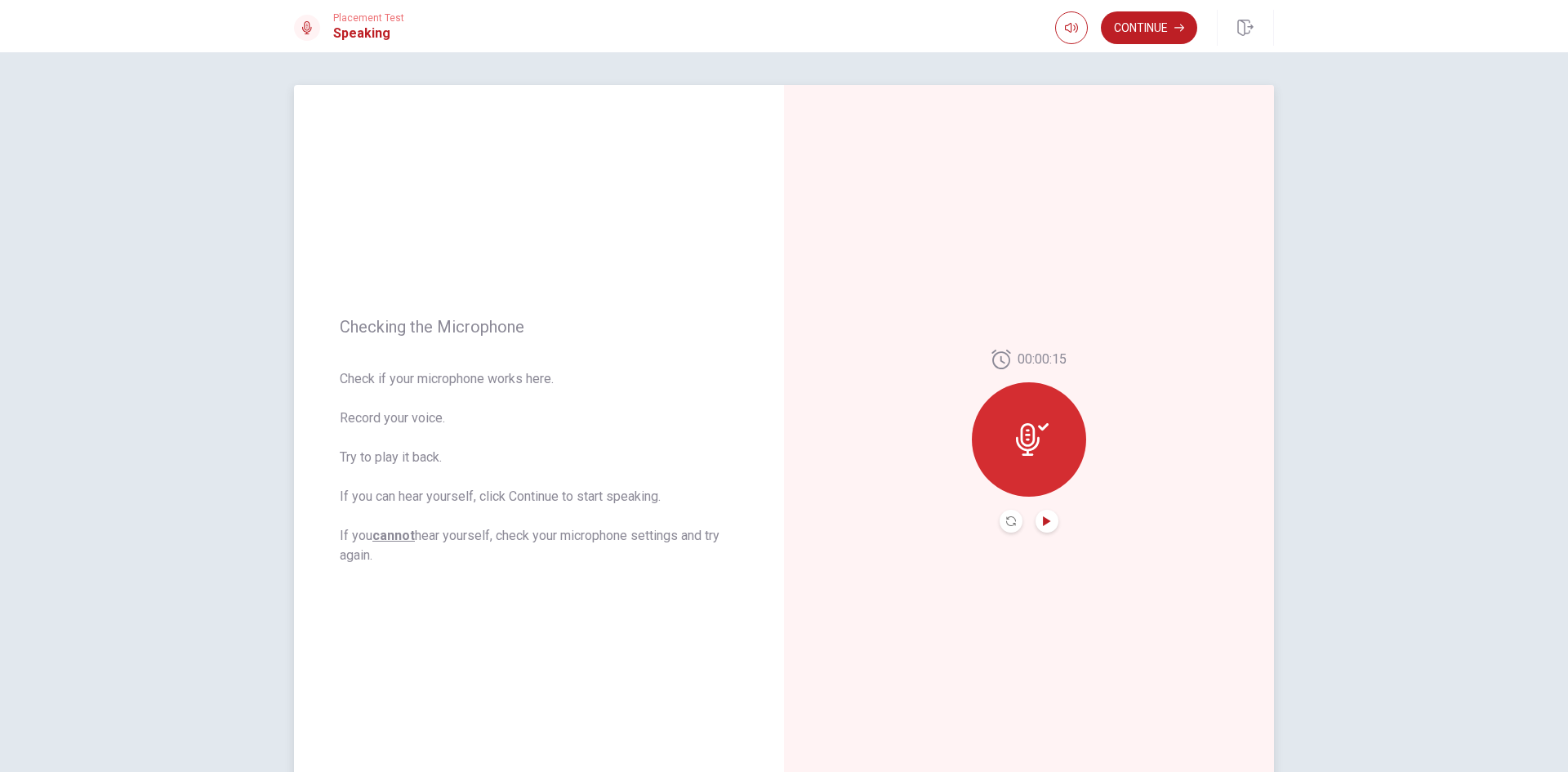 click 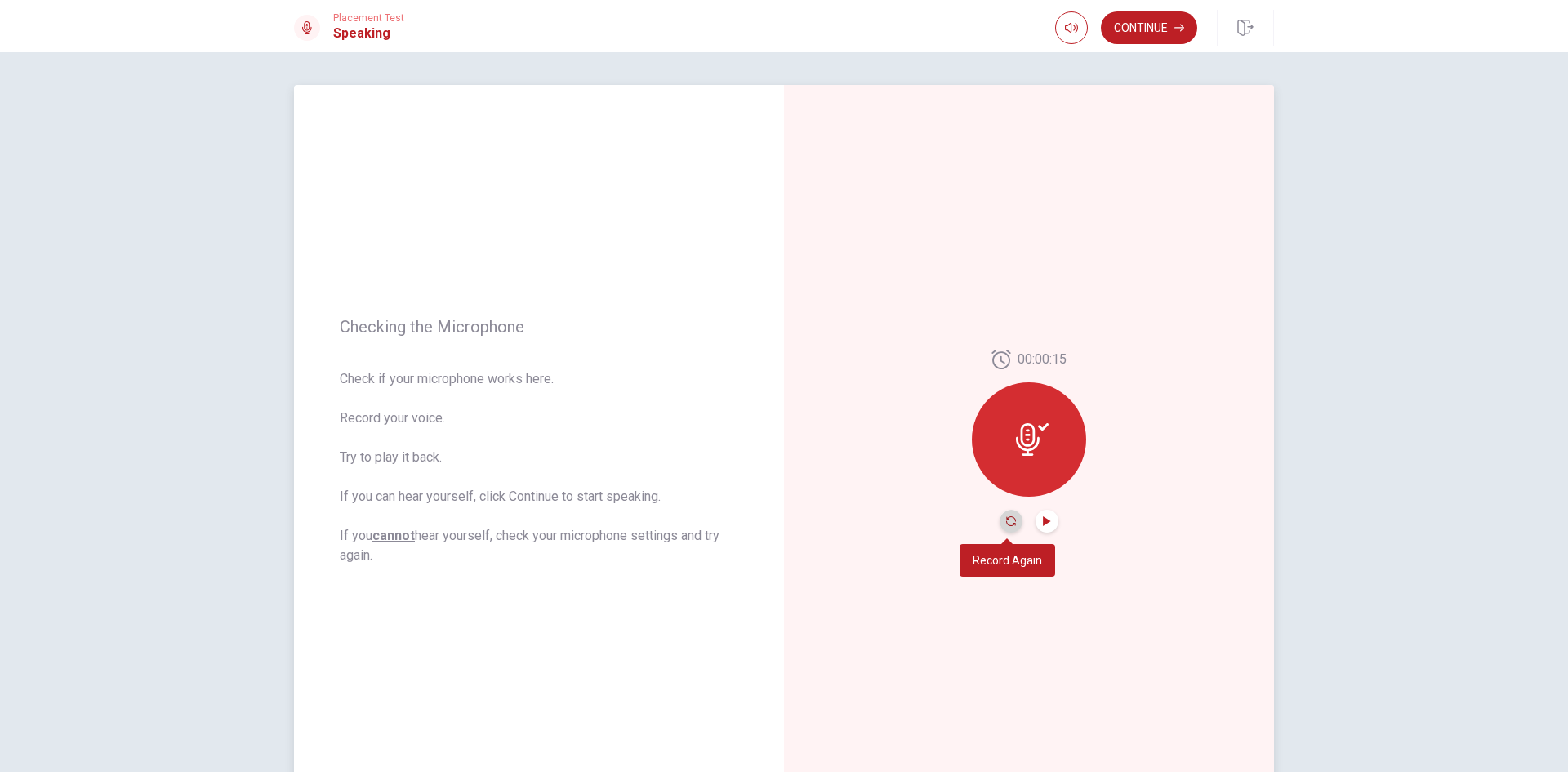 click 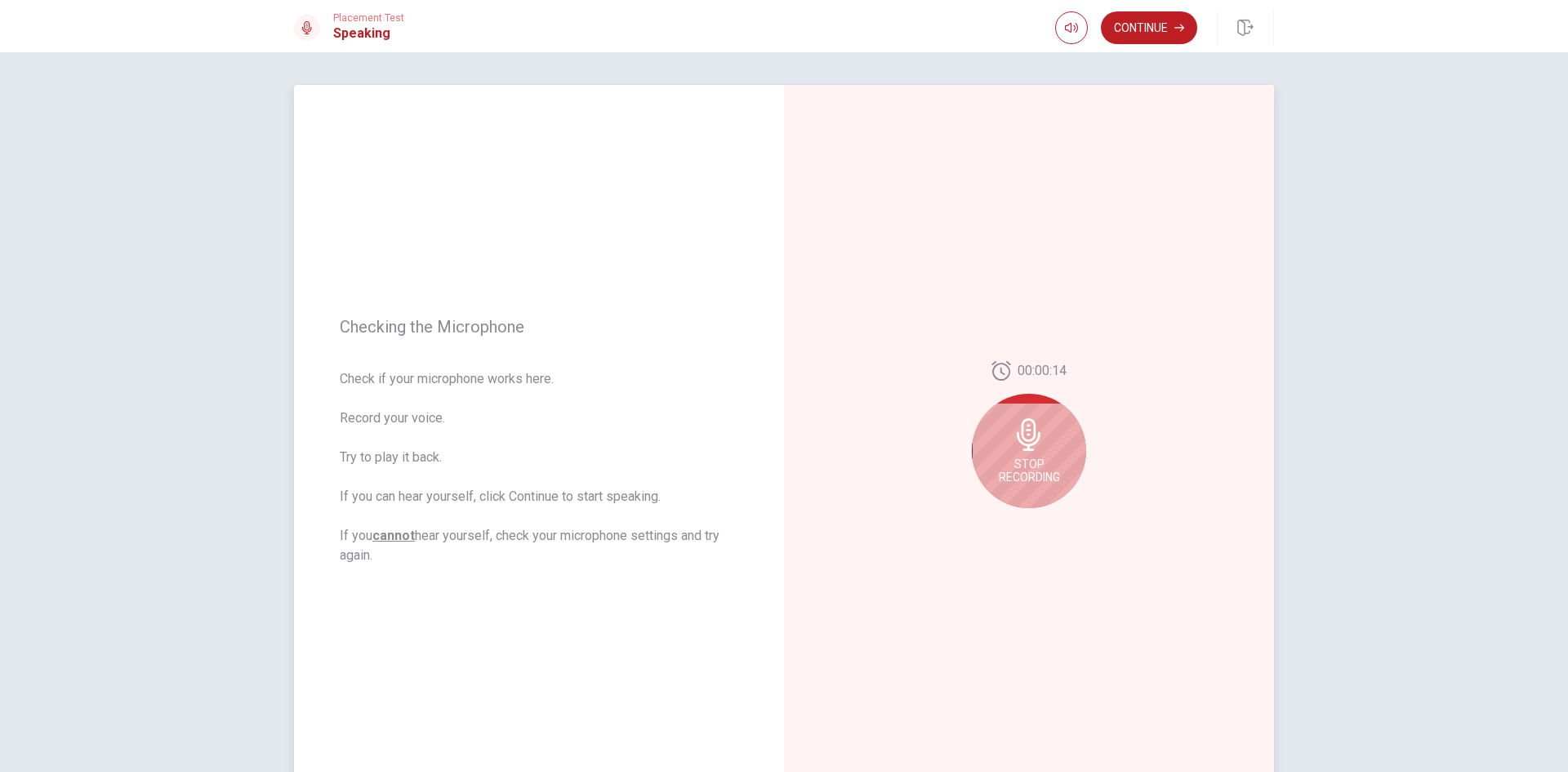 click 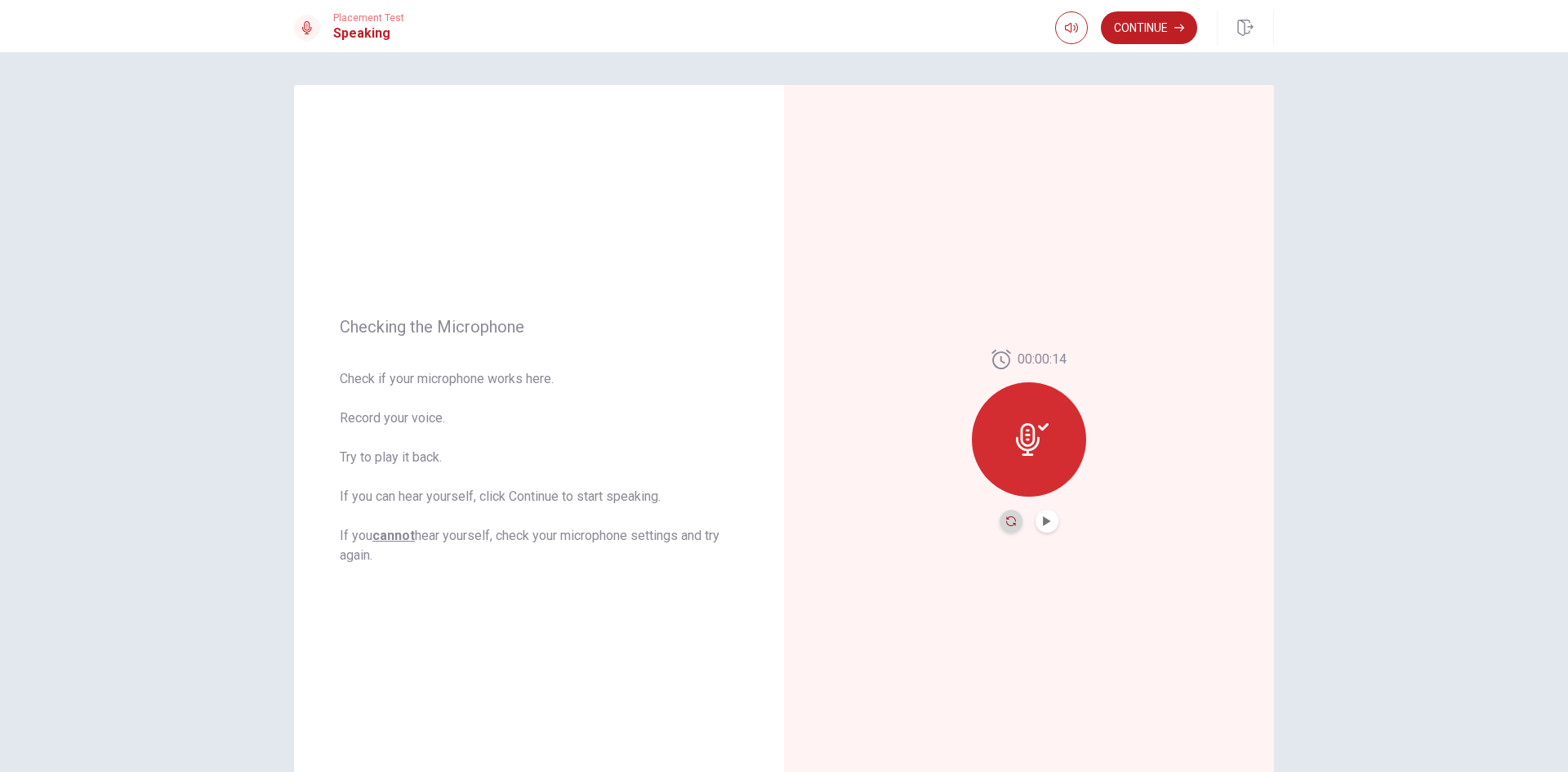 click 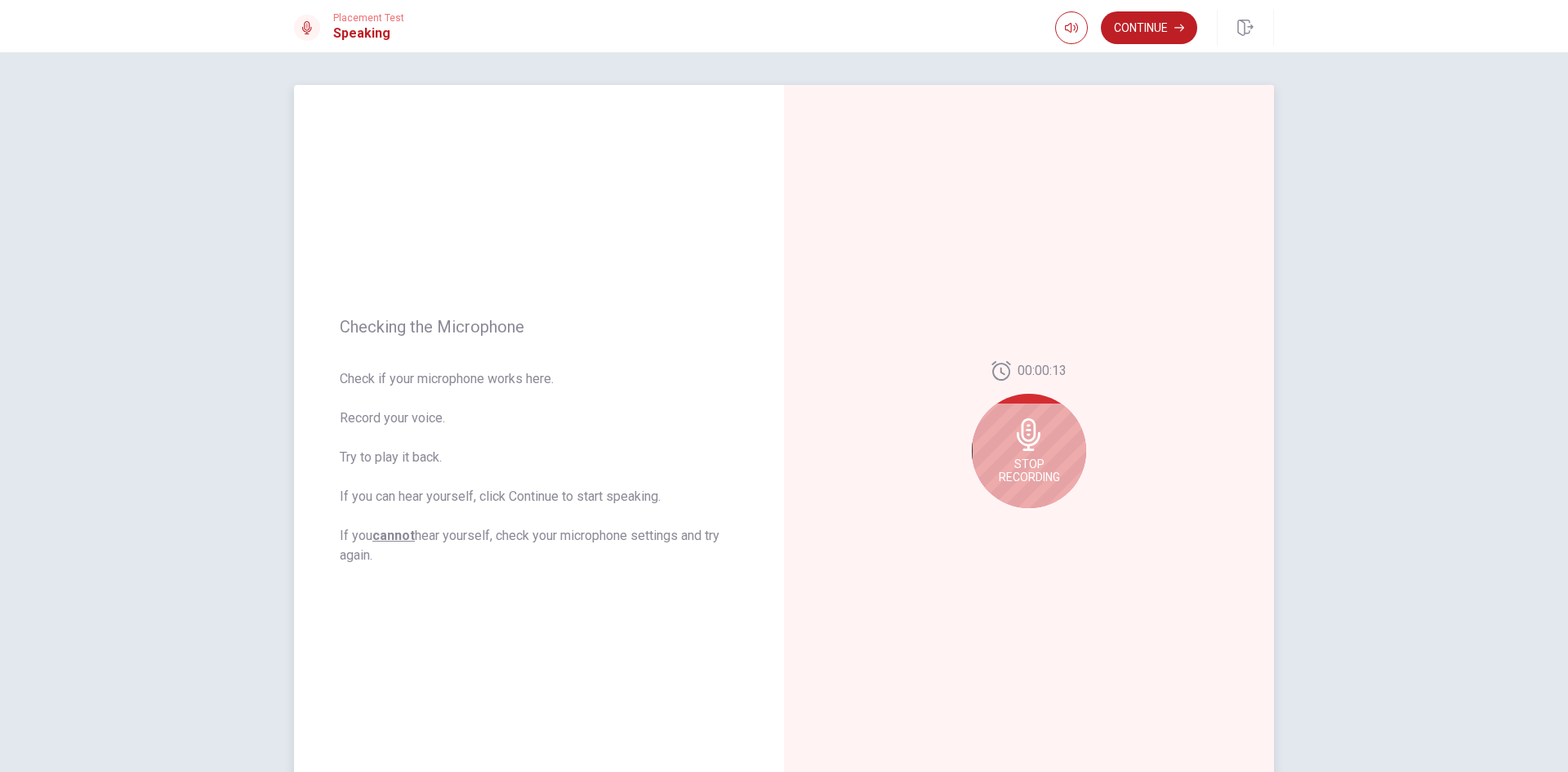 click on "Stop   Recording" at bounding box center (1029, 471) 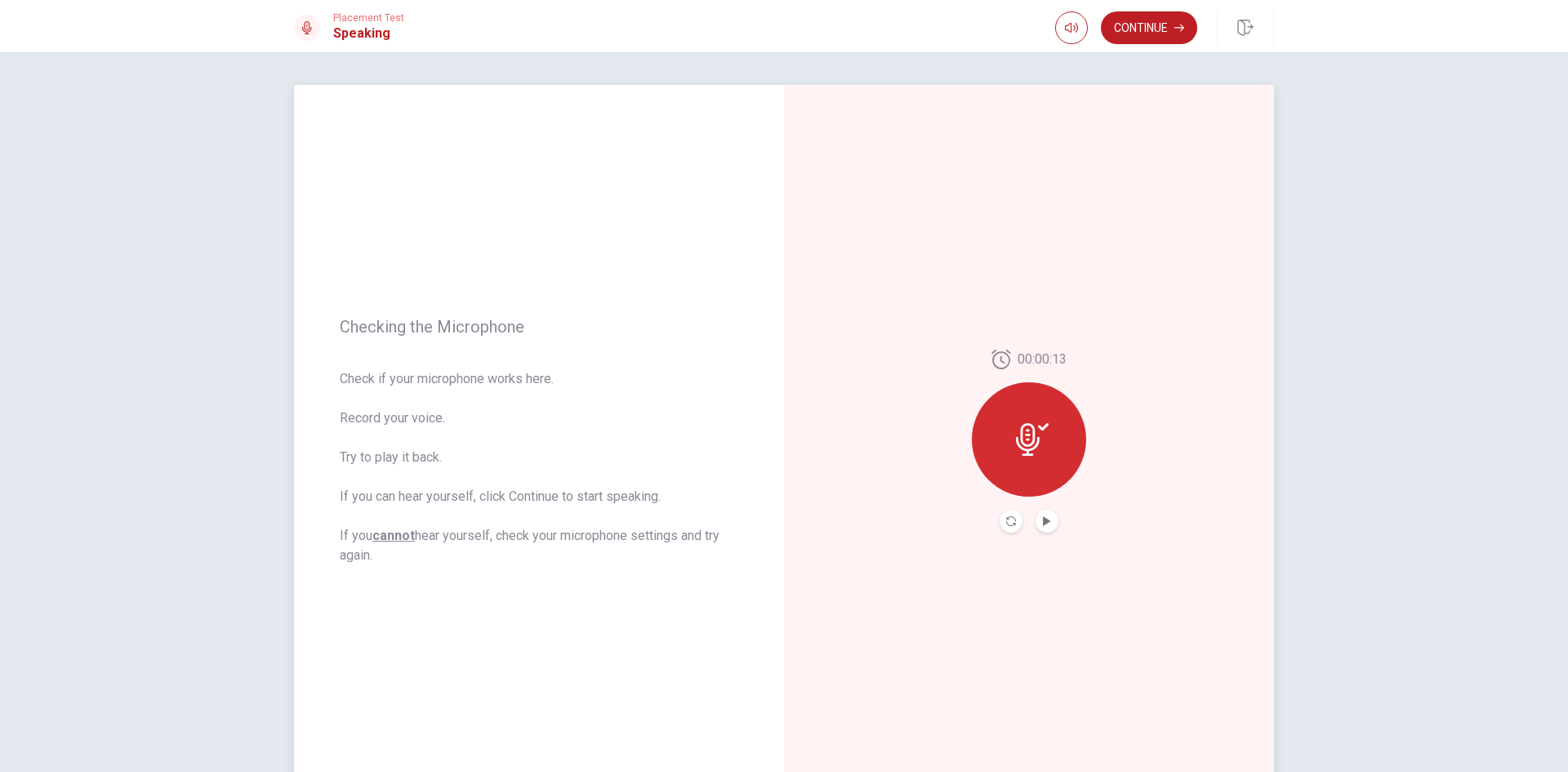 click at bounding box center (1029, 440) 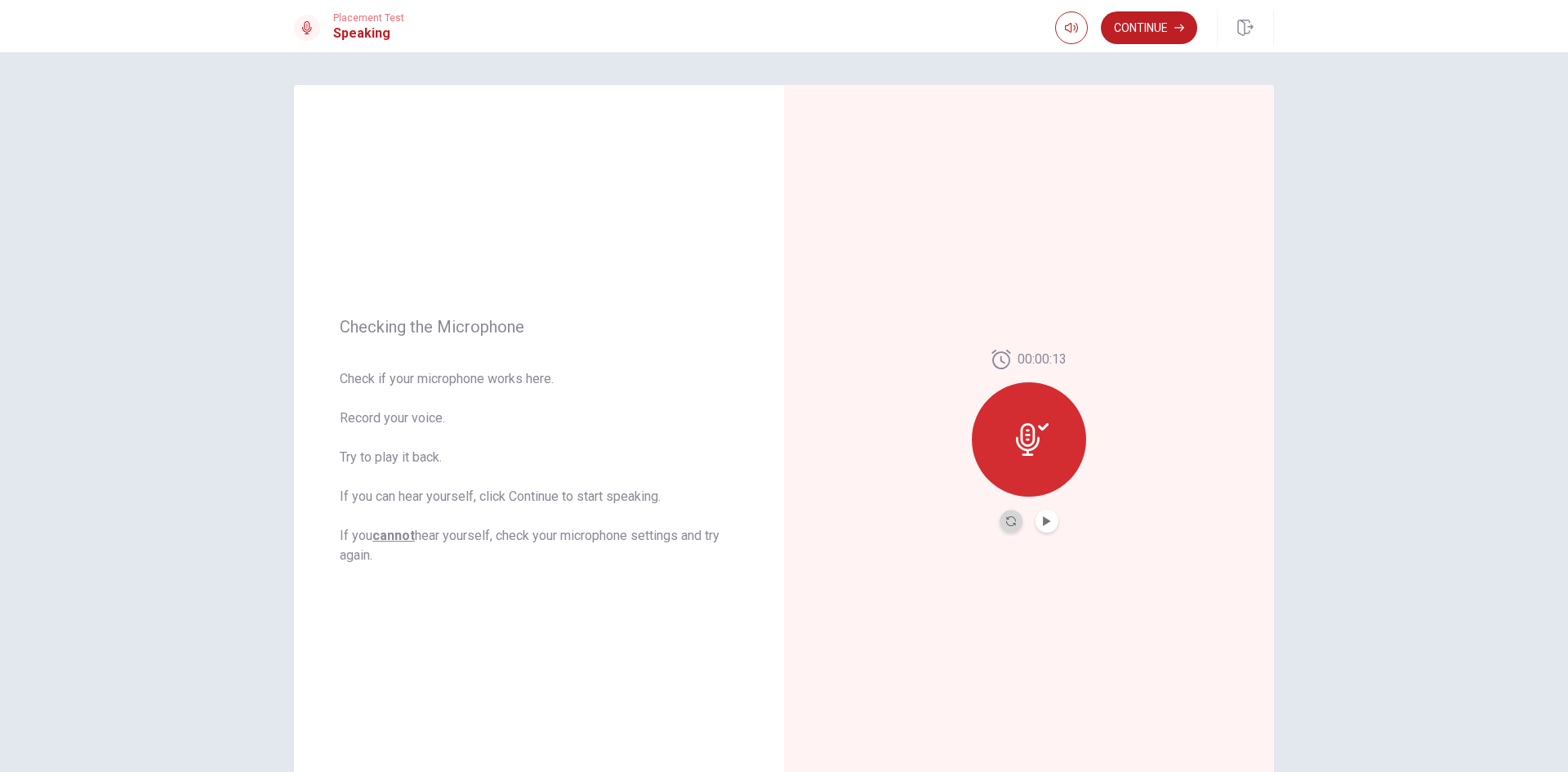 click at bounding box center (1011, 521) 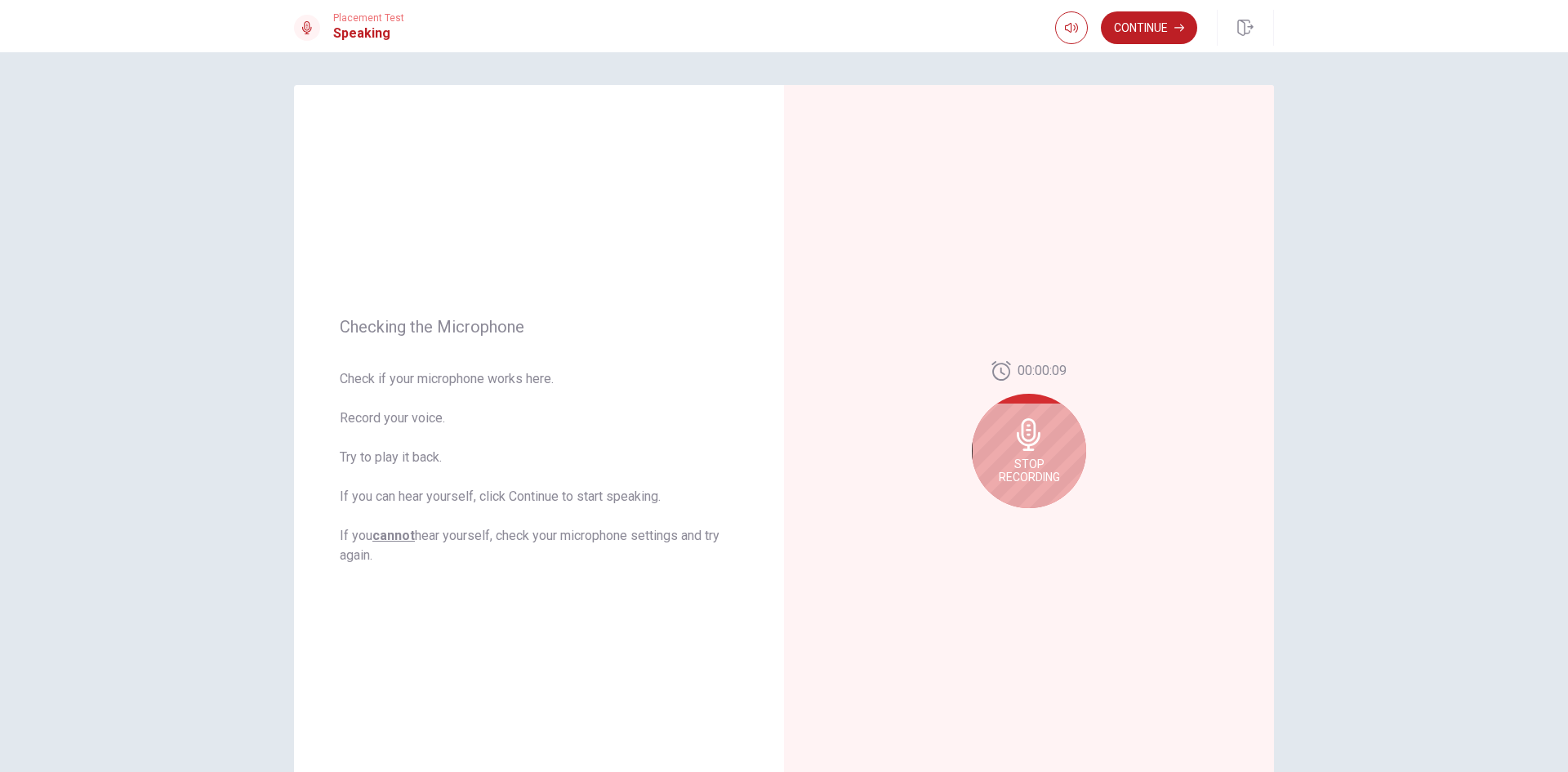 click on "Stop   Recording" at bounding box center (1029, 471) 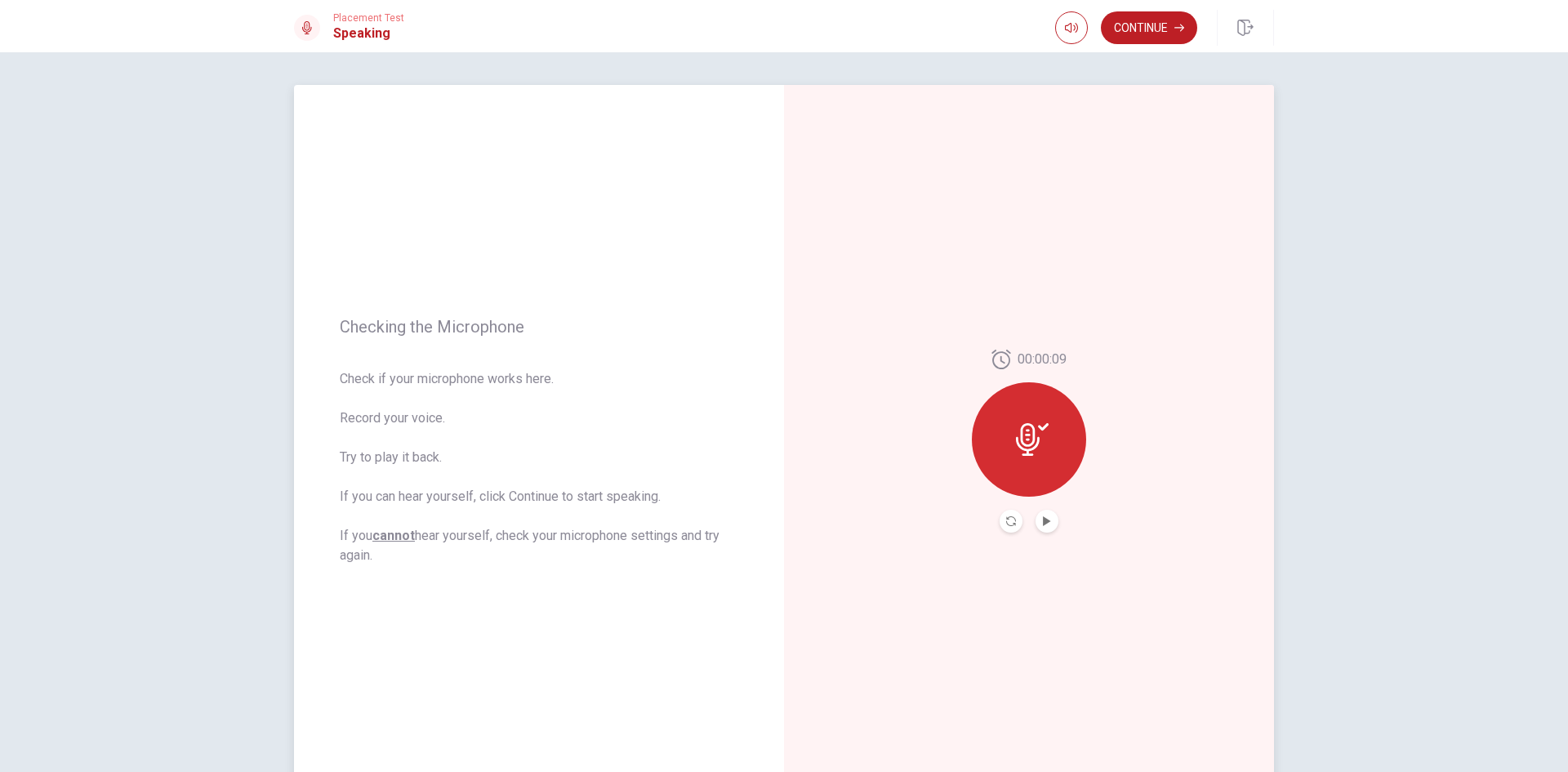 click at bounding box center [1047, 521] 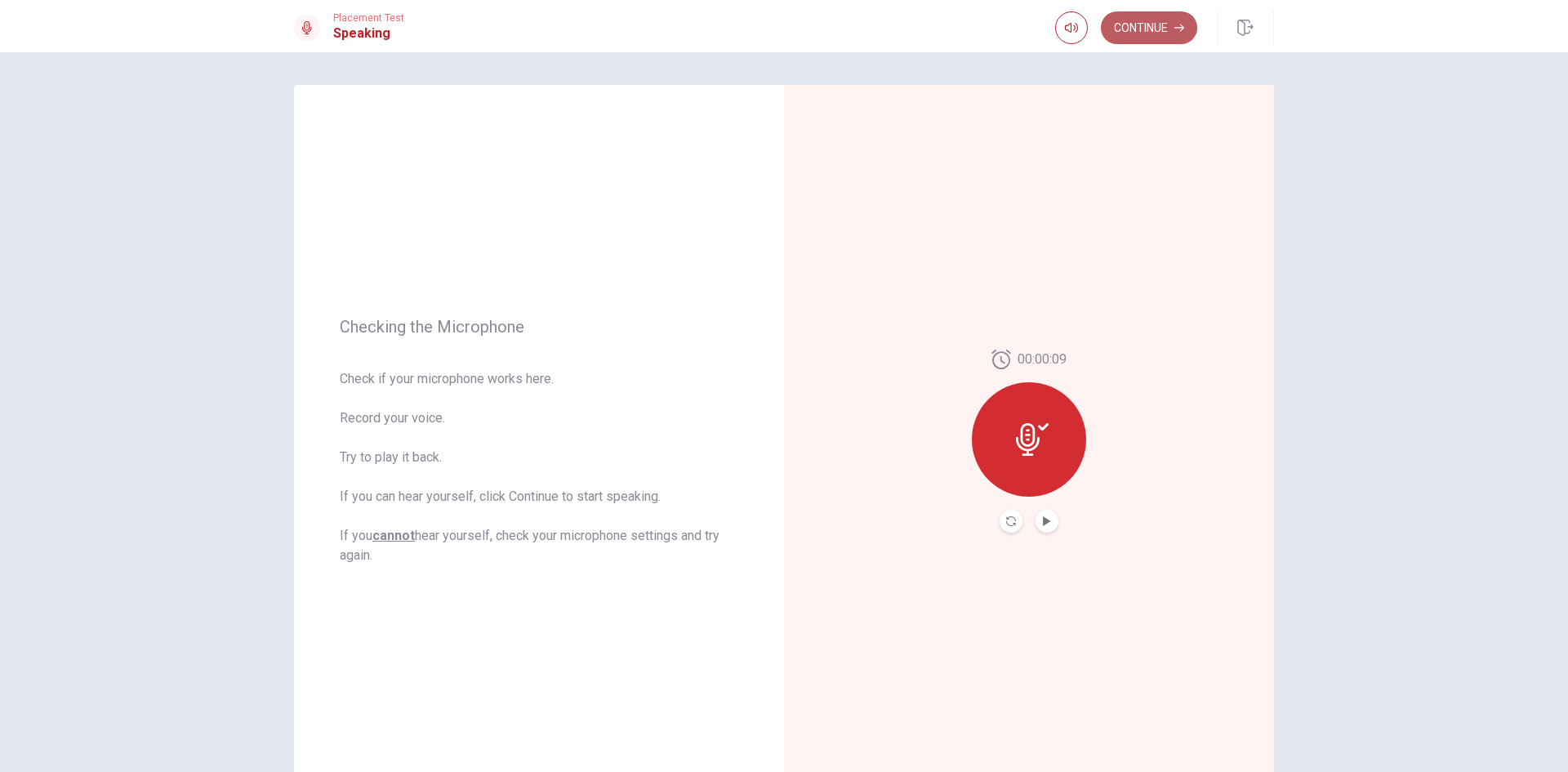 click on "Continue" at bounding box center [1149, 28] 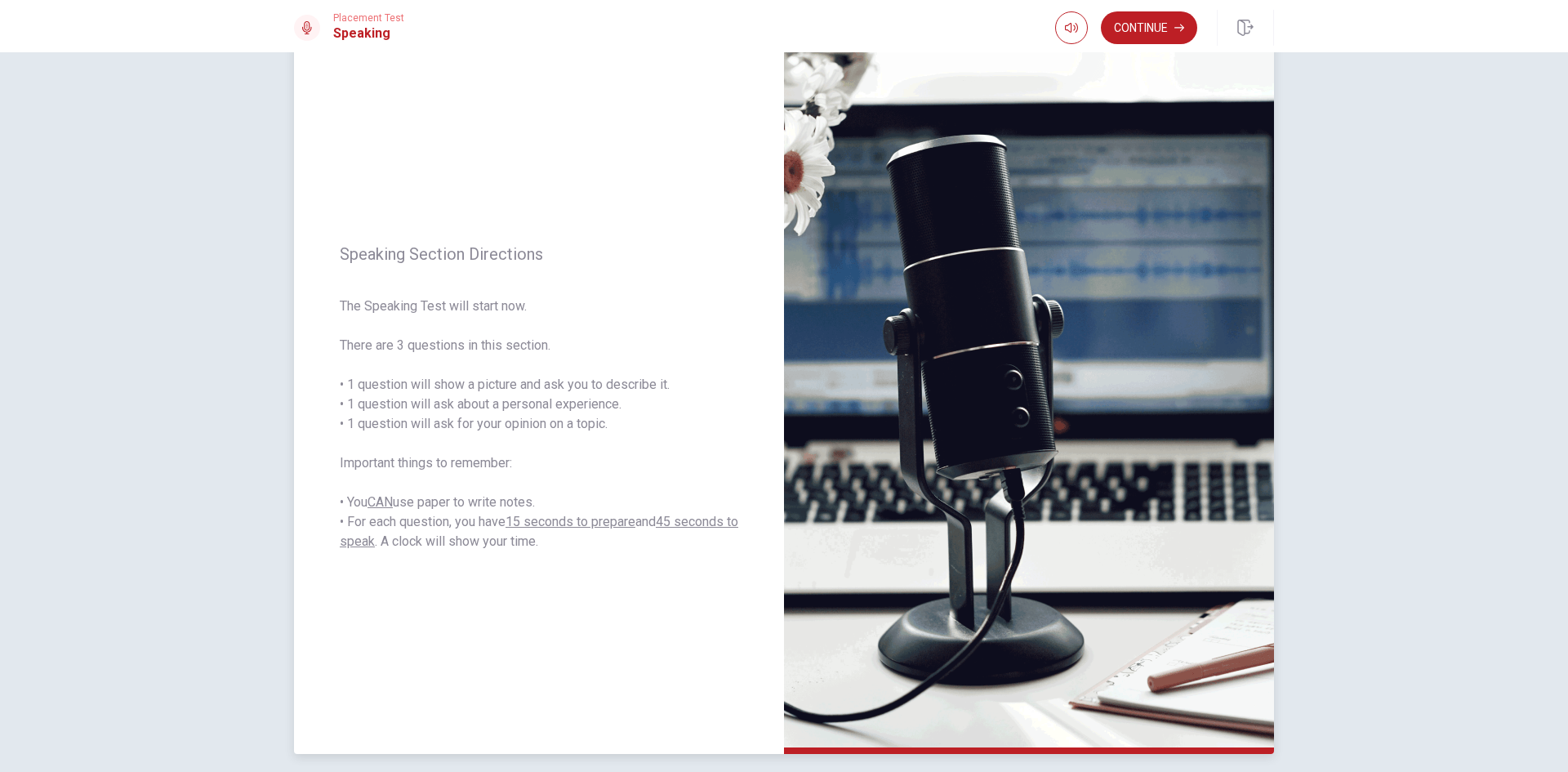scroll, scrollTop: 82, scrollLeft: 0, axis: vertical 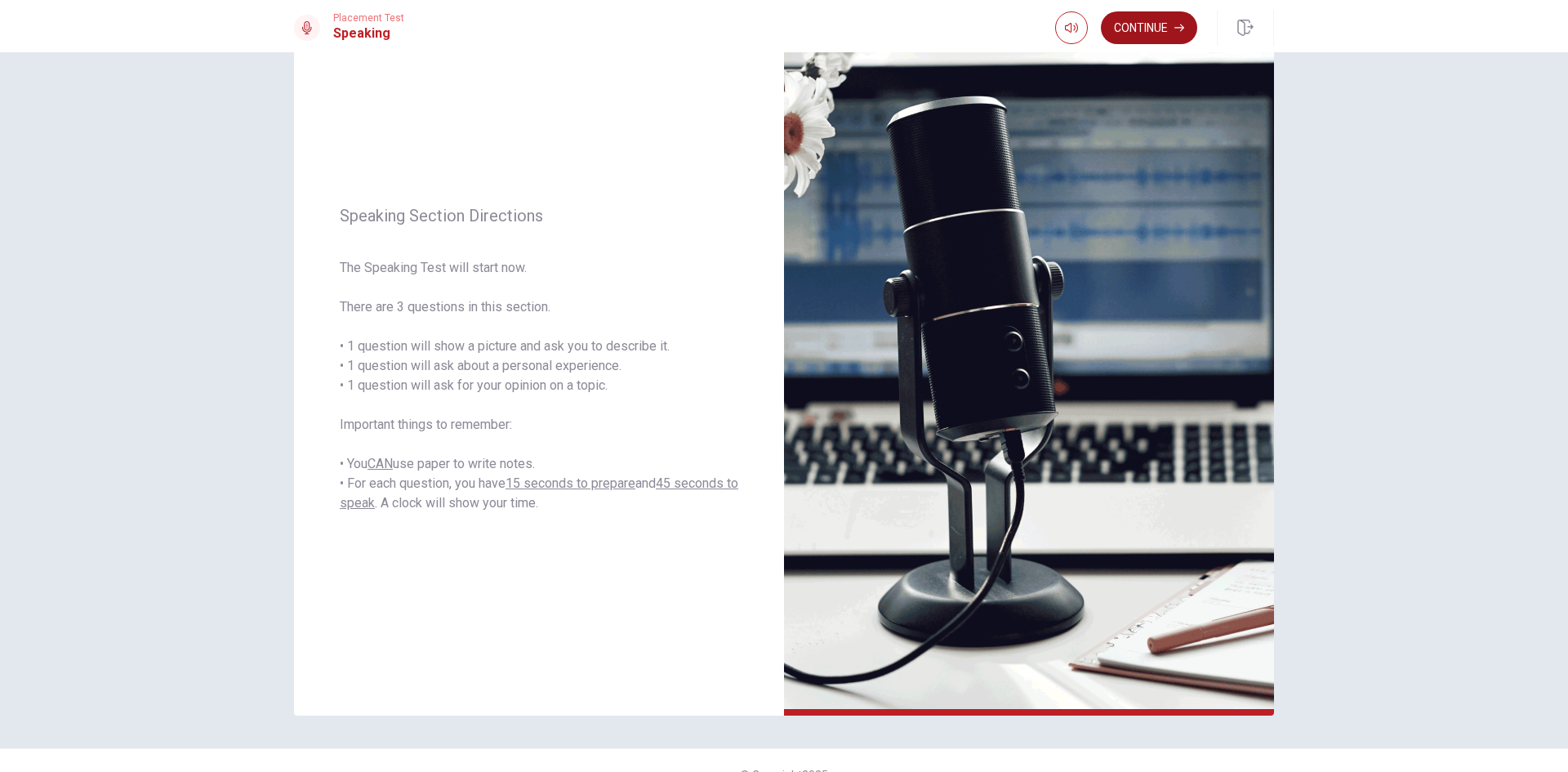 click on "Continue" at bounding box center [1149, 28] 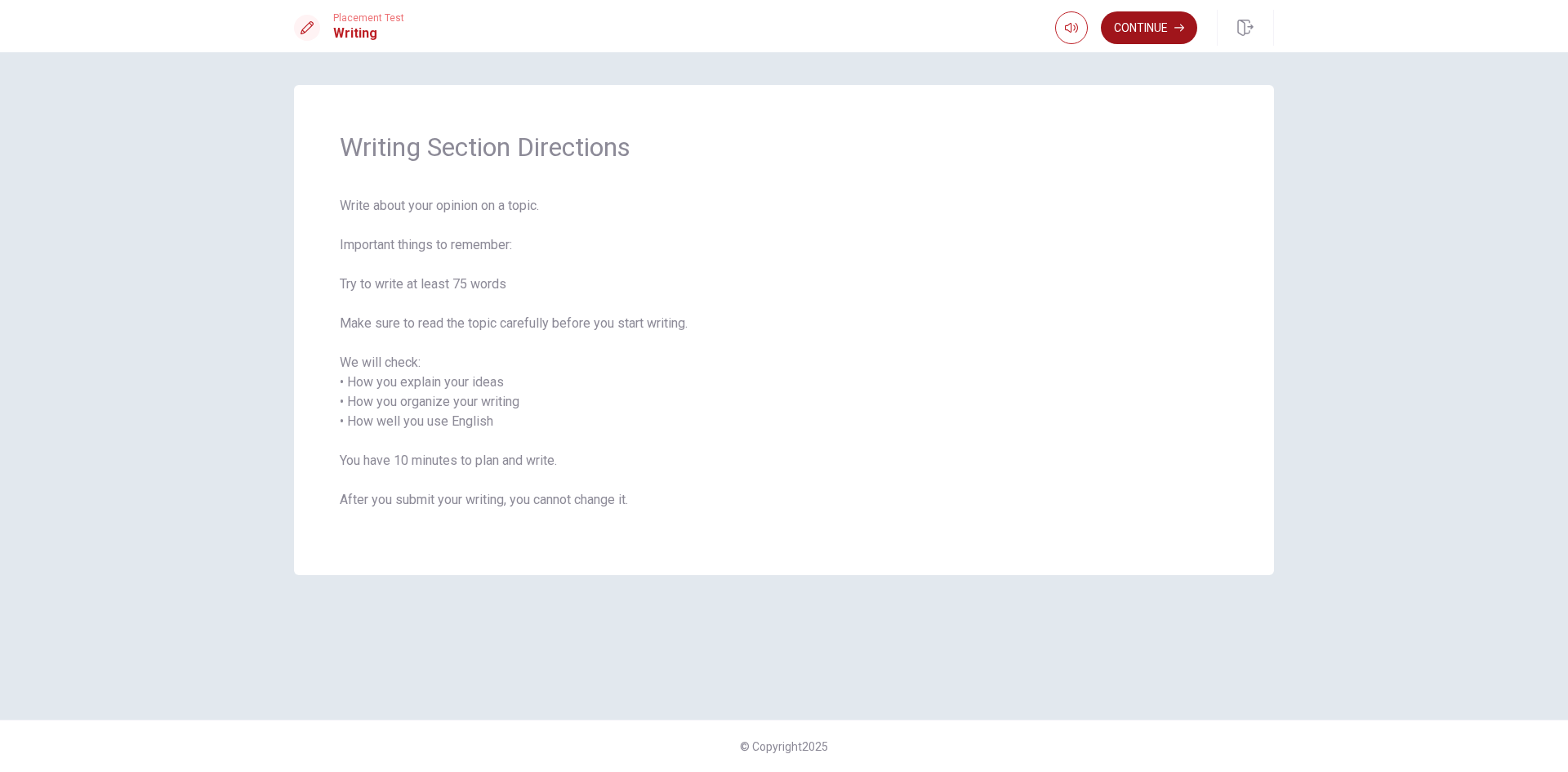 click on "Continue" at bounding box center (1149, 28) 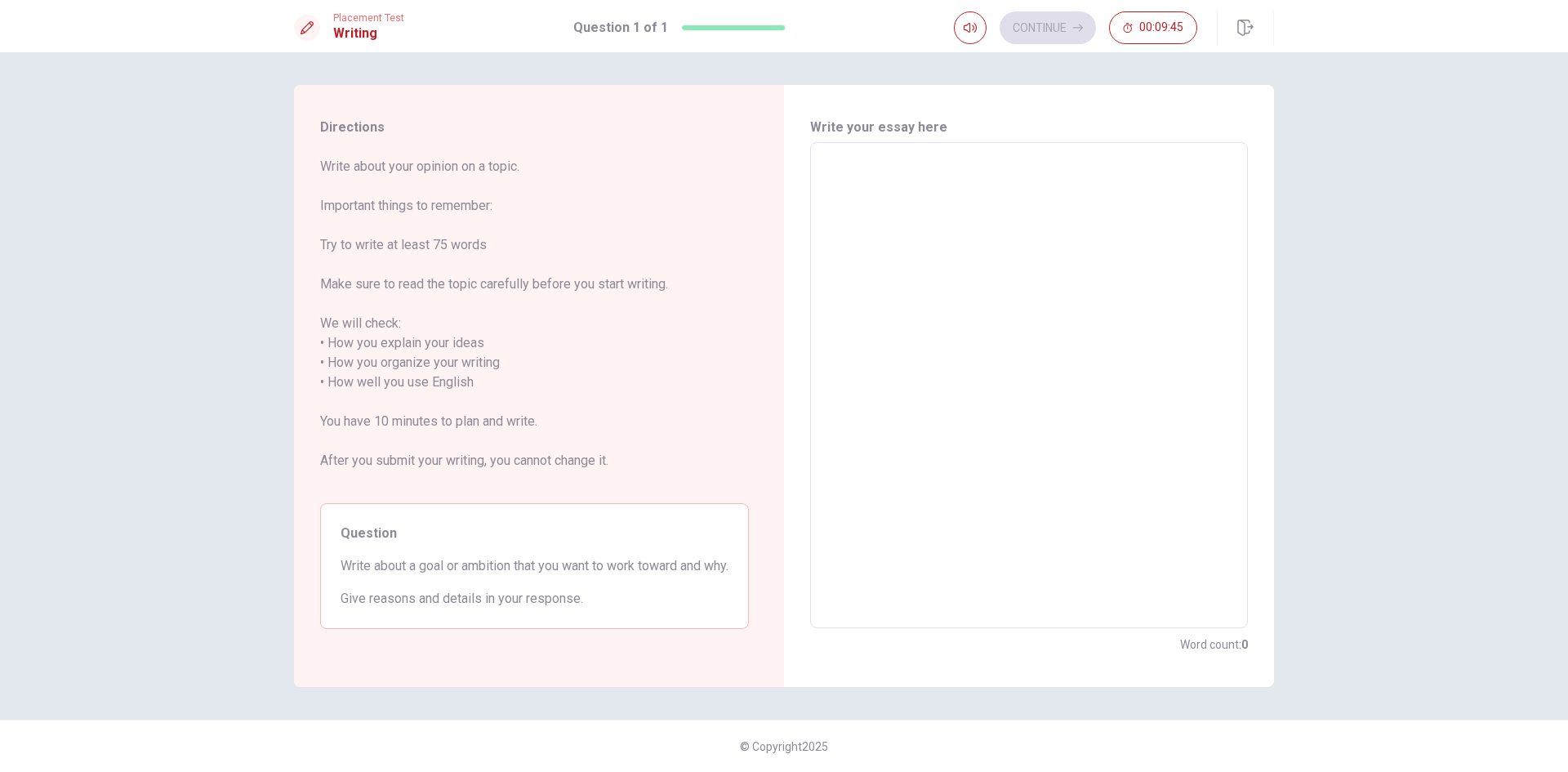 click at bounding box center [1029, 386] 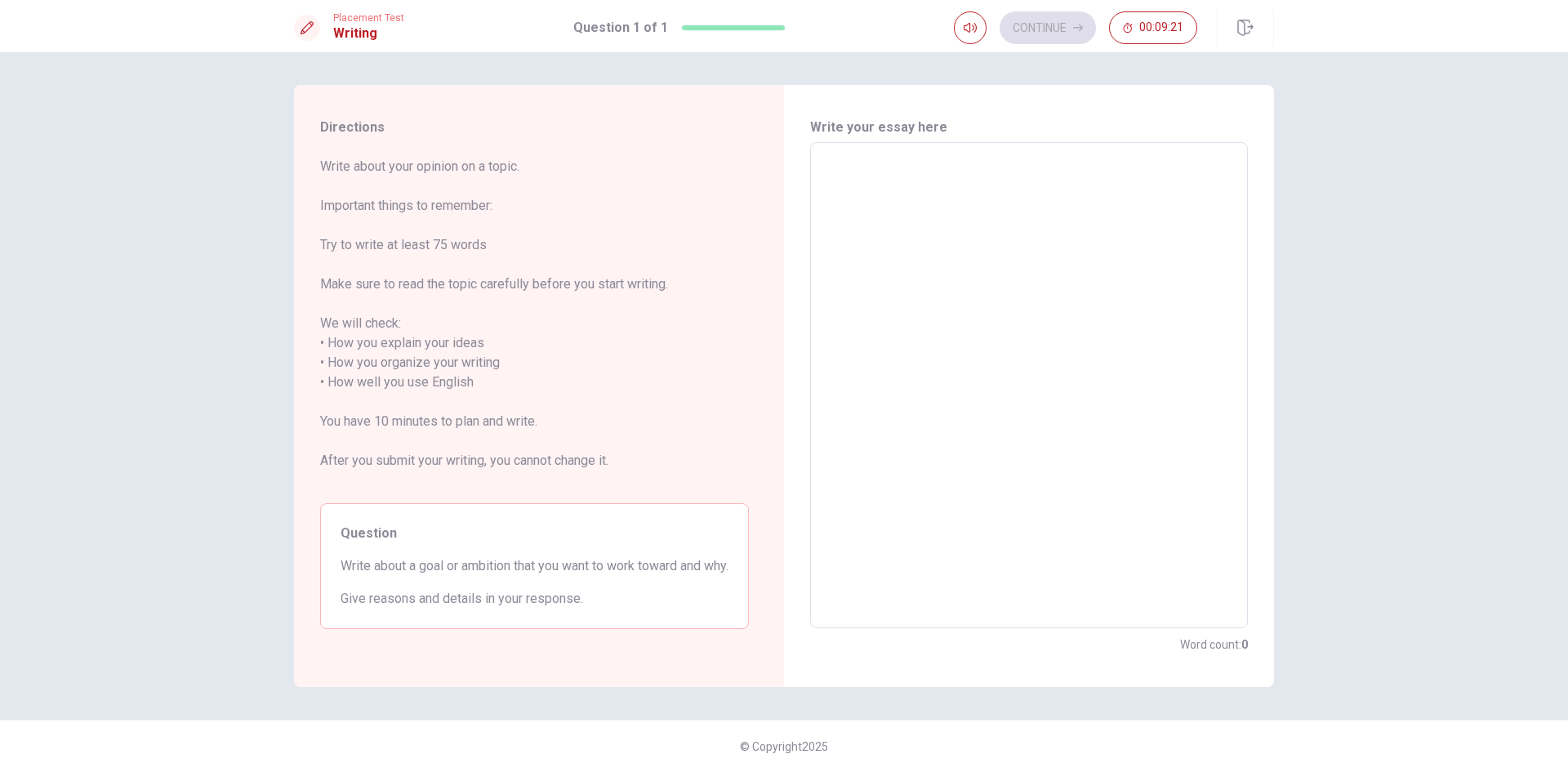 type on "I" 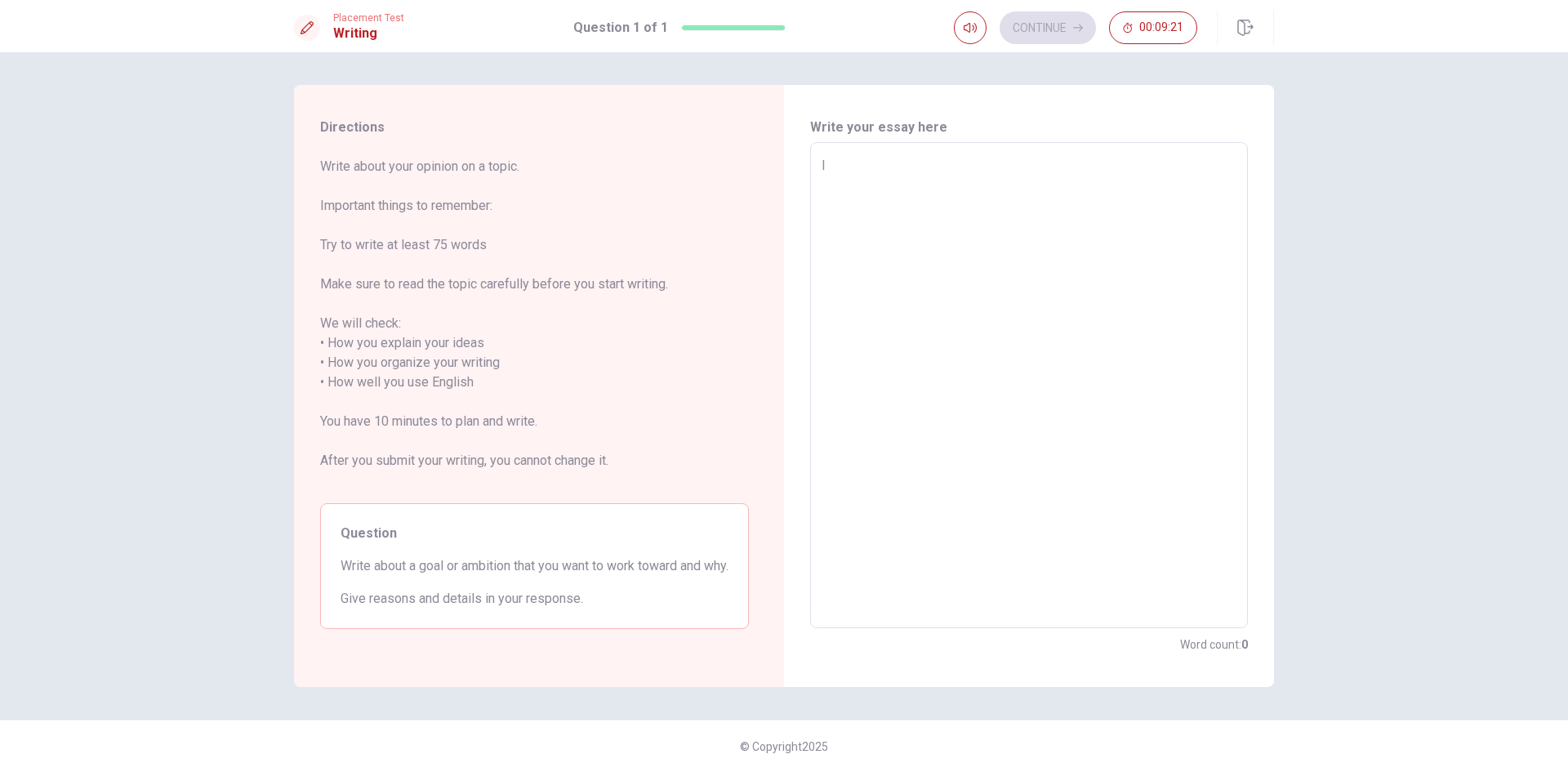 type on "x" 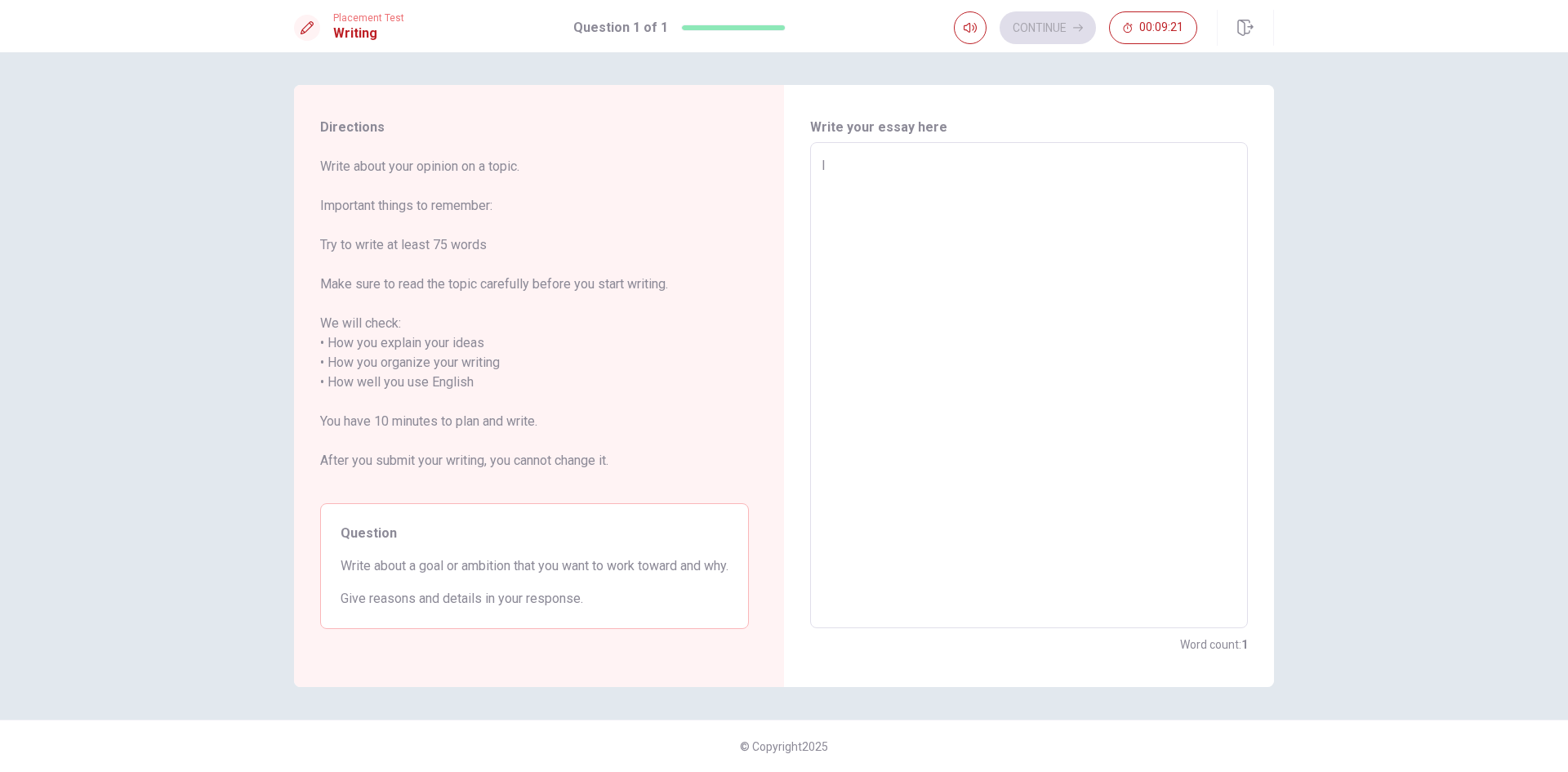 type on "I" 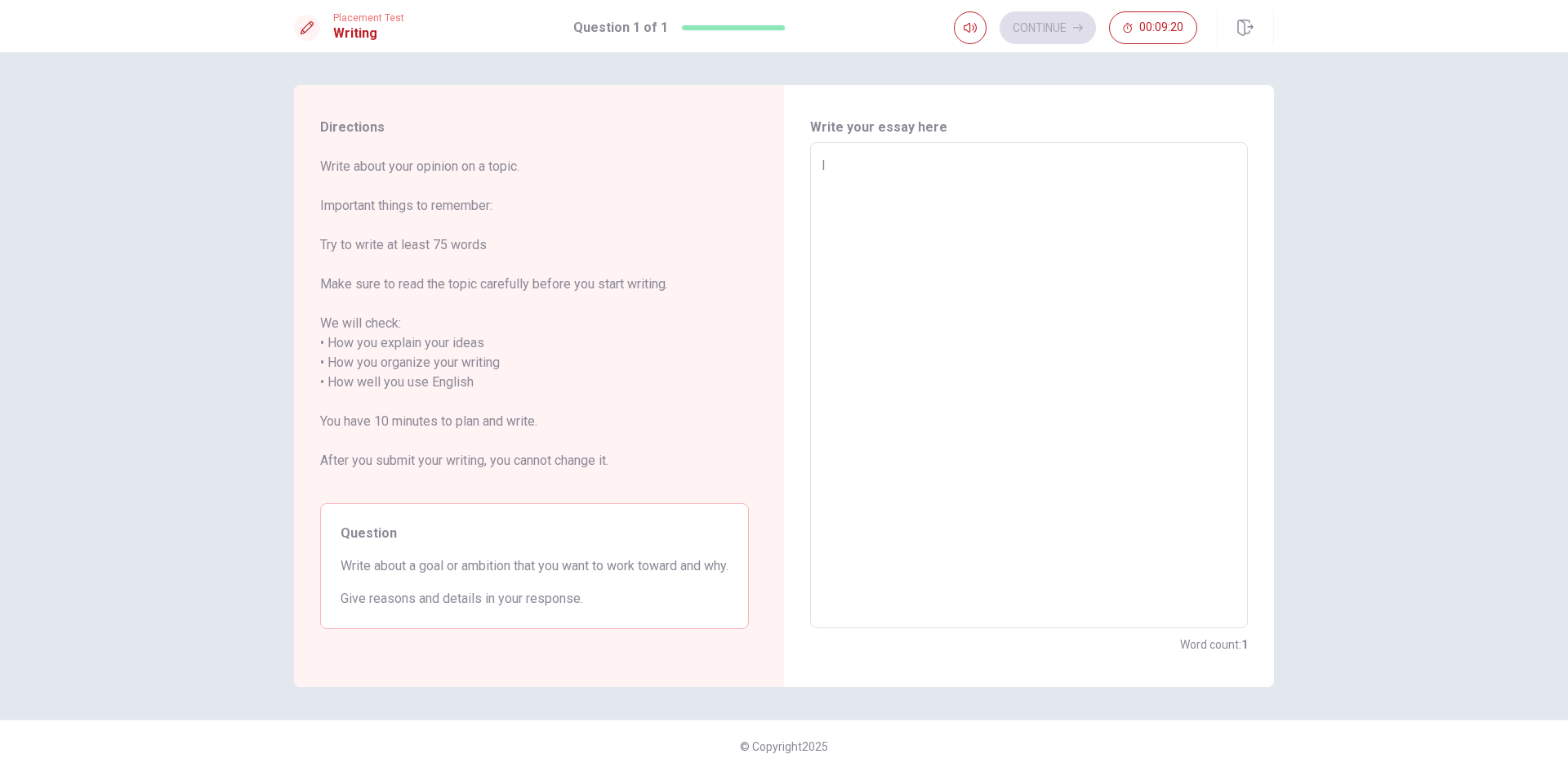 type on "I r" 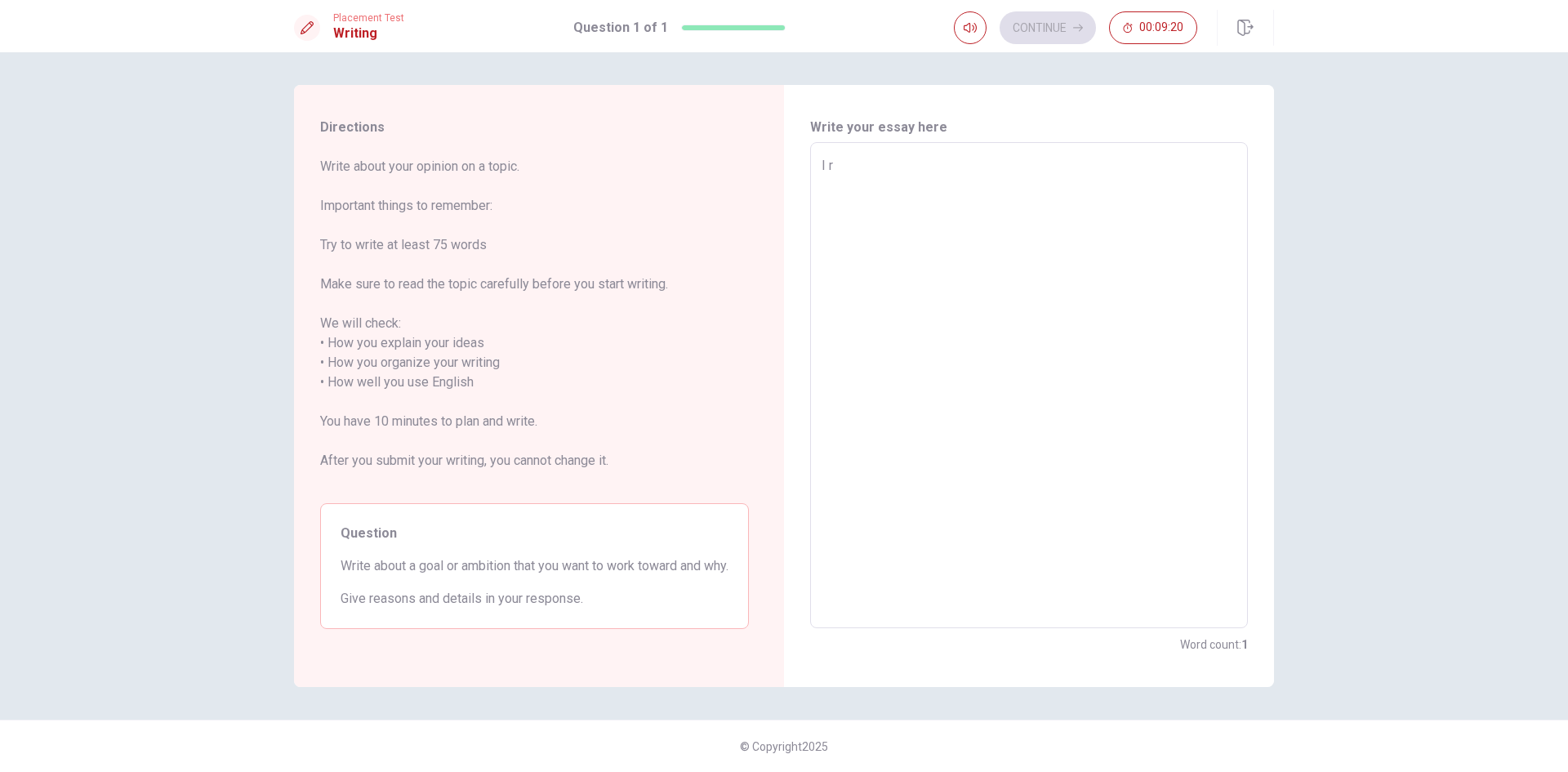 type on "x" 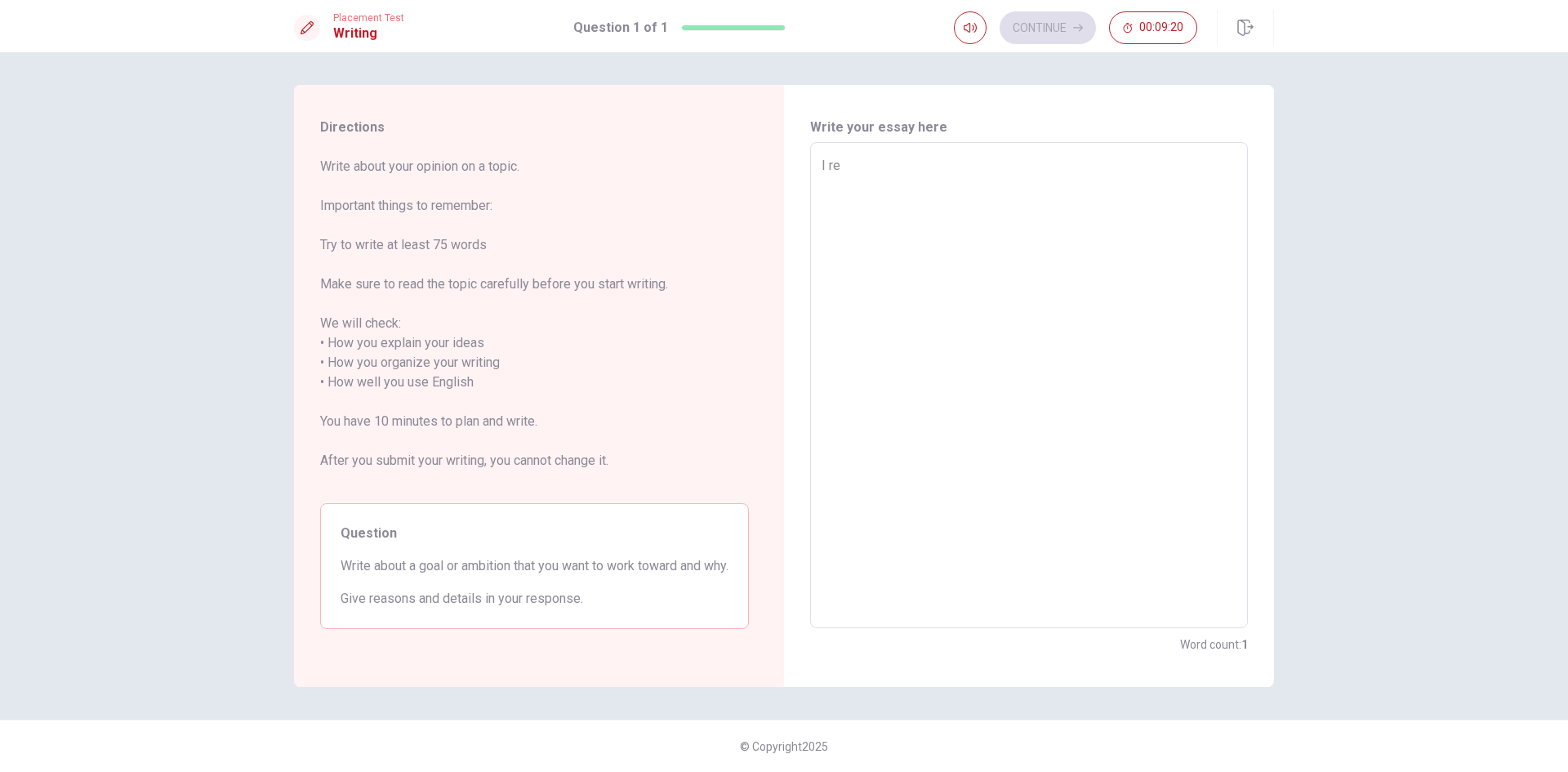 type on "x" 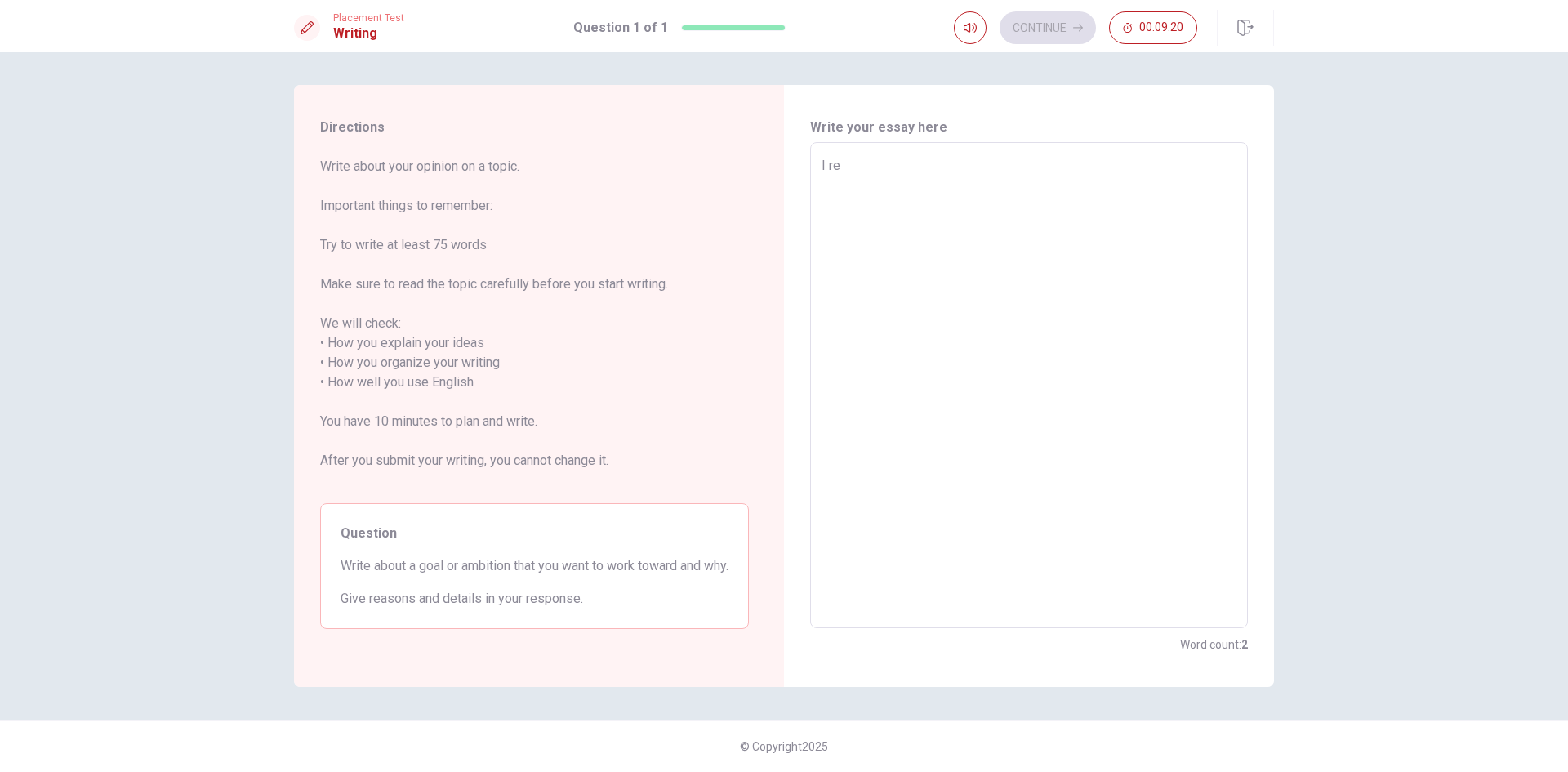 type on "I rea" 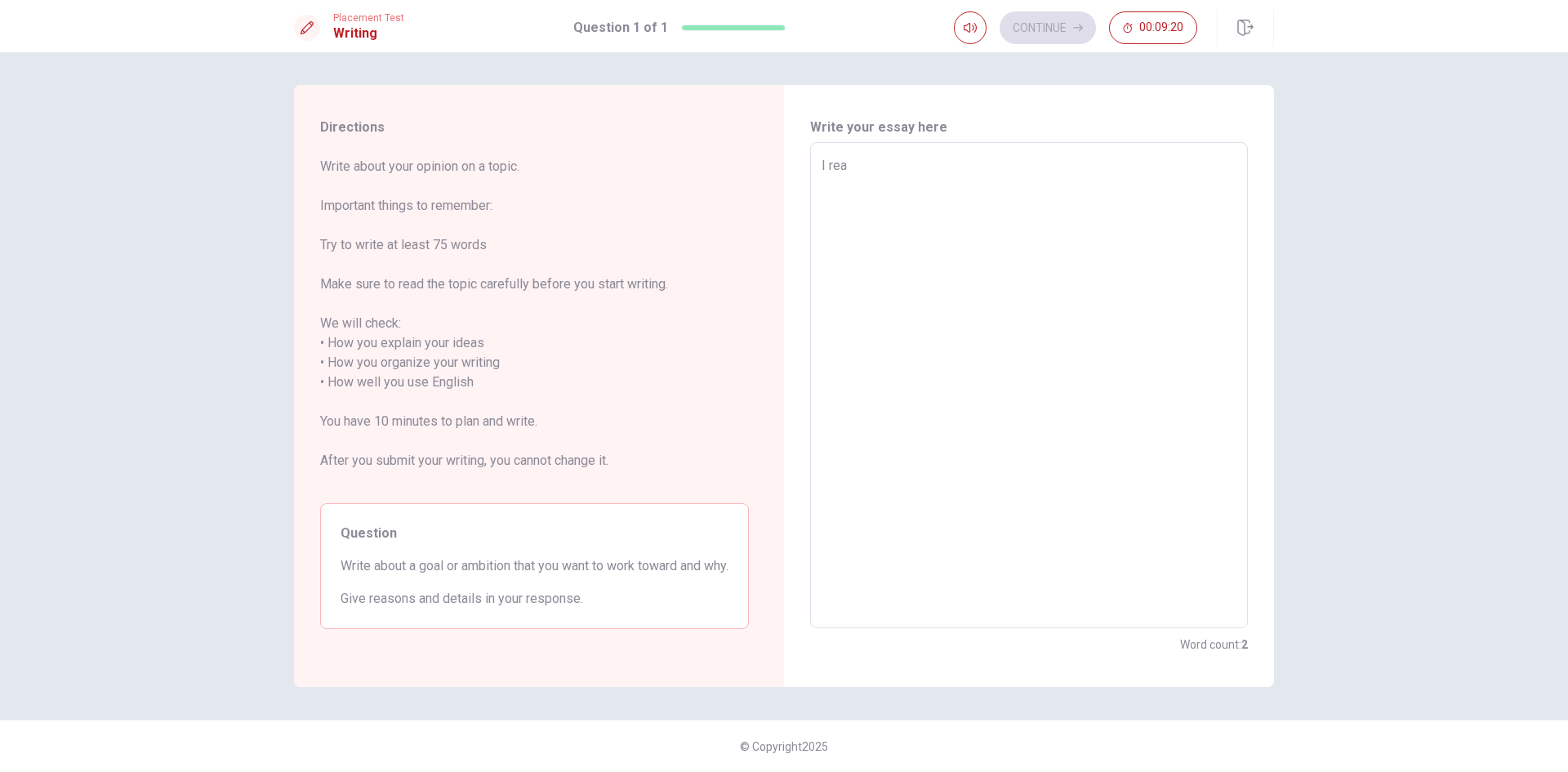 type on "x" 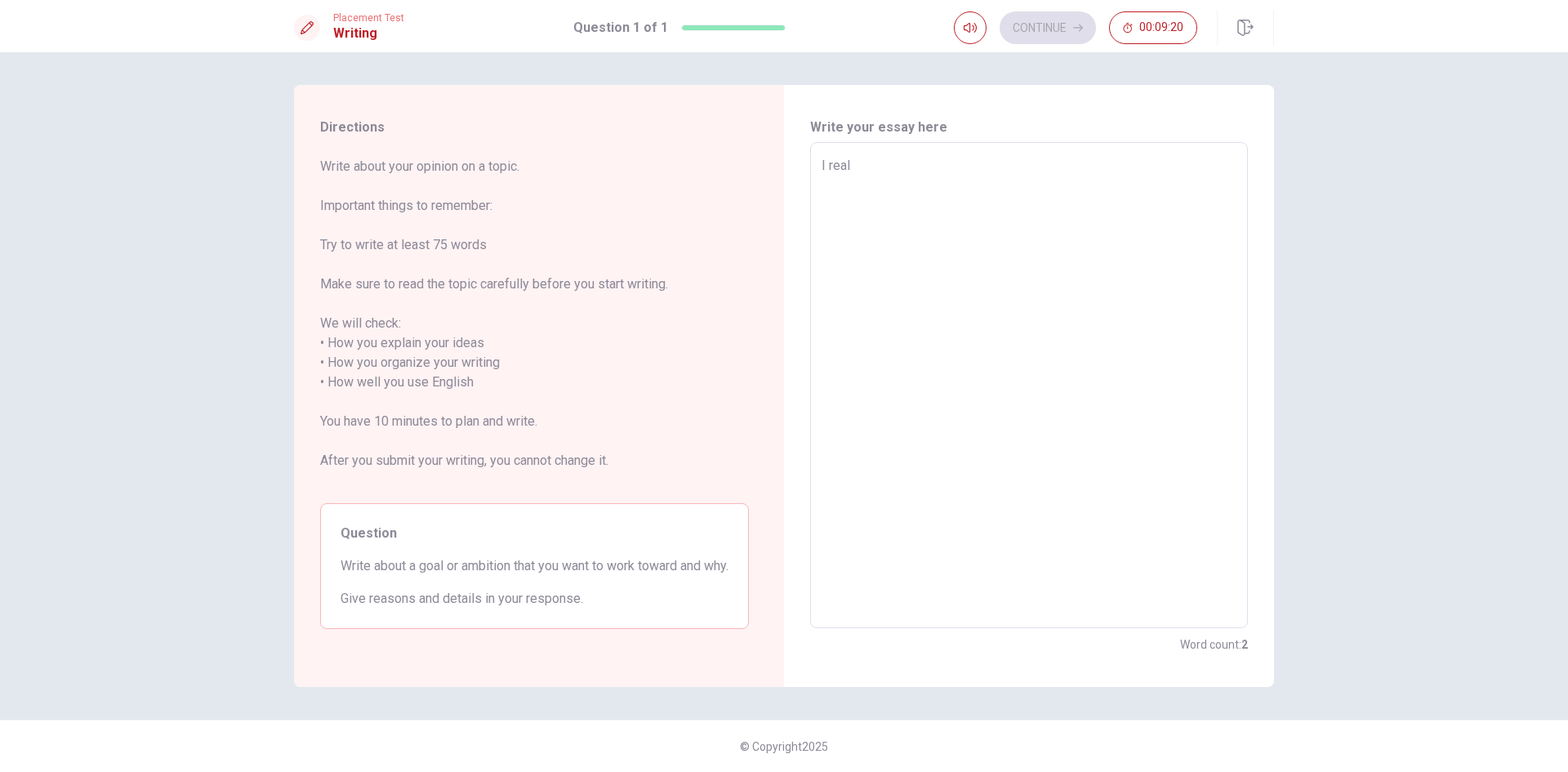 type on "x" 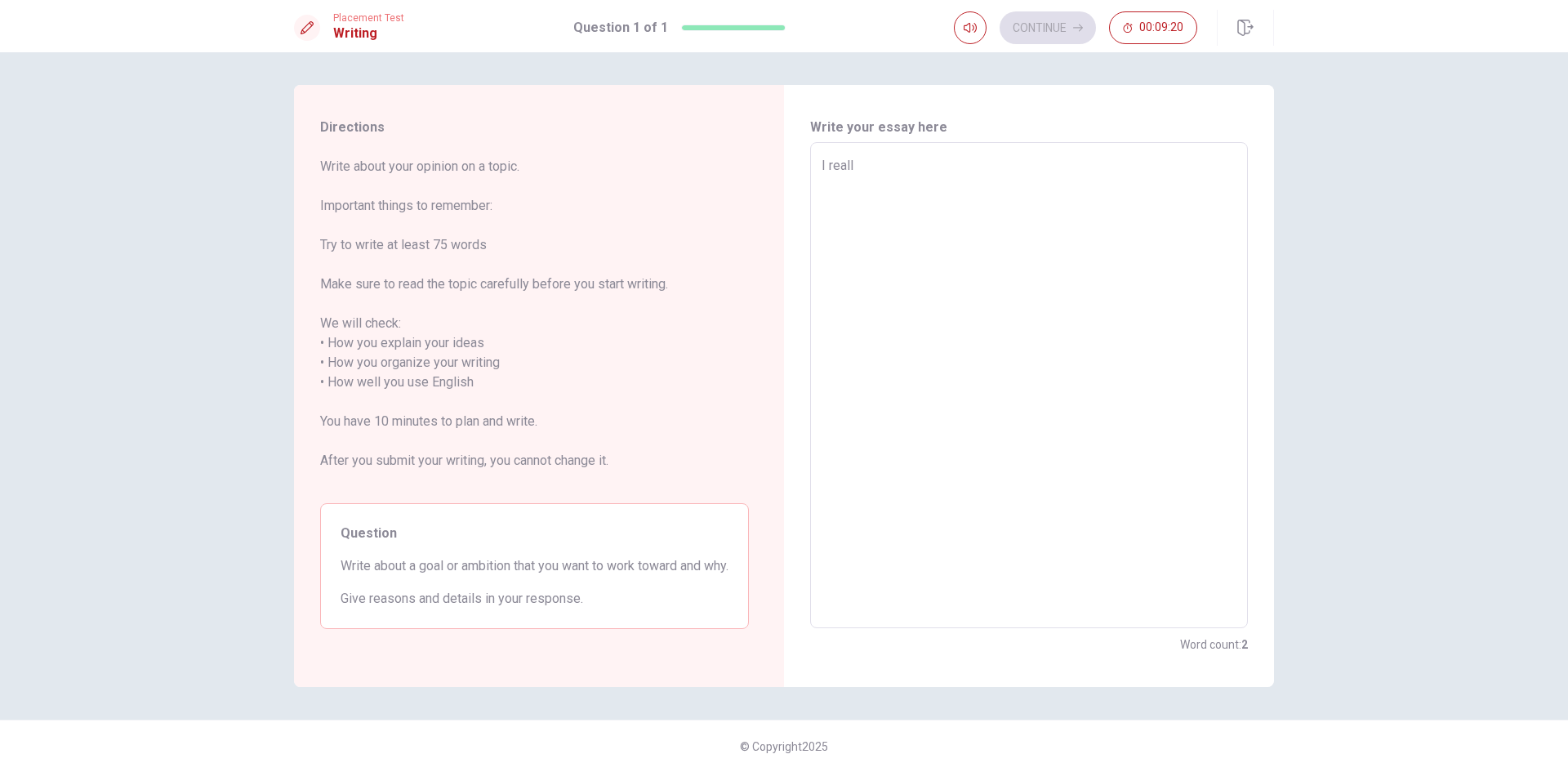 type on "x" 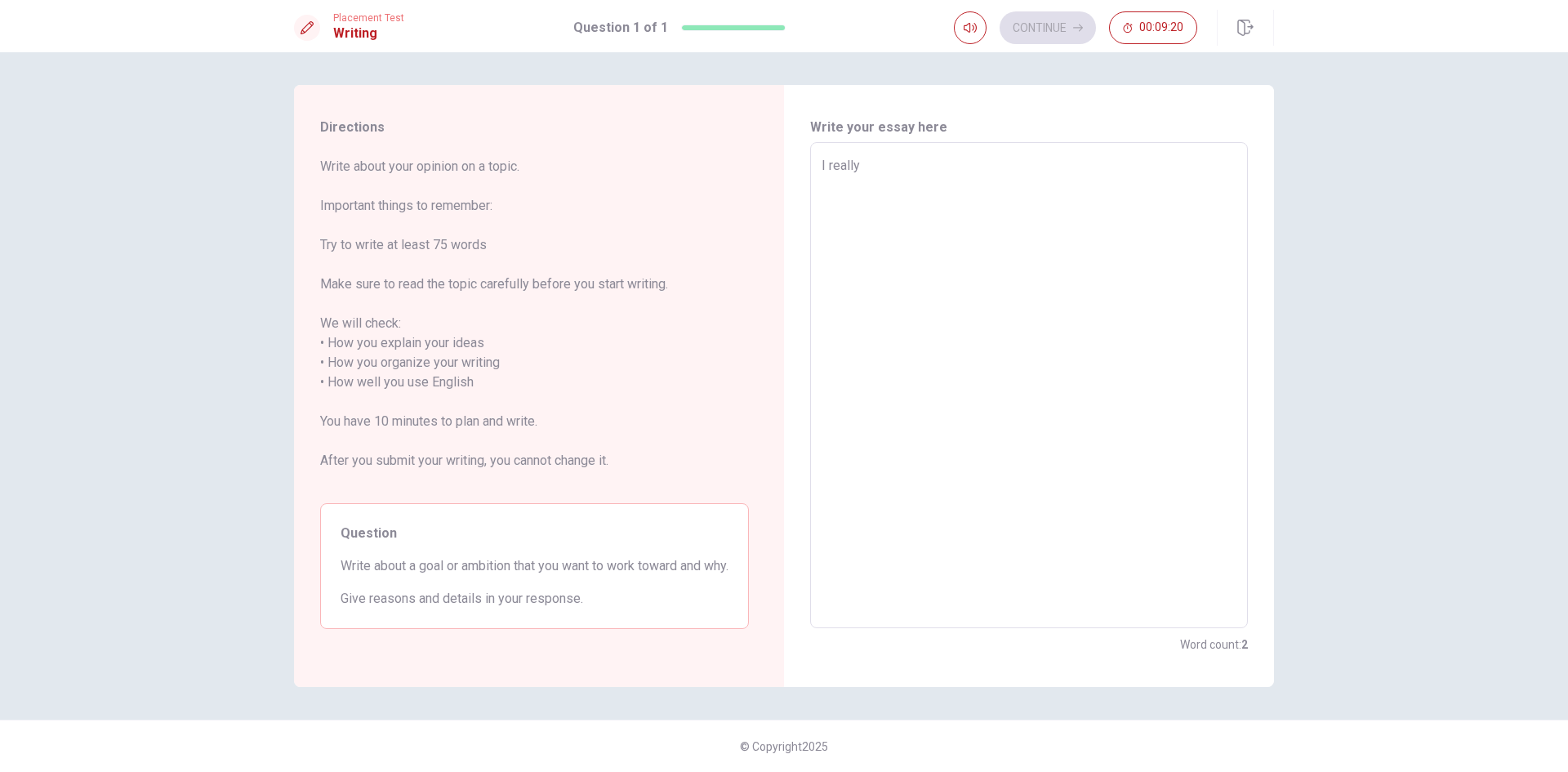 type on "x" 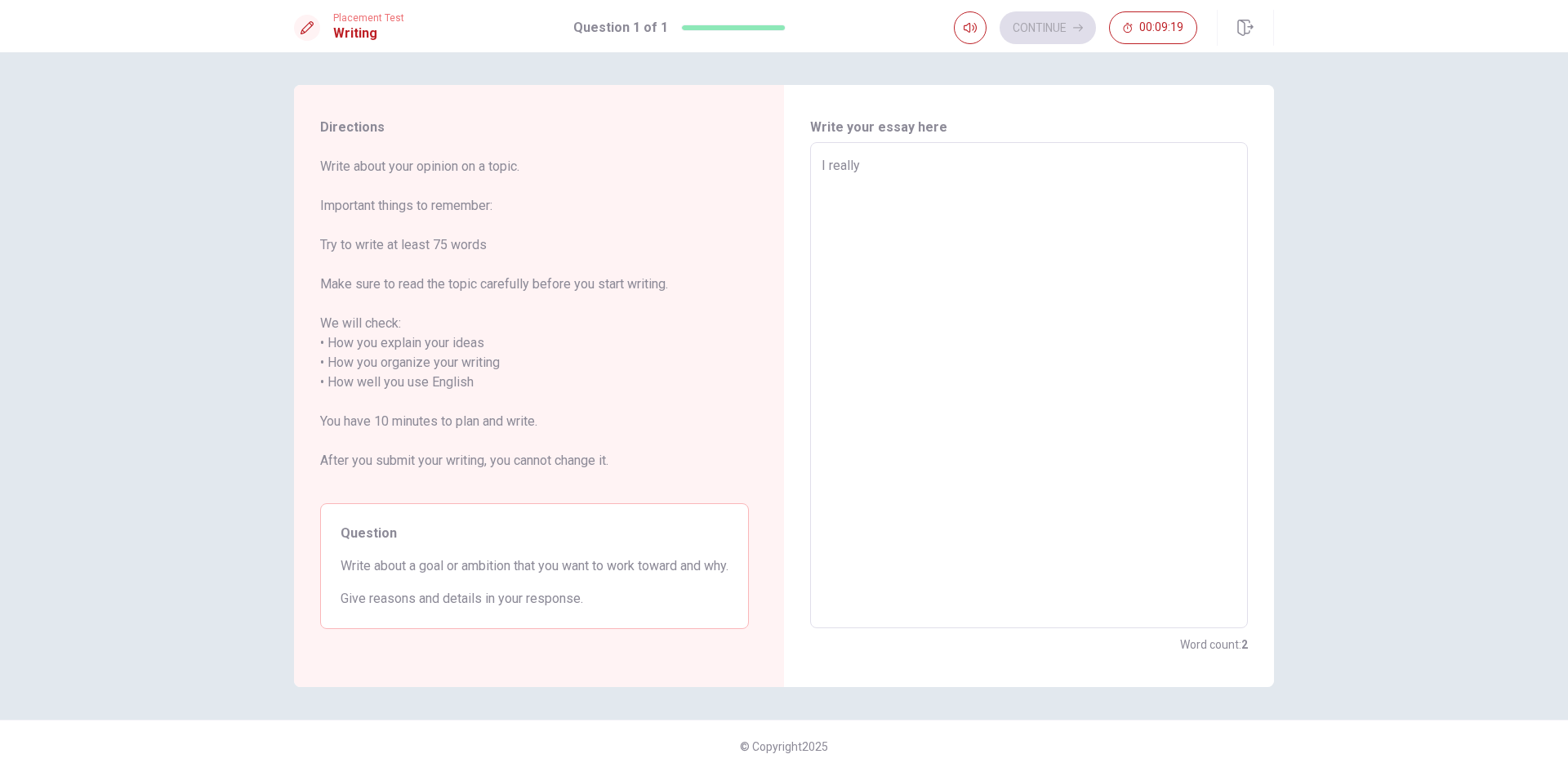 type on "I really" 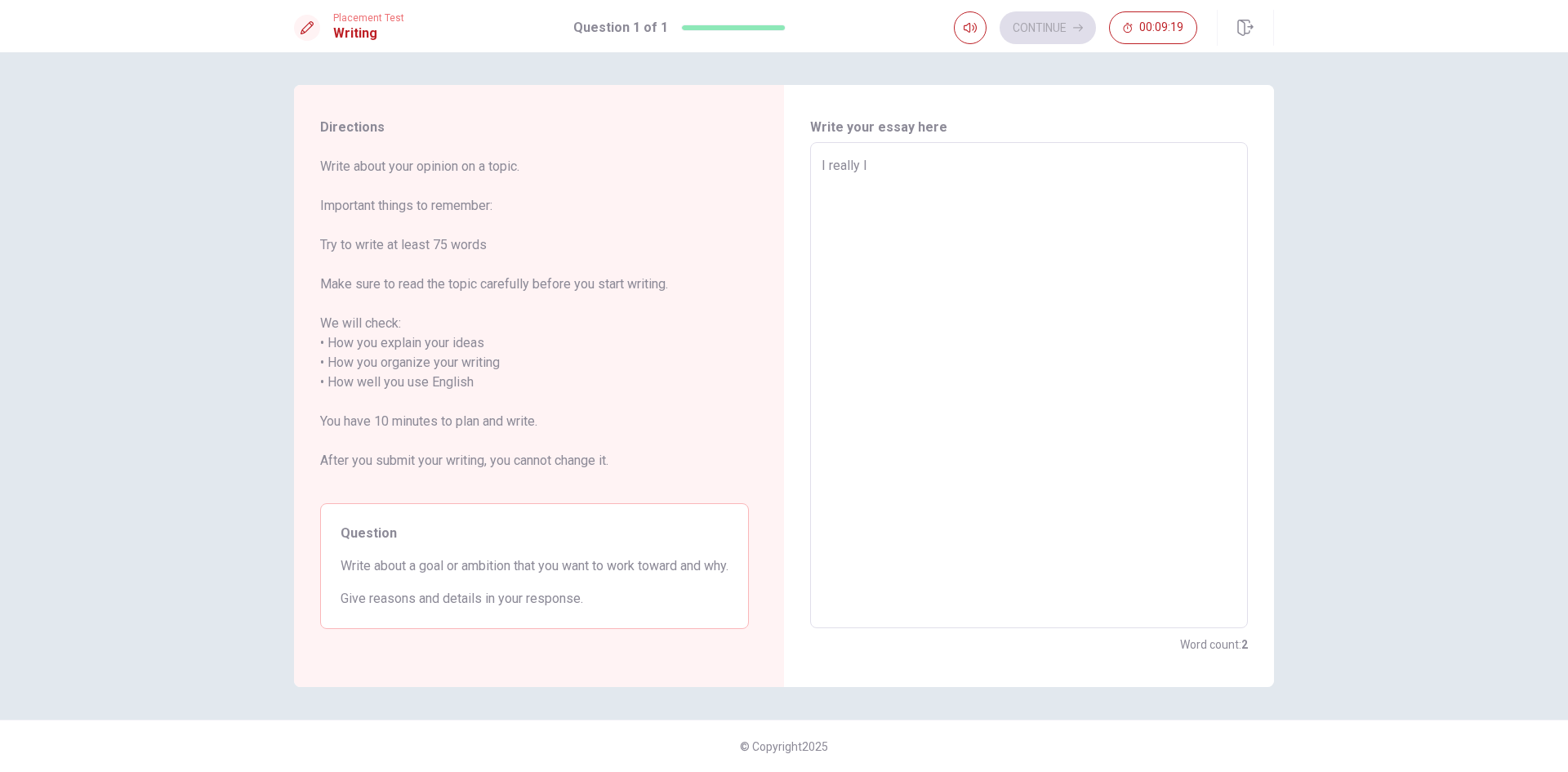 type on "x" 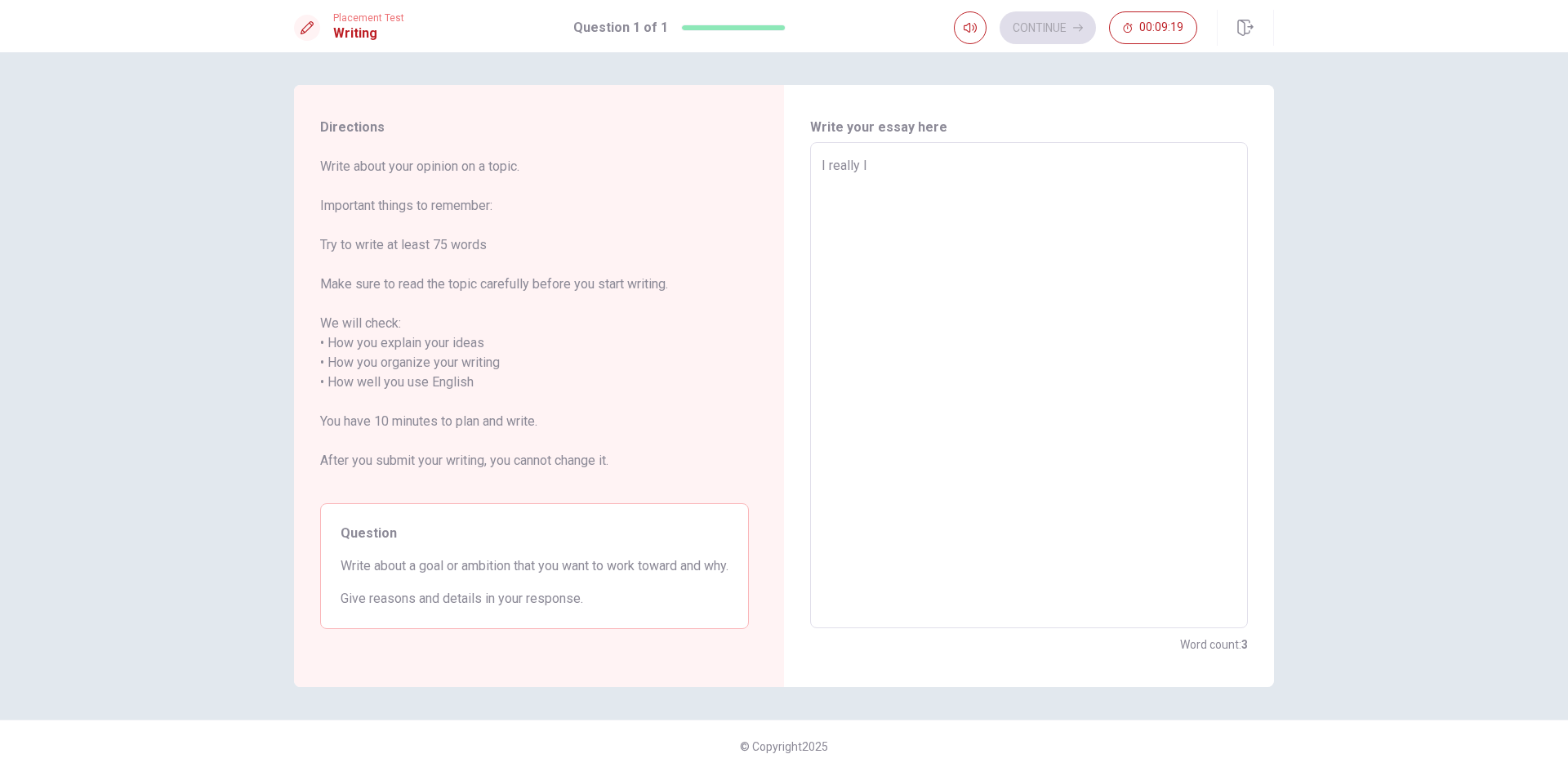 type on "I really li" 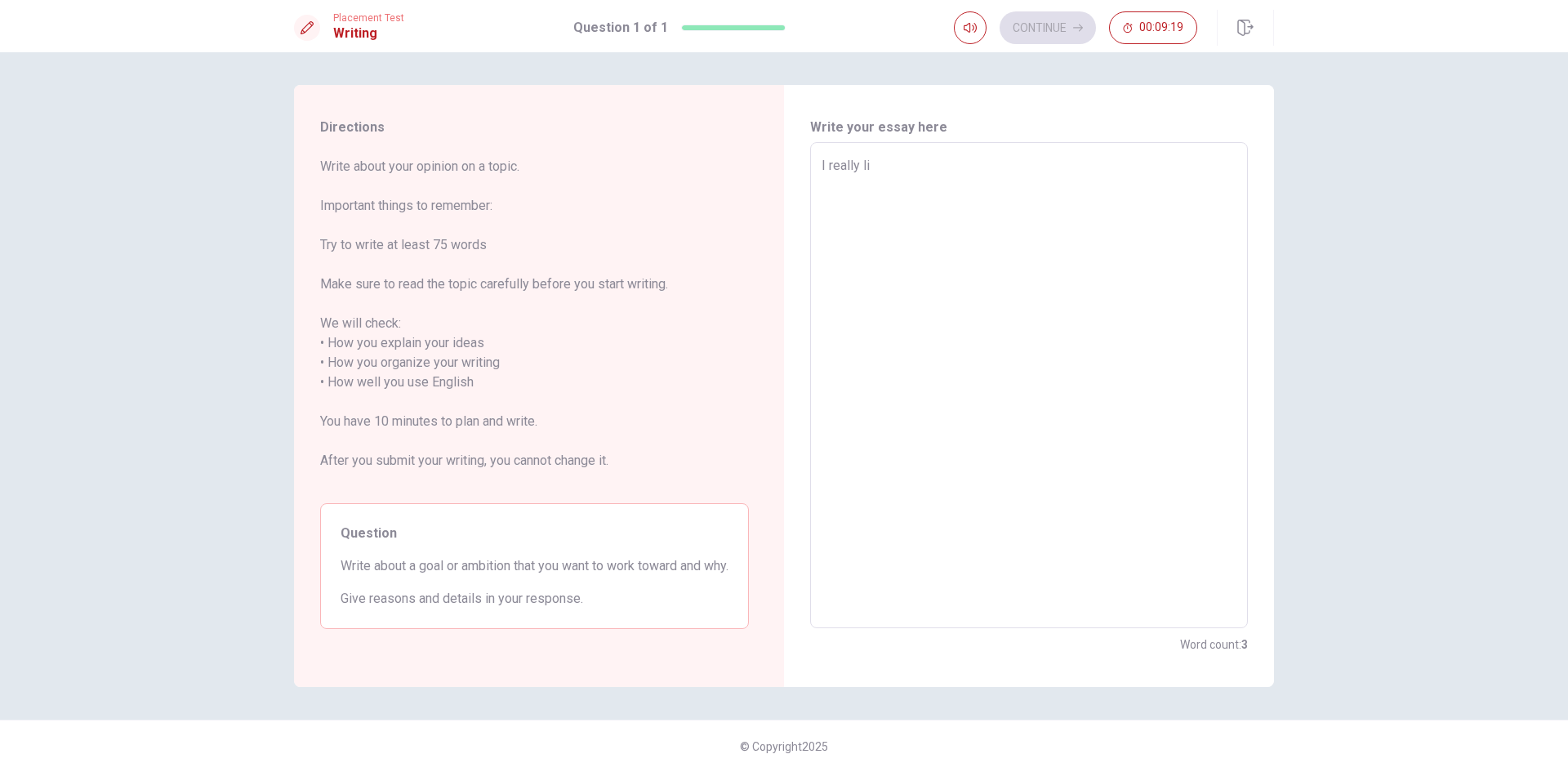 type on "x" 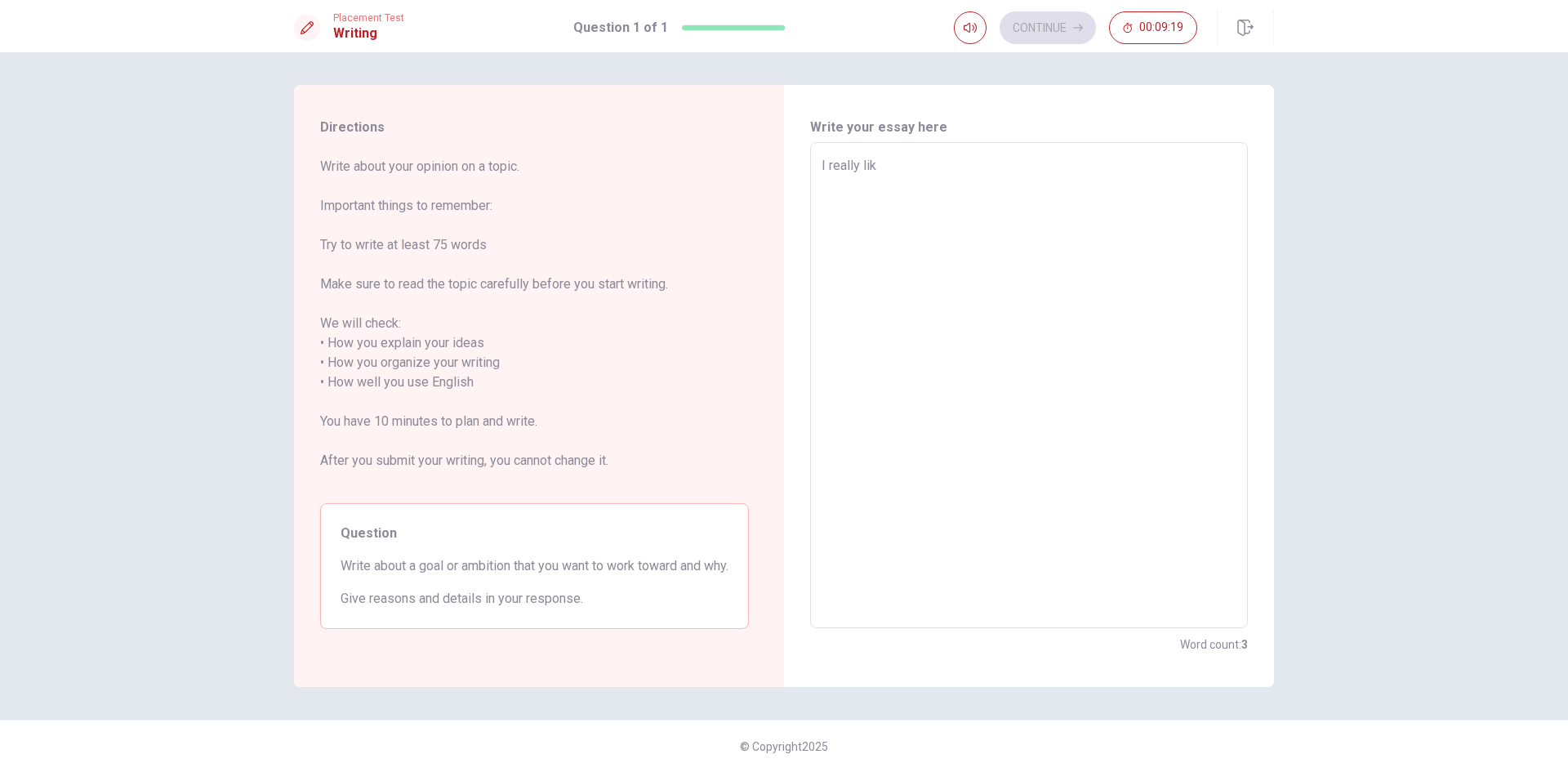 type on "x" 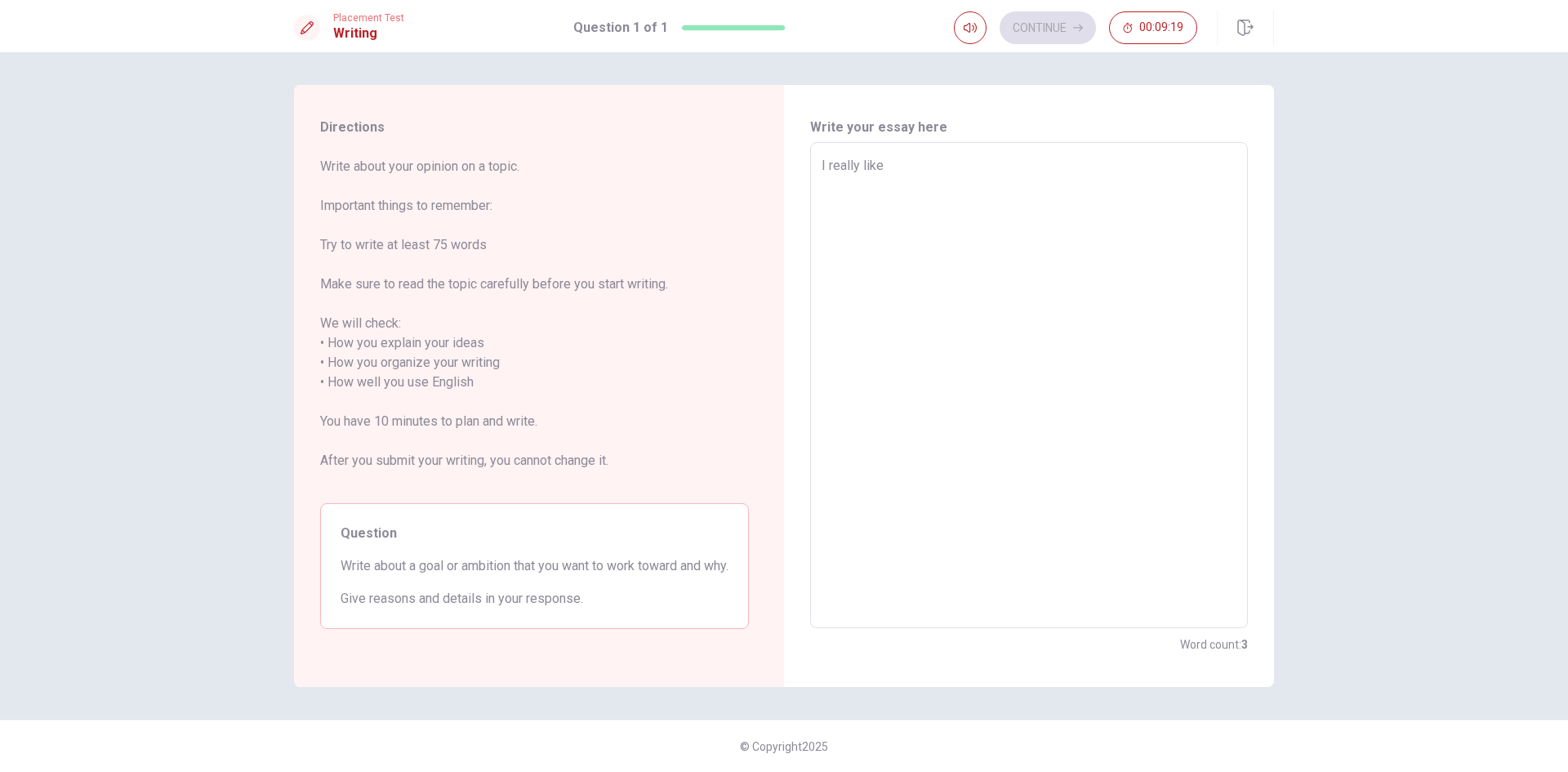 type on "x" 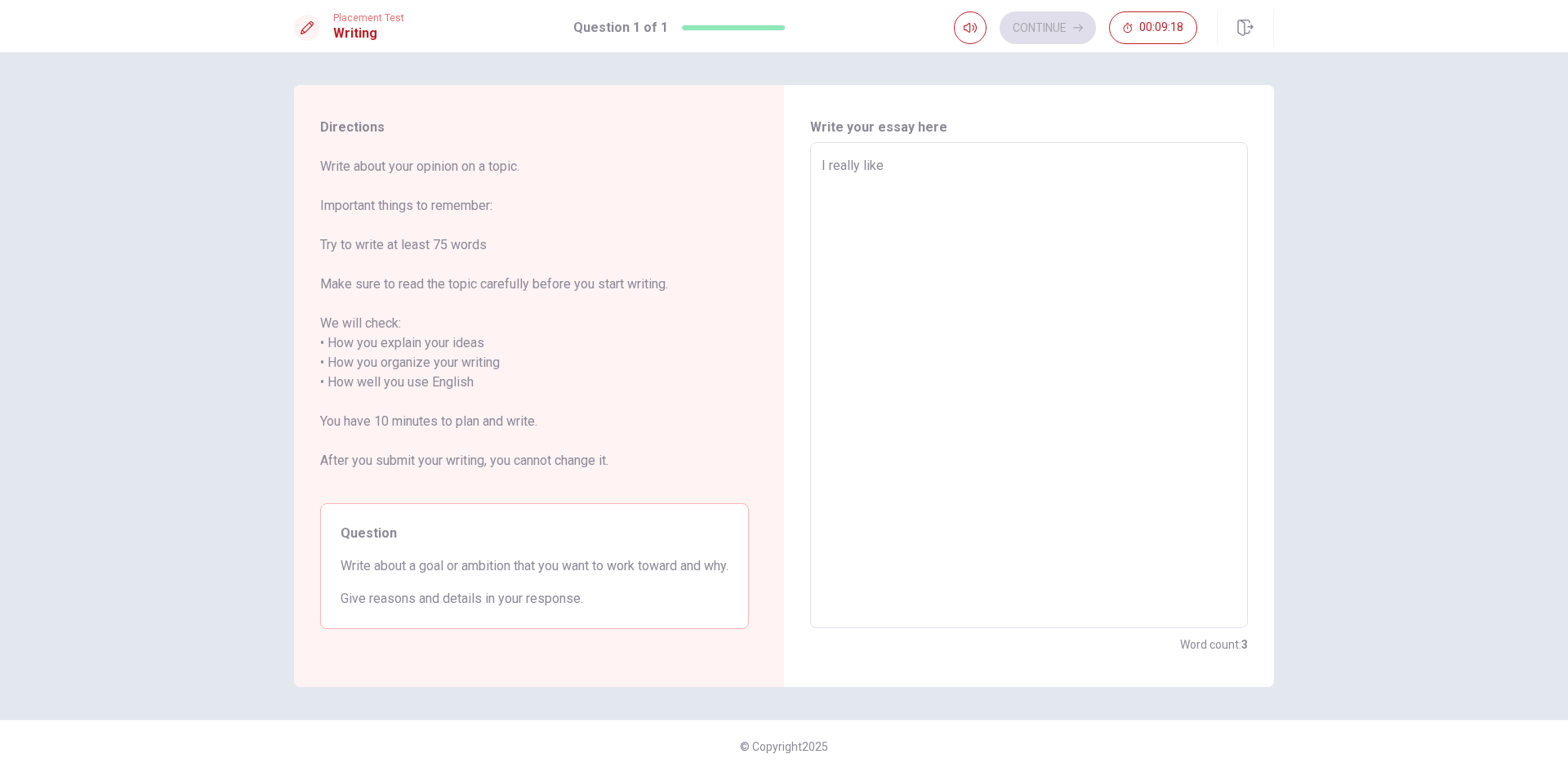 type on "I really like" 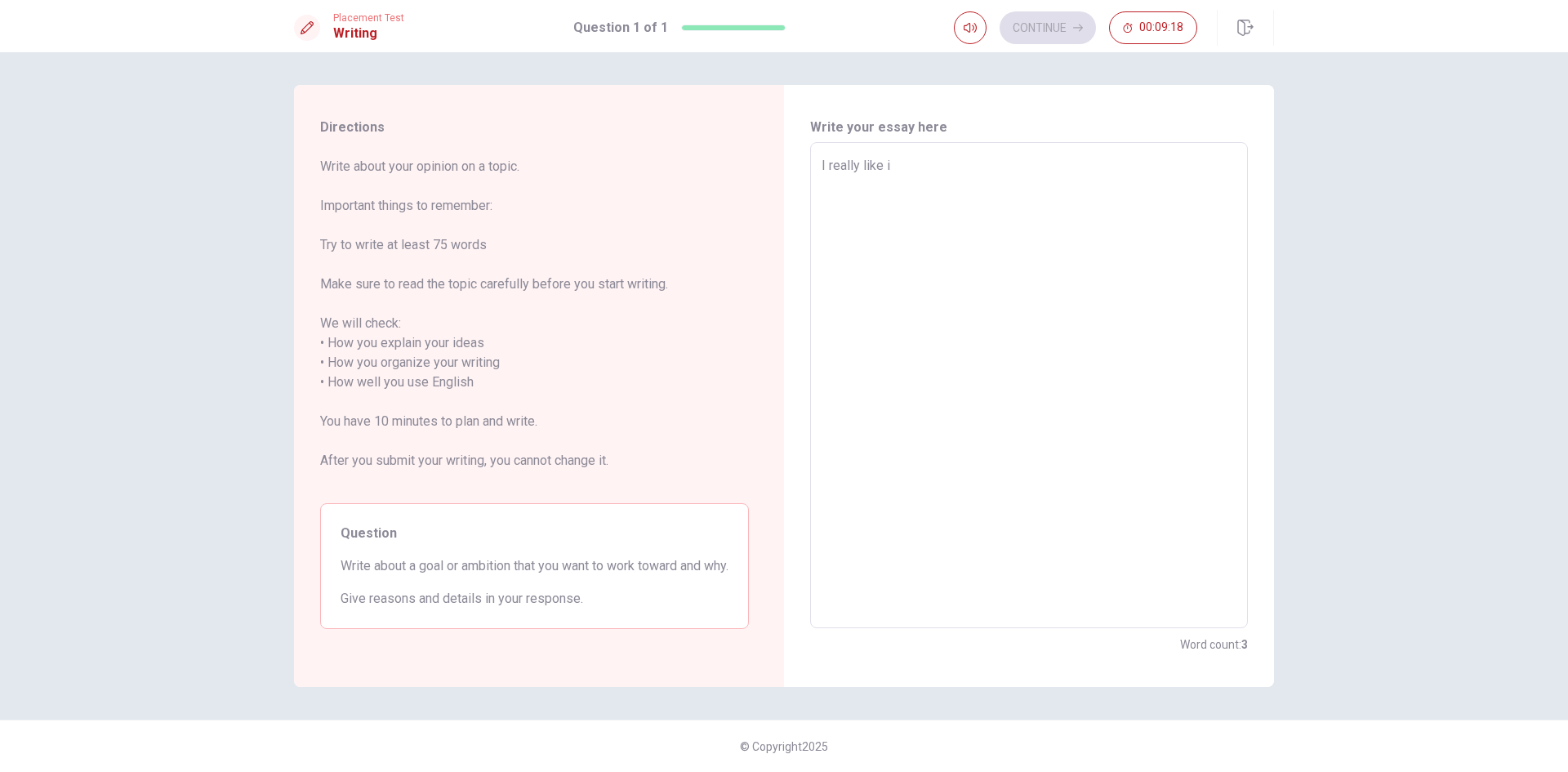 type on "x" 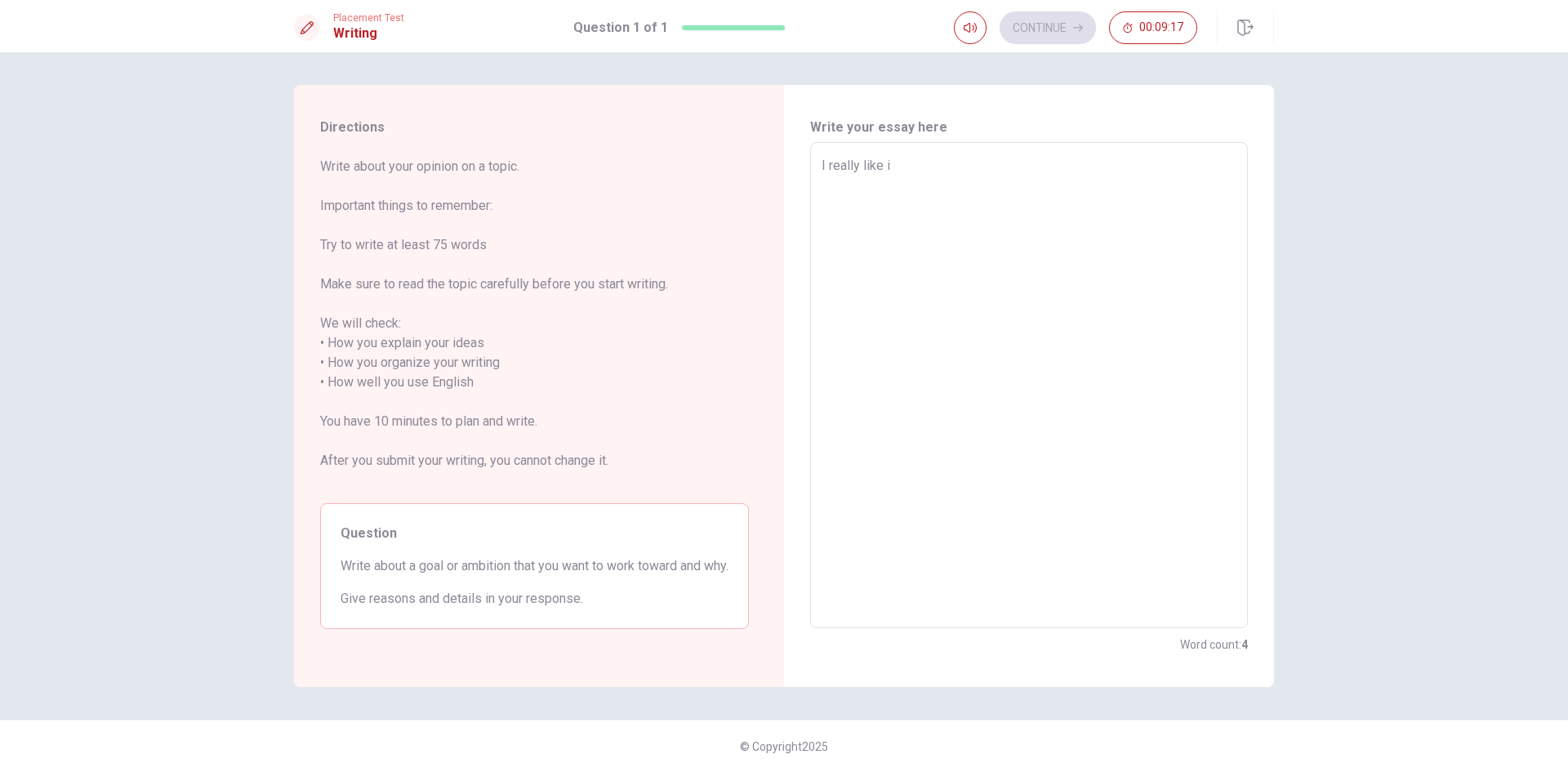 type on "I really like im" 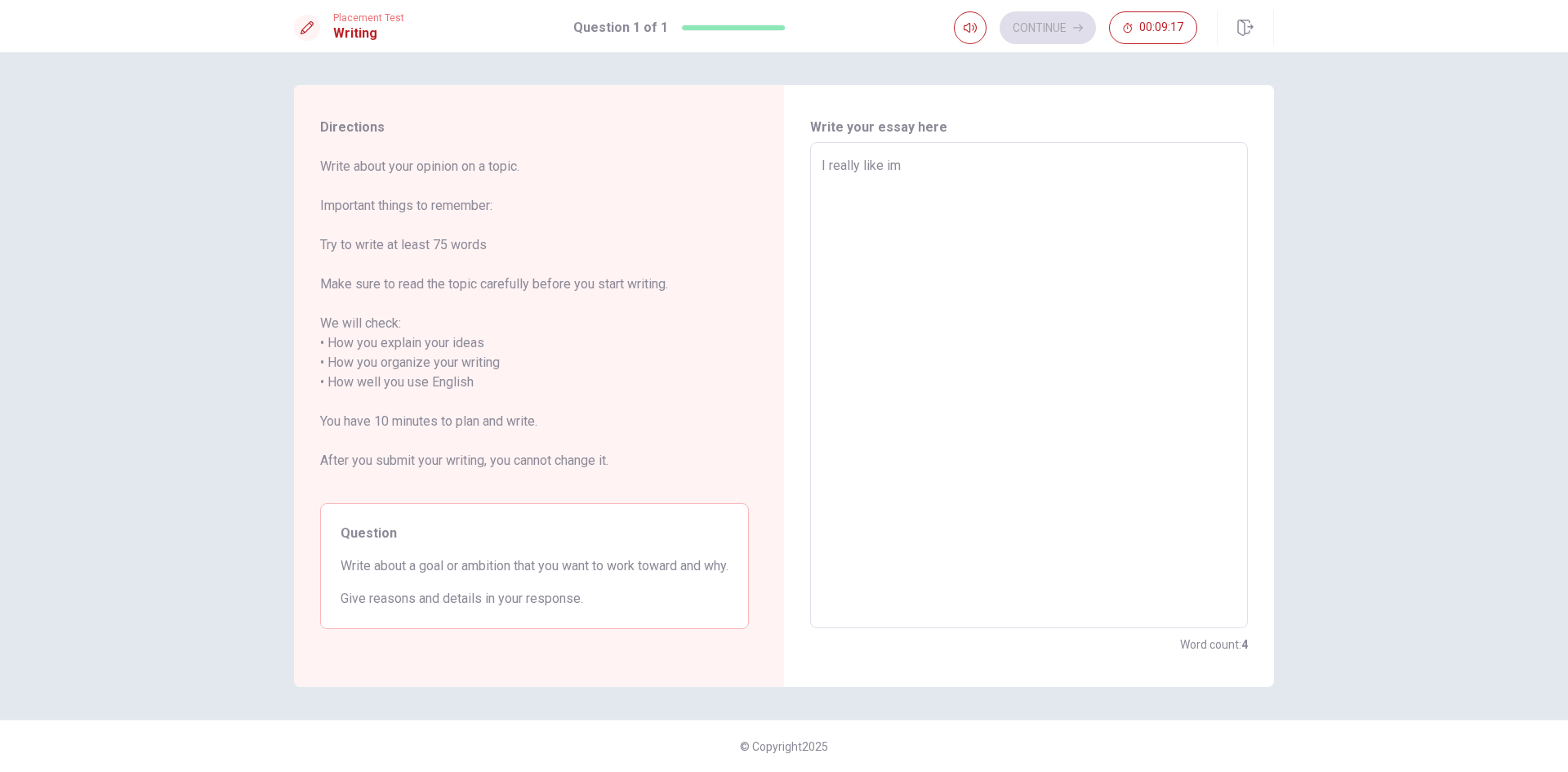 type on "x" 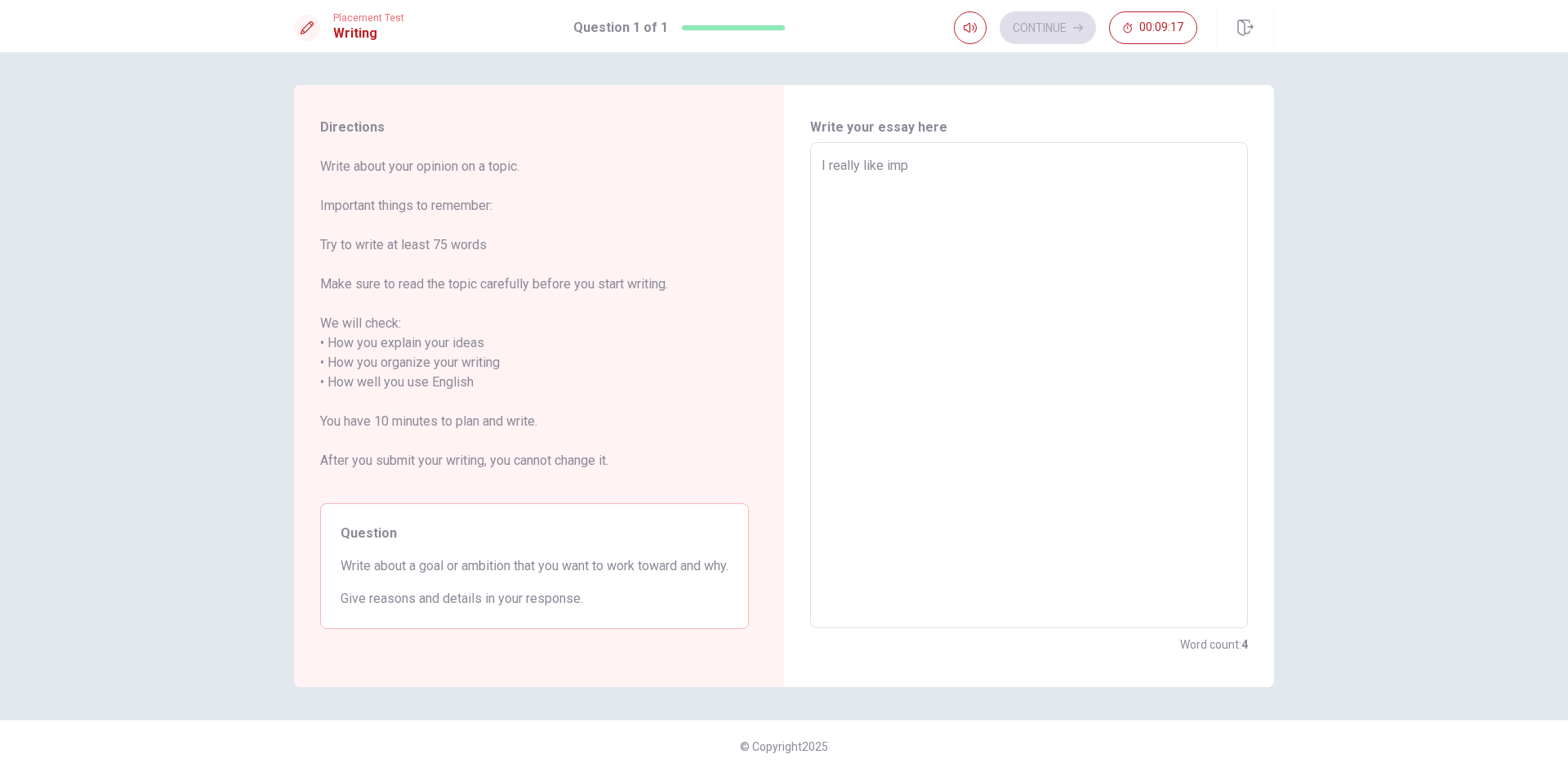 type on "x" 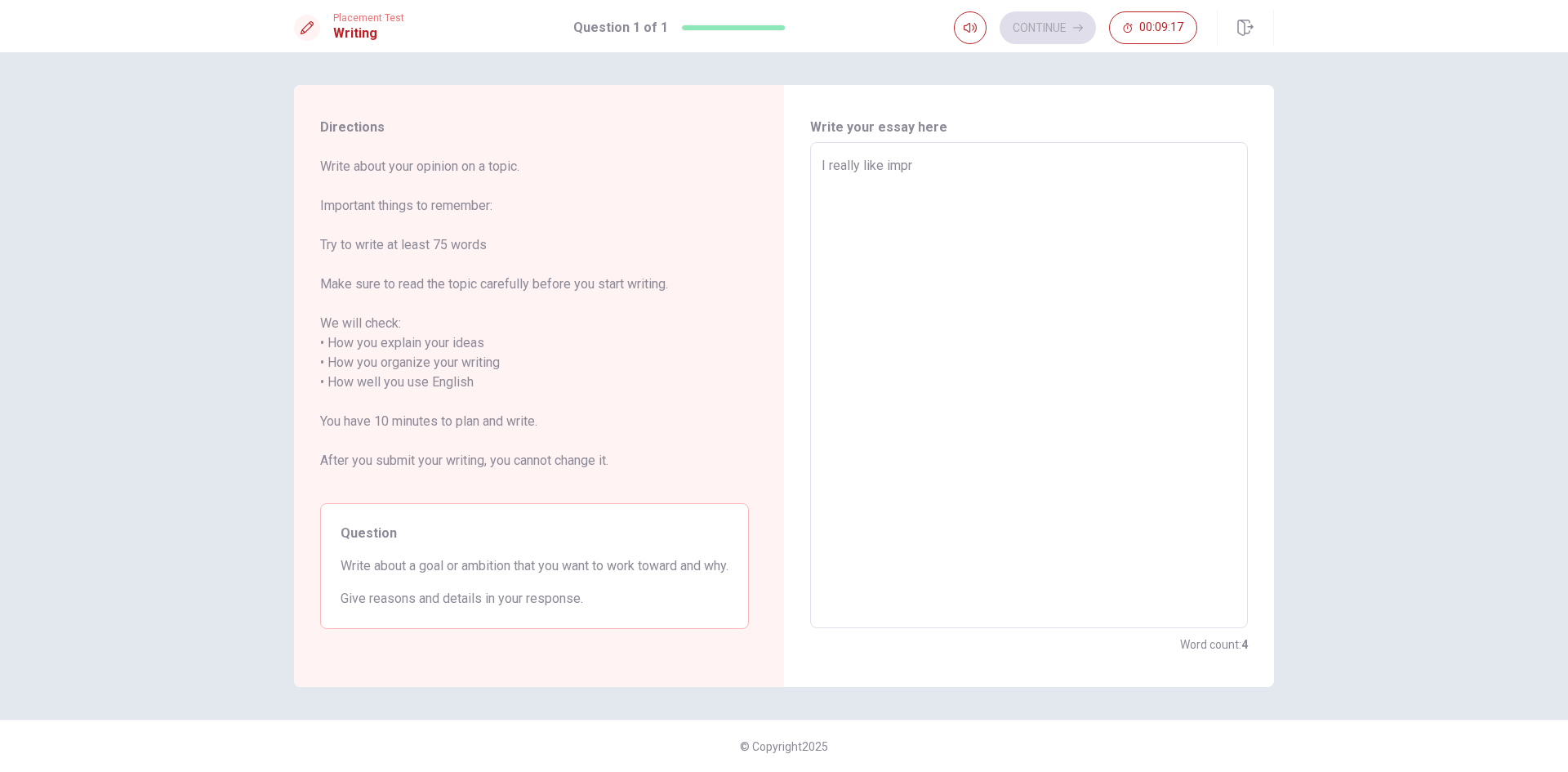 type on "x" 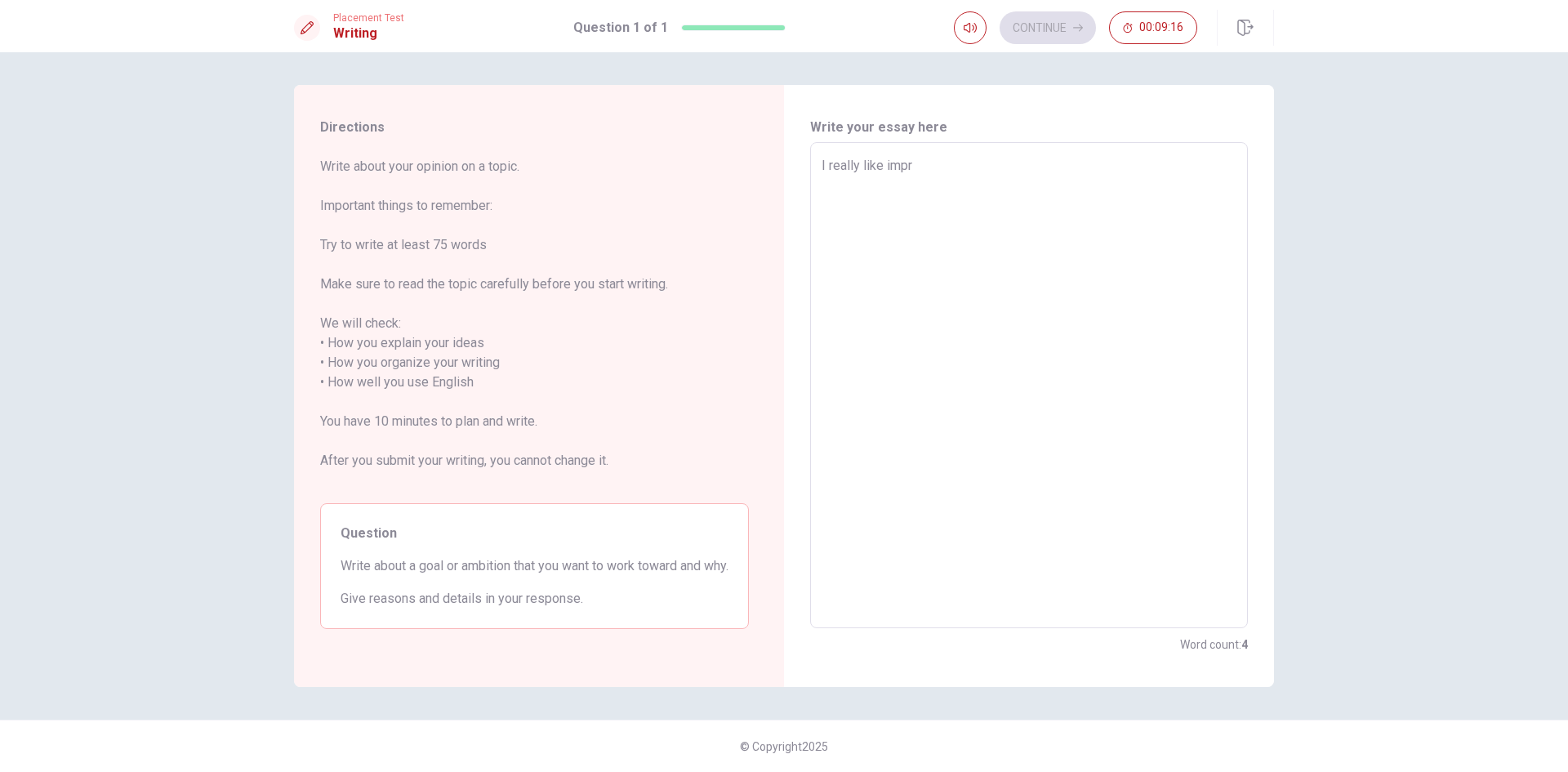 type on "I really like impro" 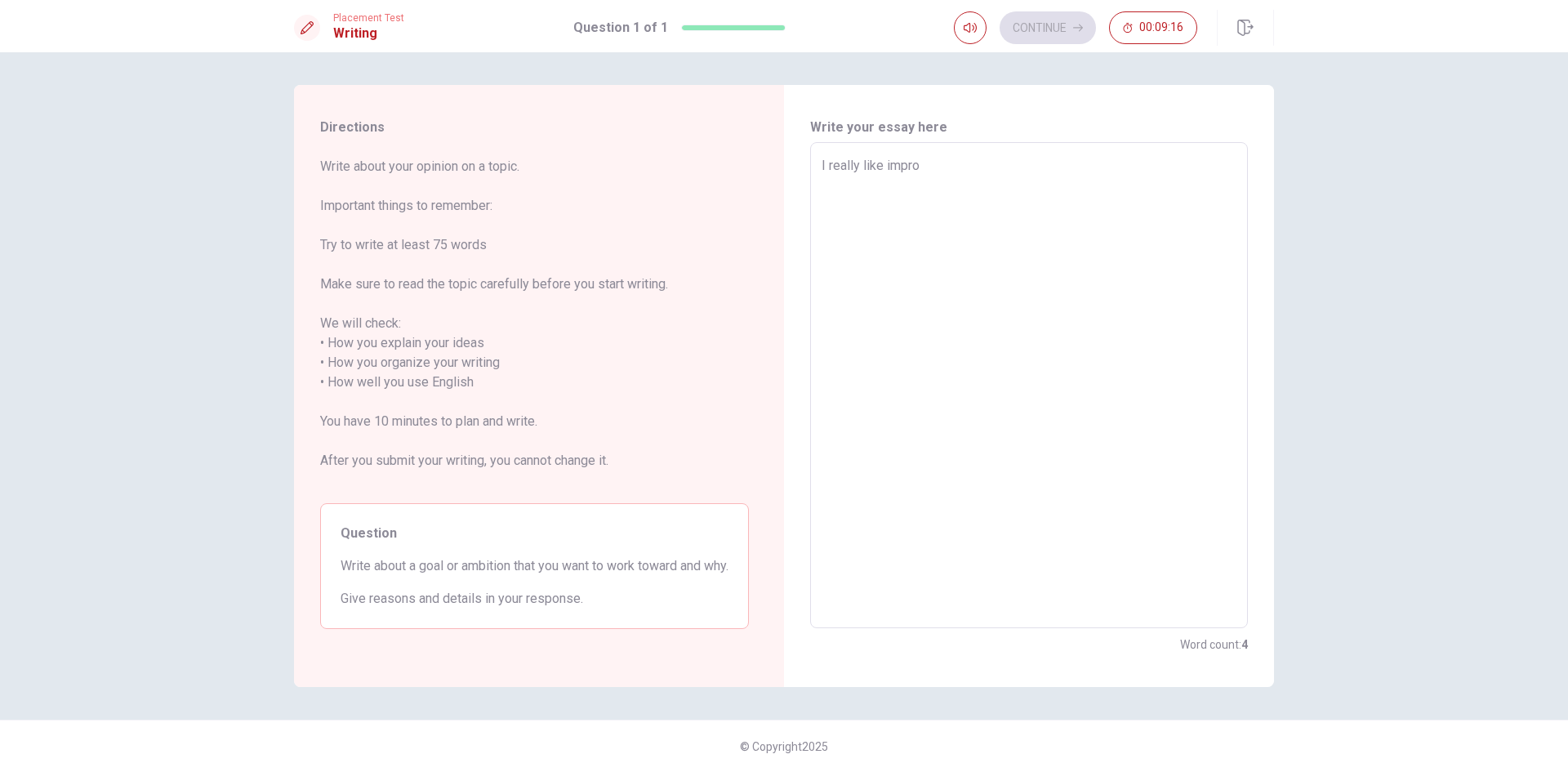 type on "x" 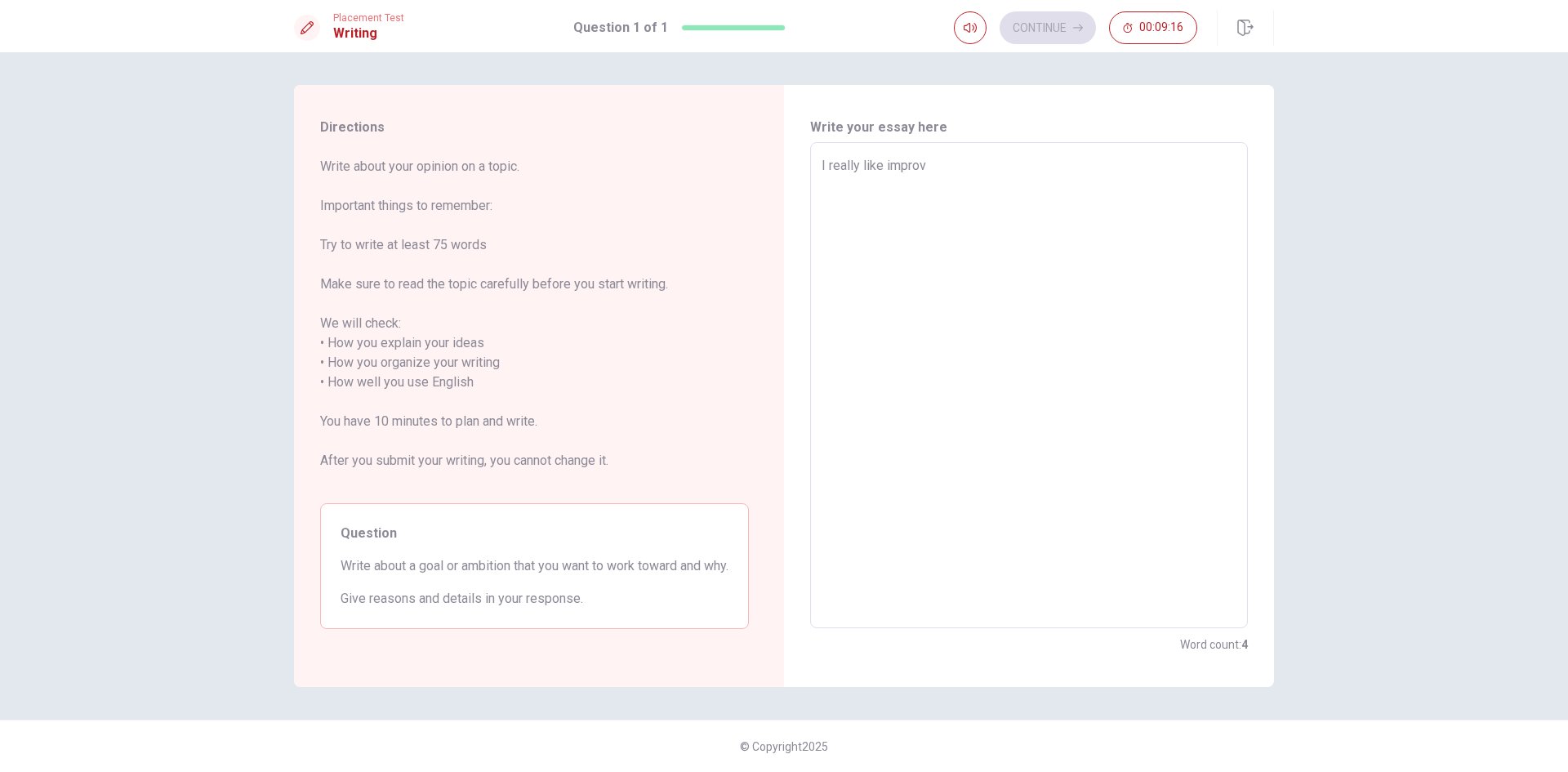 type on "x" 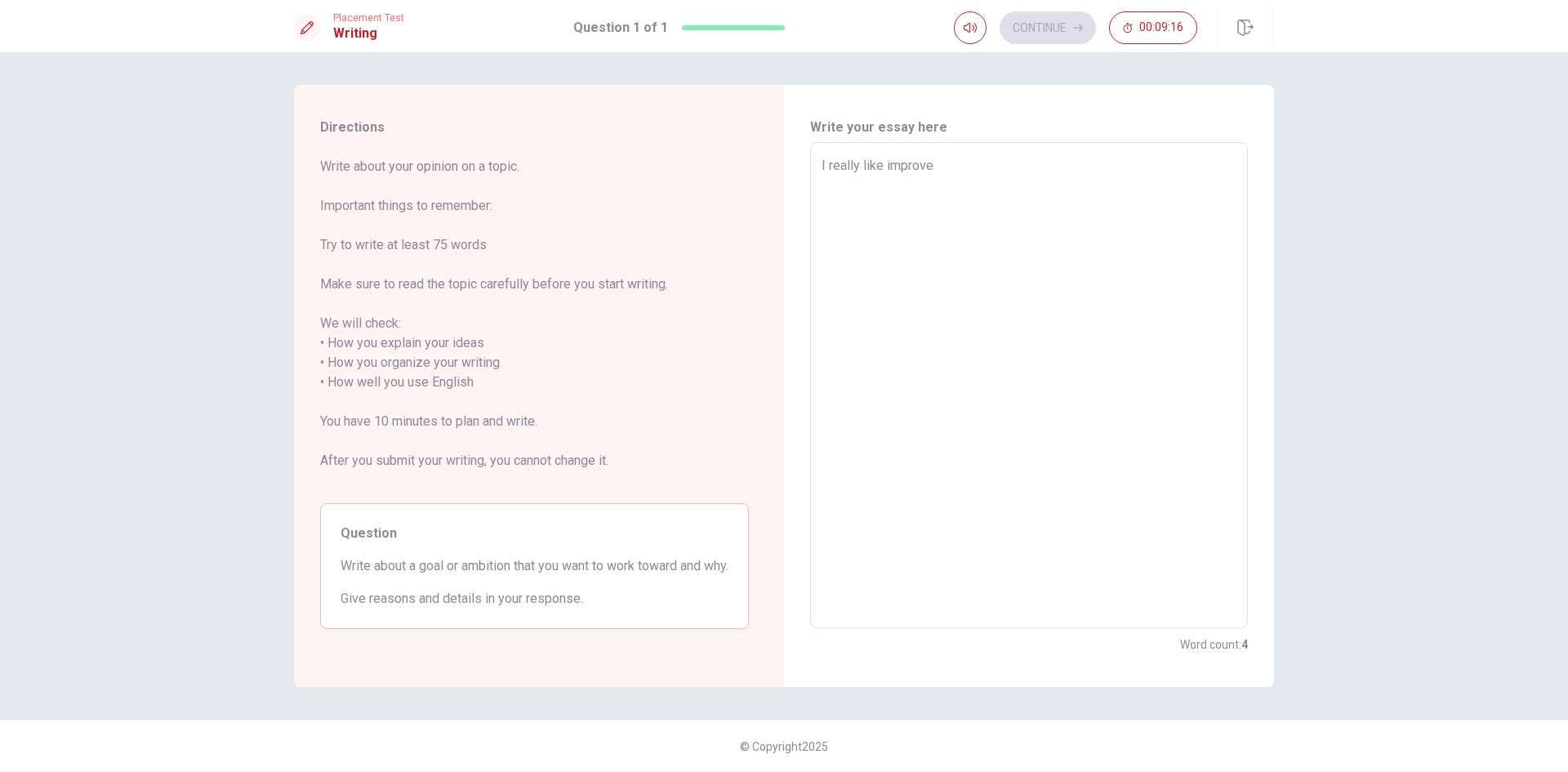 type on "x" 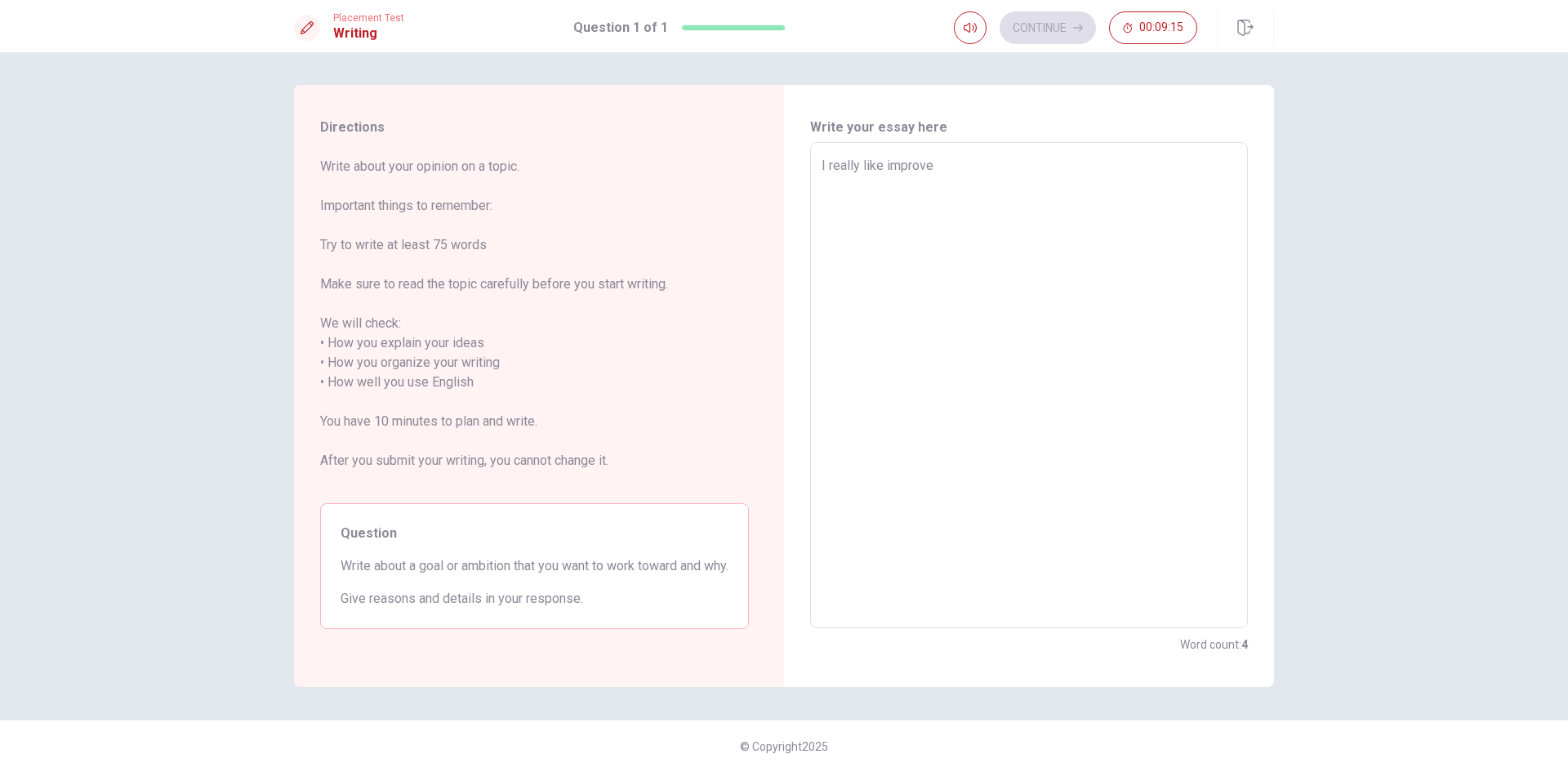 type on "I really like improve m" 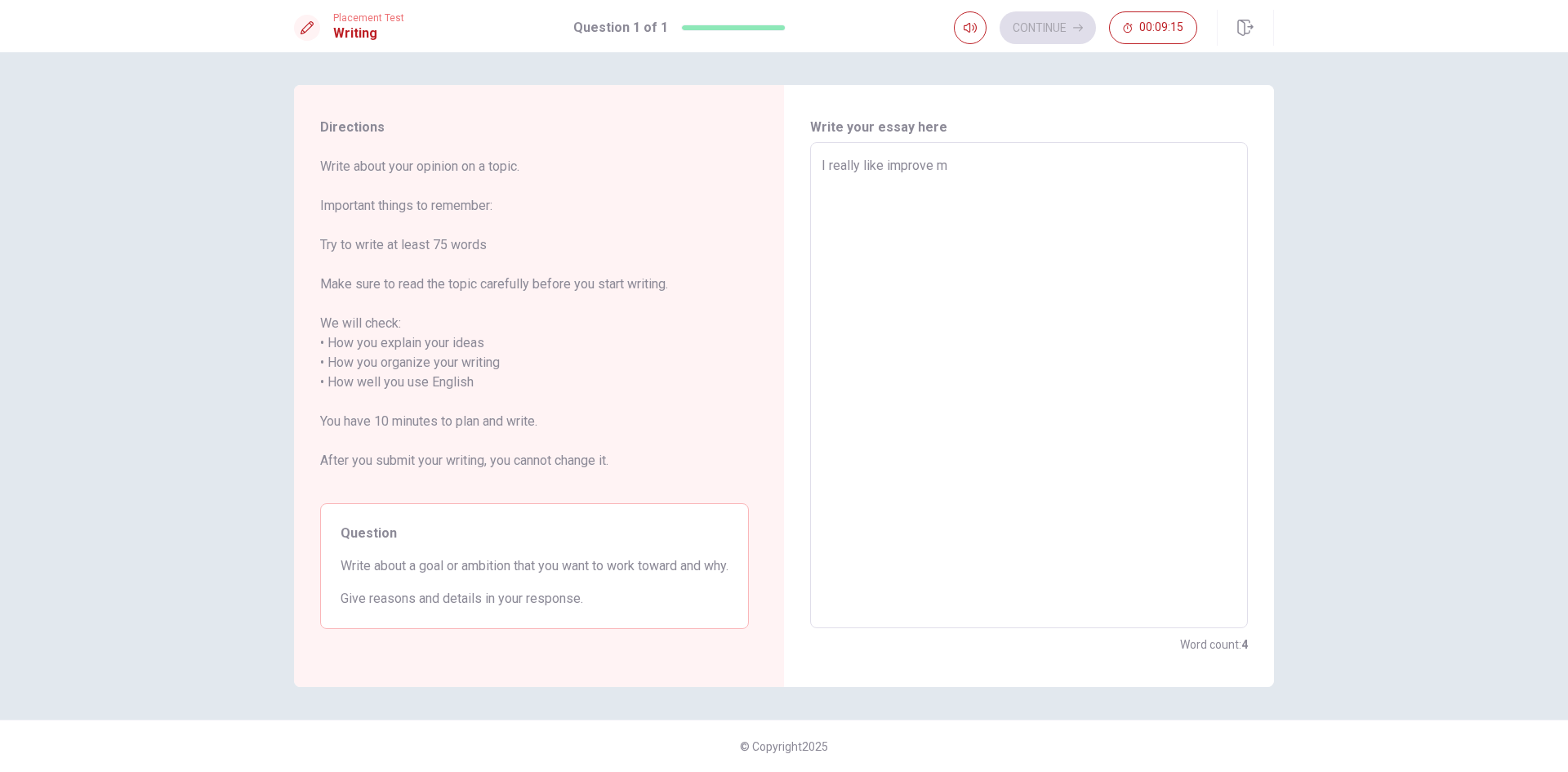type on "x" 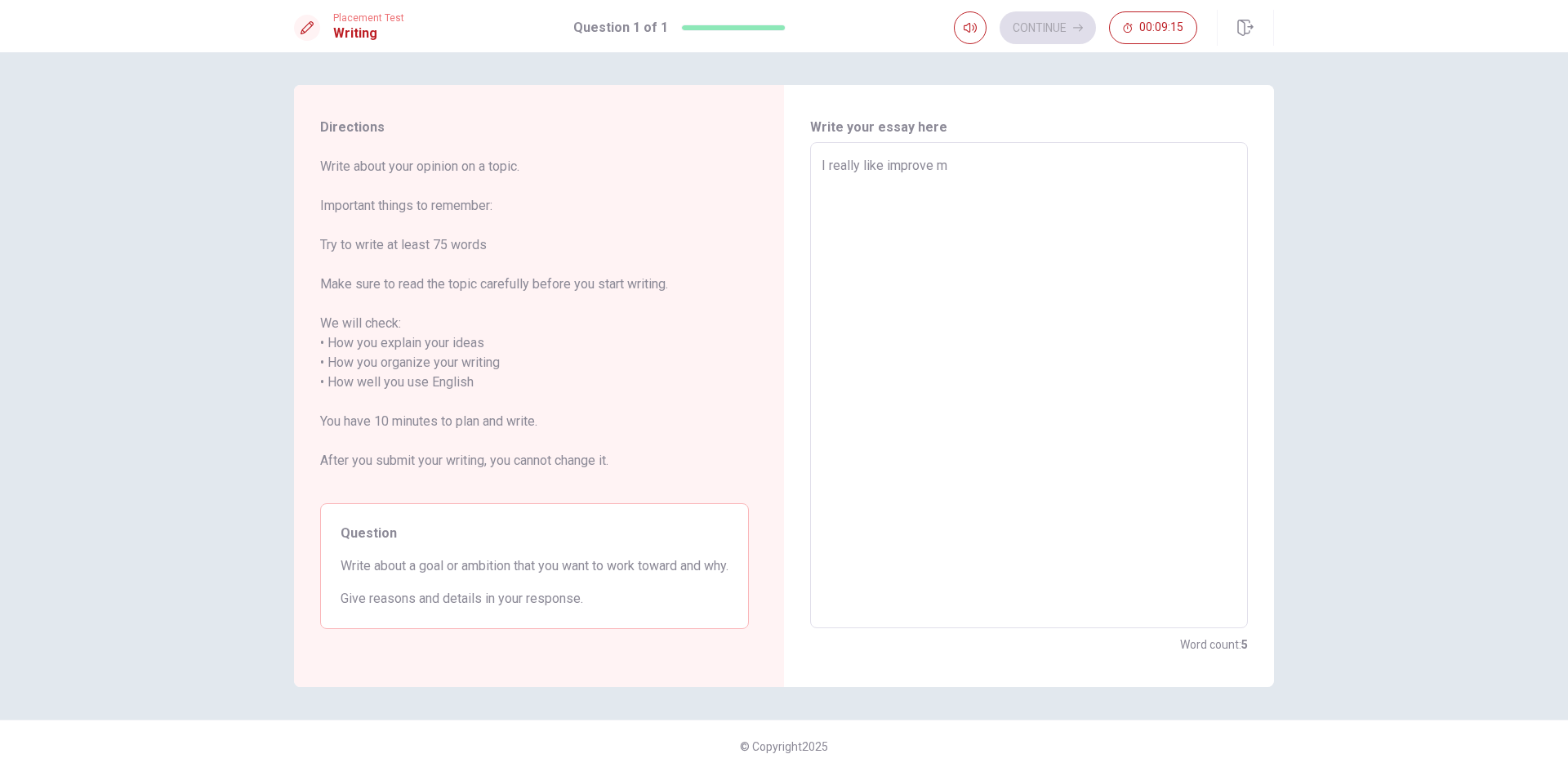 type on "I really like improve my" 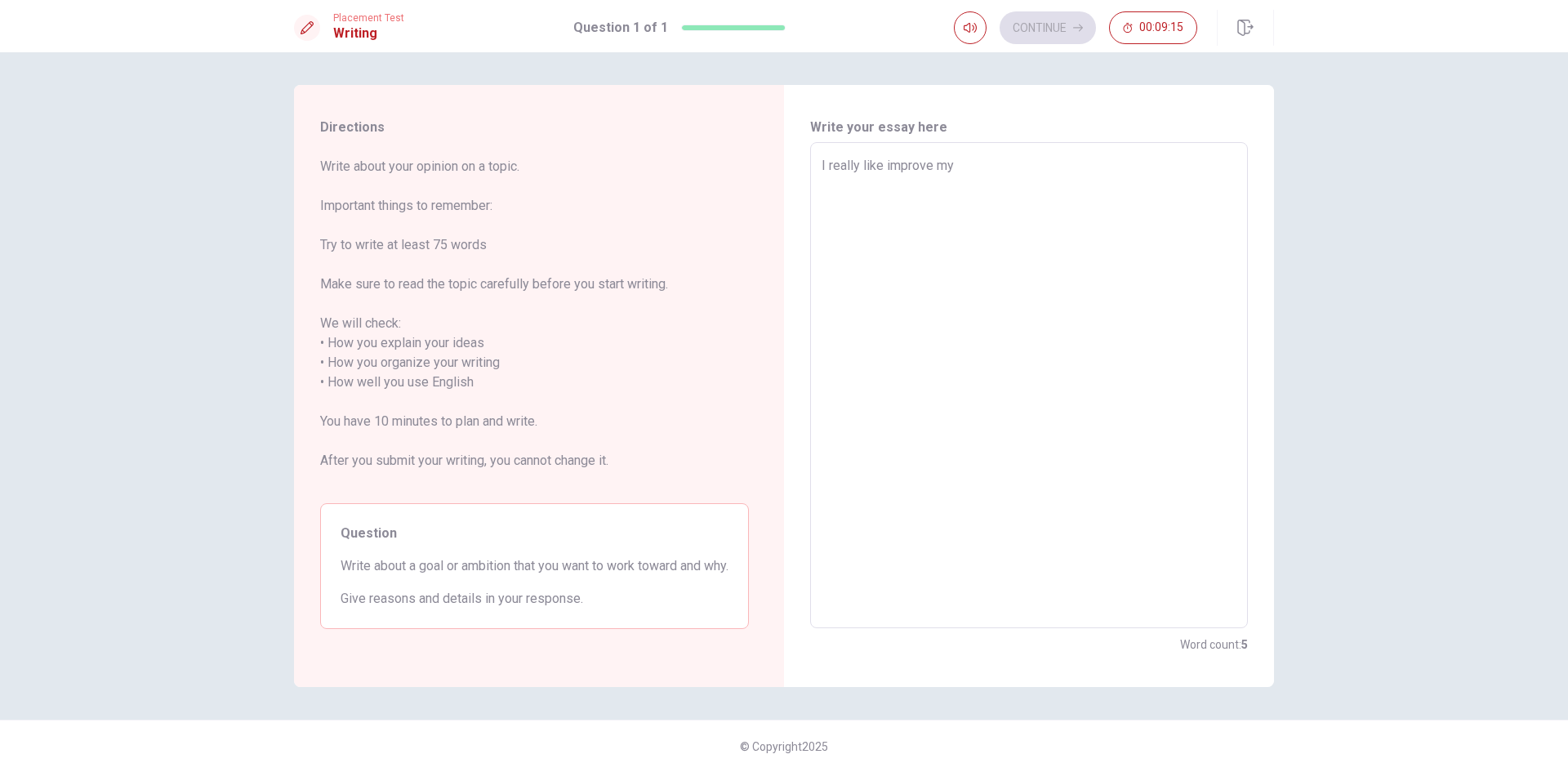 type on "x" 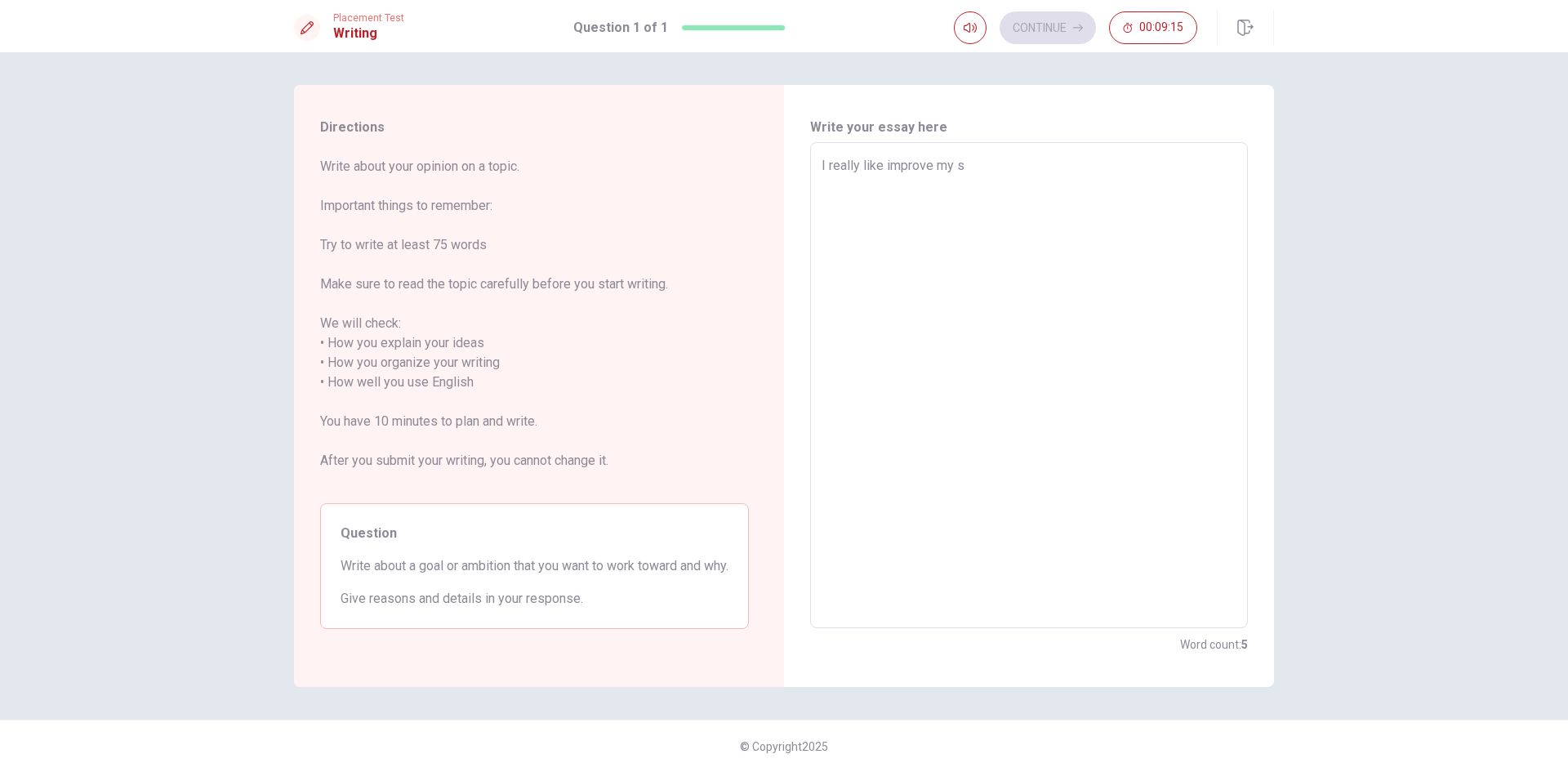type on "x" 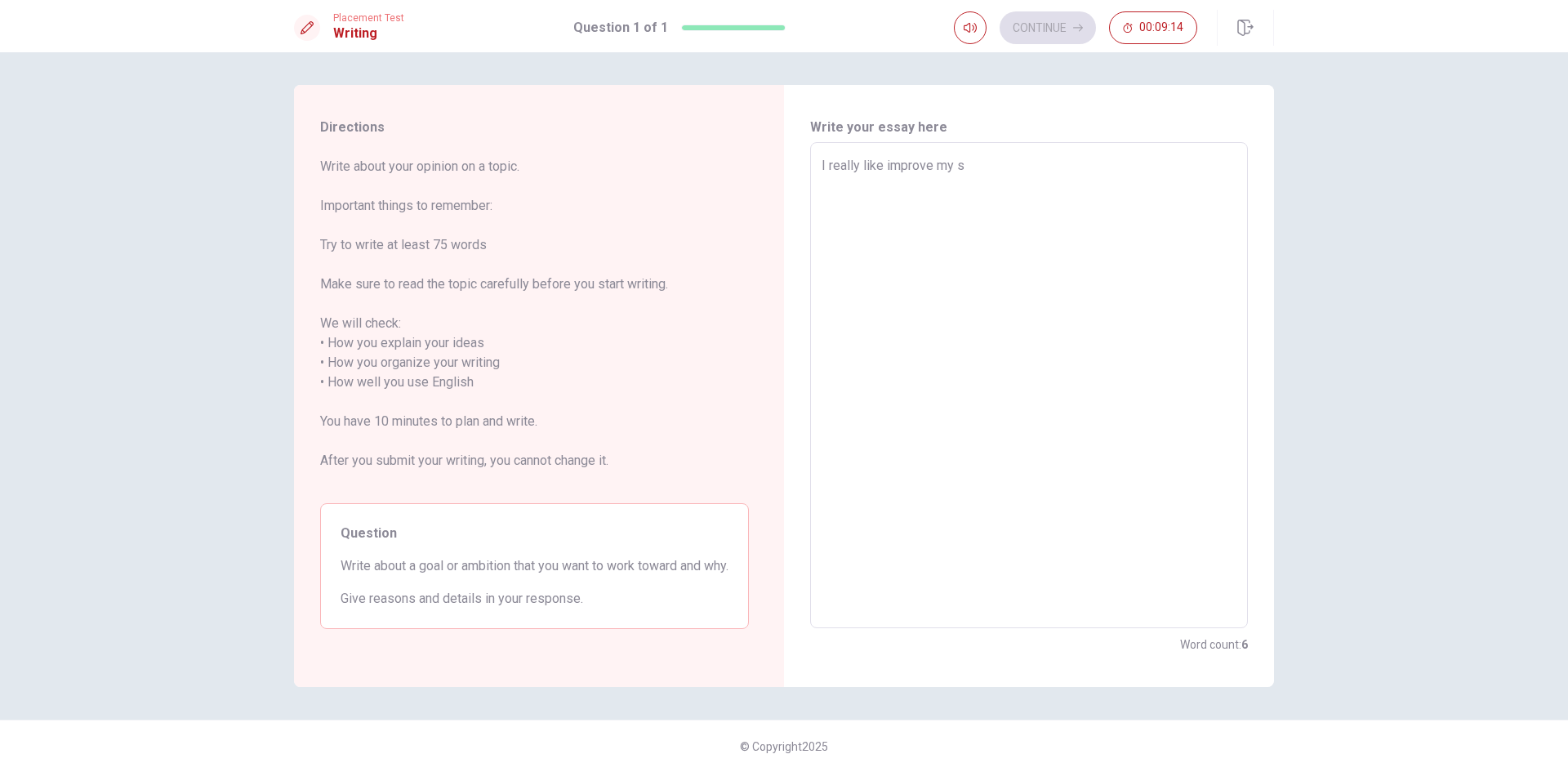 type on "I really like improve my" 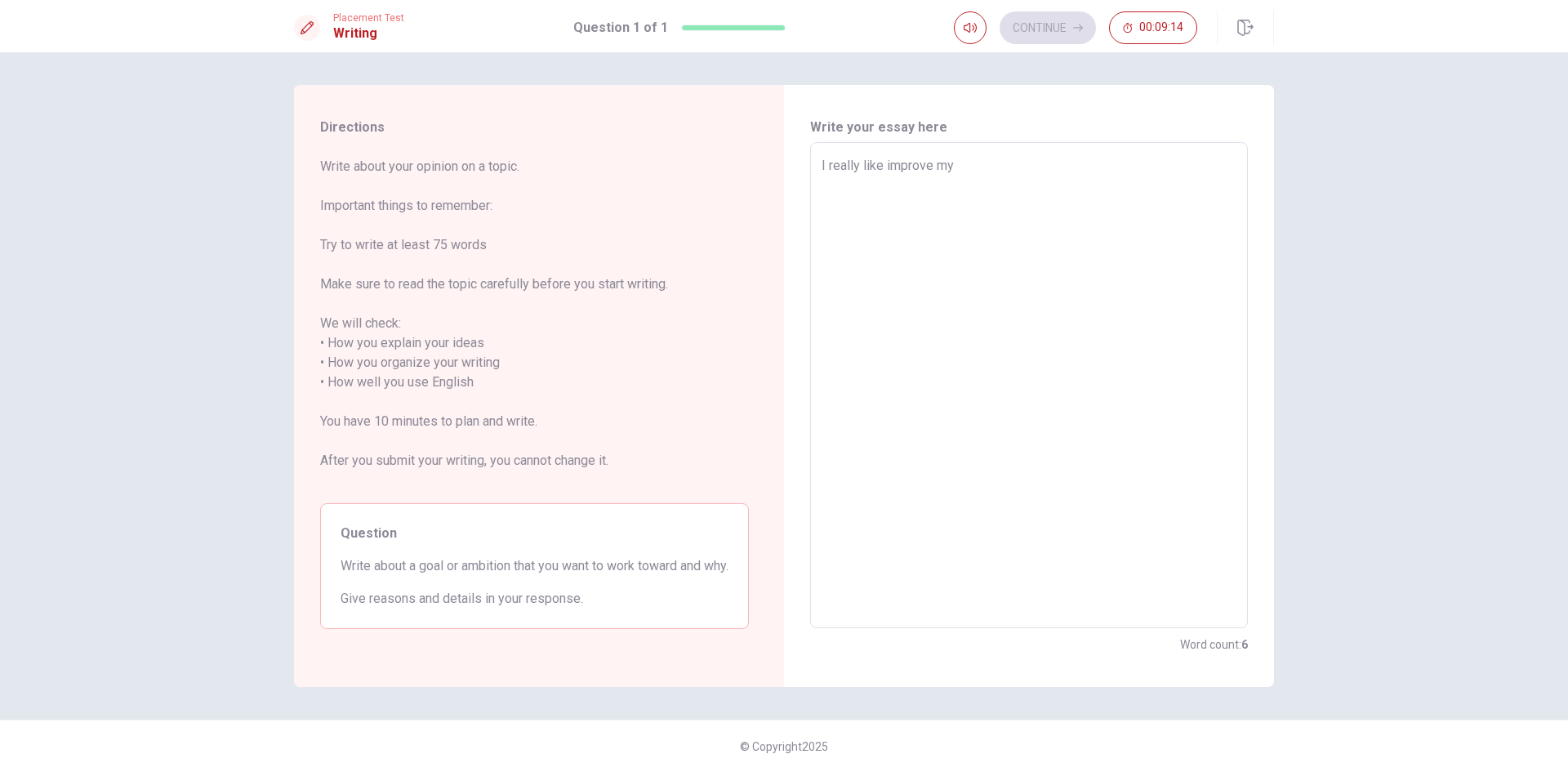 type on "x" 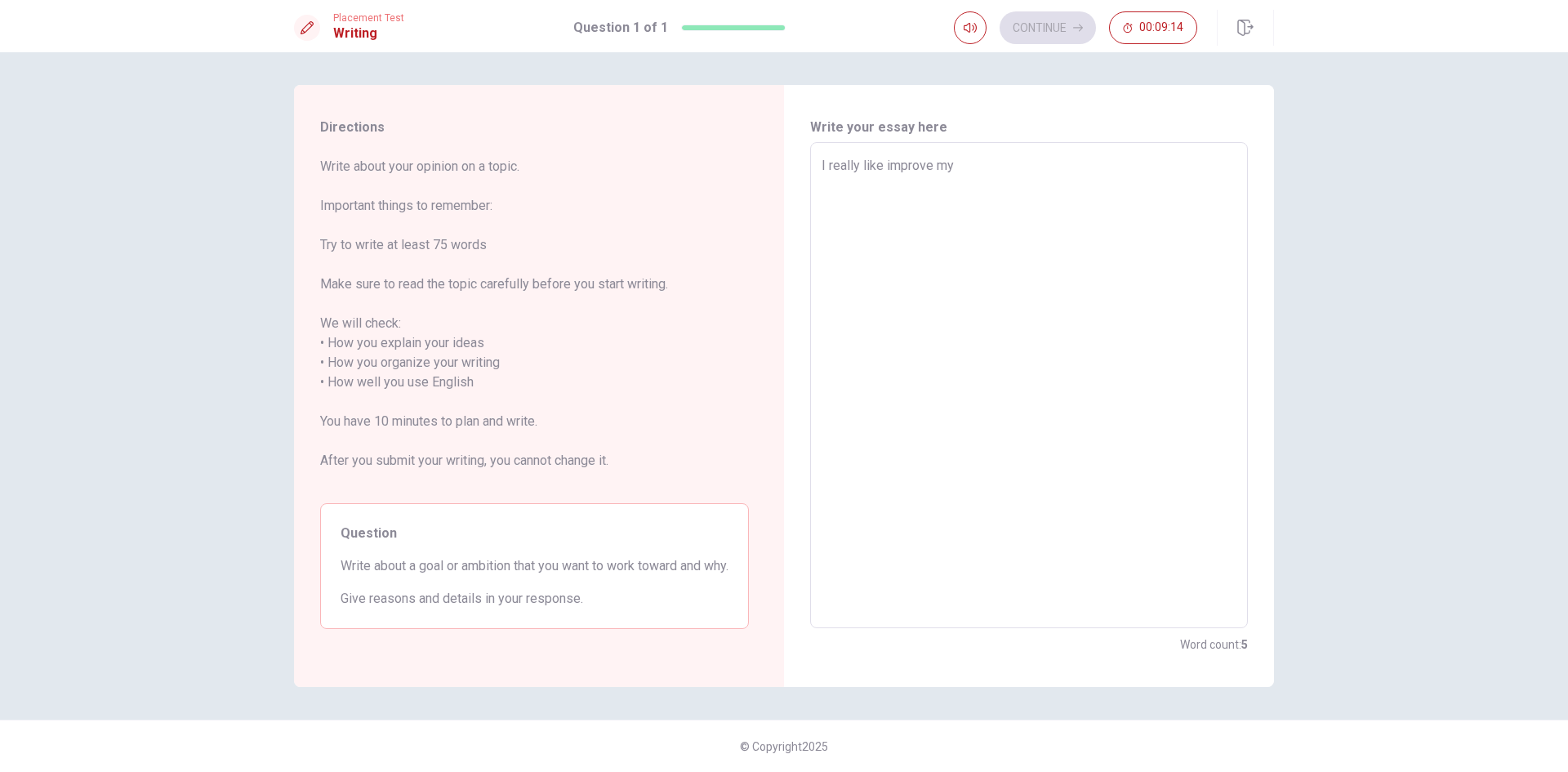 type on "I really like improve my e" 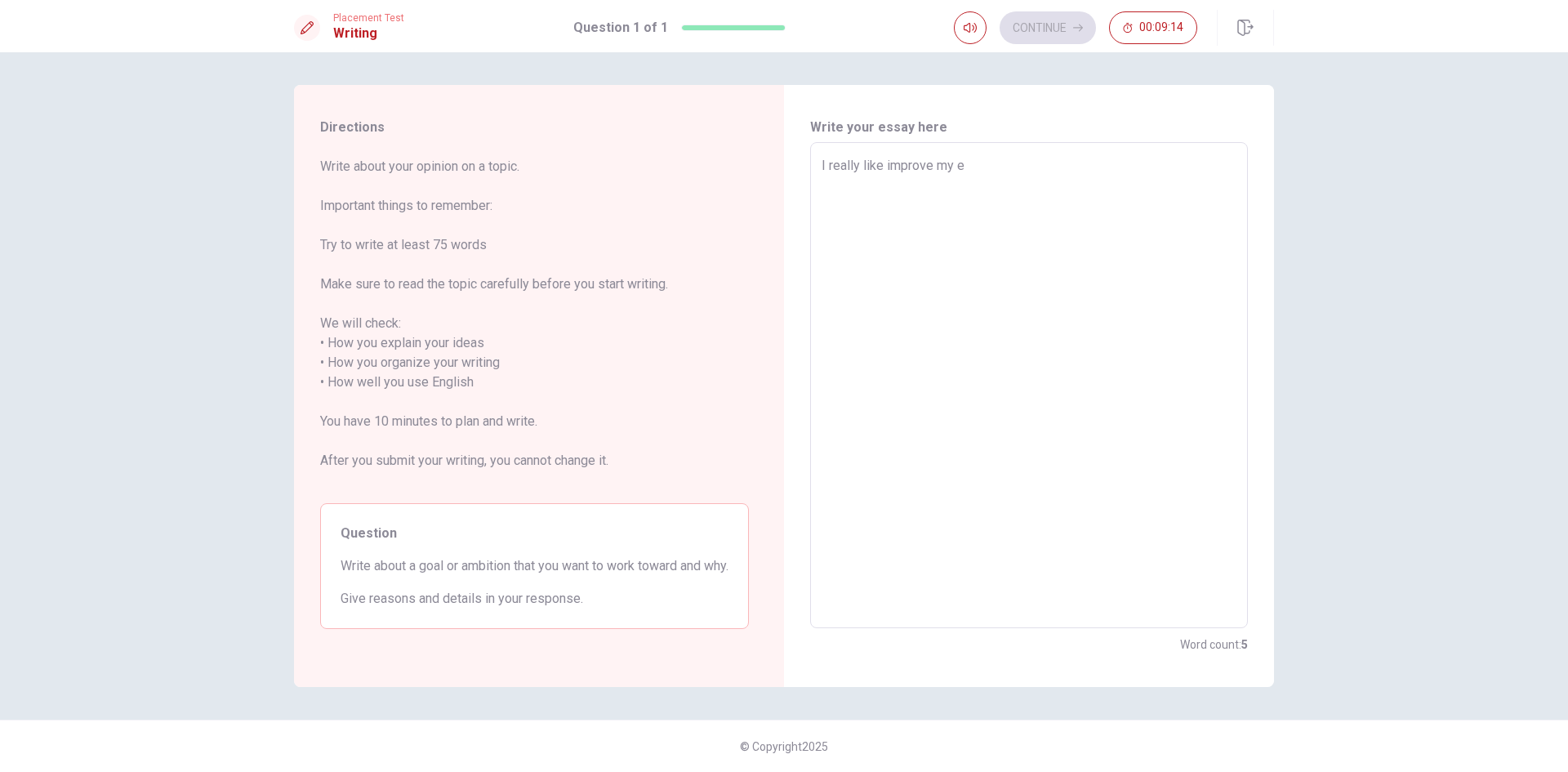 type on "x" 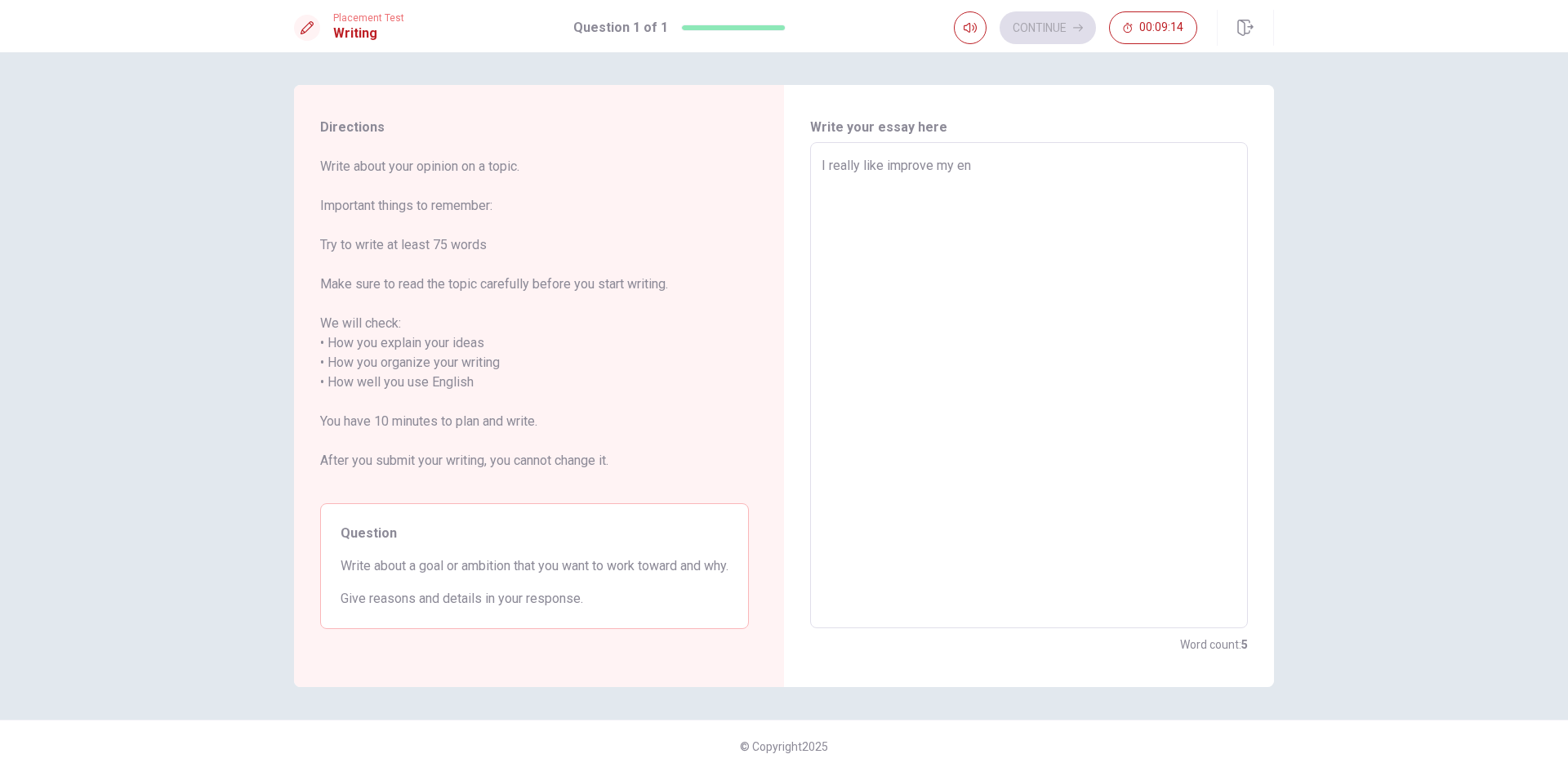 type on "x" 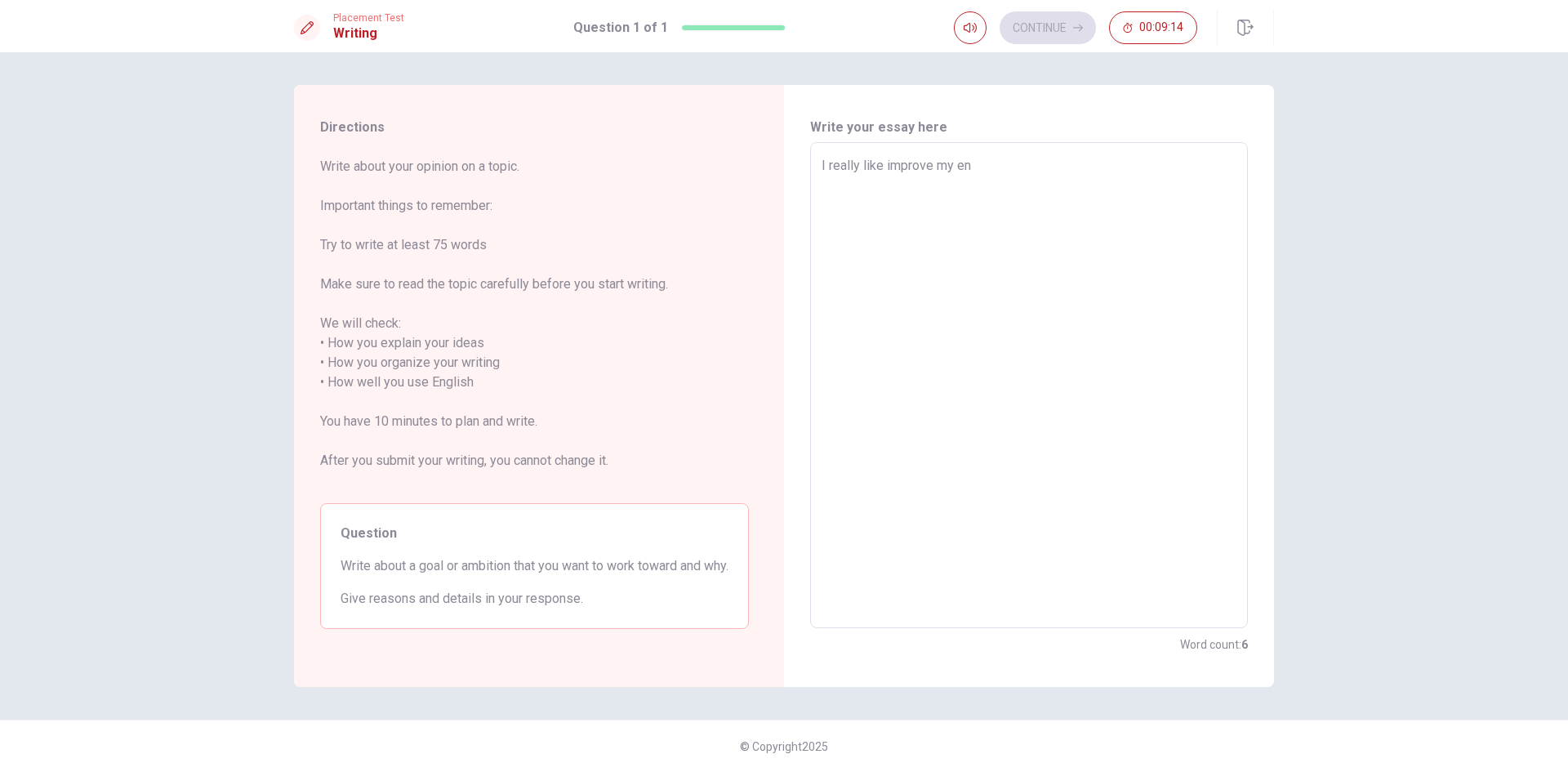 type on "I really like improve my eng" 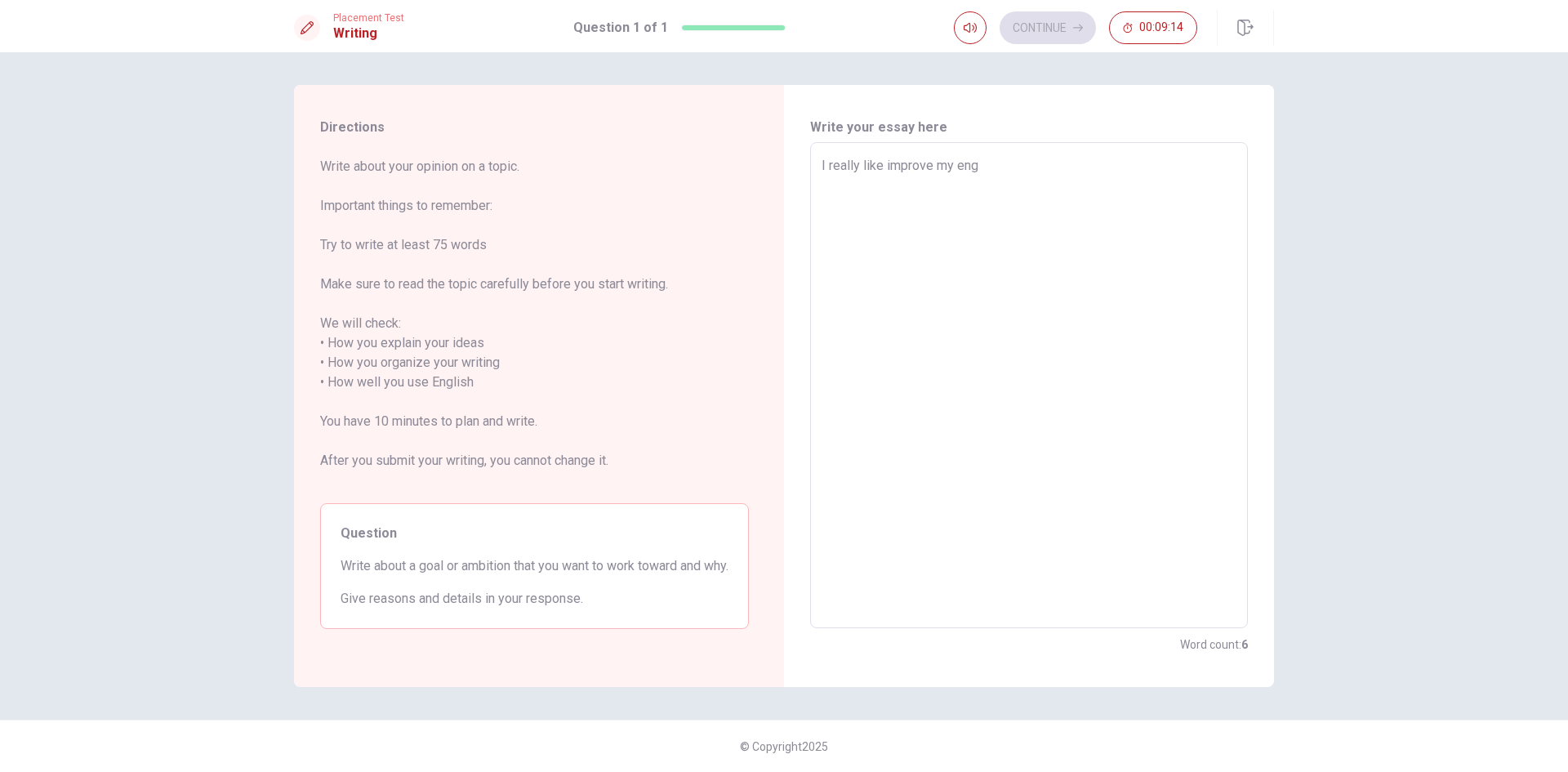 type on "x" 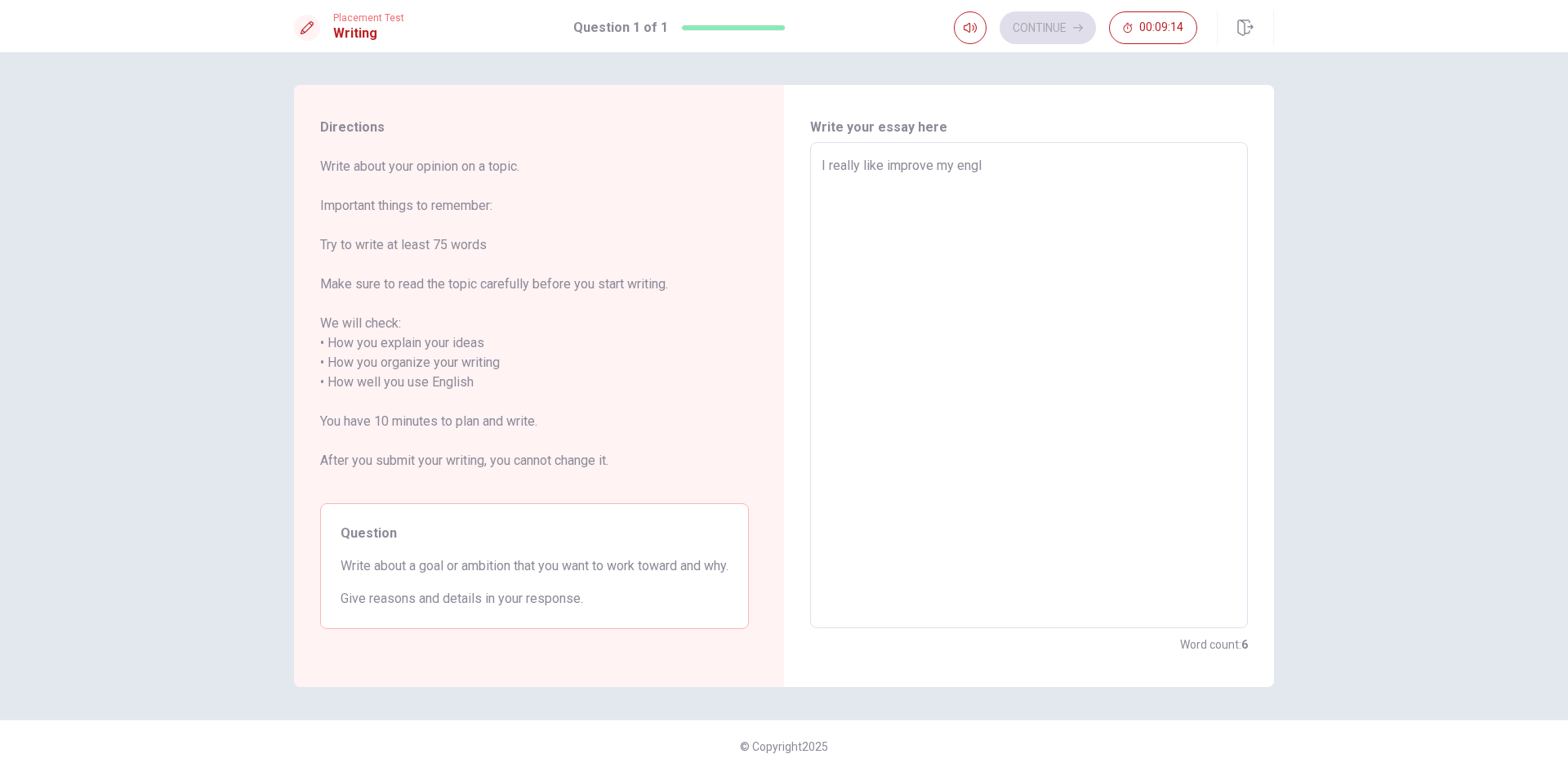 type on "x" 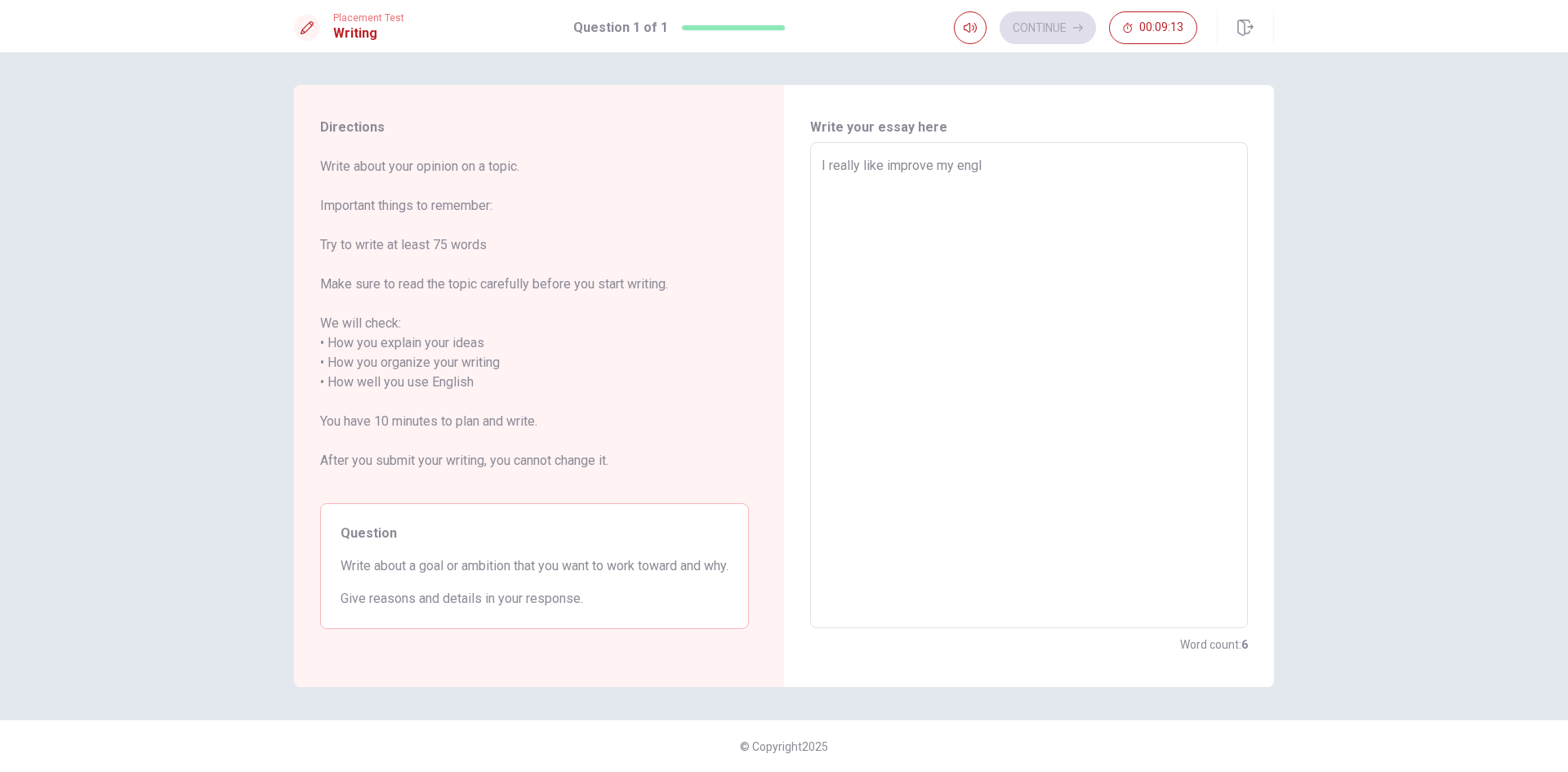 type on "I really like improve my engli" 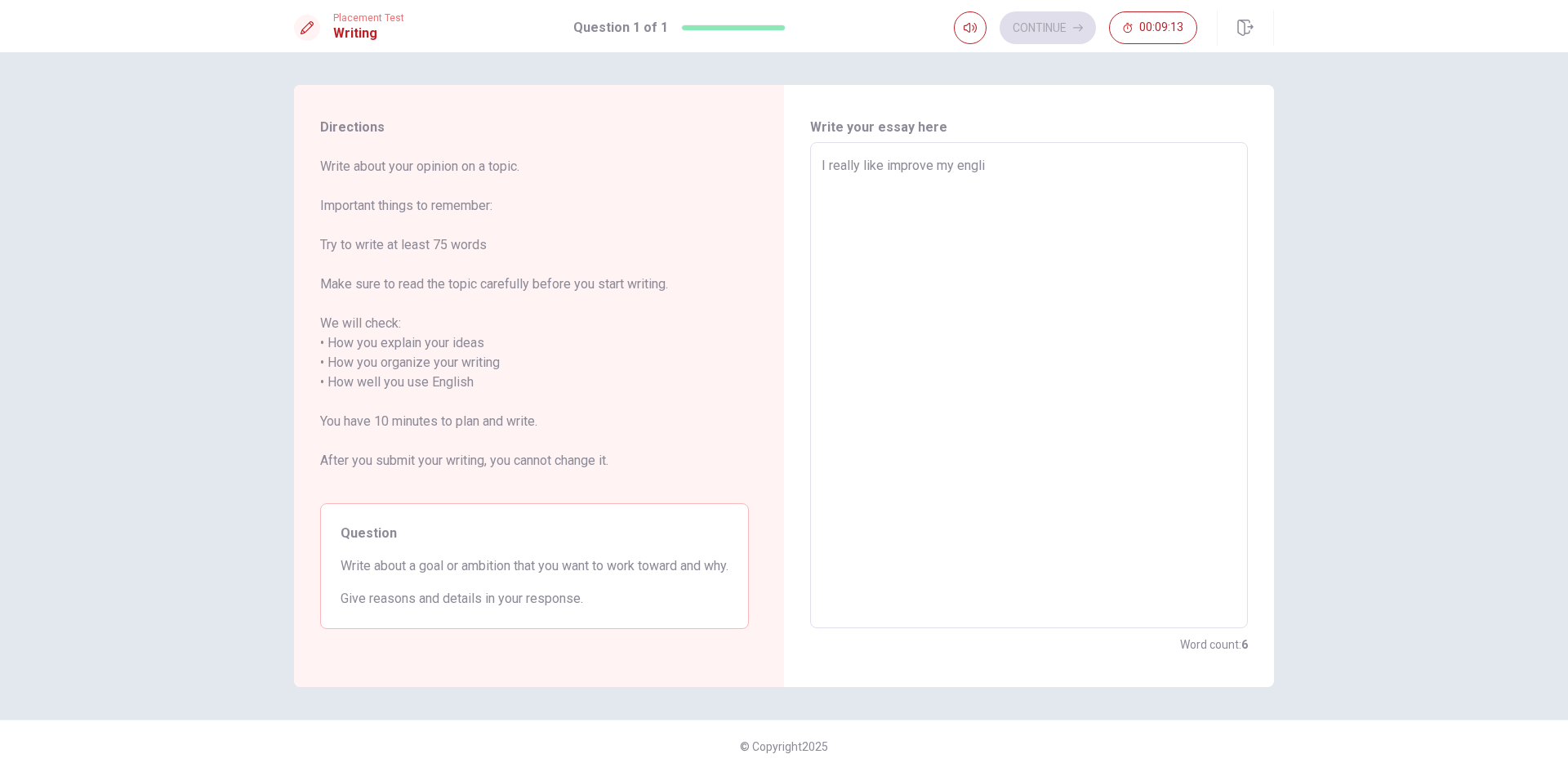 type on "x" 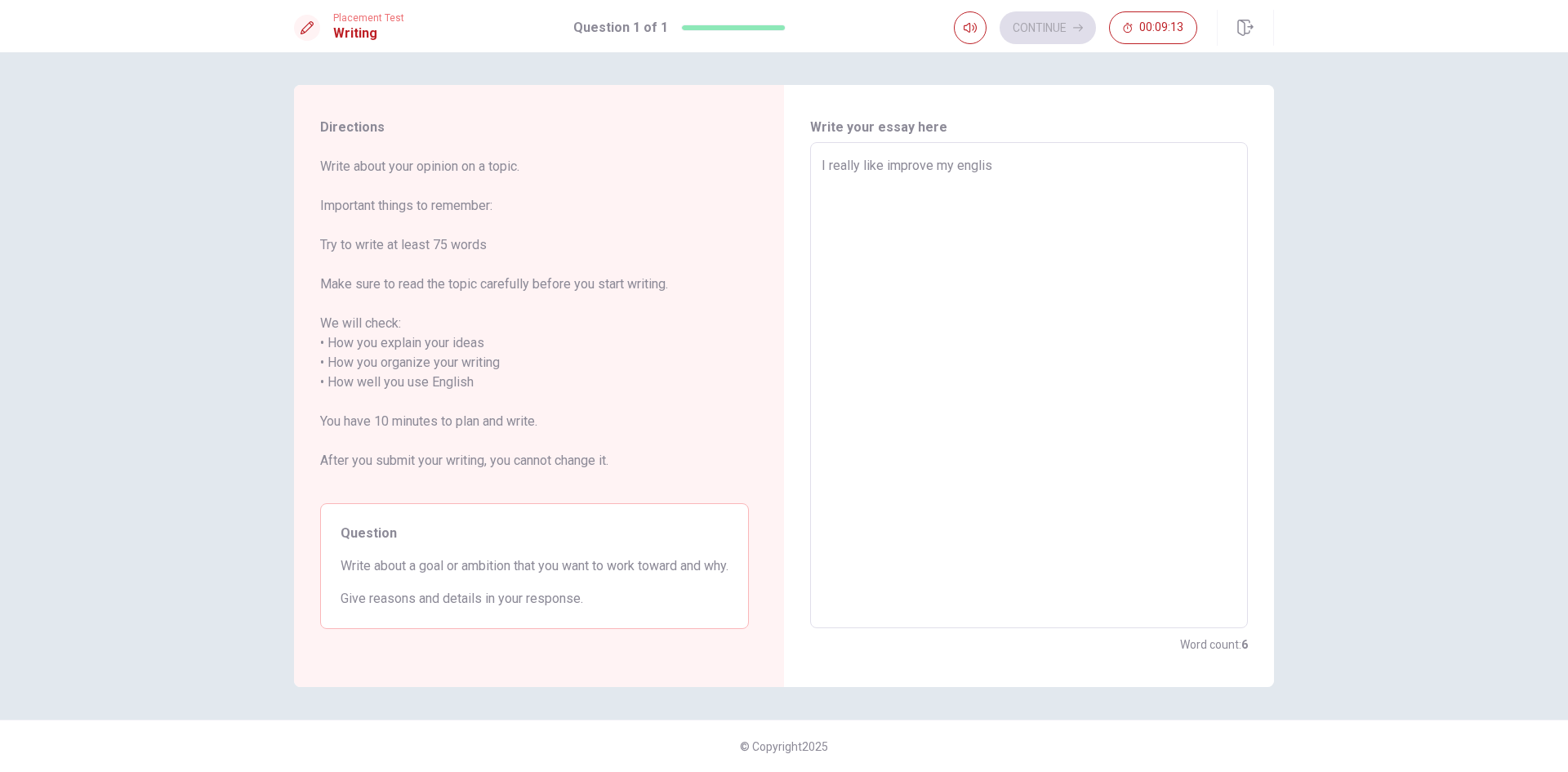 type on "x" 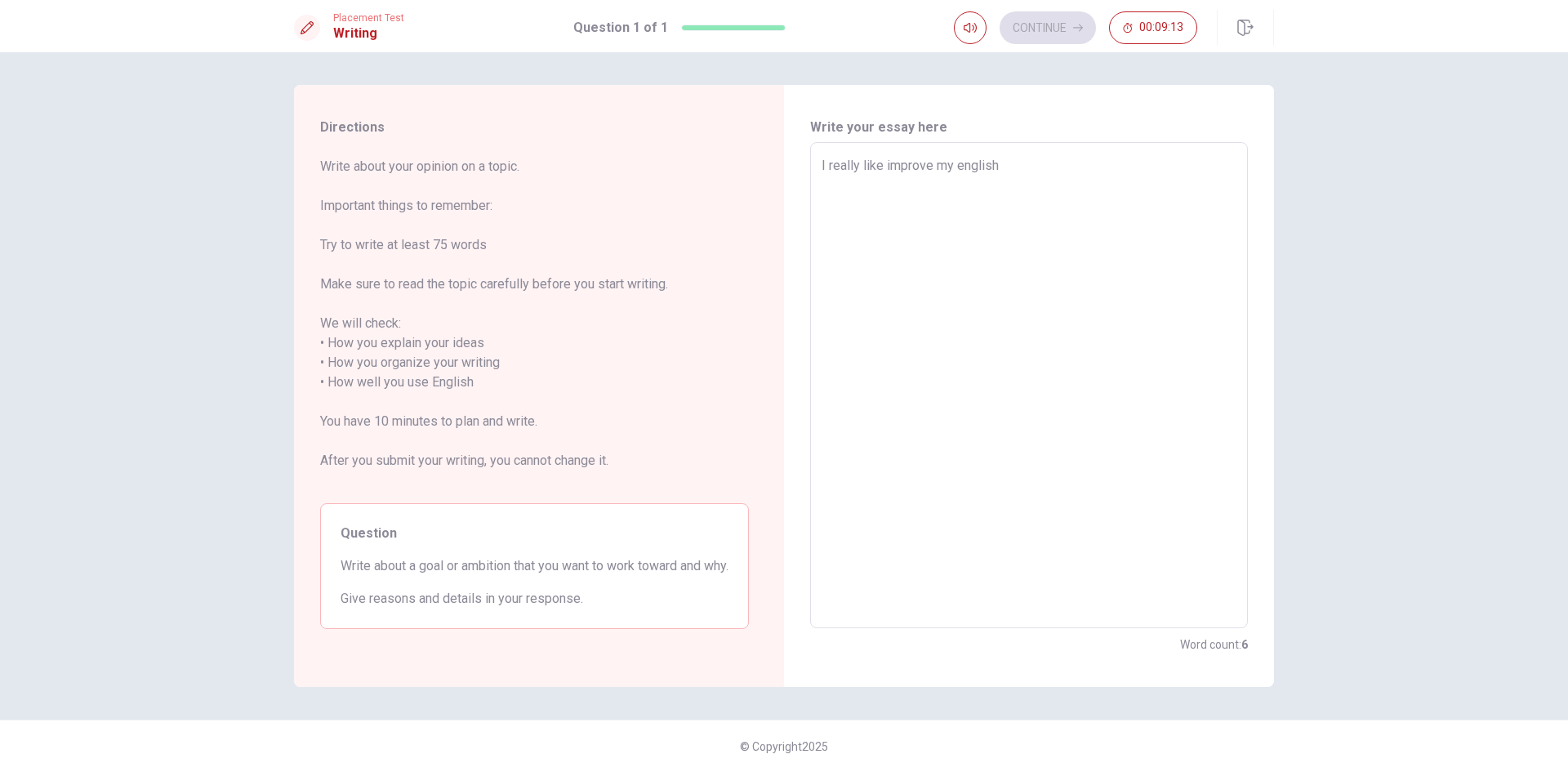 type on "x" 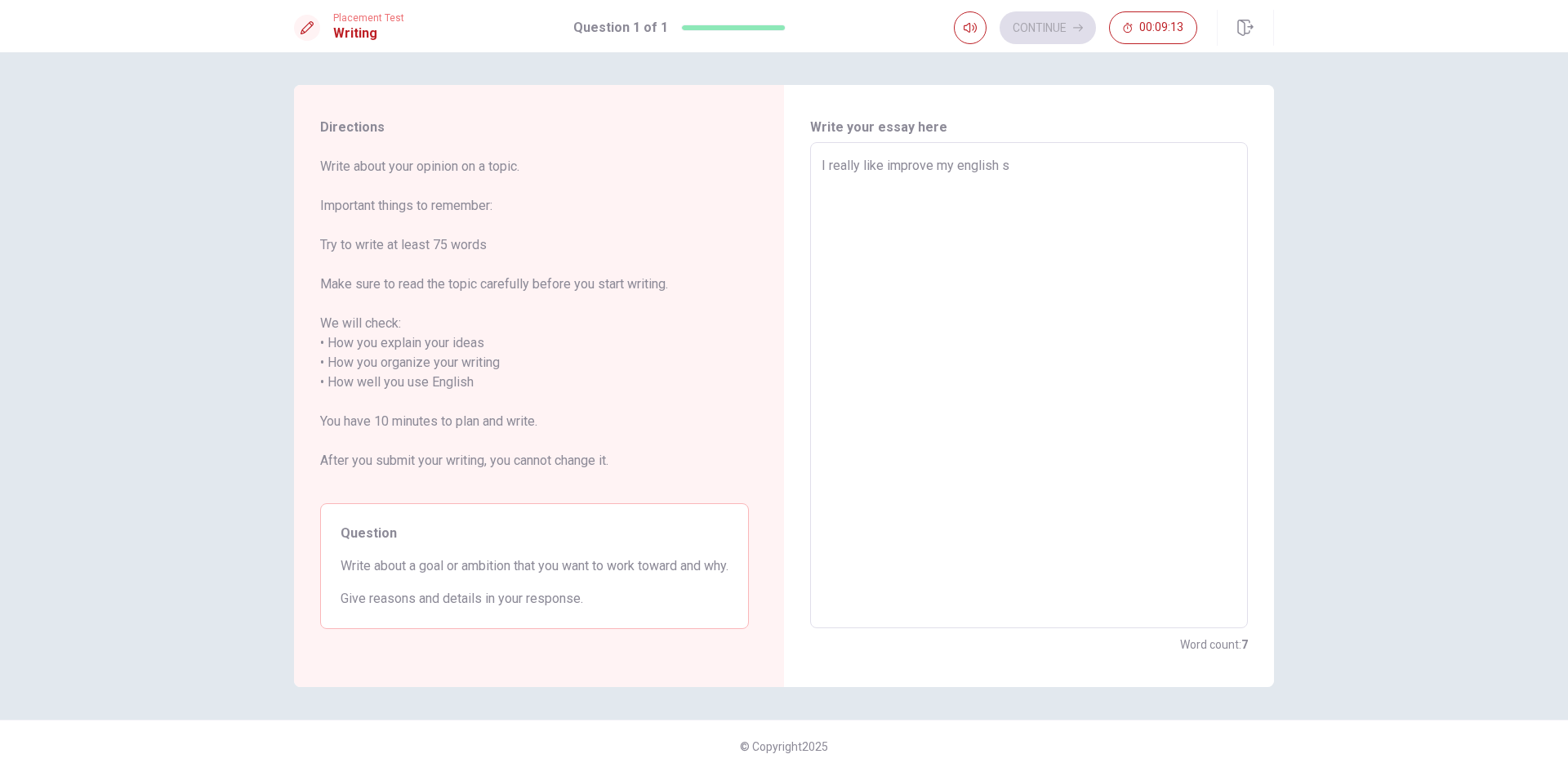 type on "x" 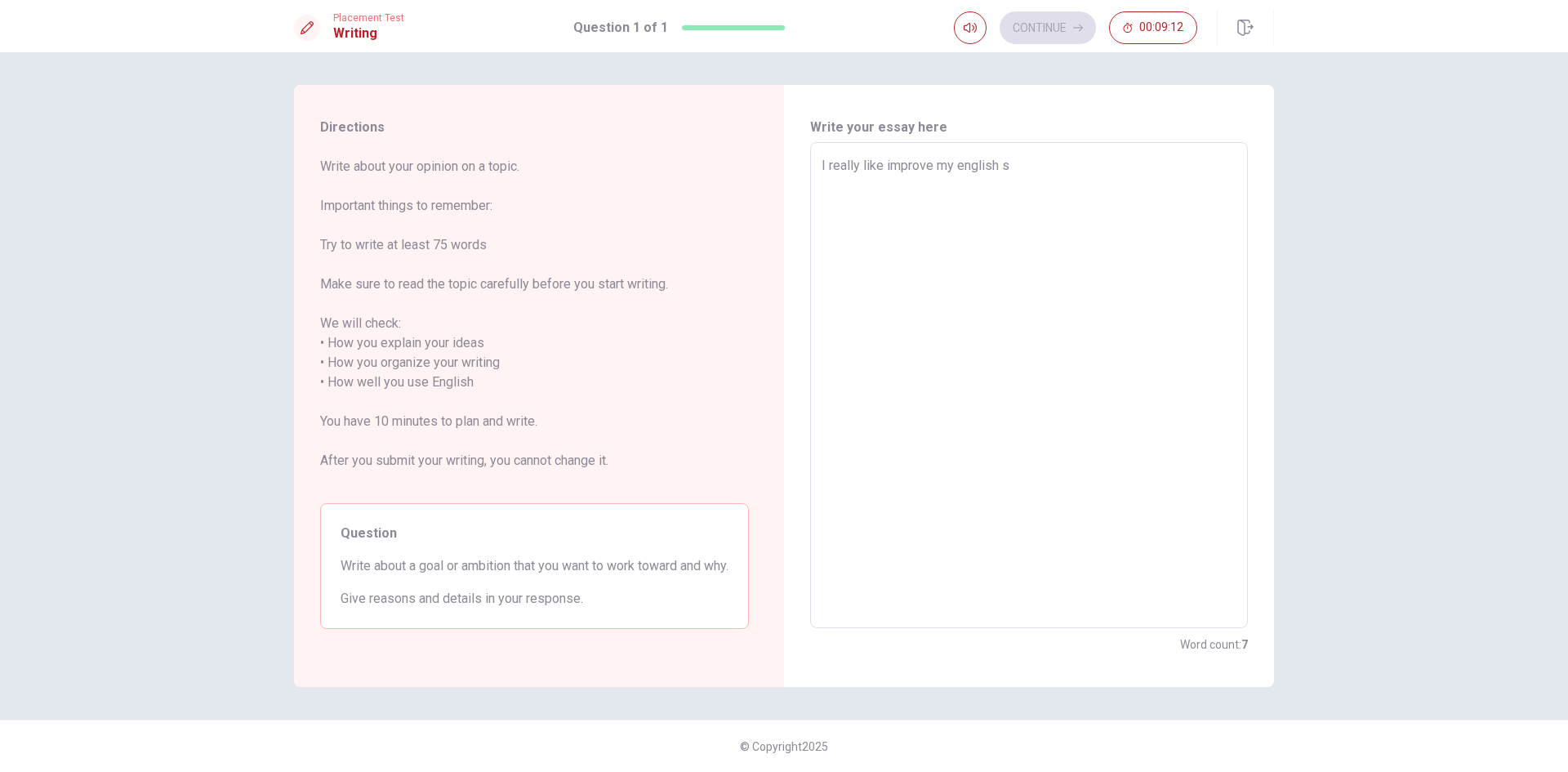 type on "I really like improve my english sk" 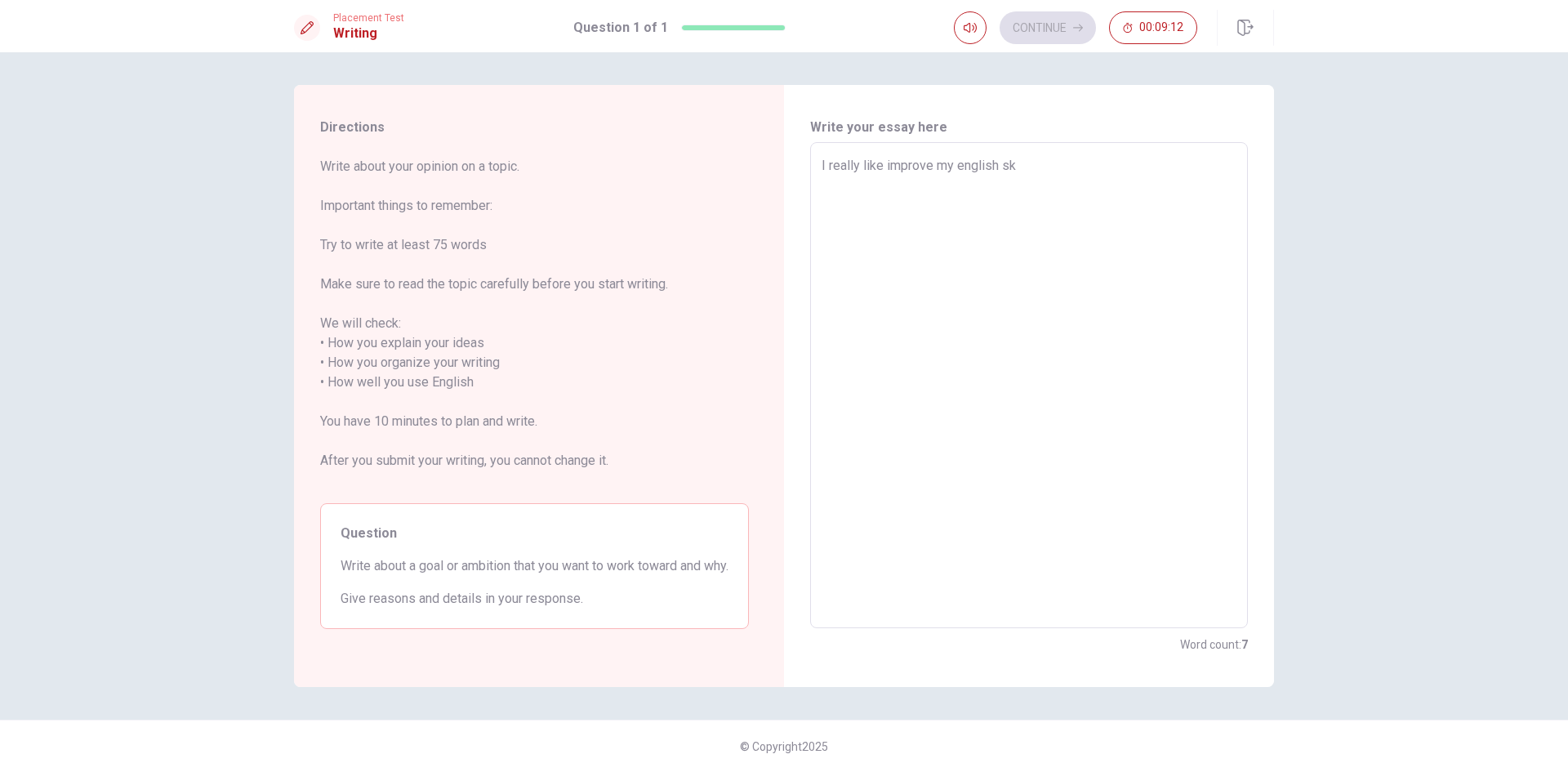 type on "x" 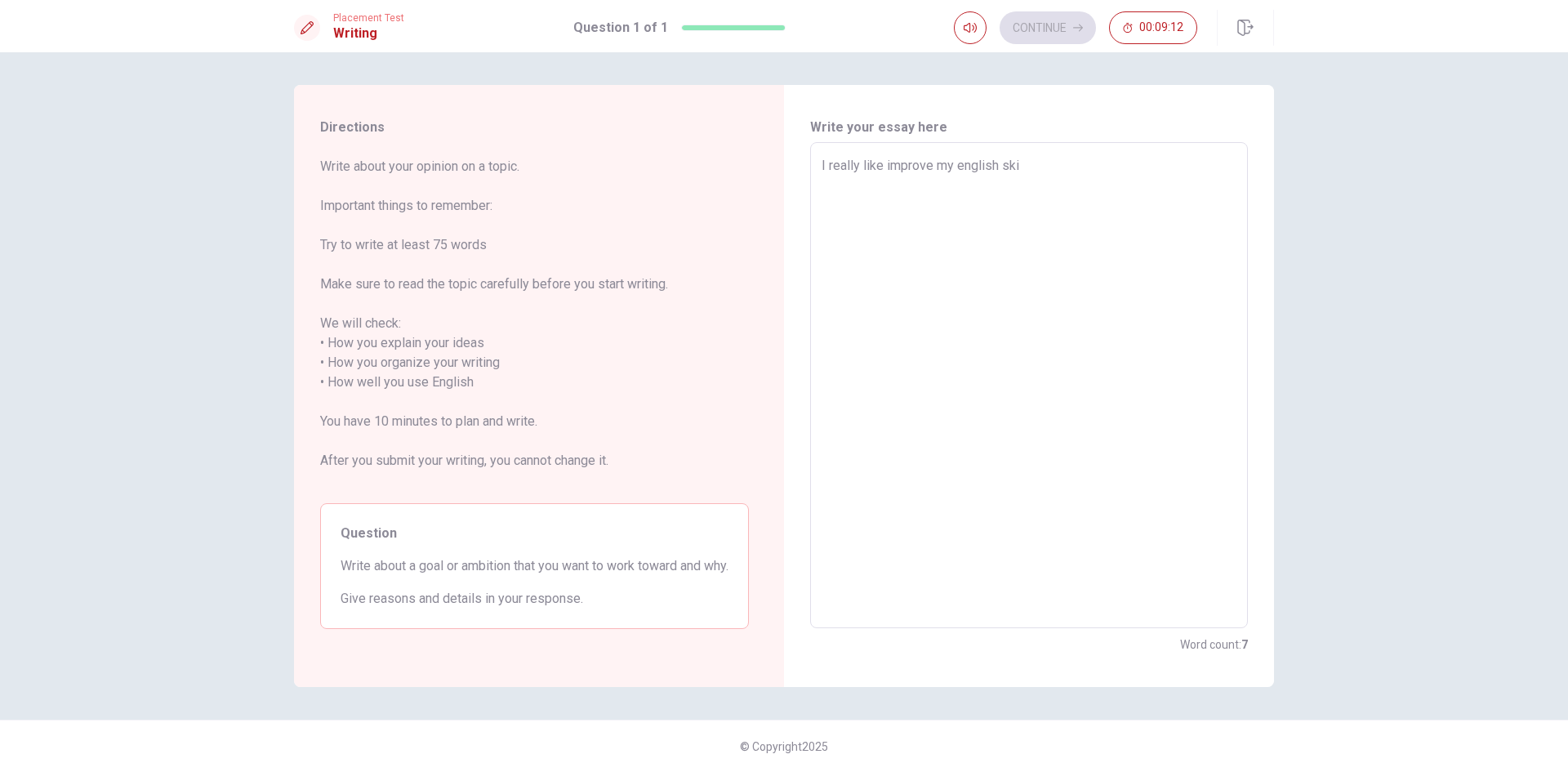 type on "x" 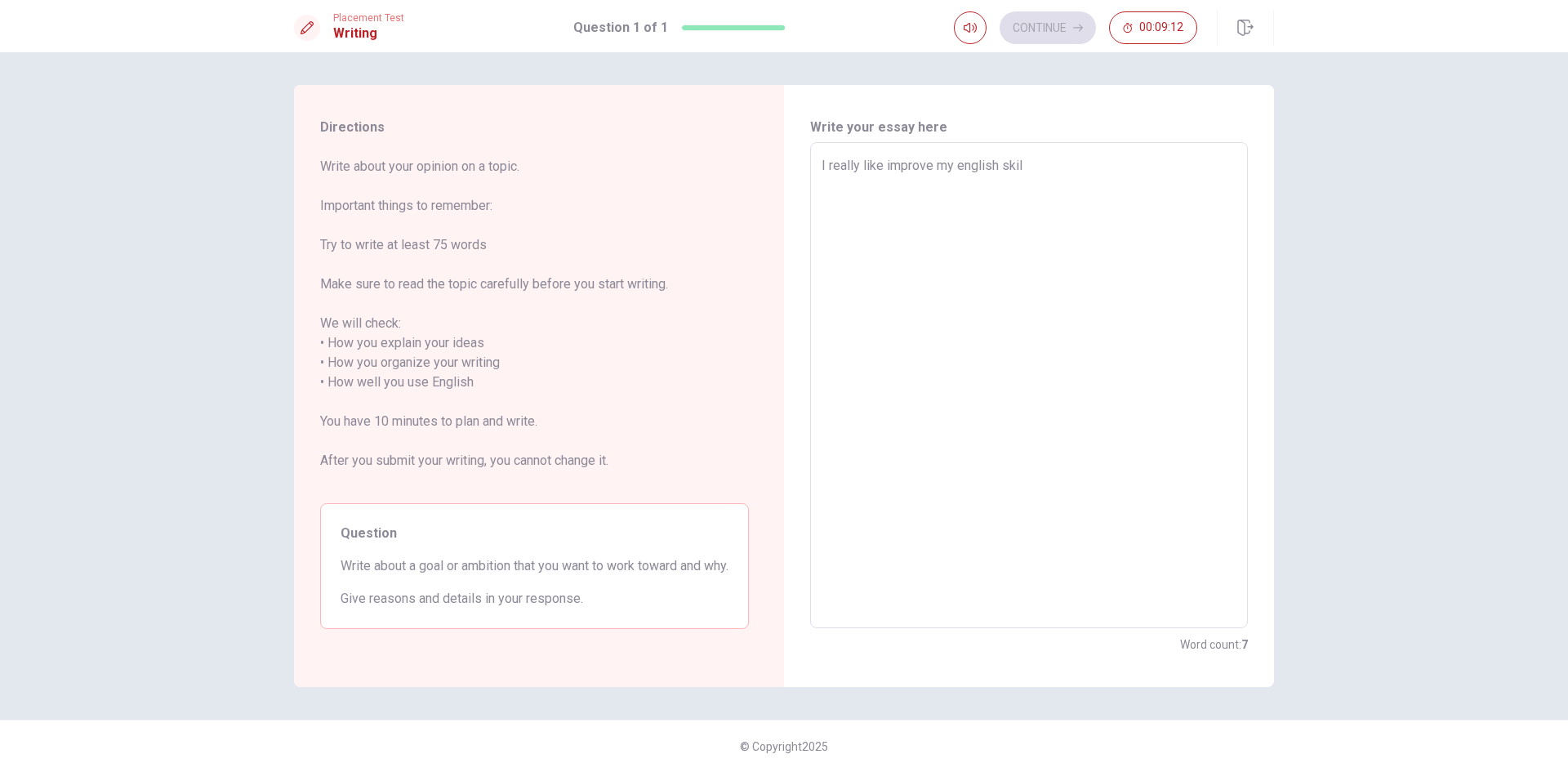 type on "x" 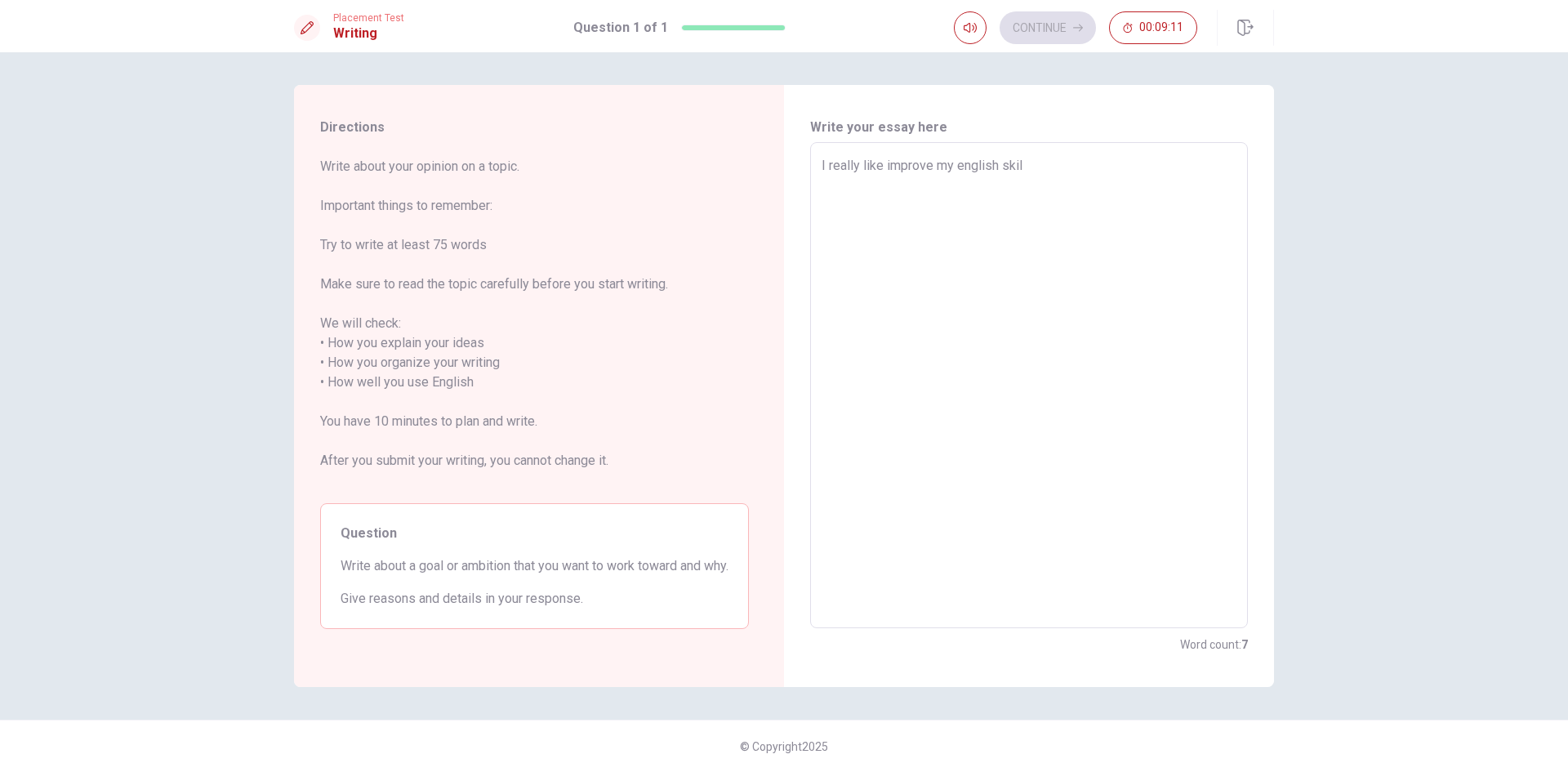 type on "I really like improve my english skill" 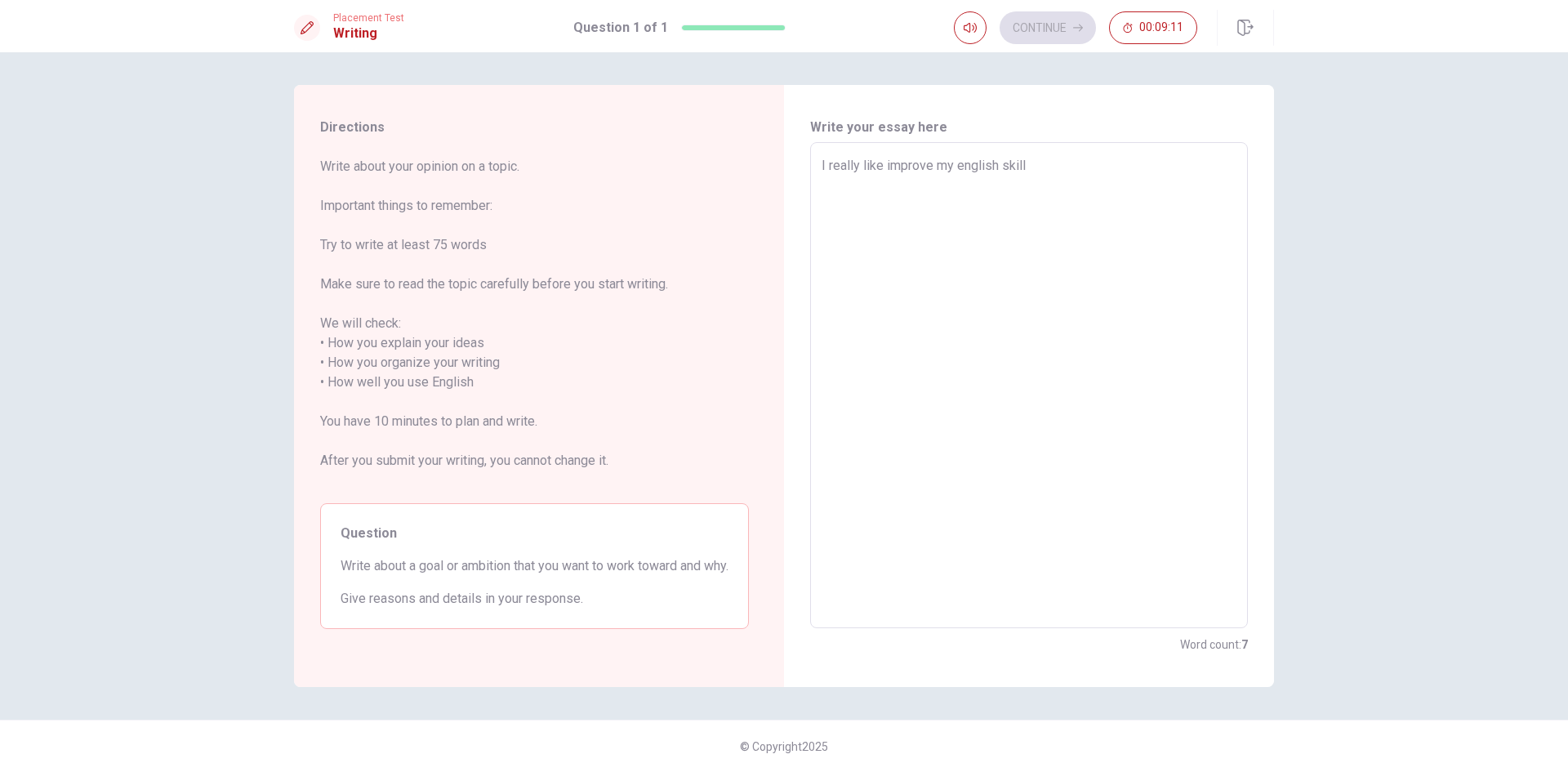 type on "x" 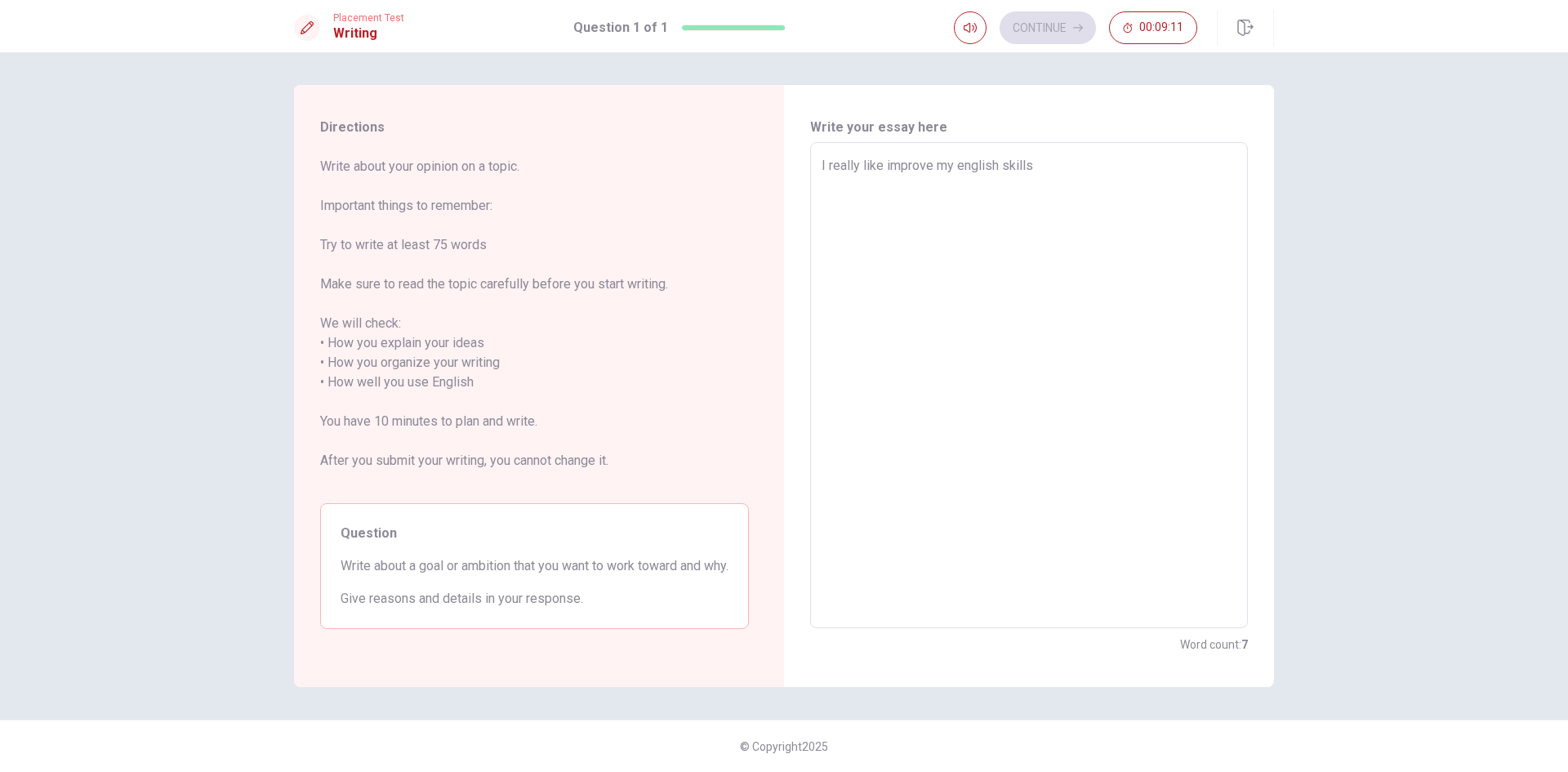 type on "x" 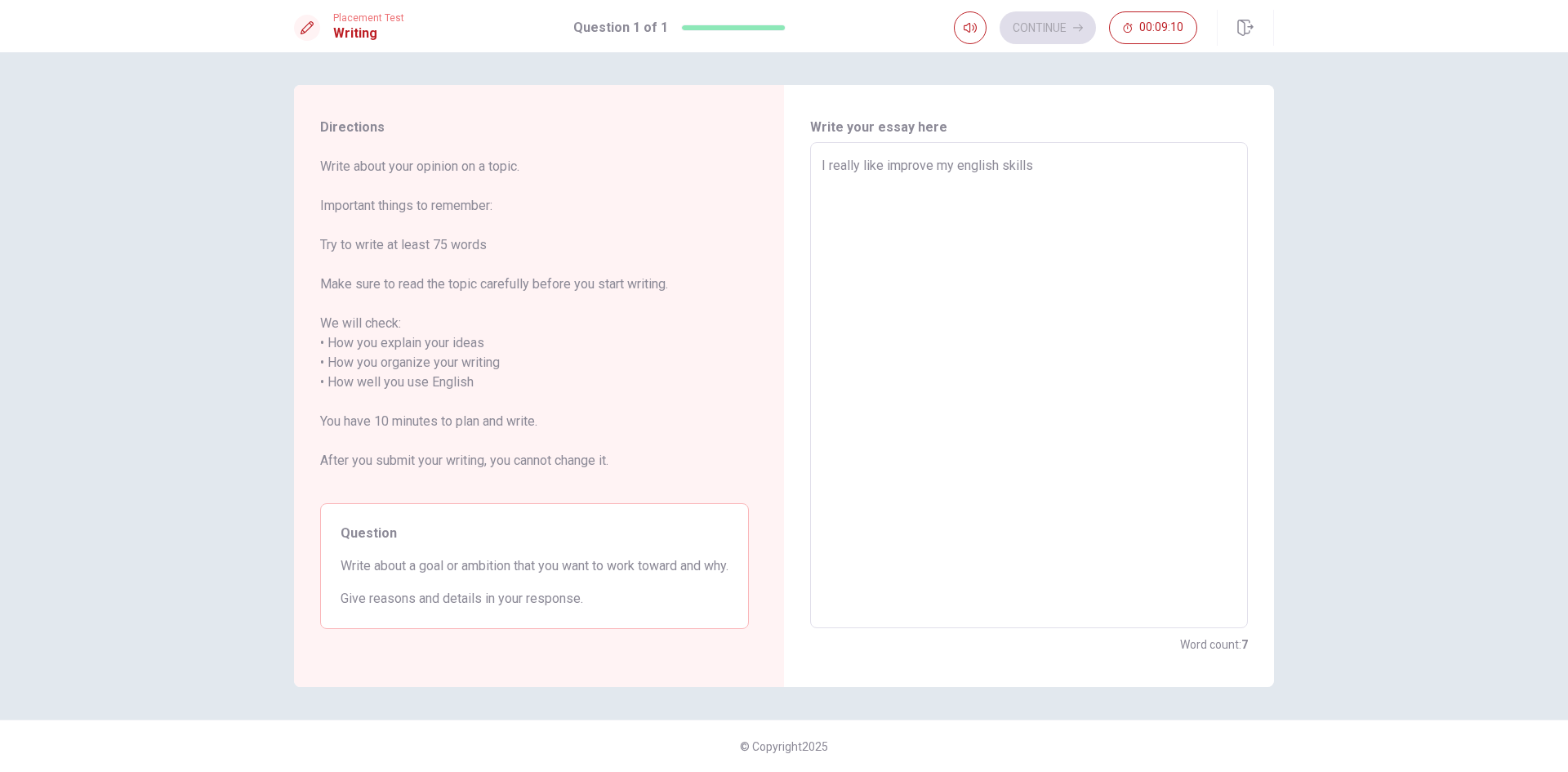 type on "I really like improve my english skills," 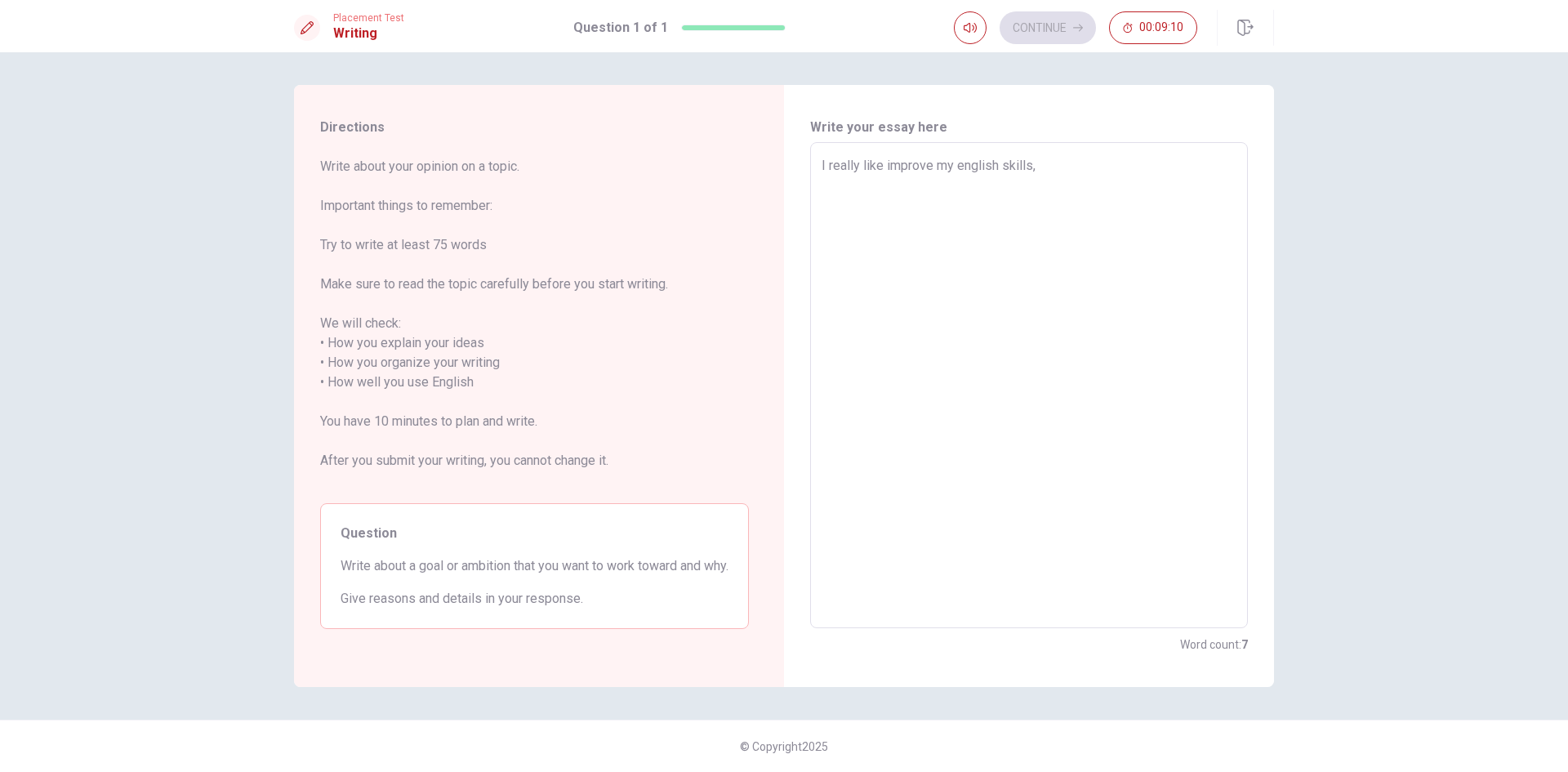 type on "x" 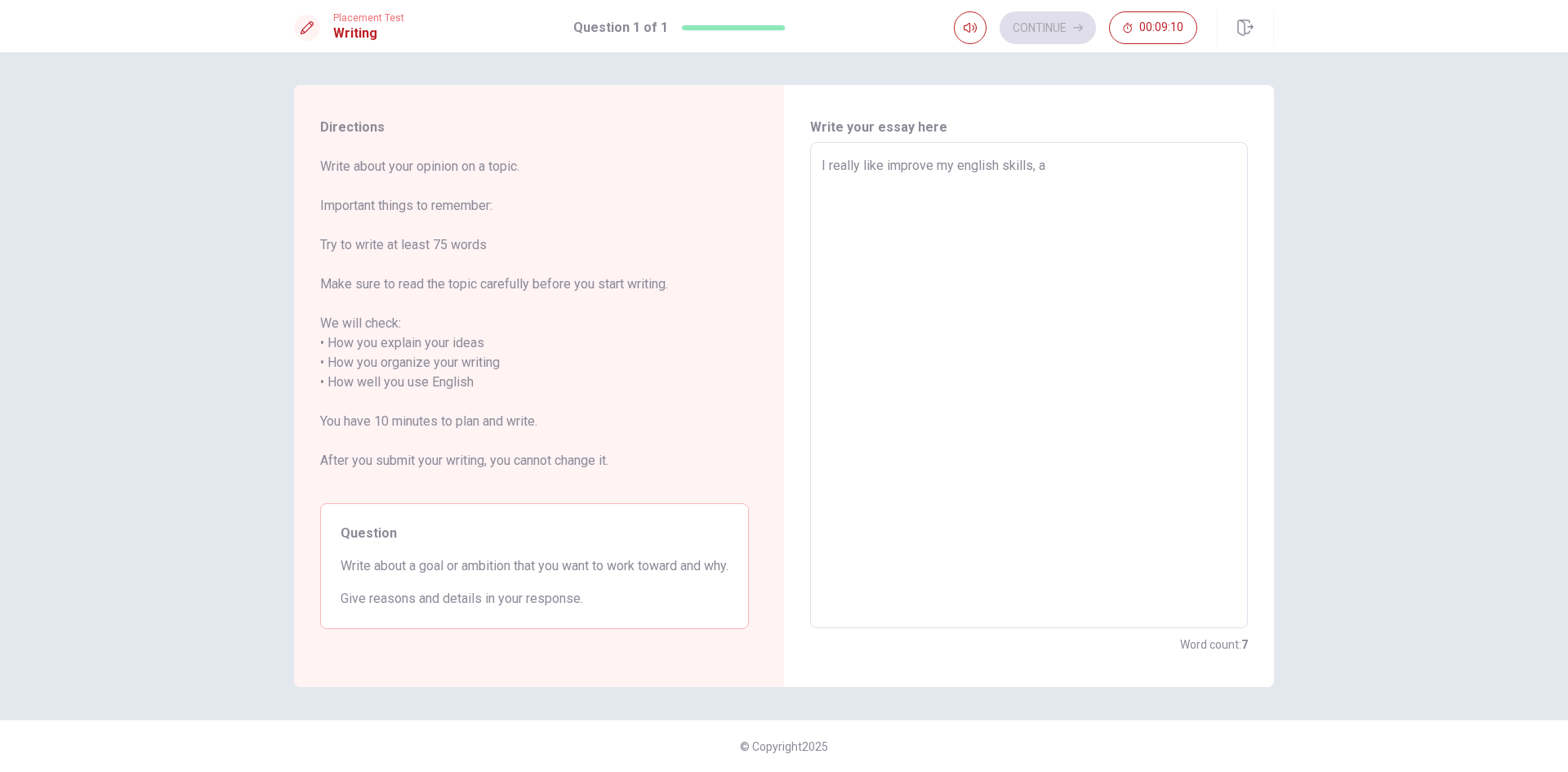 type on "x" 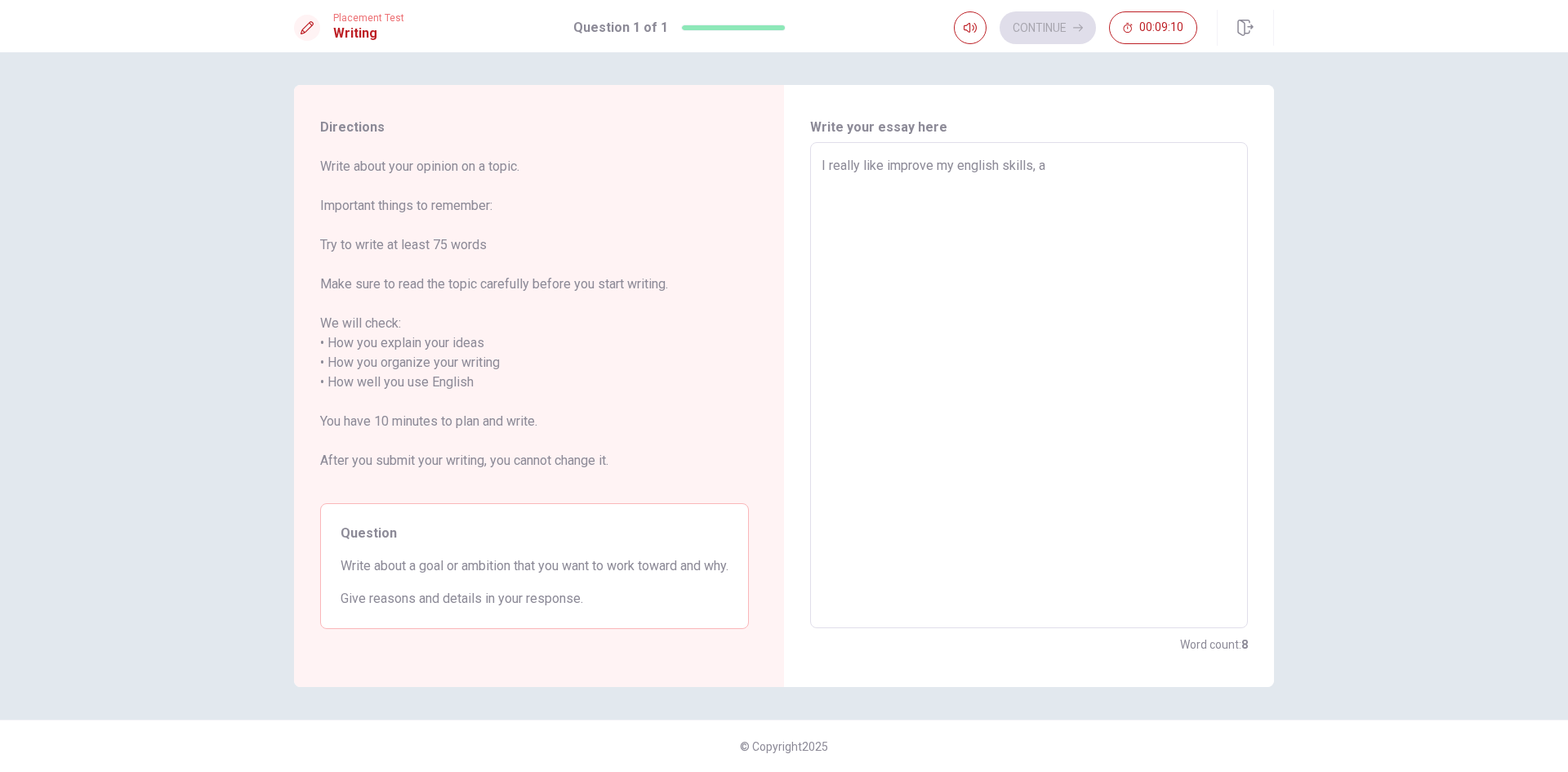 type on "I really like improve my english skills, an" 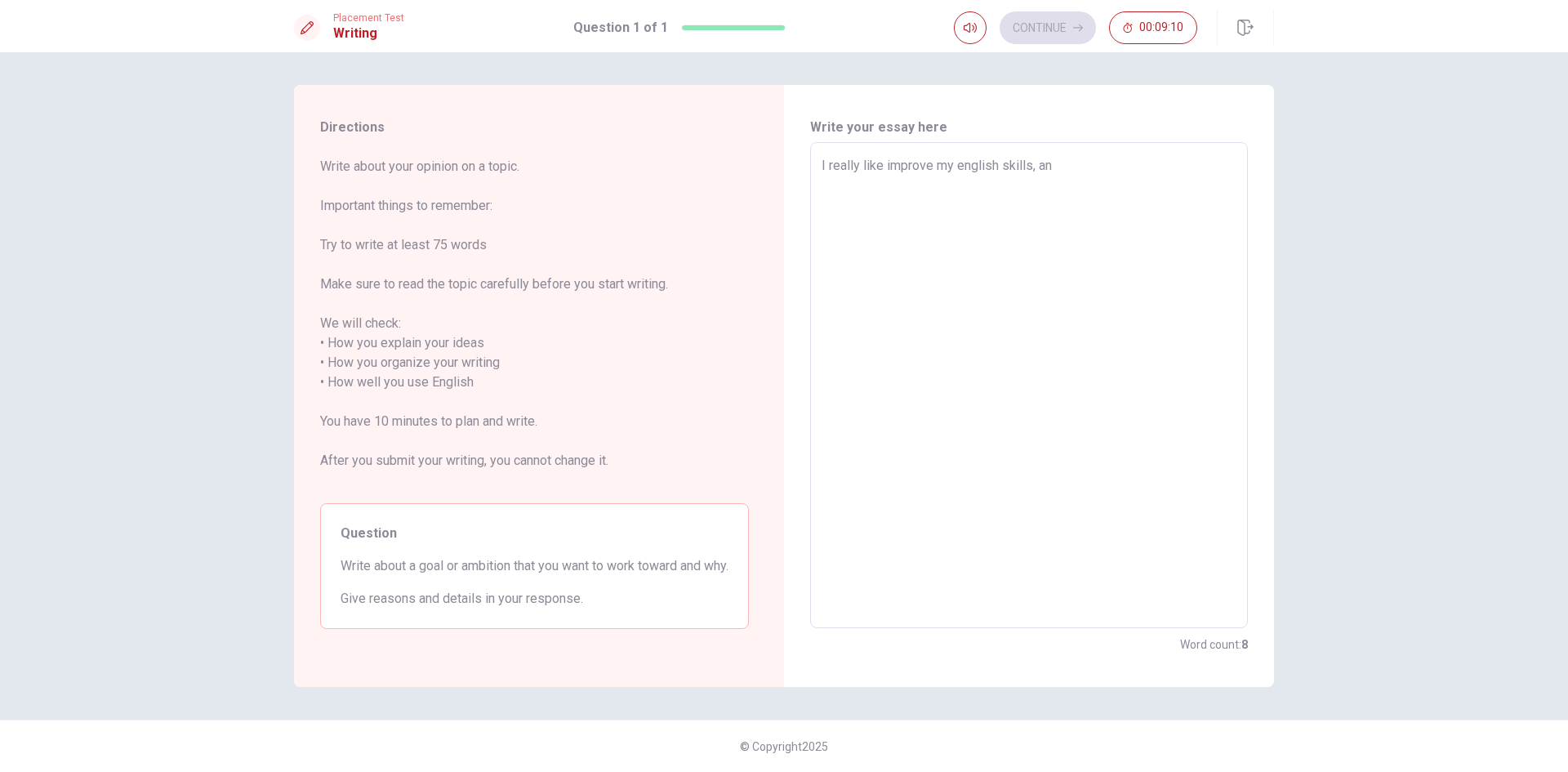 type on "x" 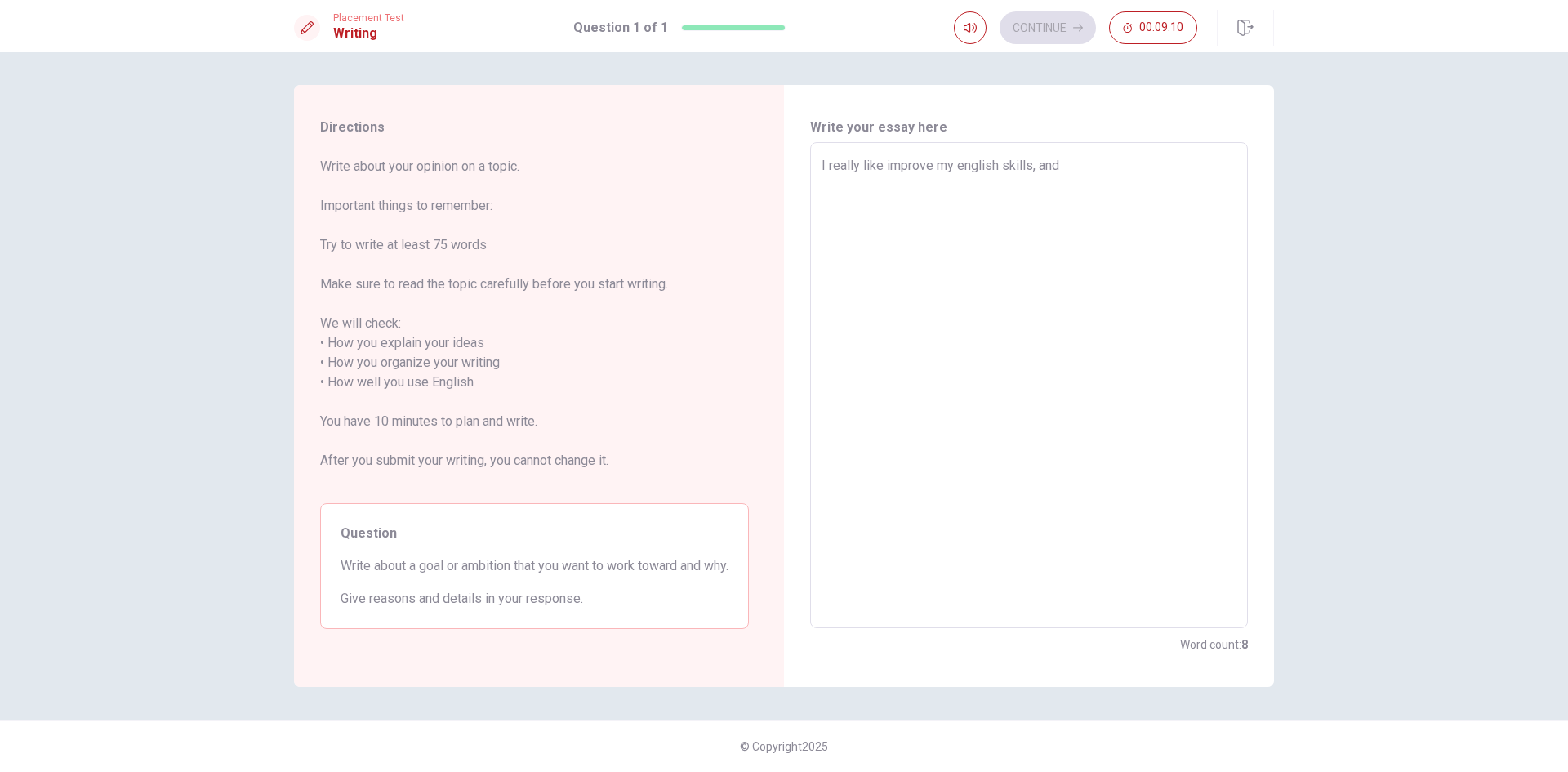 type on "x" 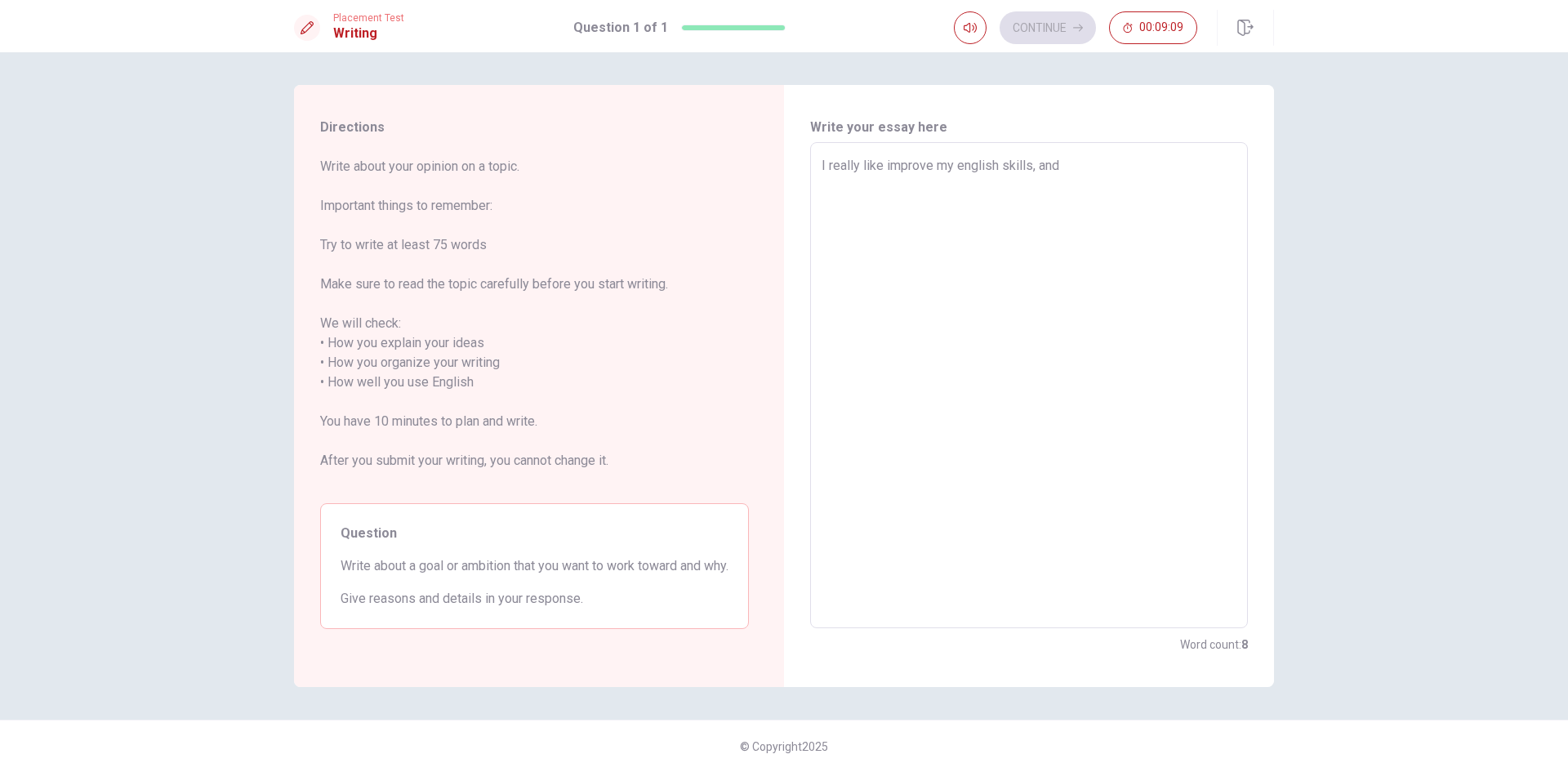 type on "I really like improve my english skills, and f" 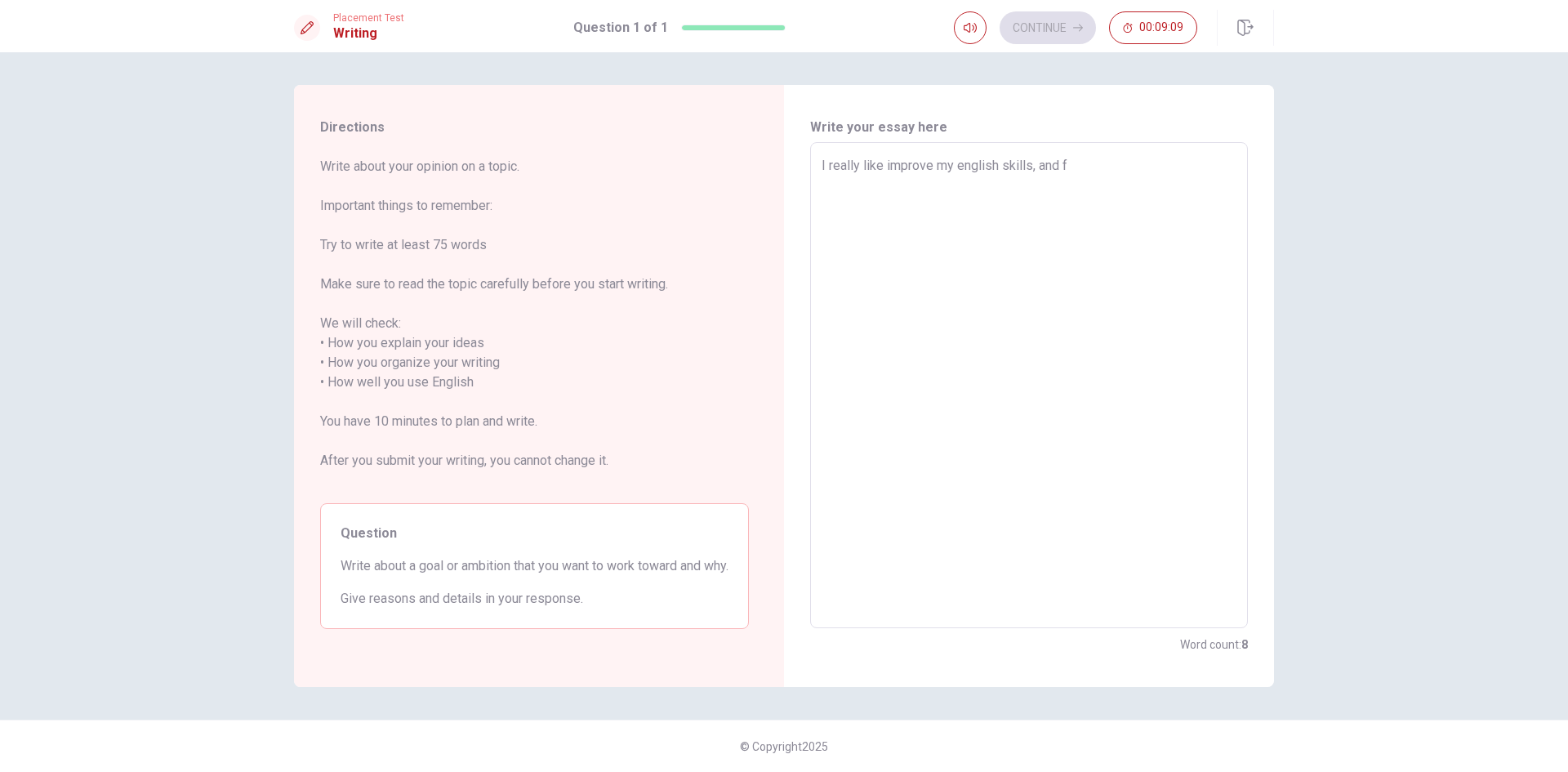 type on "x" 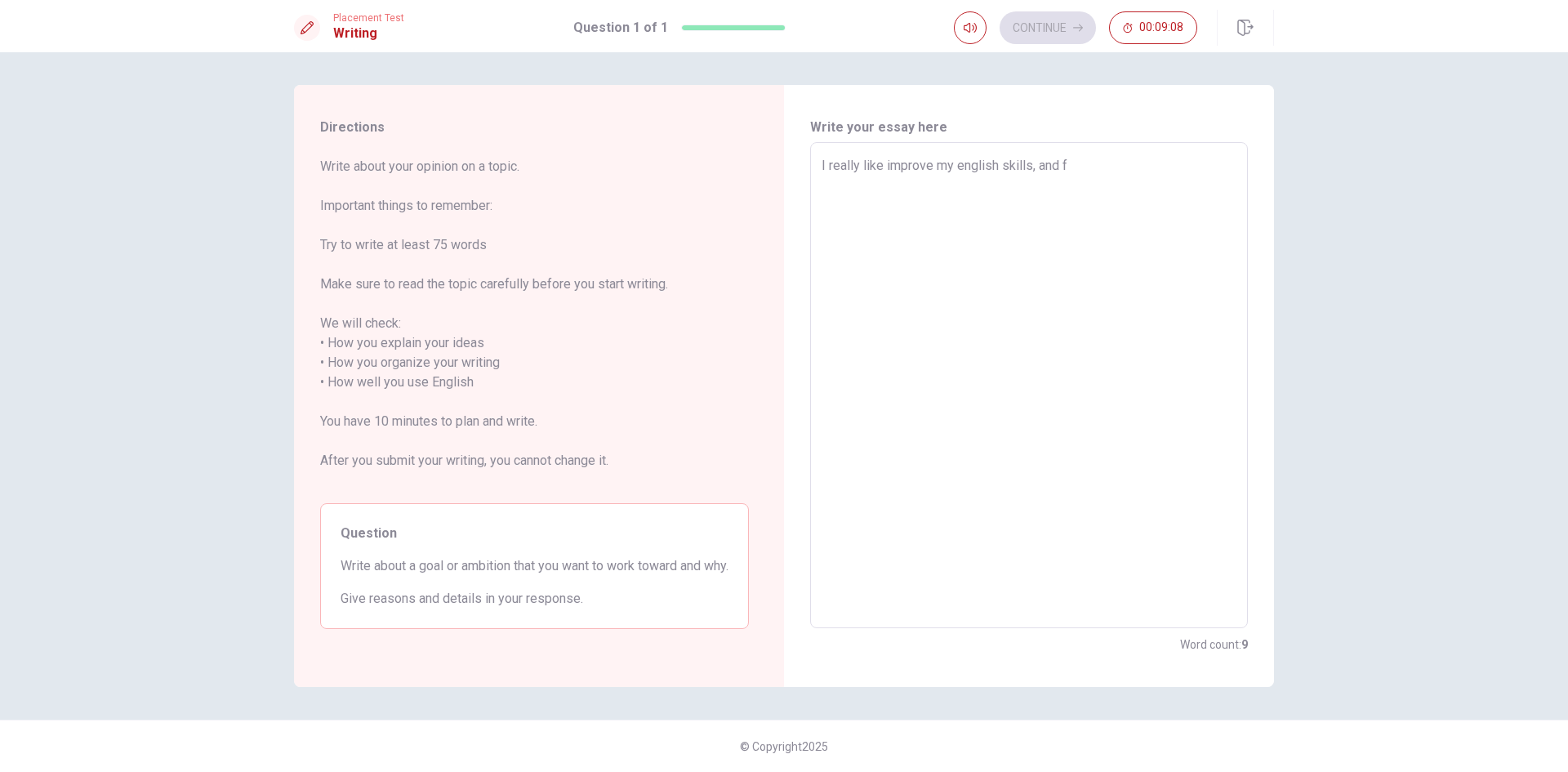 type on "I really like improve my english skills, and fo" 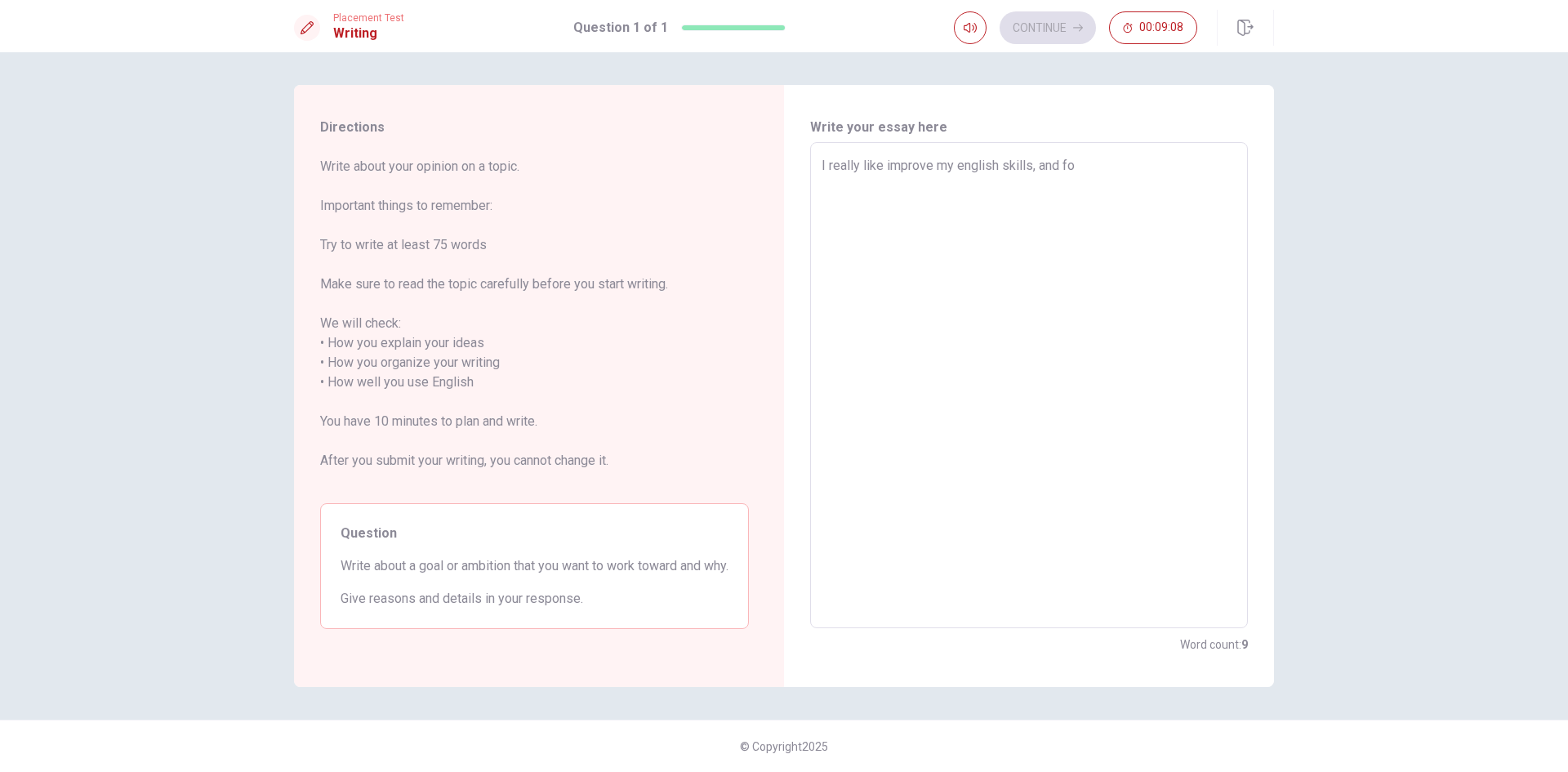 type on "x" 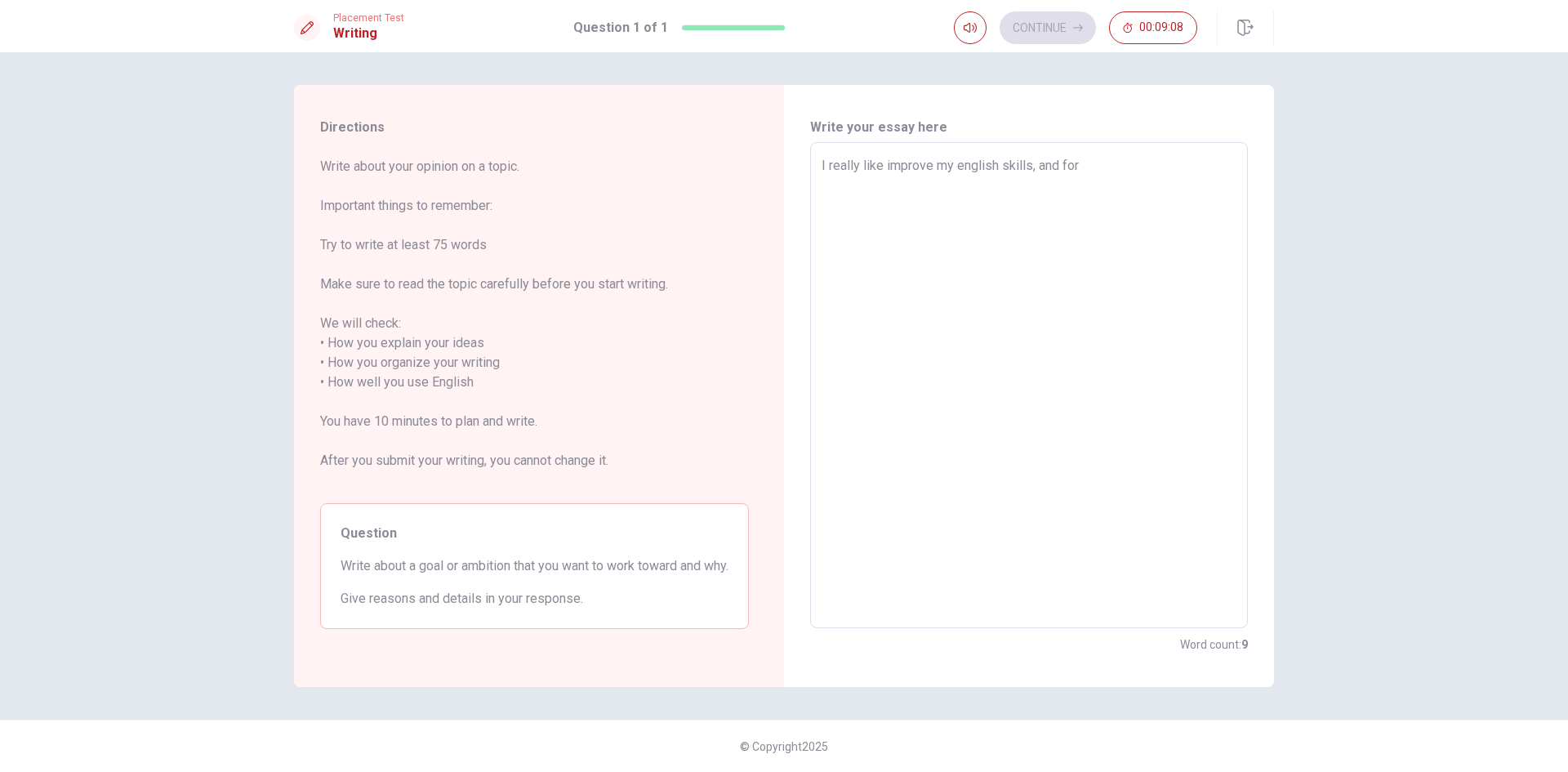 type on "x" 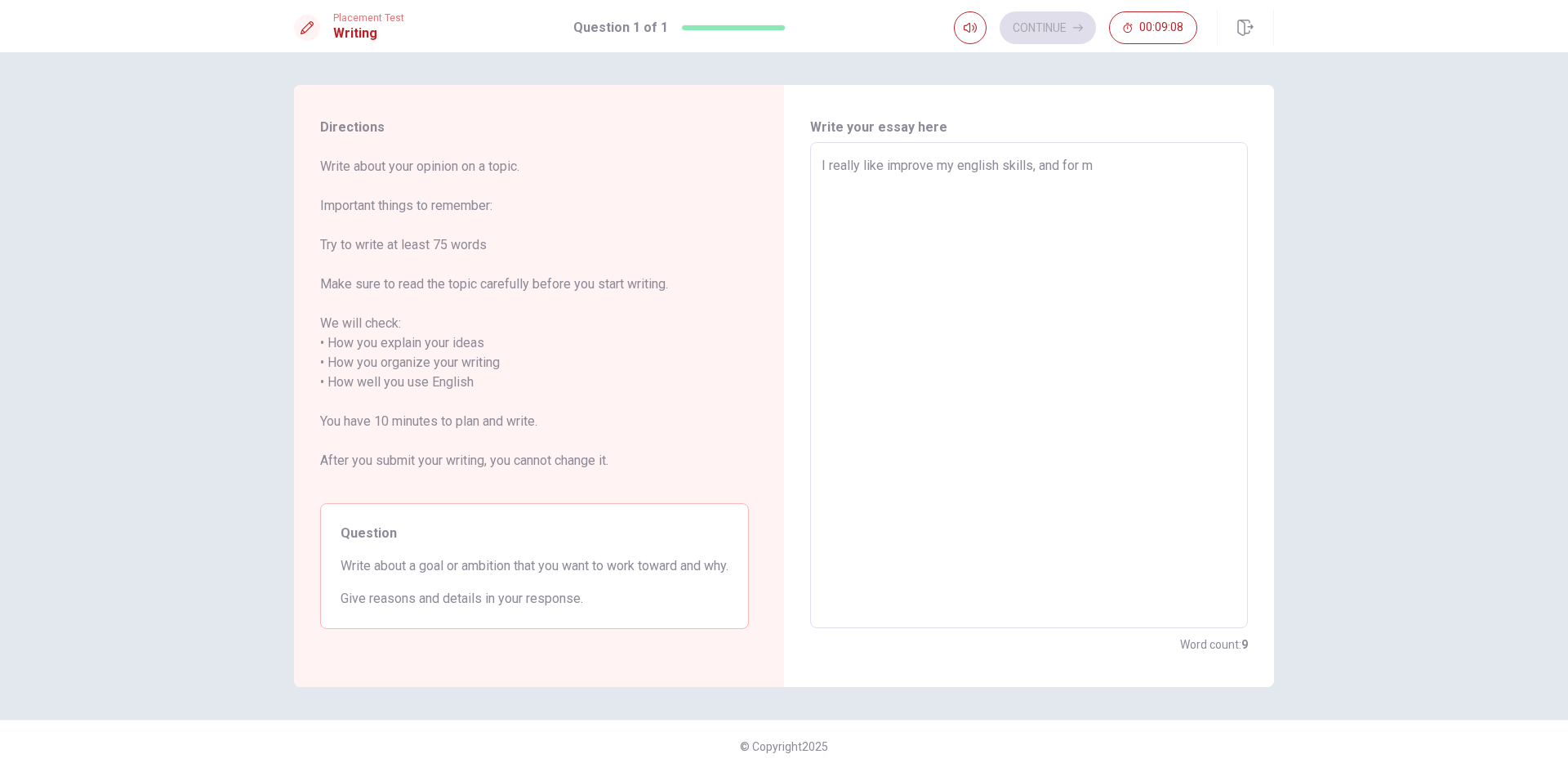 type on "x" 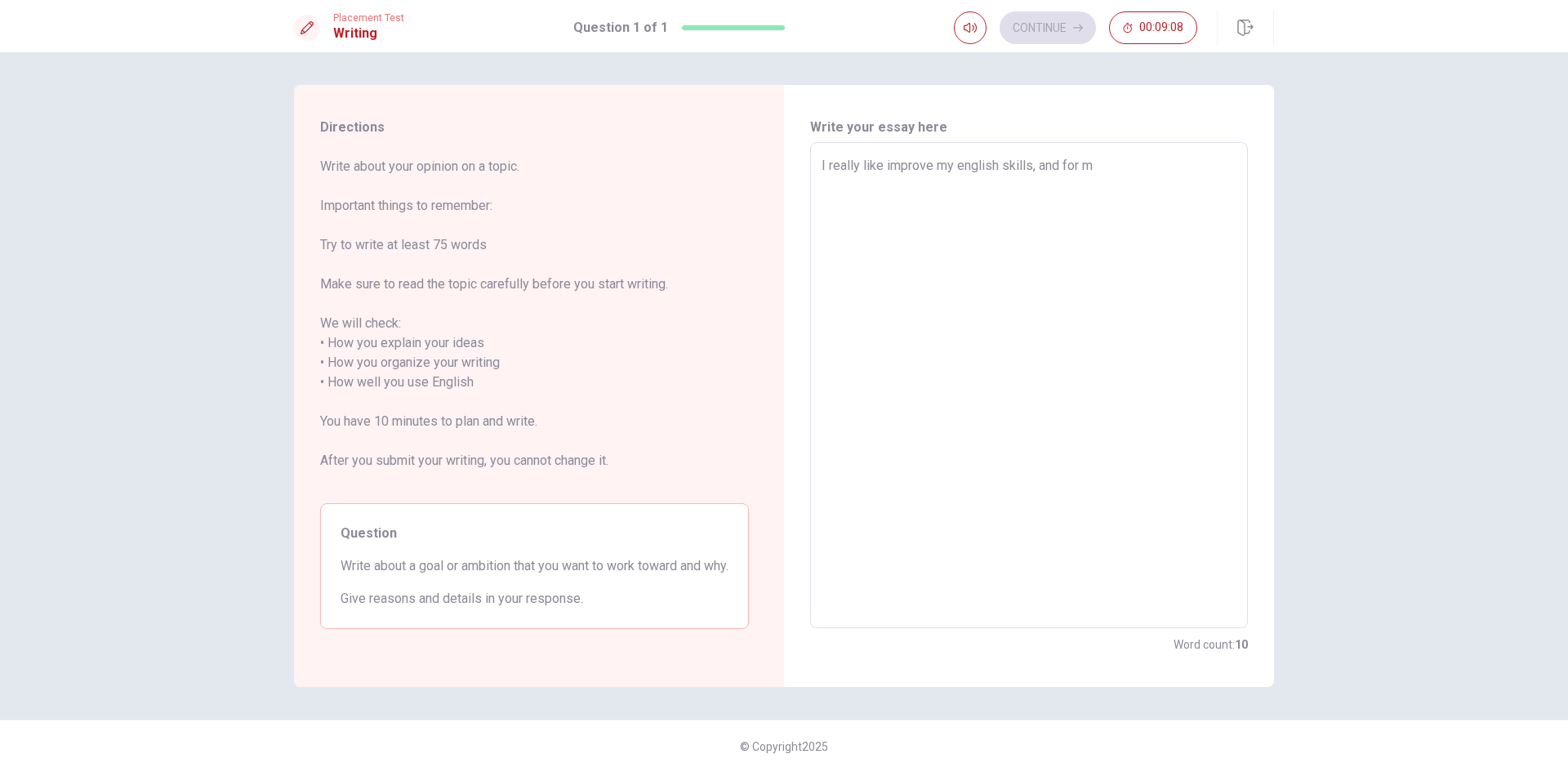 type on "I really like improve my english skills, and for me" 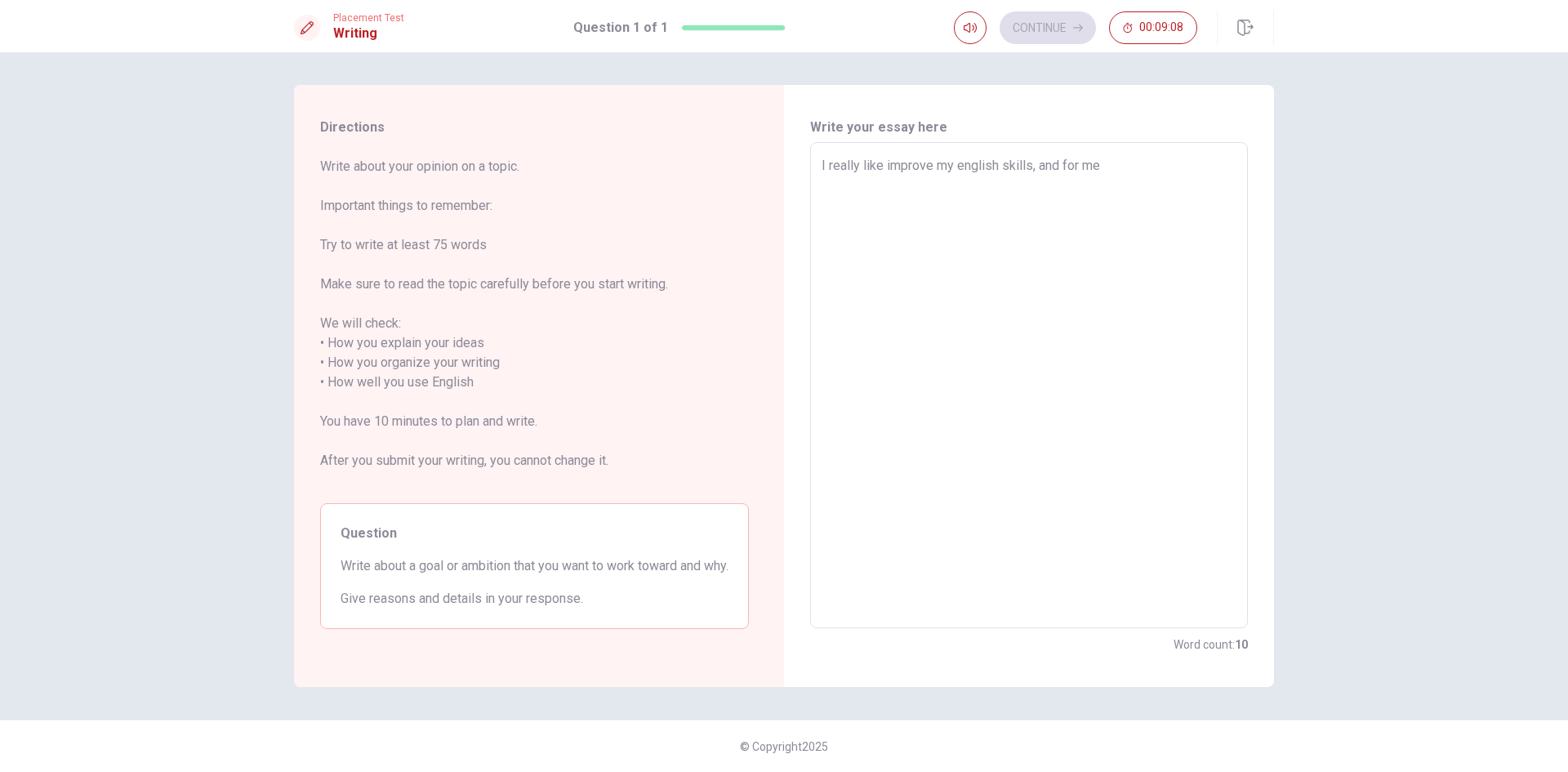 type on "x" 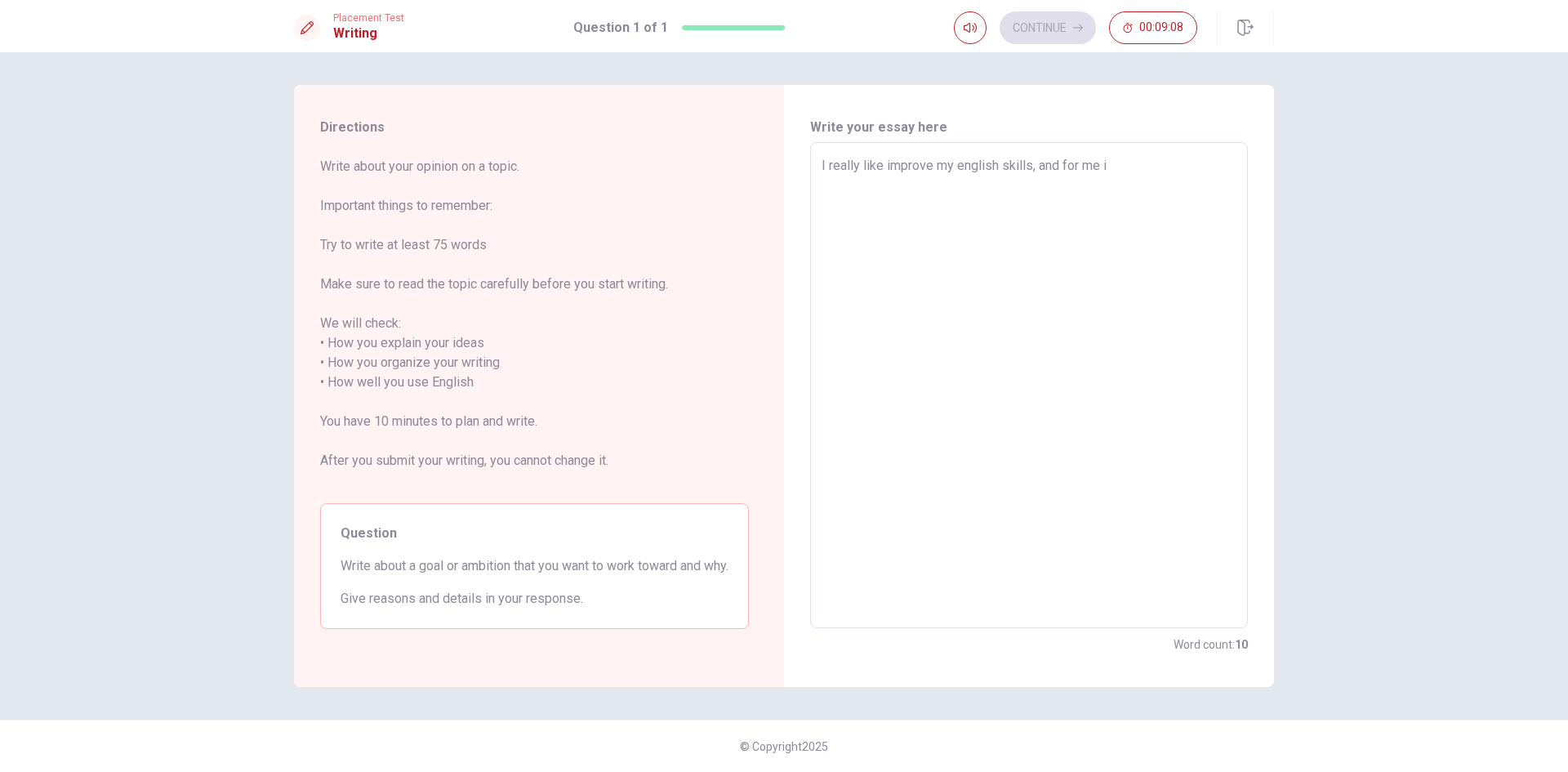 type on "x" 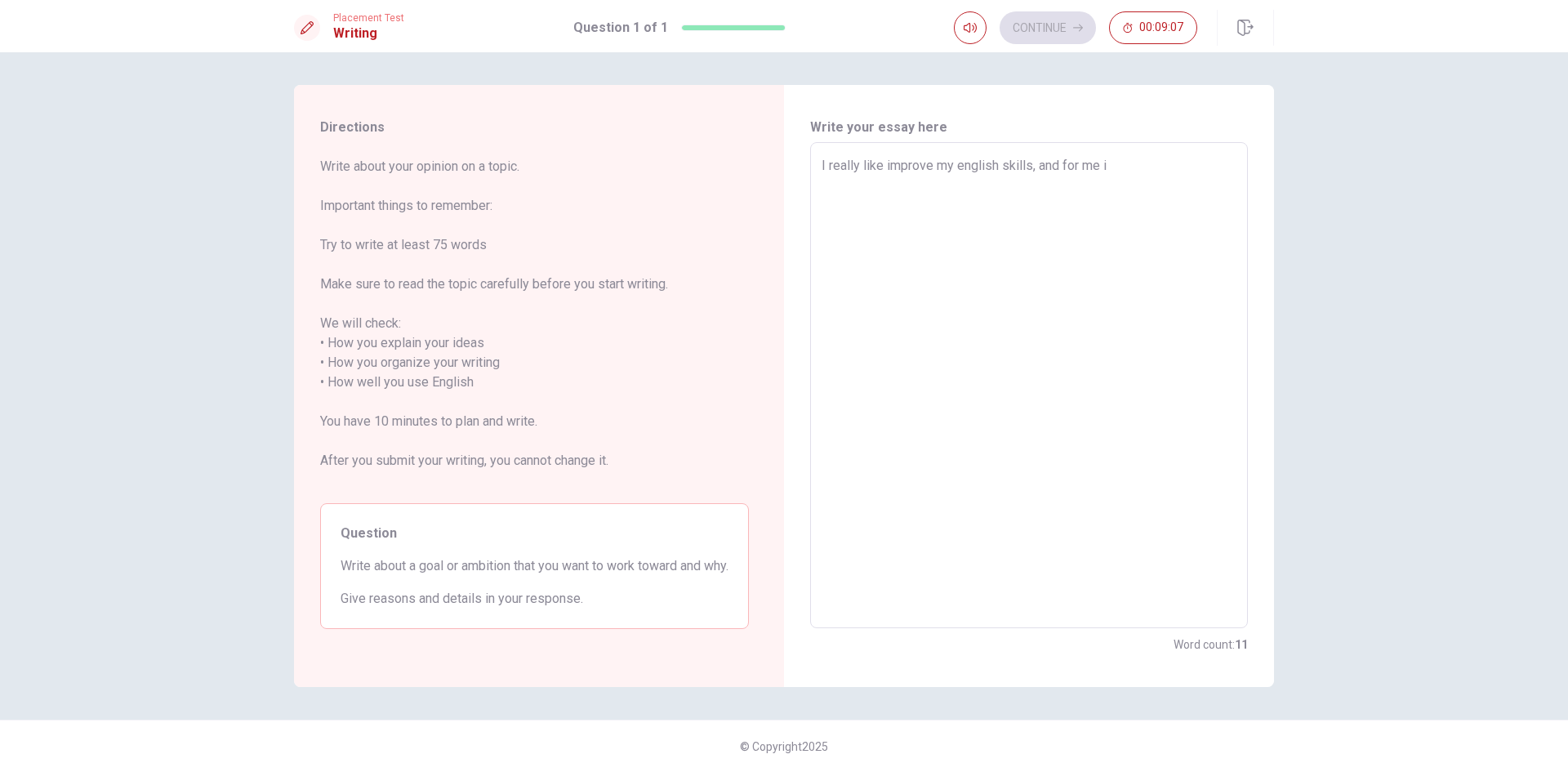 type on "I really like improve my english skills, and for me it" 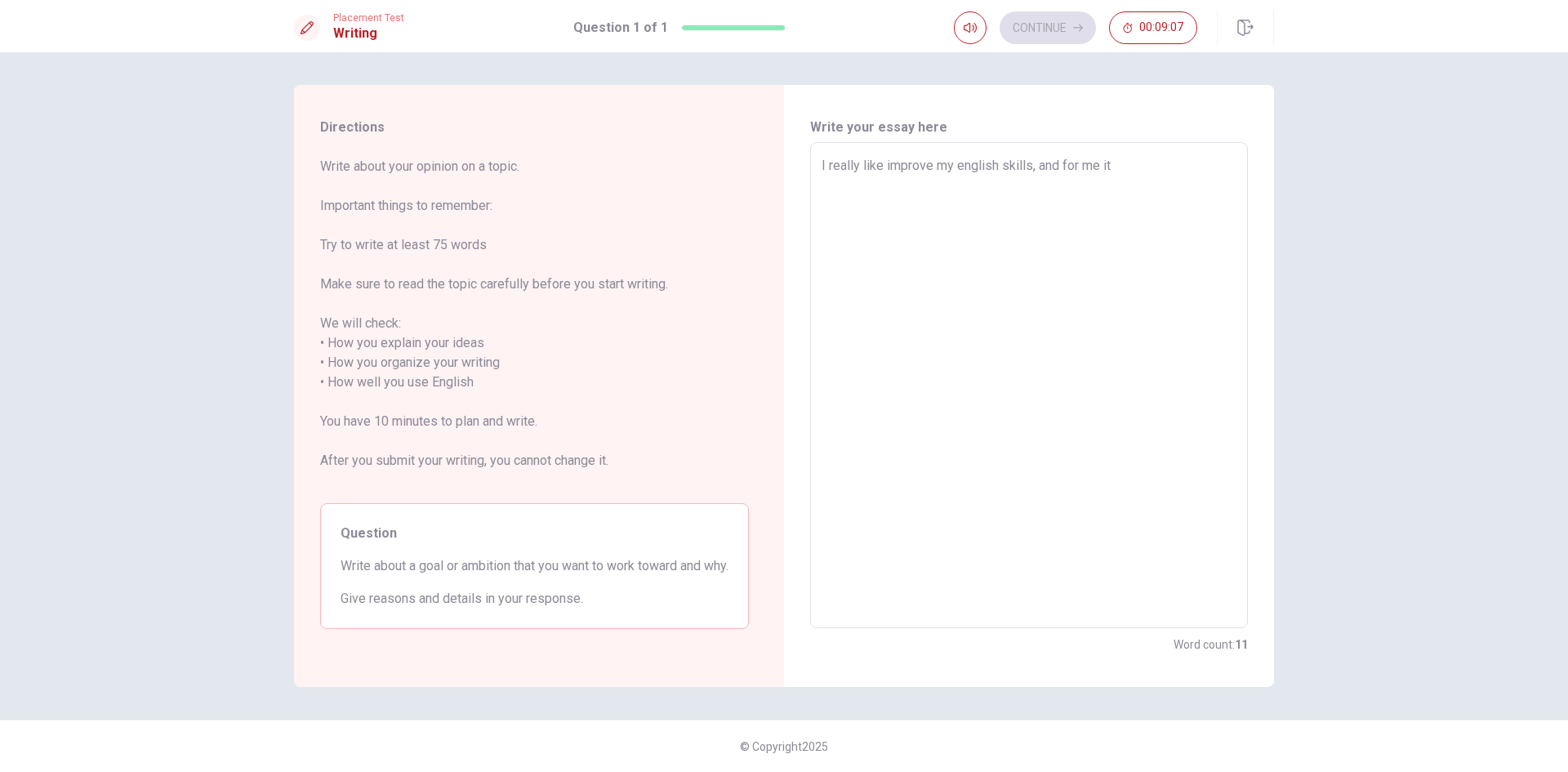 type on "x" 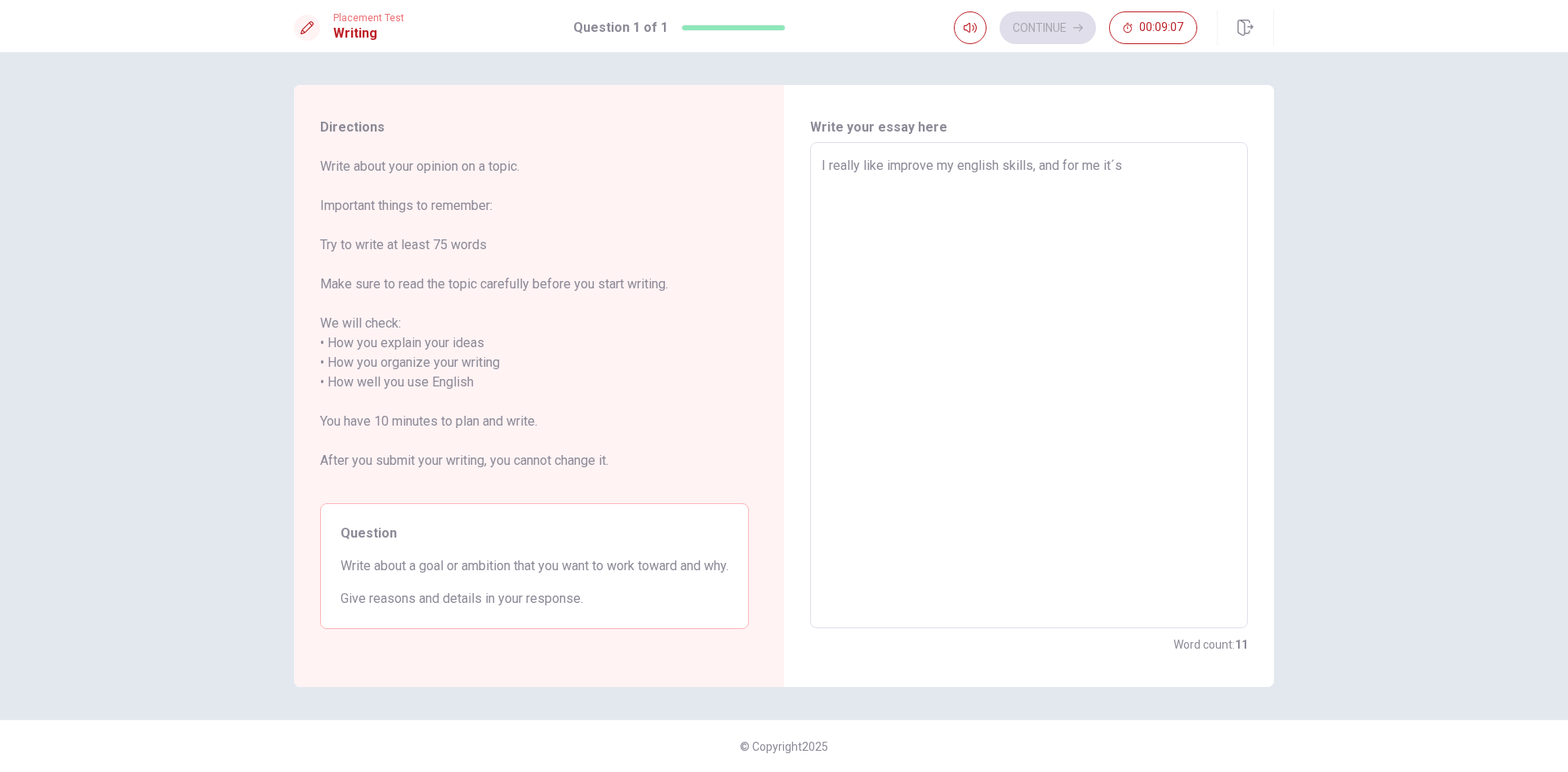 type on "x" 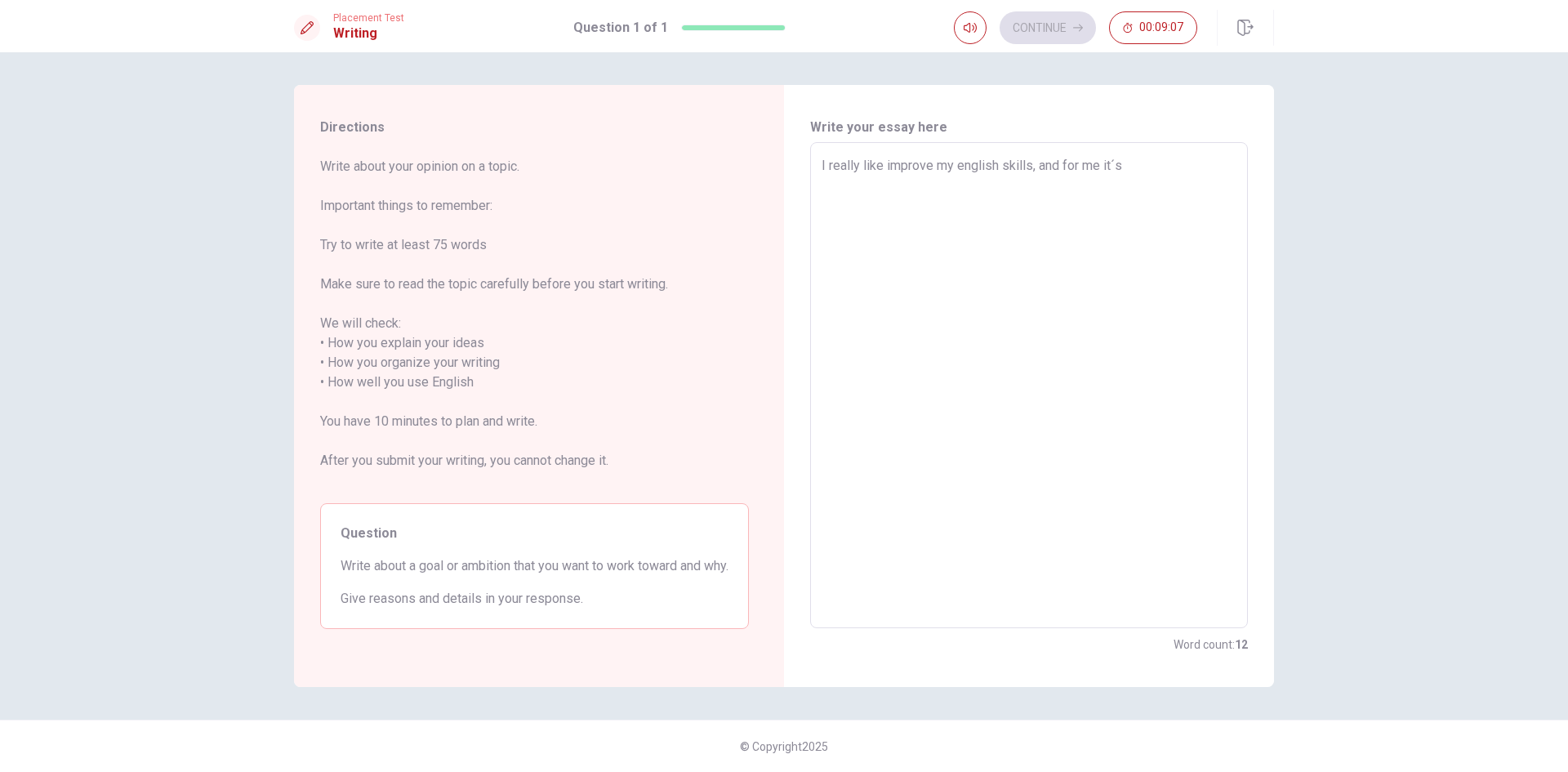 type on "I really like improve my english skills, and for me it´s a" 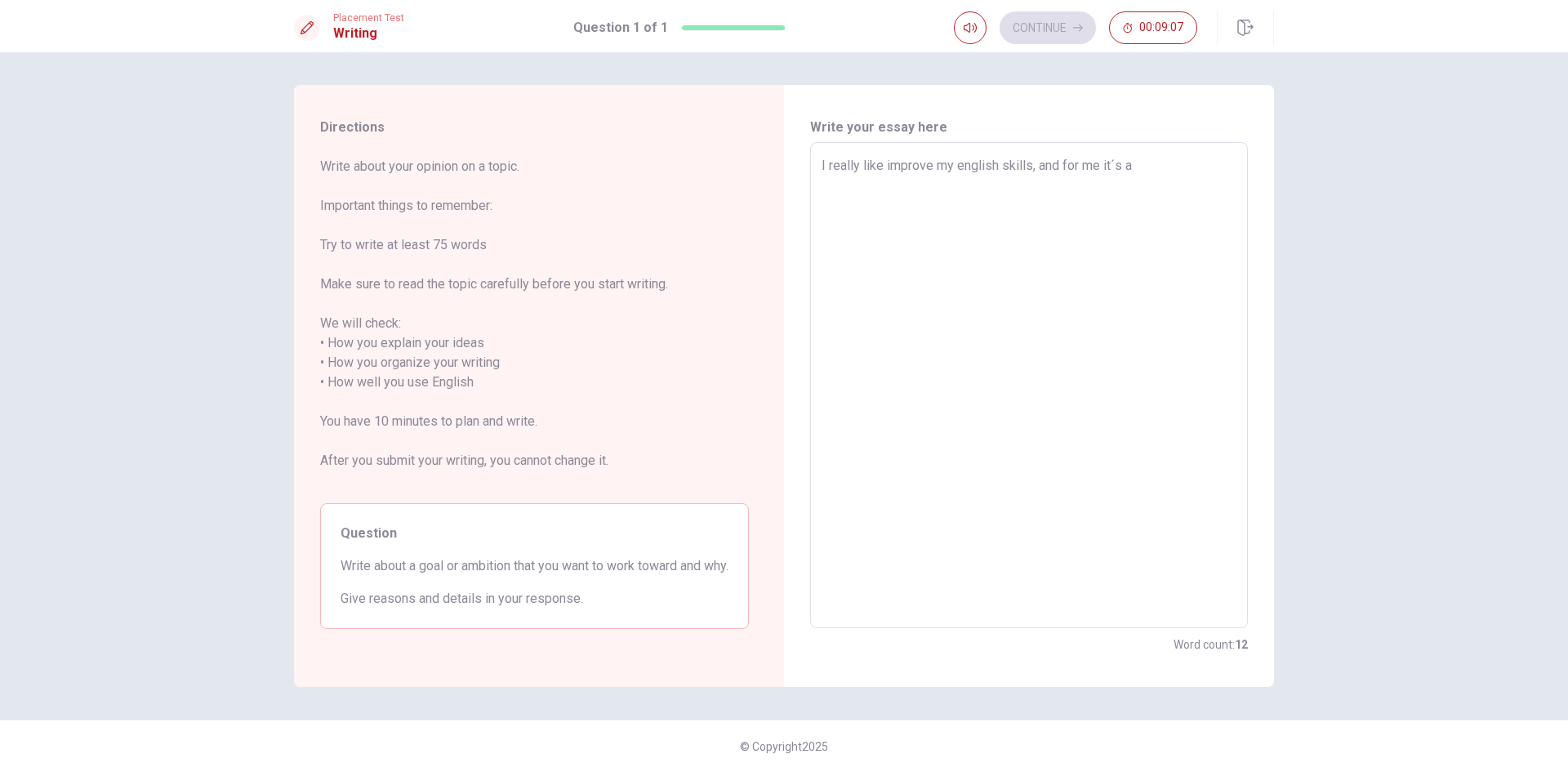 type on "x" 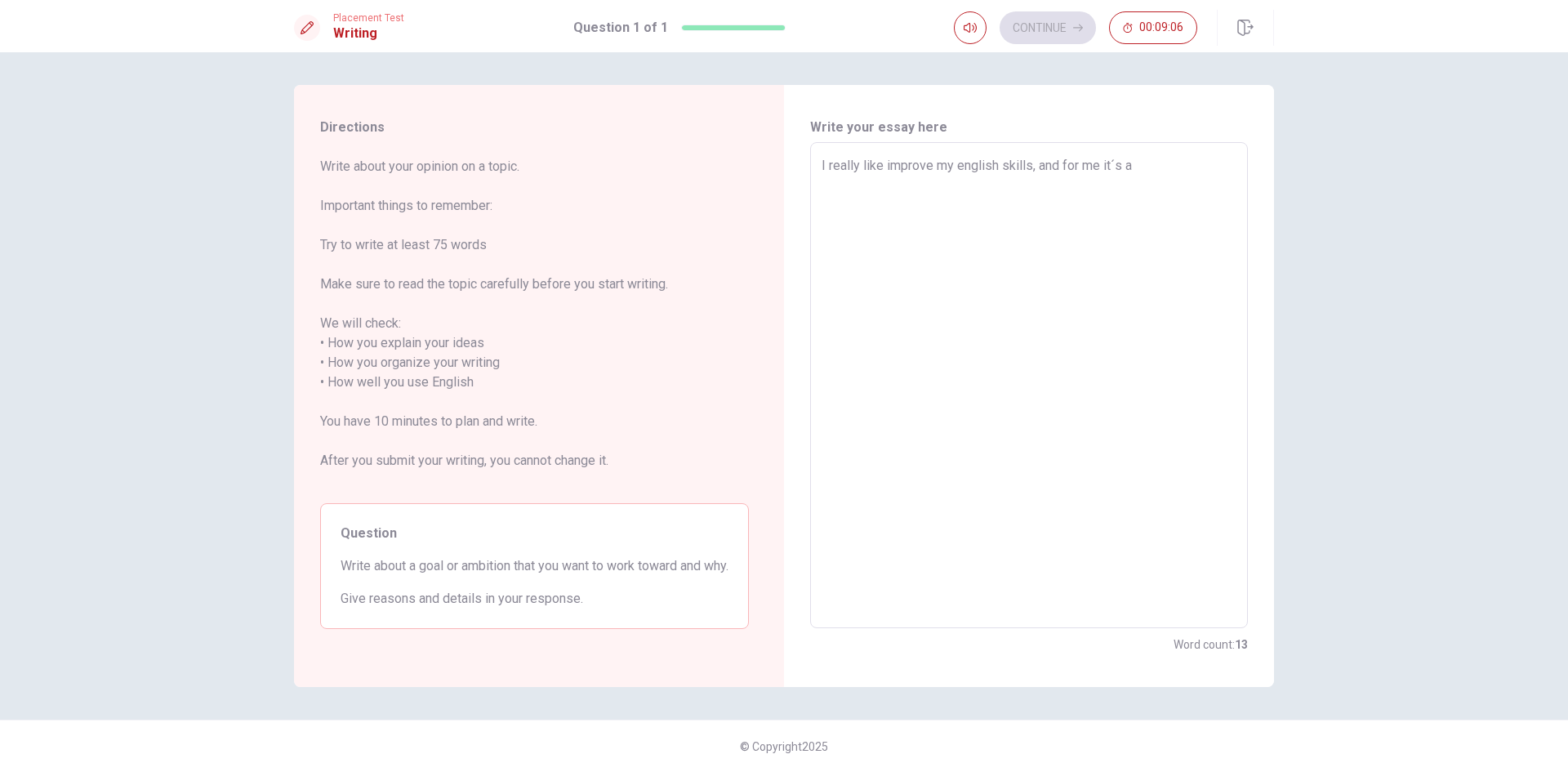 type on "I really like improve my english skills, and for me it´s a" 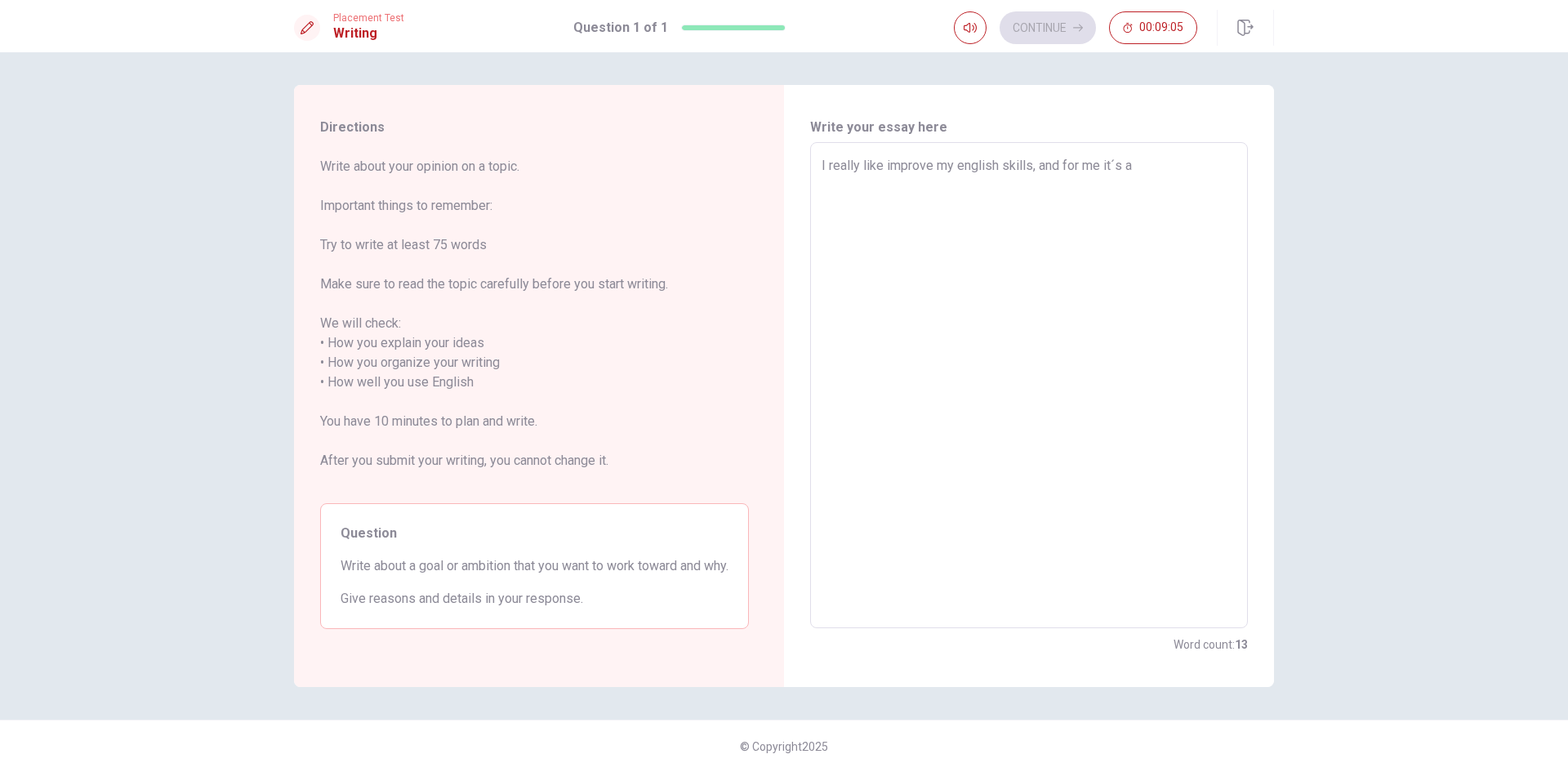 type on "I really like improve my english skills, and for me it´s a i" 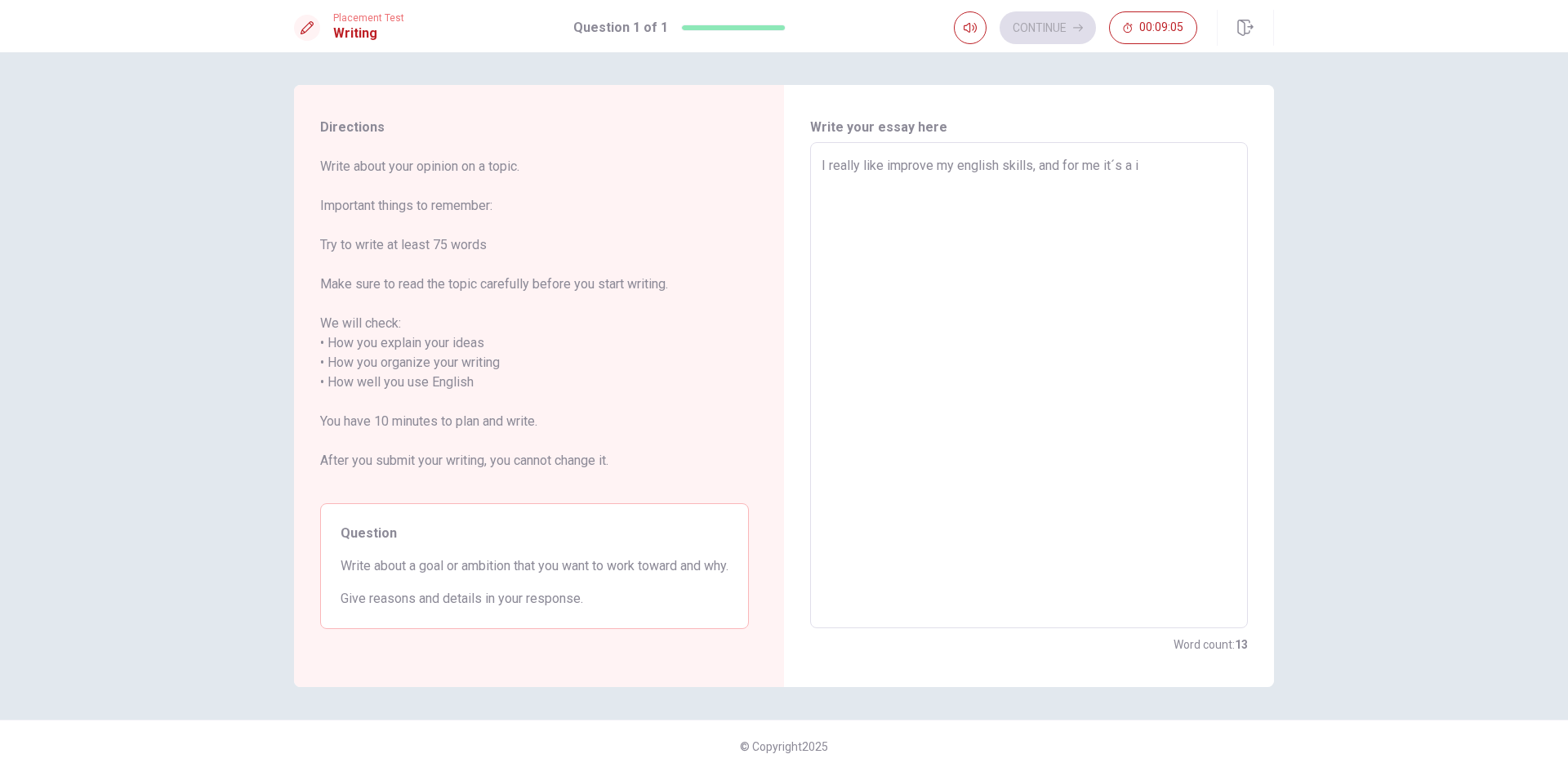 type on "x" 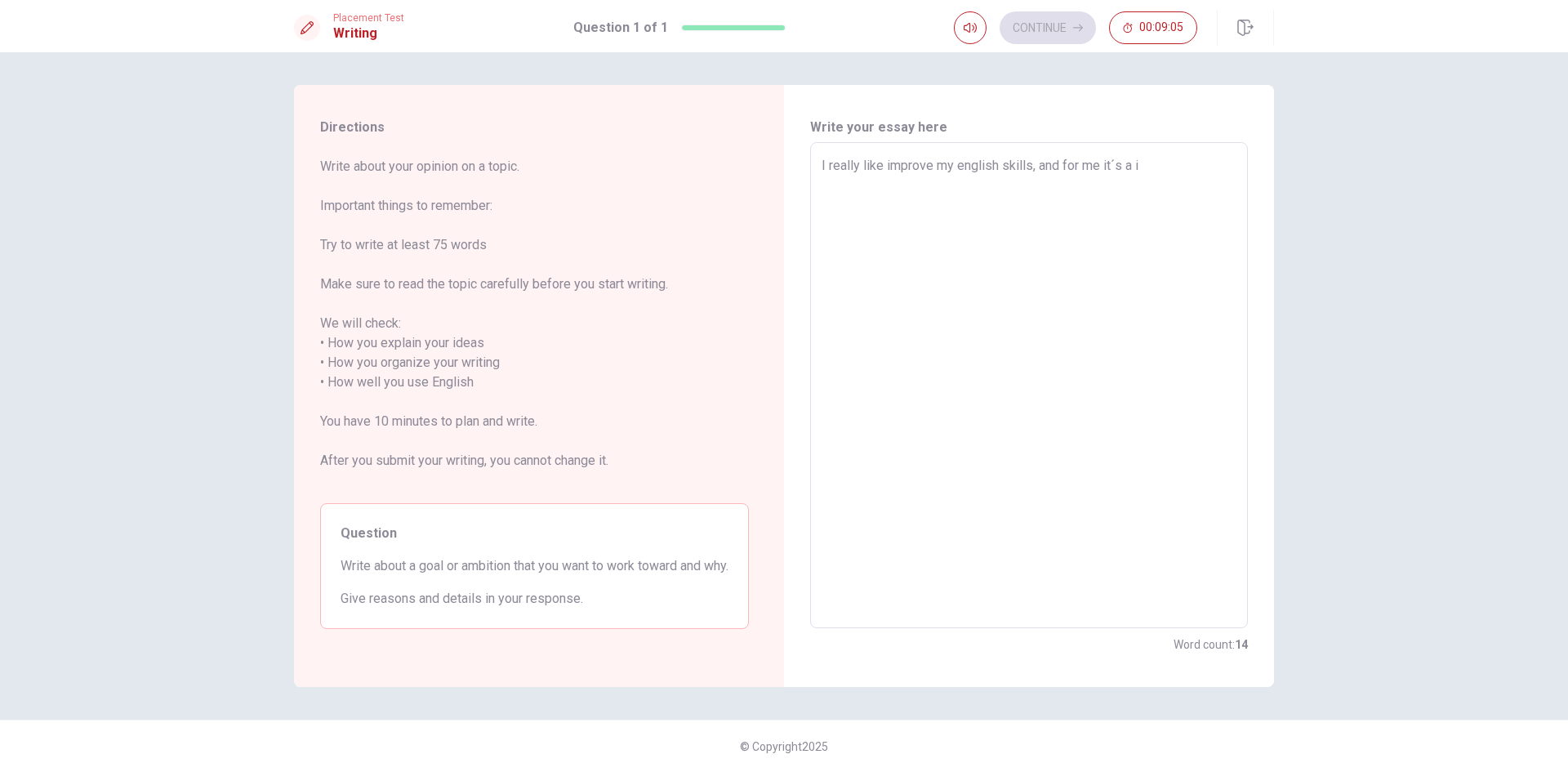 type on "I really like improve my english skills, and for me it´s a im" 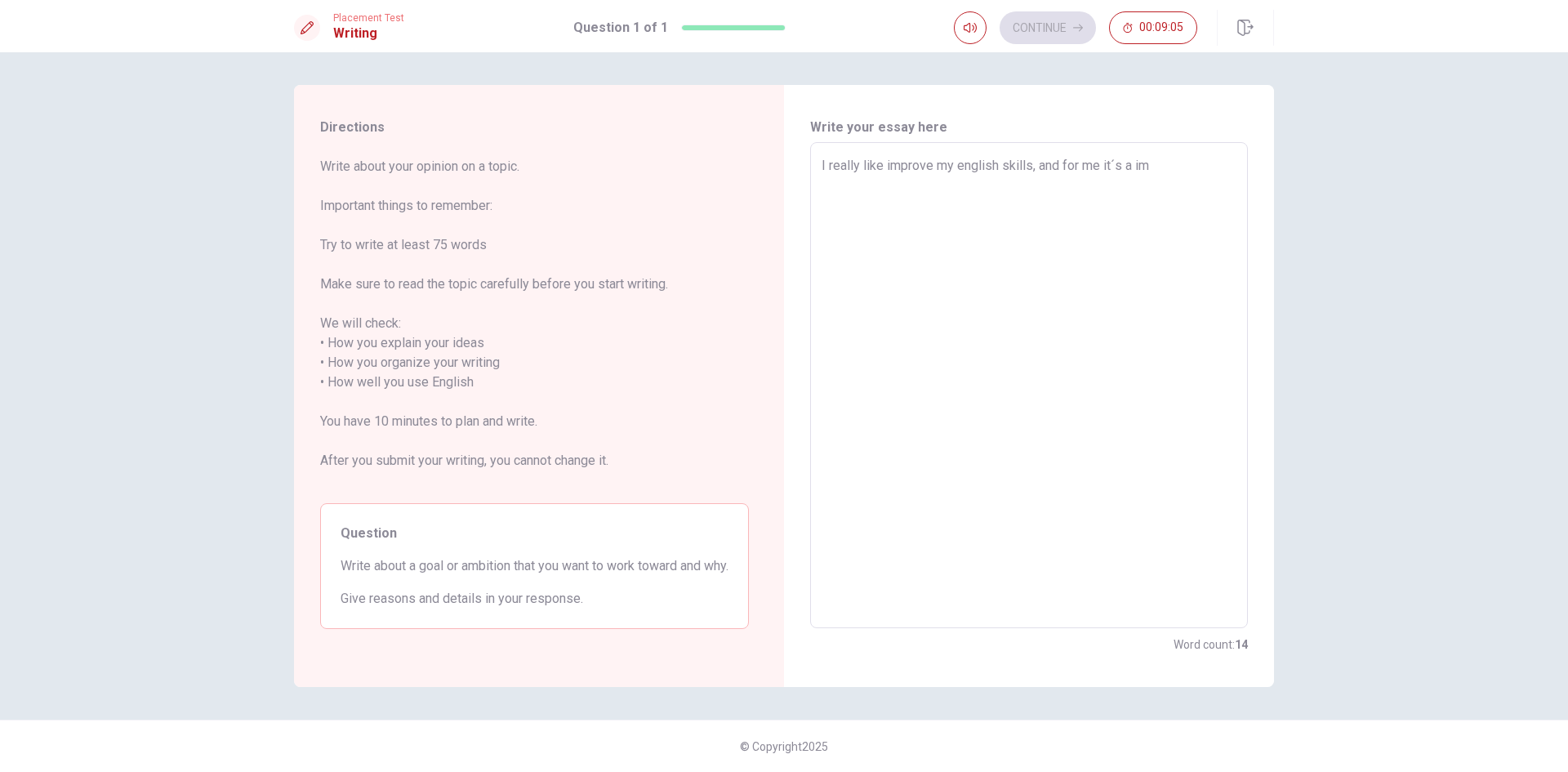 type on "x" 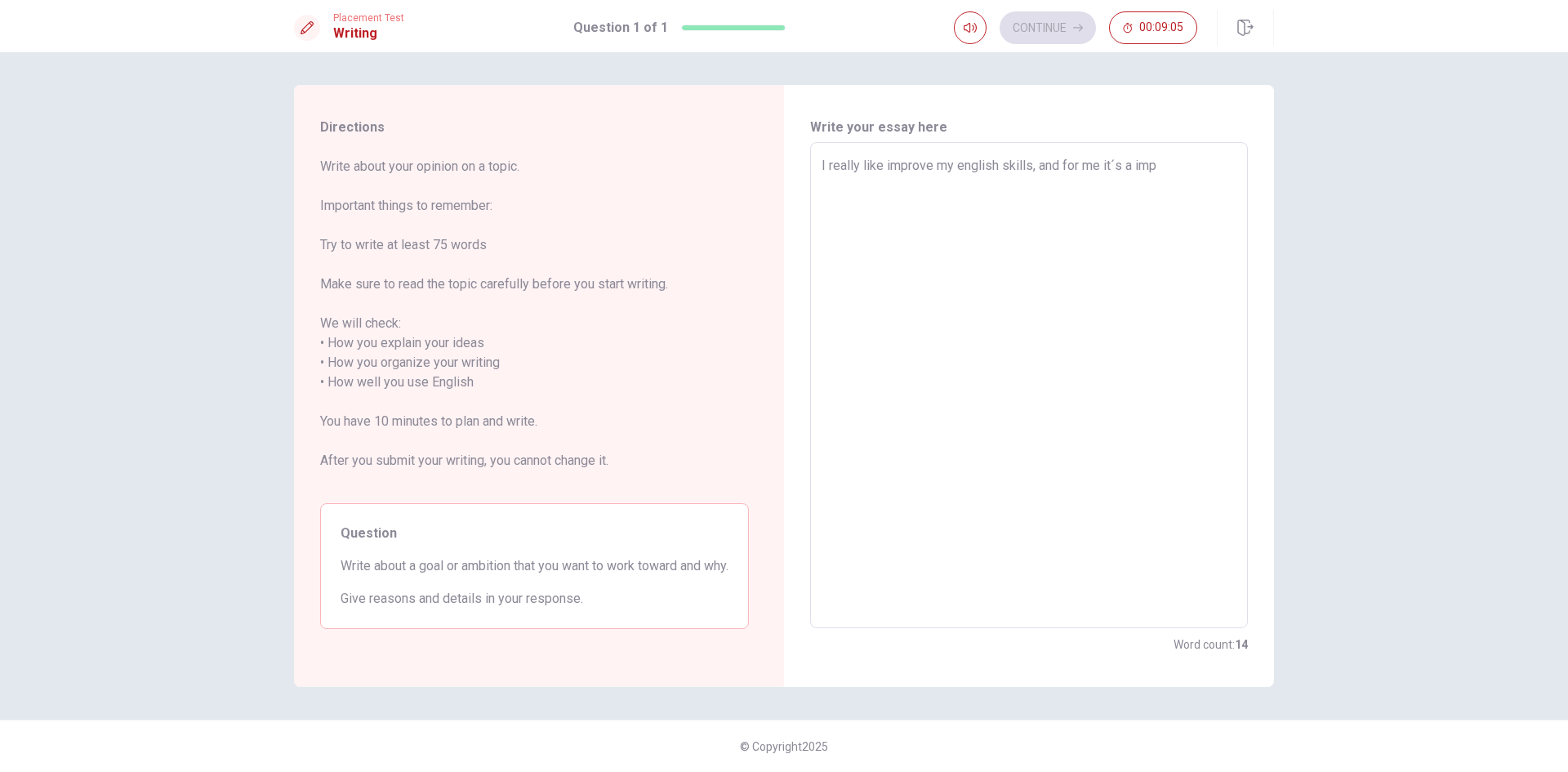 type on "x" 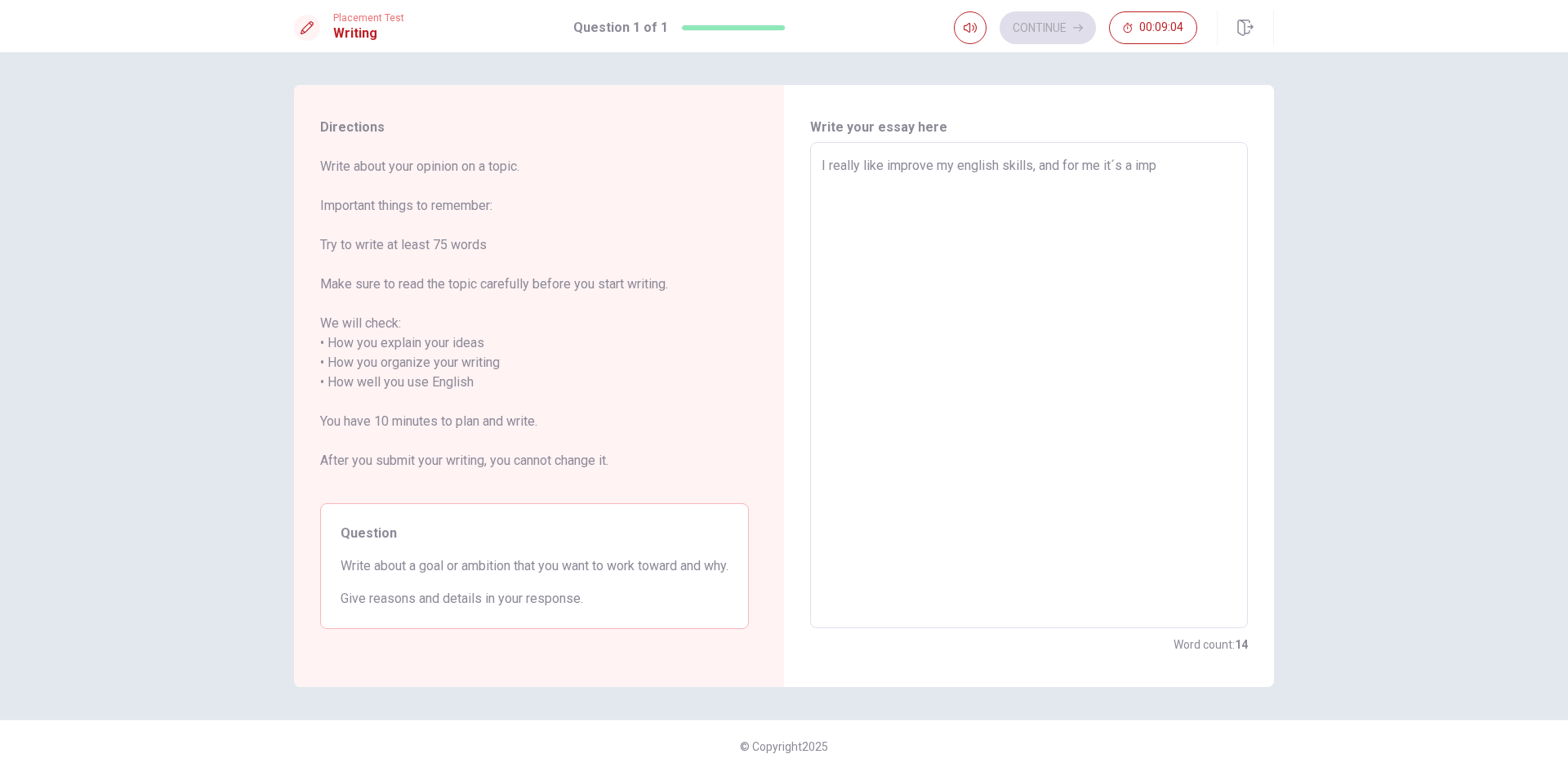 type on "I really like improve my english skills, and for me it´s a impo" 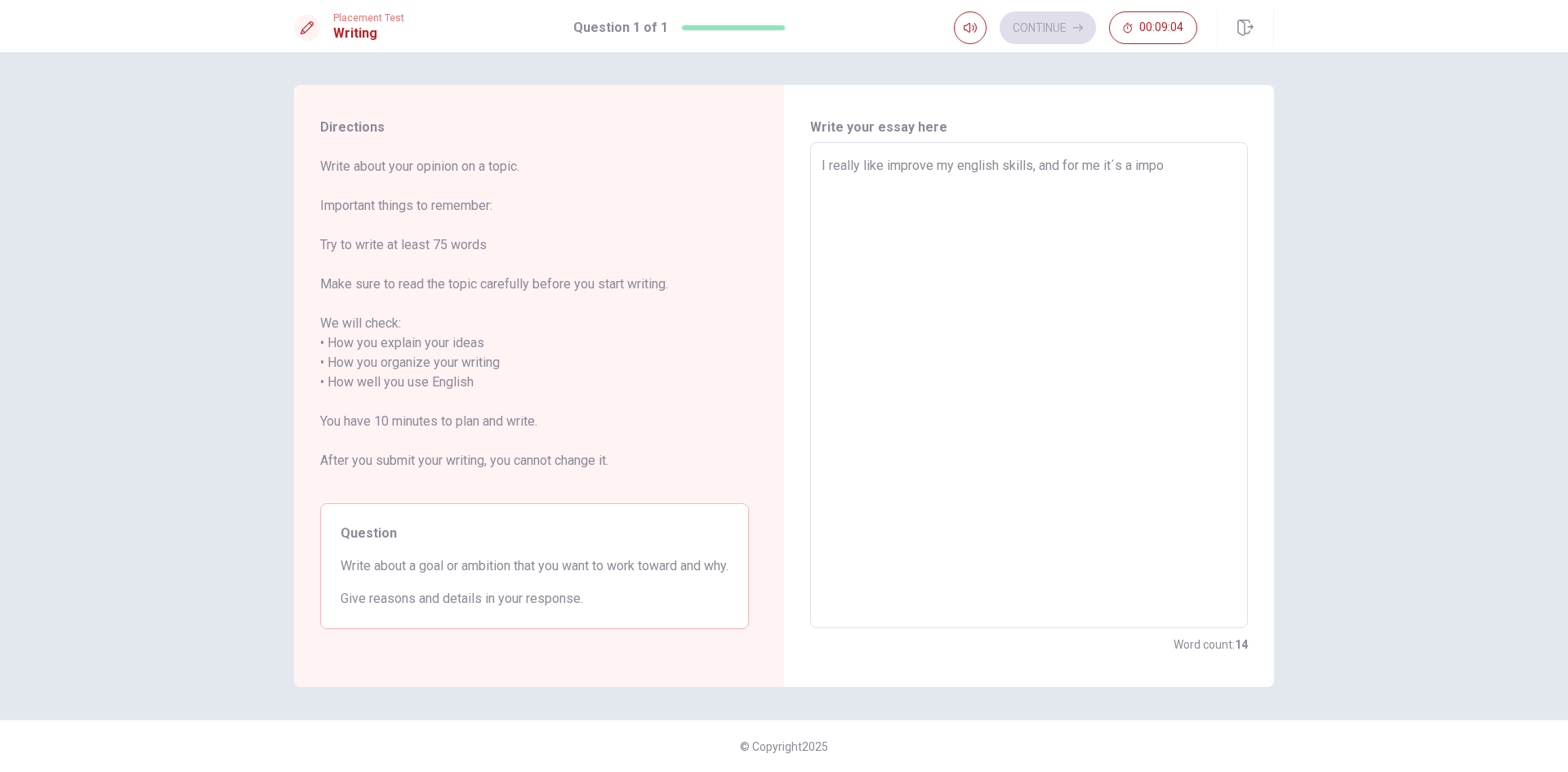 type on "x" 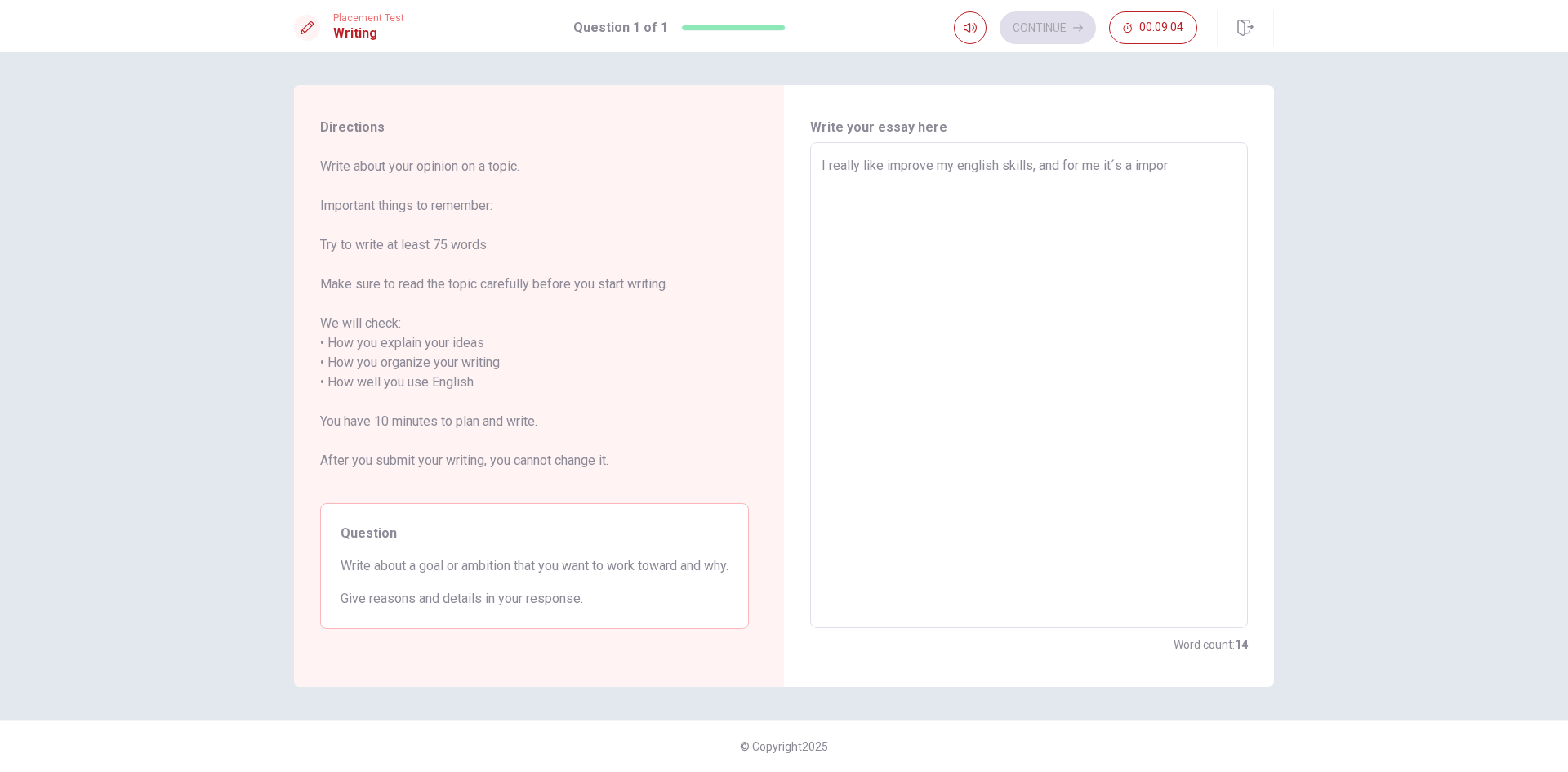 type on "x" 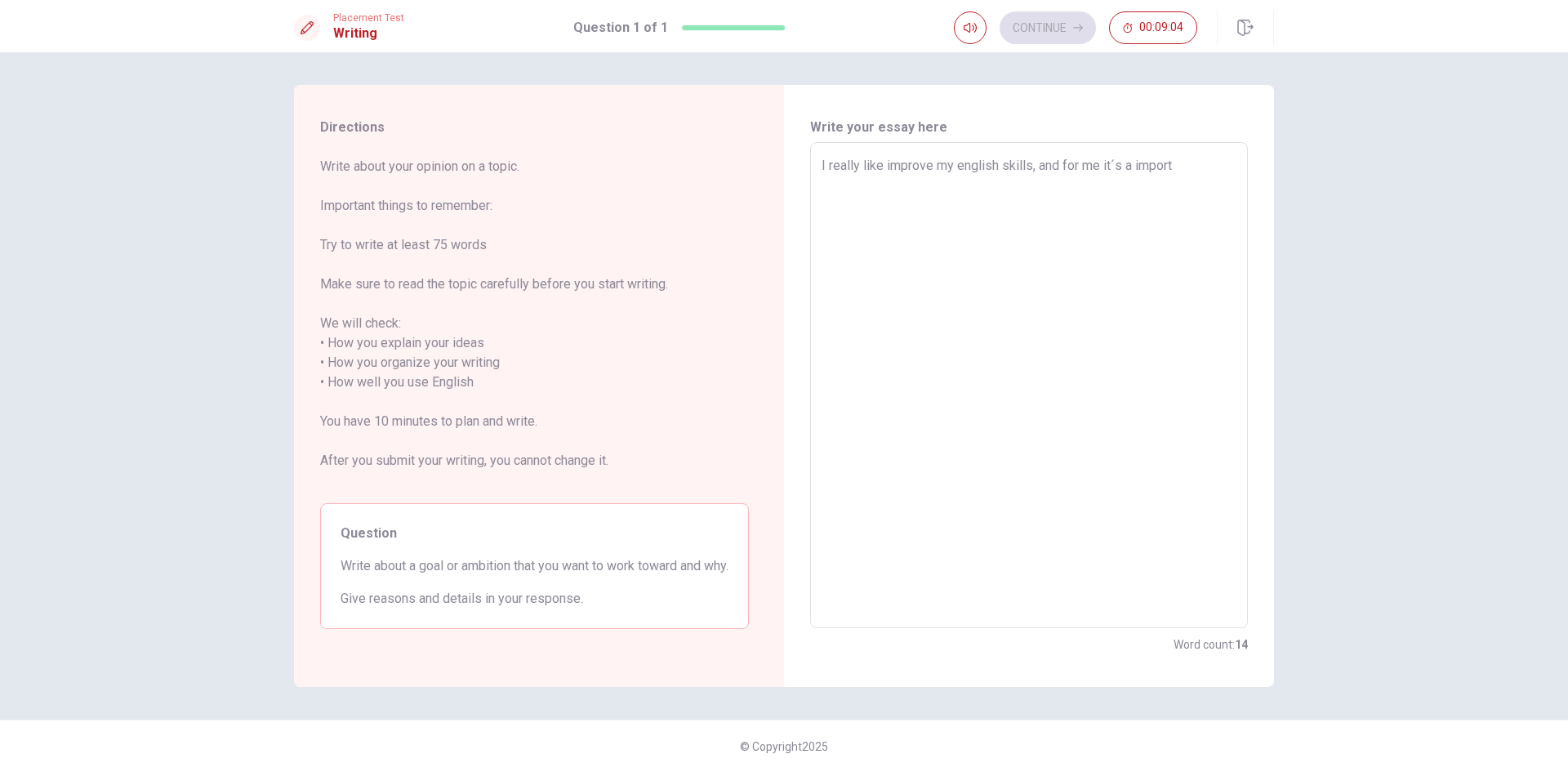 type on "x" 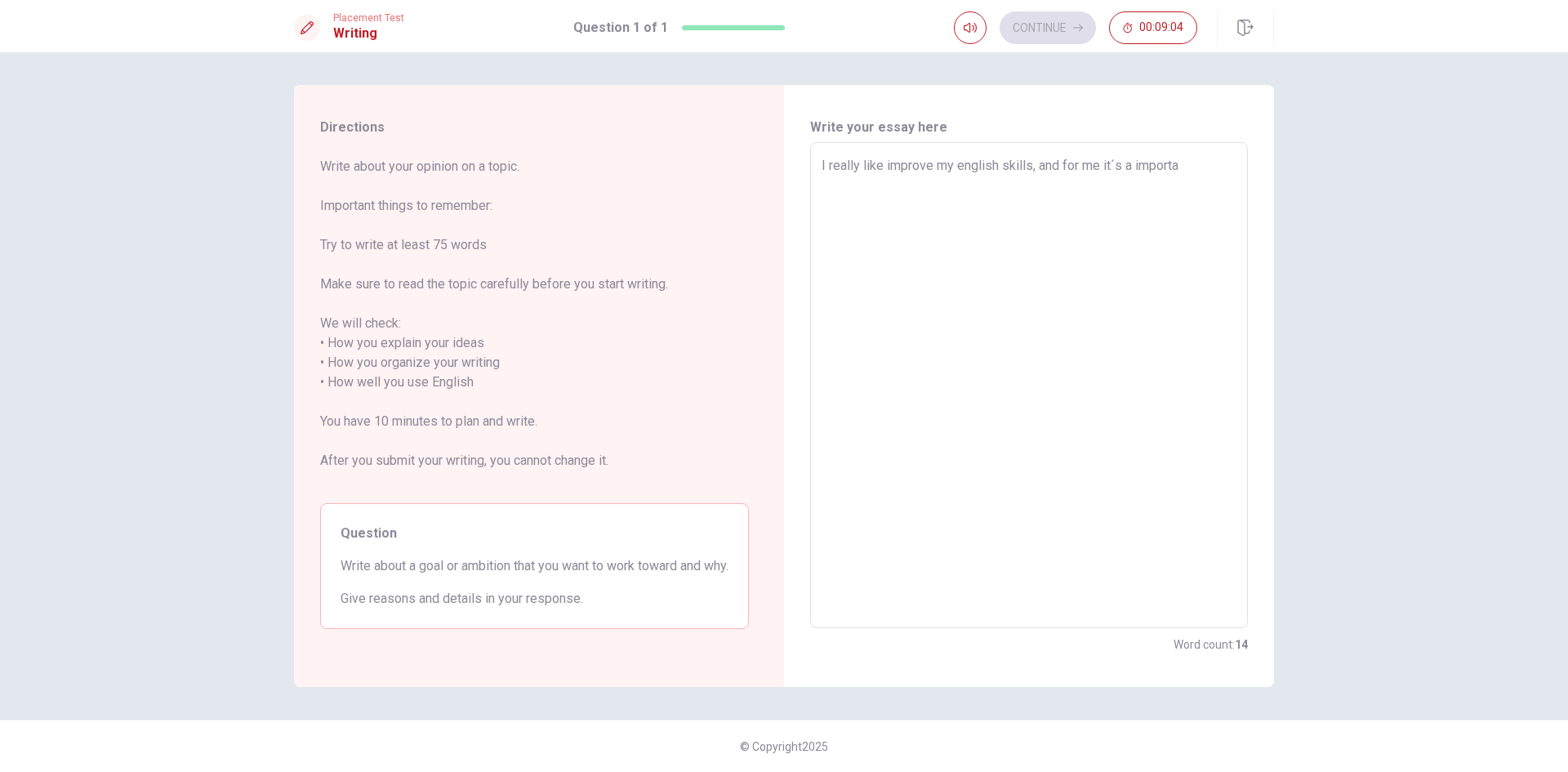 type on "x" 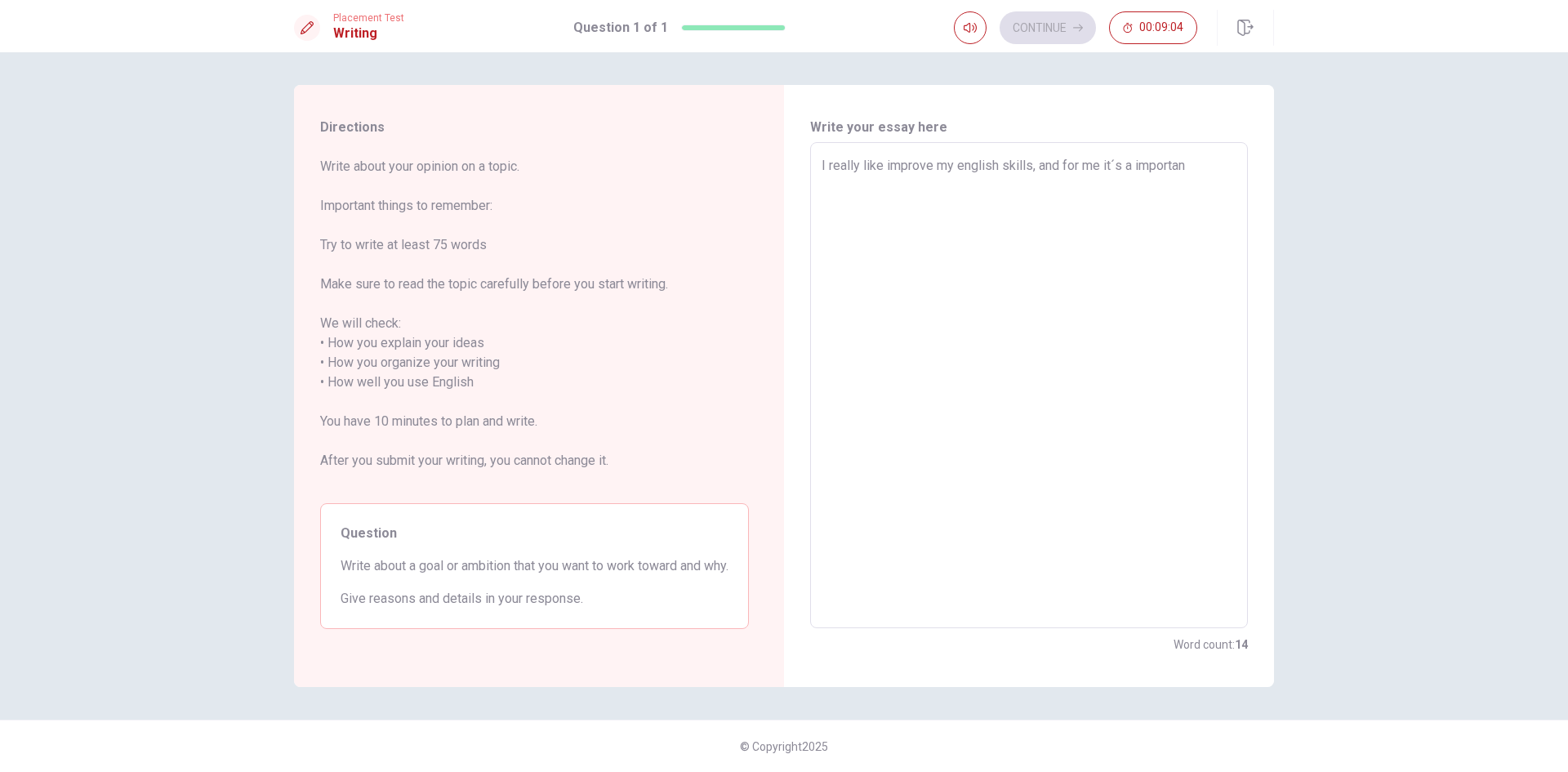 type on "x" 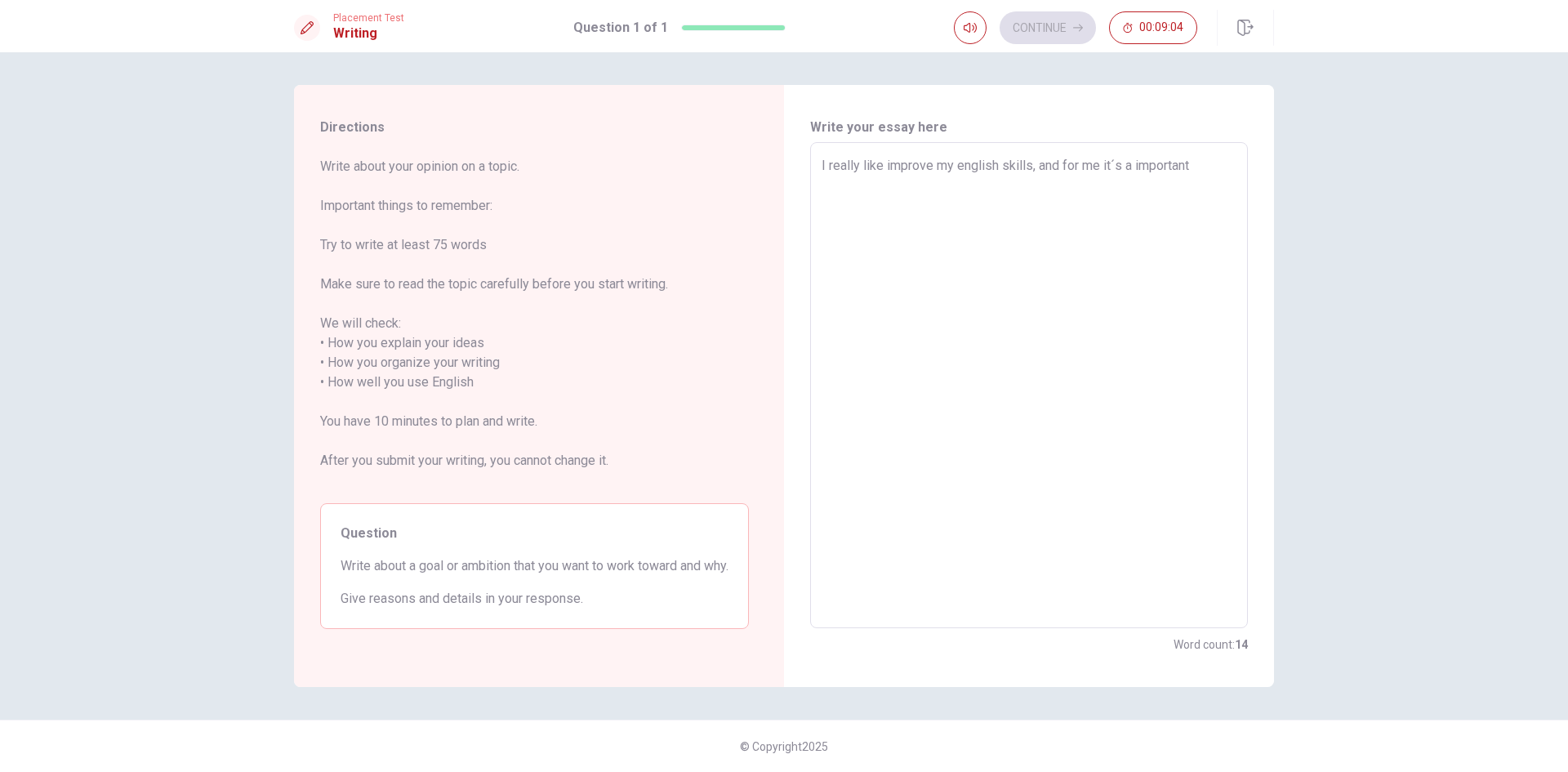 type on "x" 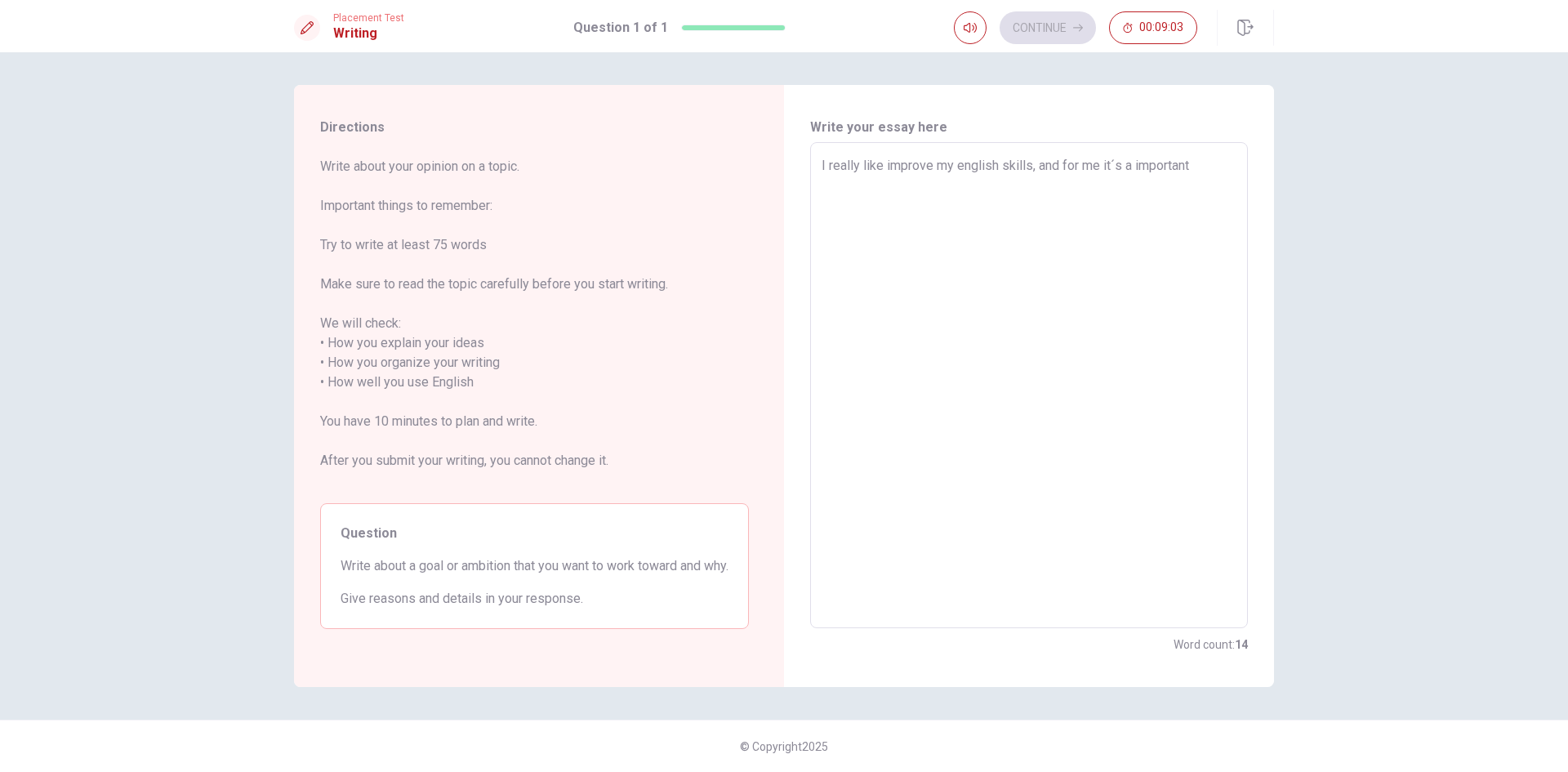 type on "I really like improve my english skills, and for me it´s a importante" 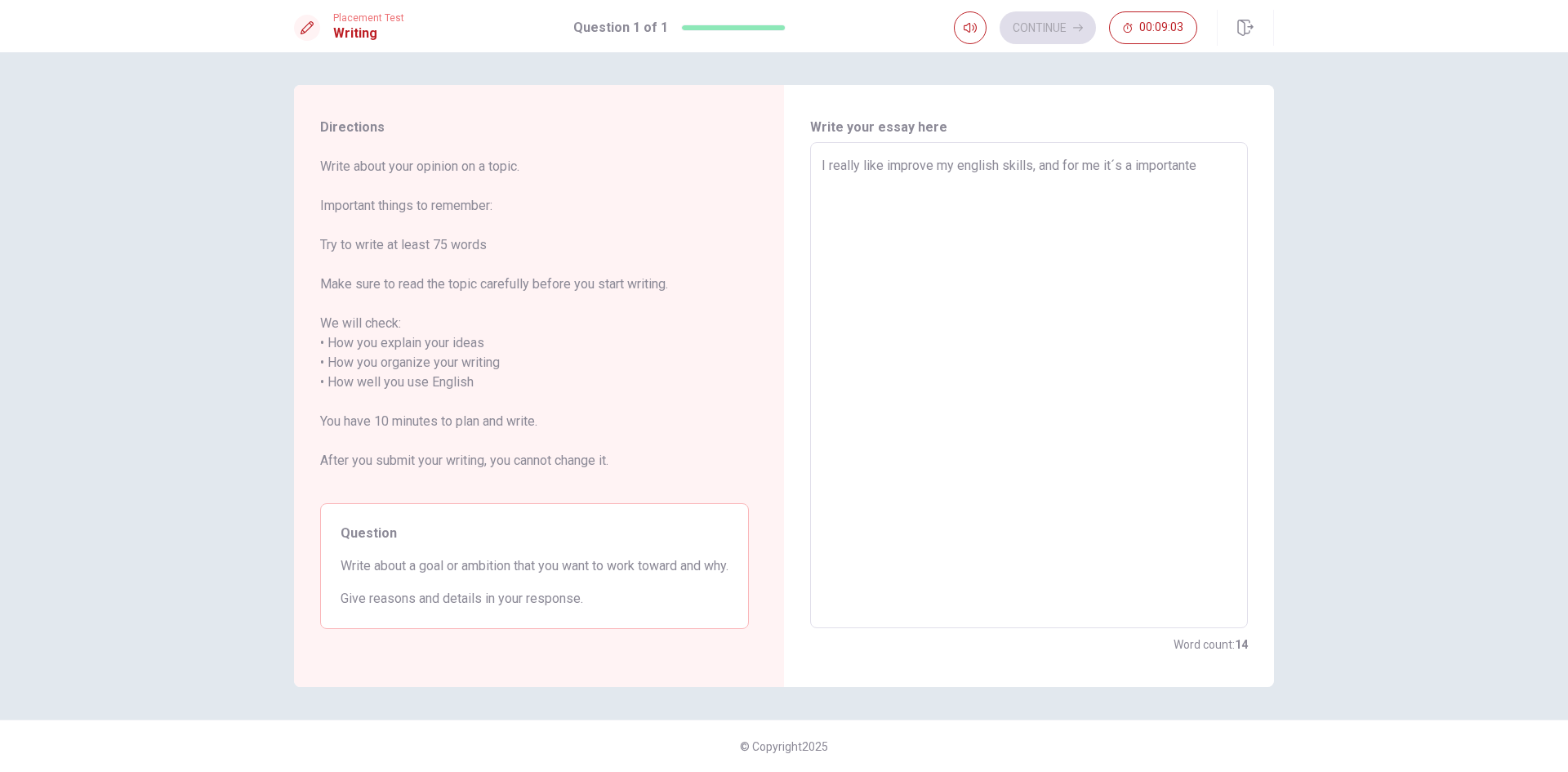 type on "I really like improve my english skills, and for me it´s a importante" 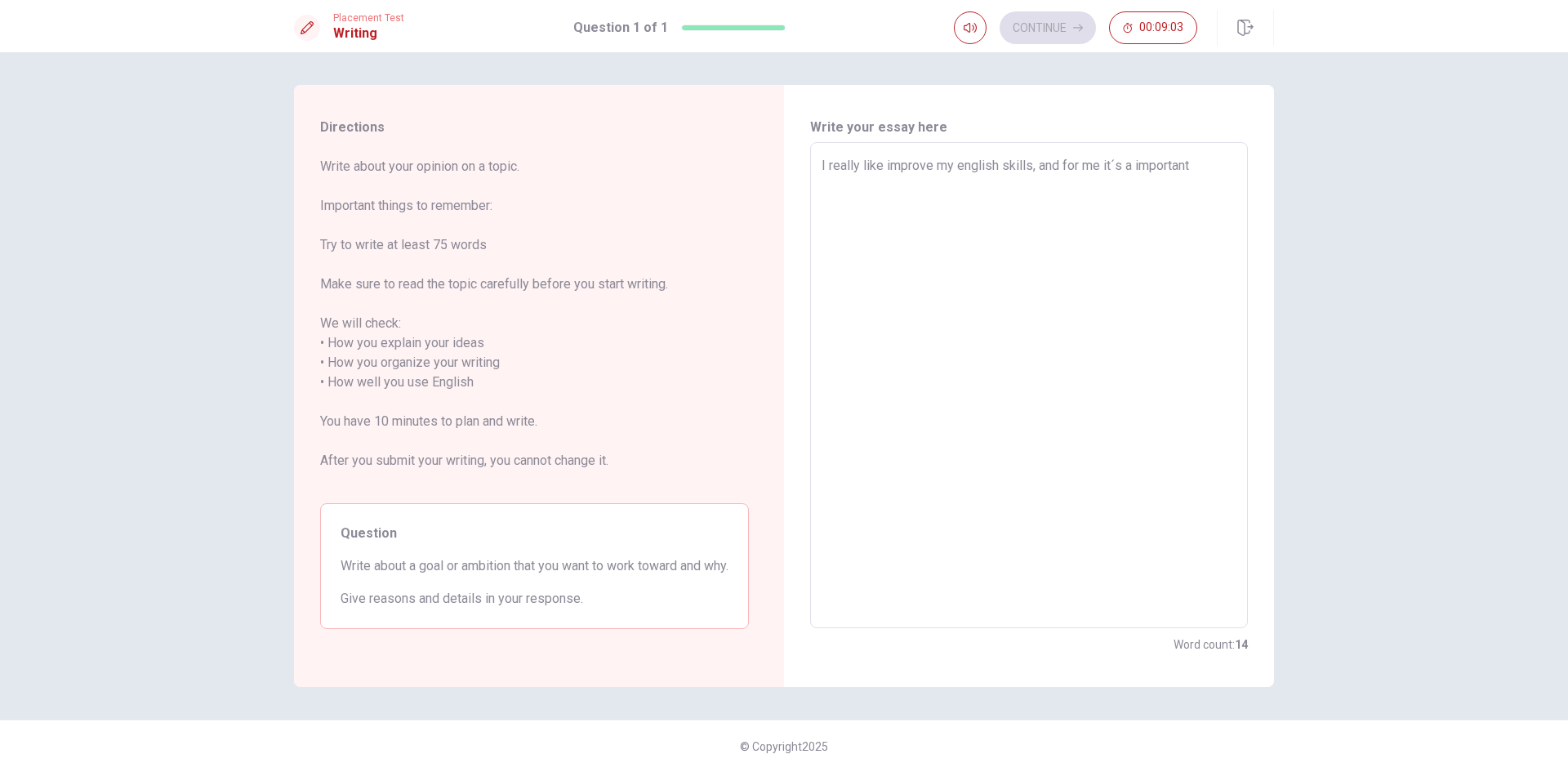 type on "x" 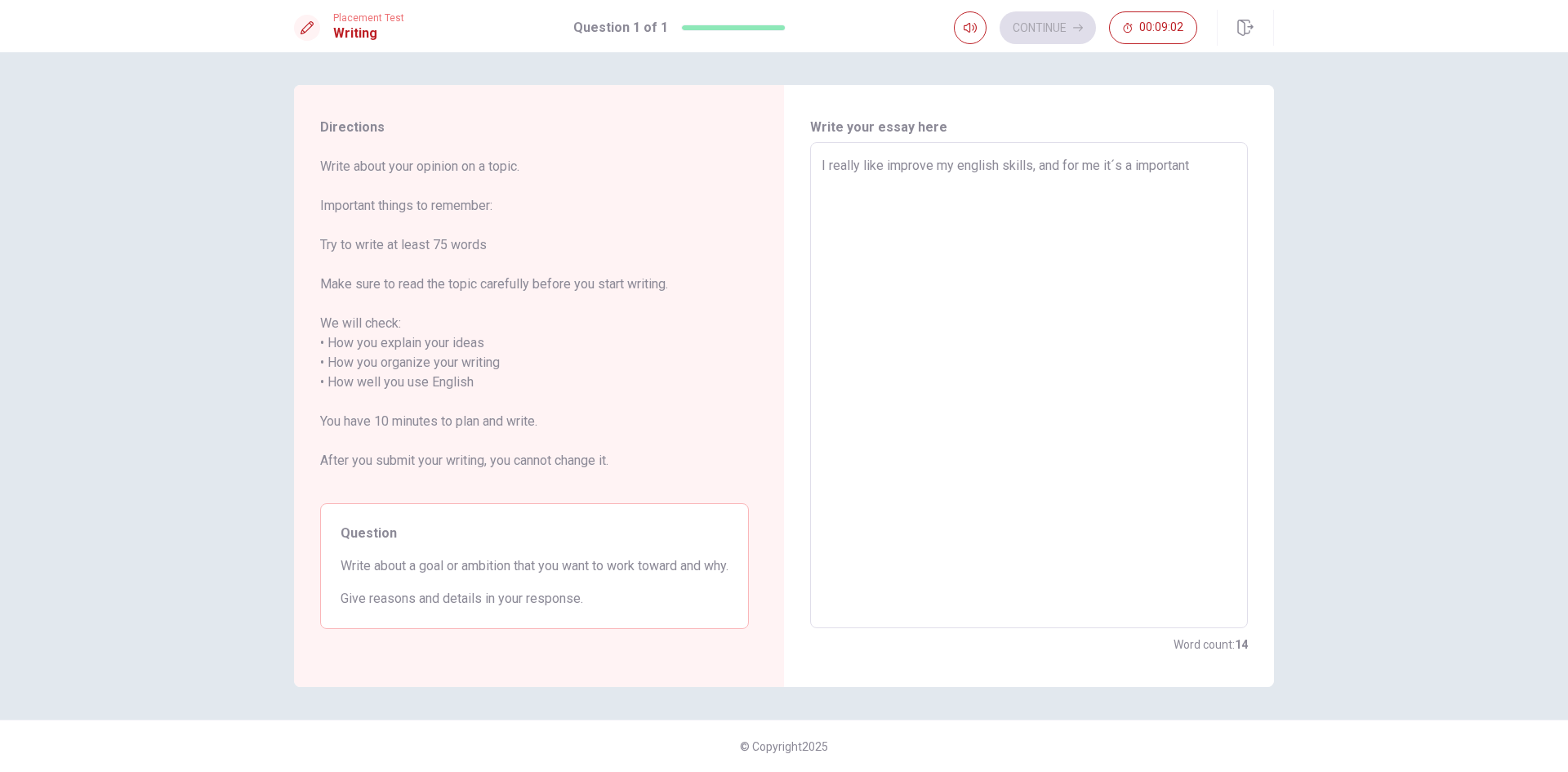 type on "I really like improve my english skills, and for me it´s a important f" 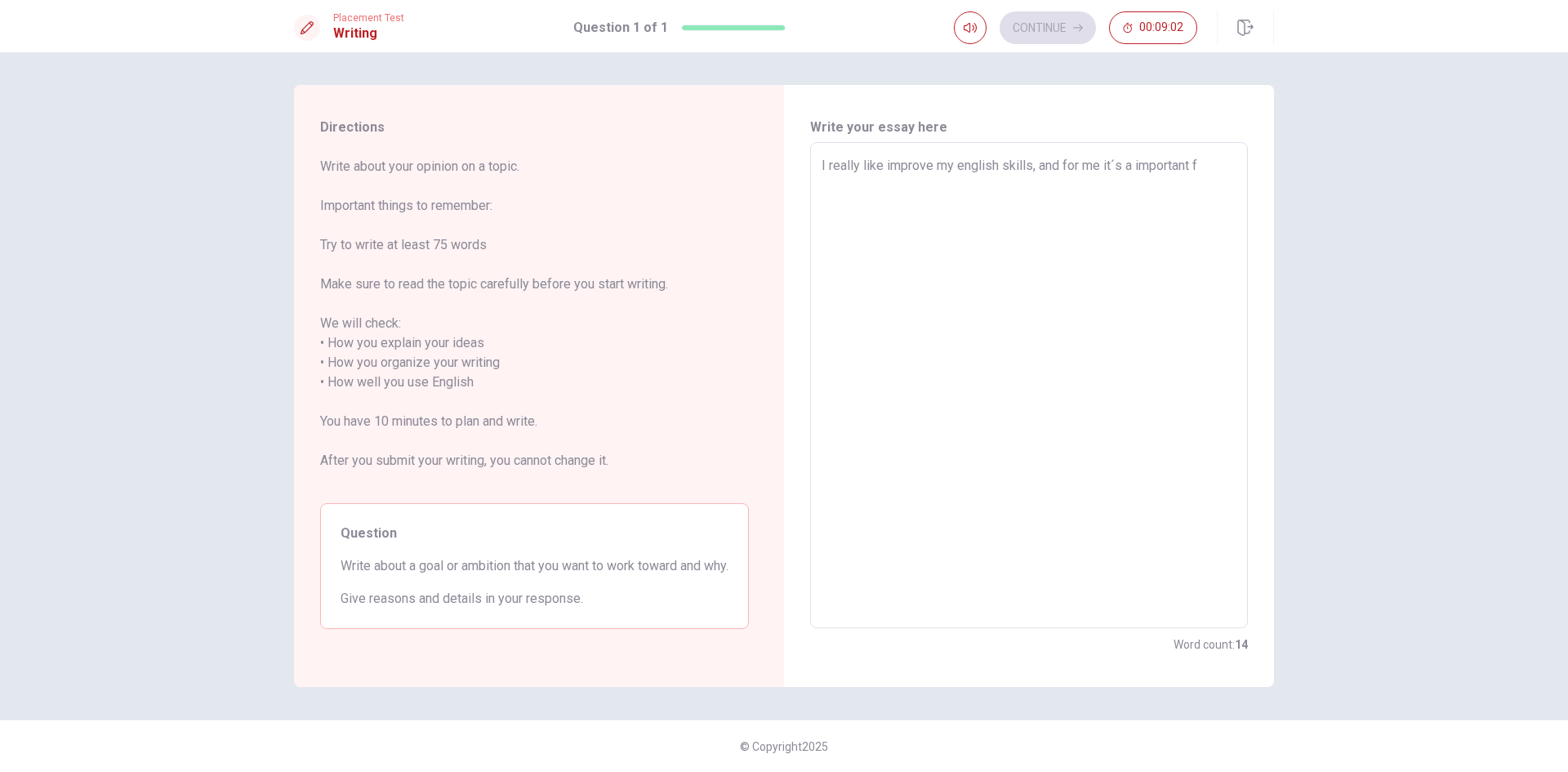 type on "x" 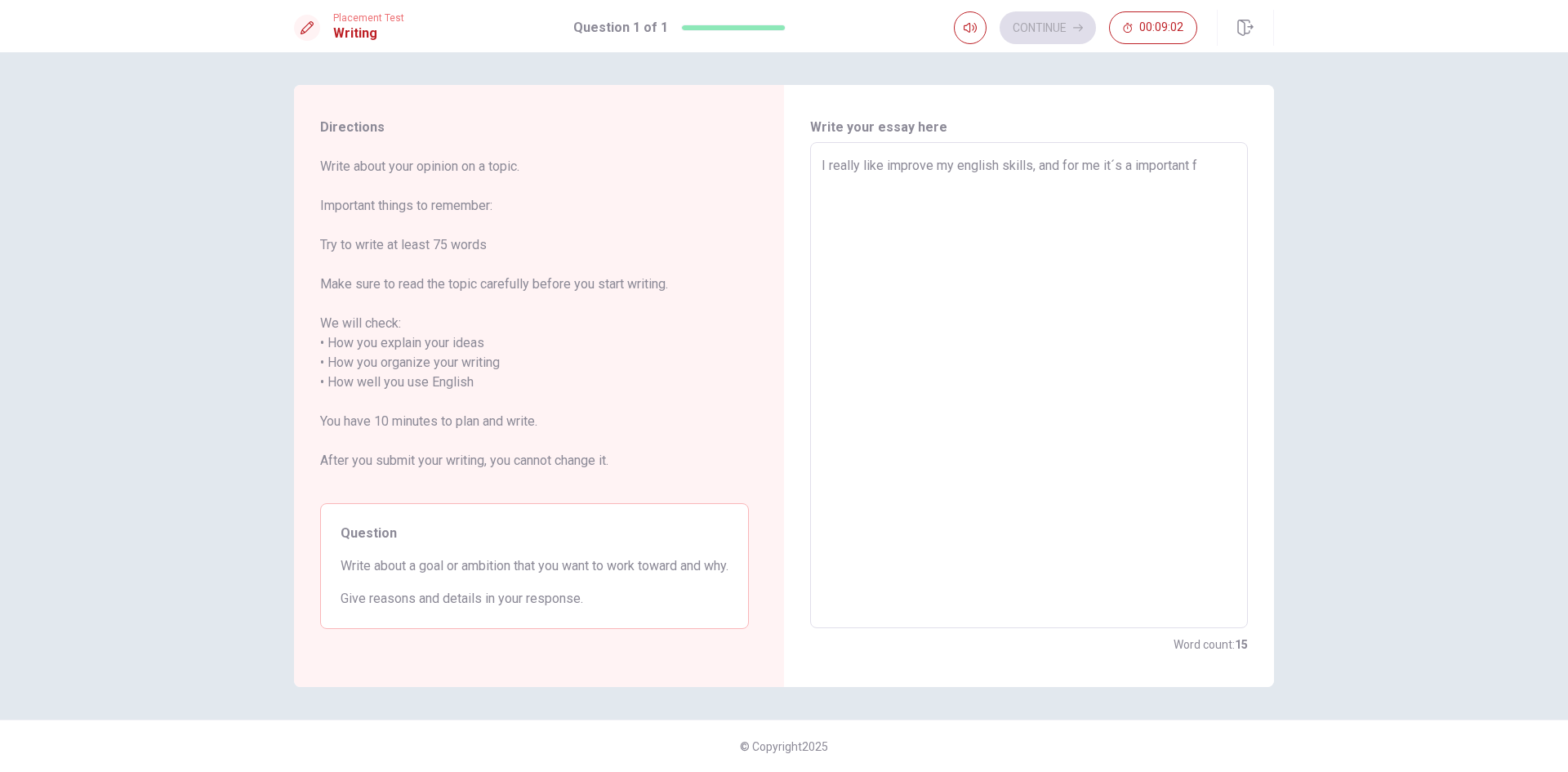 type on "I really like improve my english skills, and for me it´s a important" 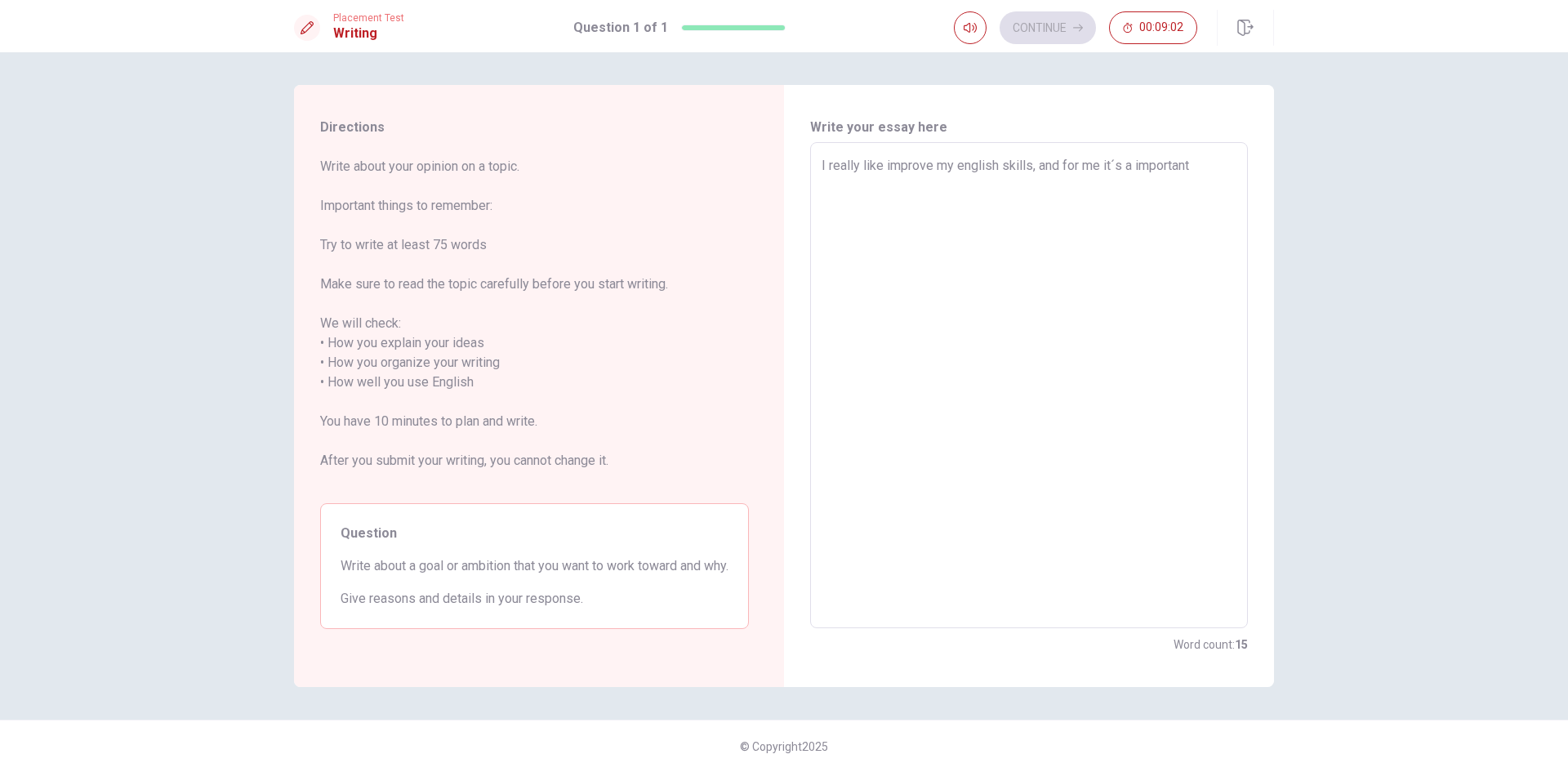 type on "x" 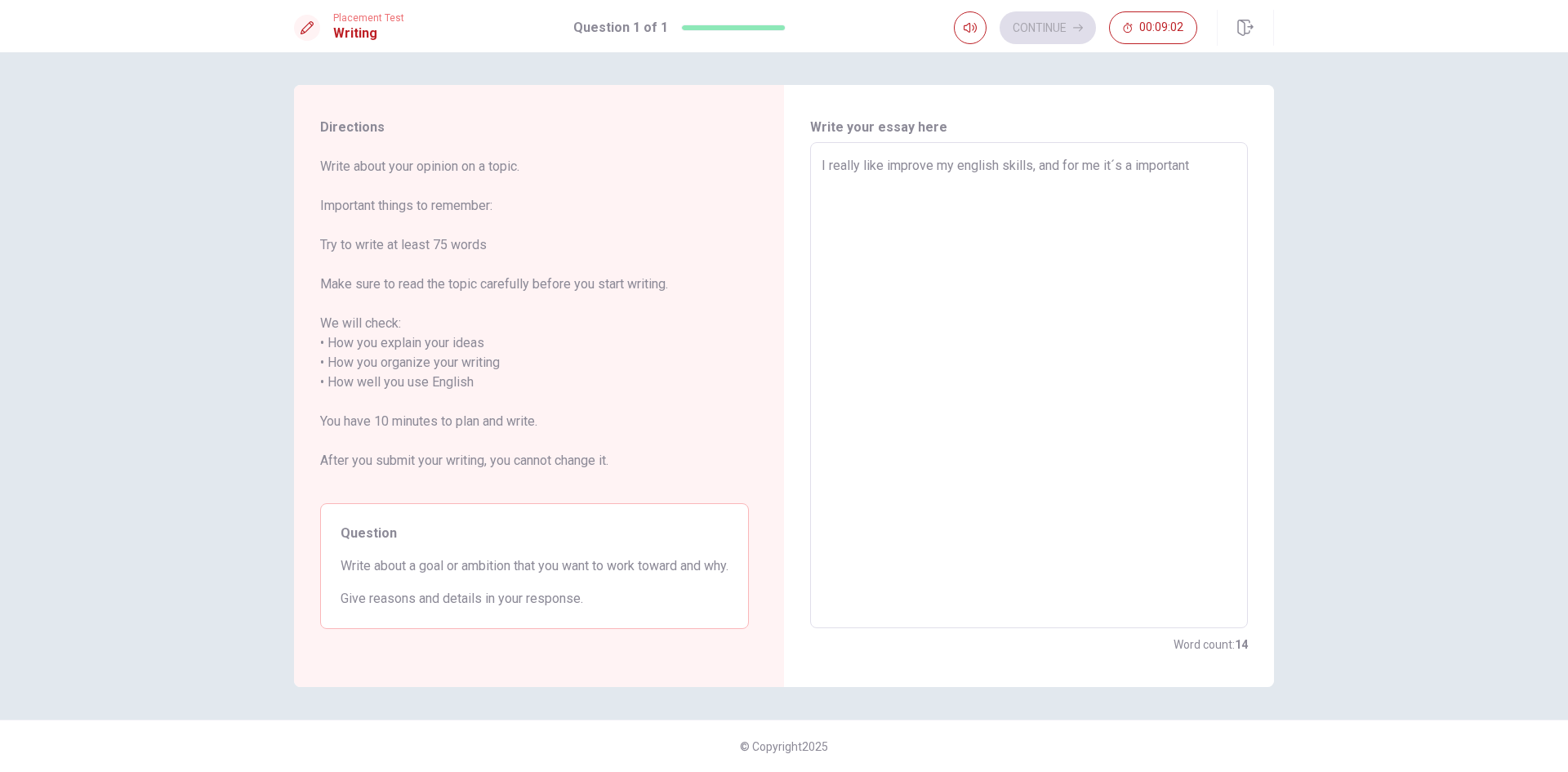 type on "I really like improve my english skills, and for me it´s a important g" 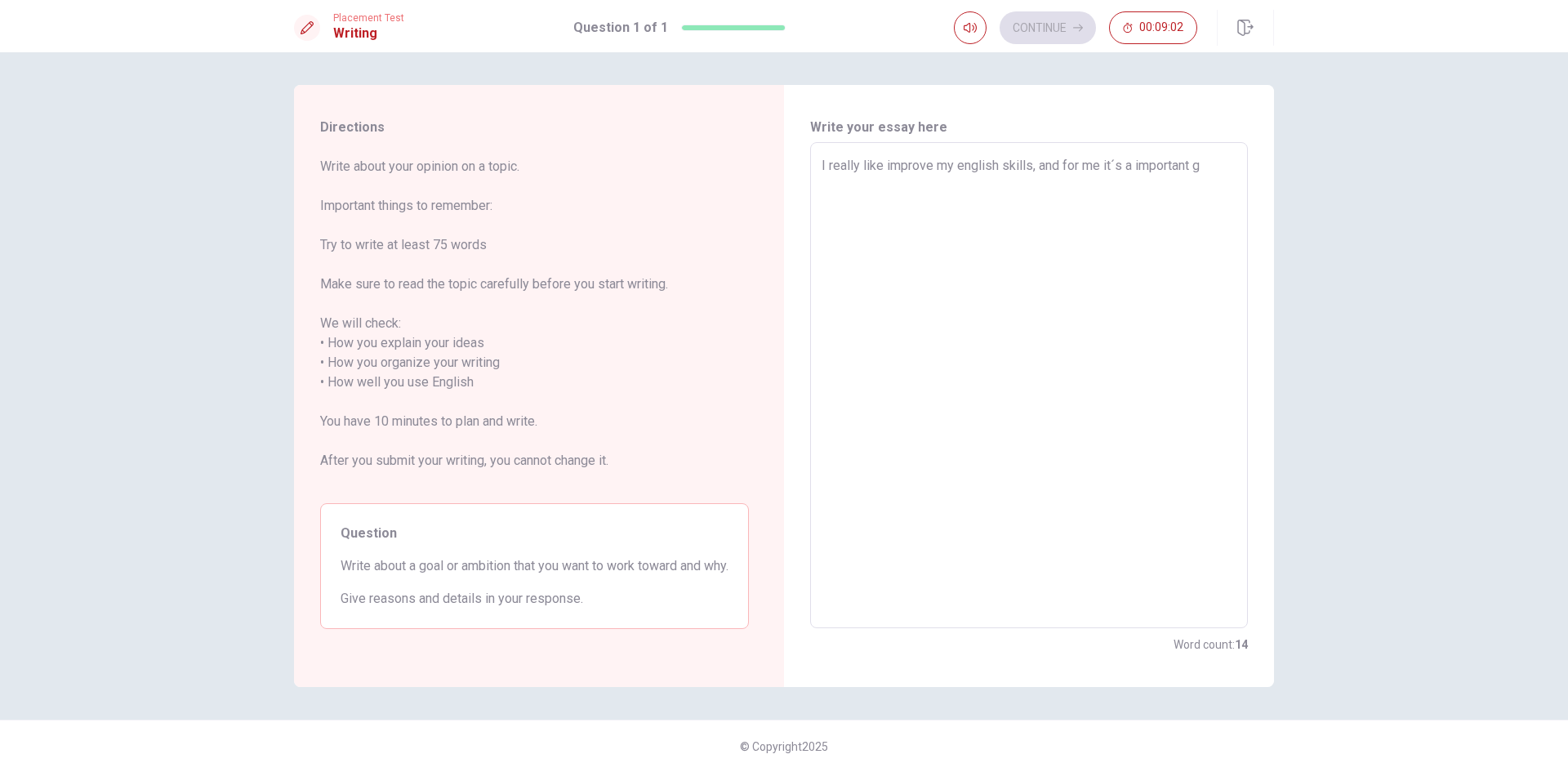 type on "x" 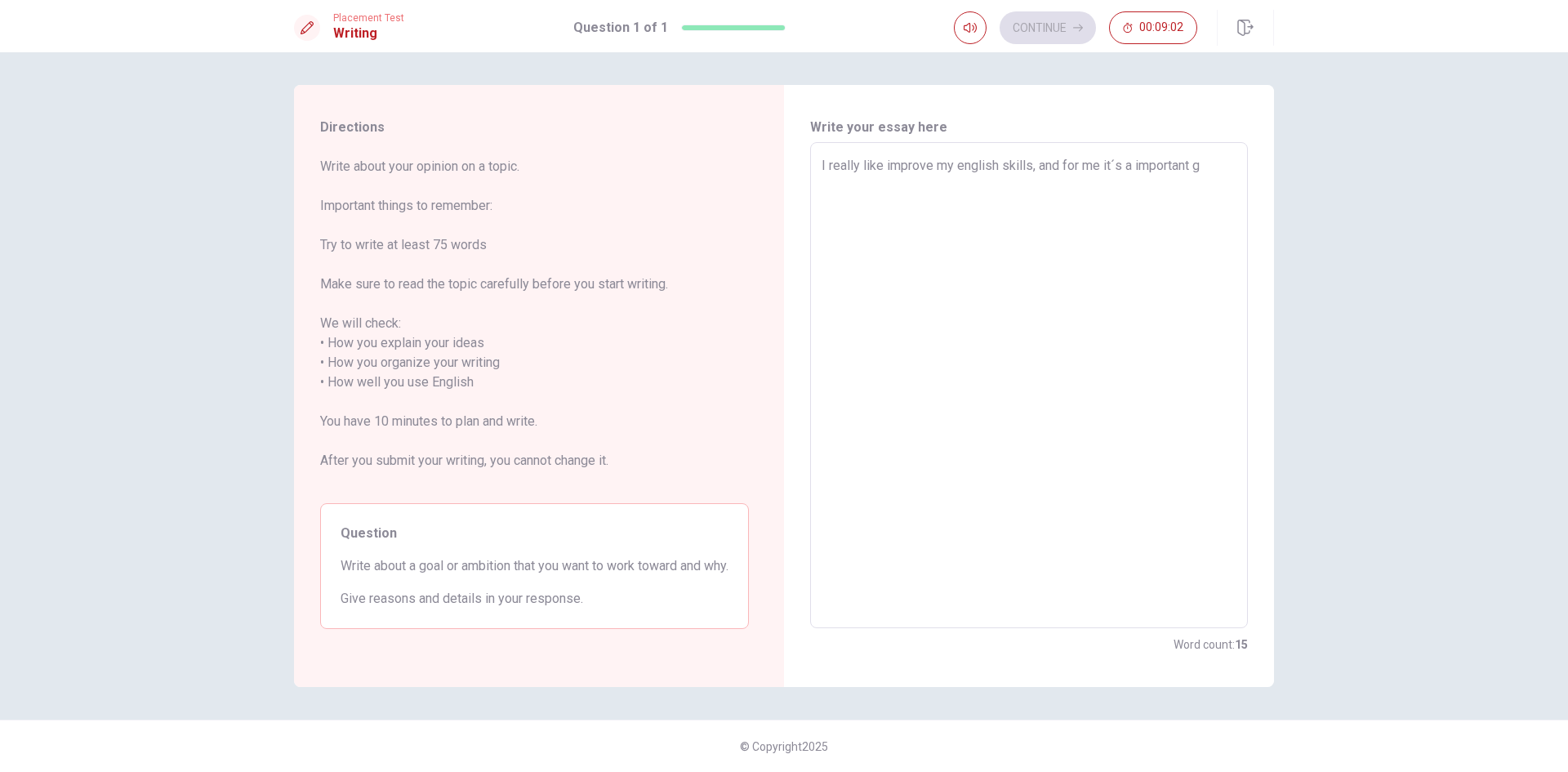 type on "I really like improve my english skills, and for me it´s a important go" 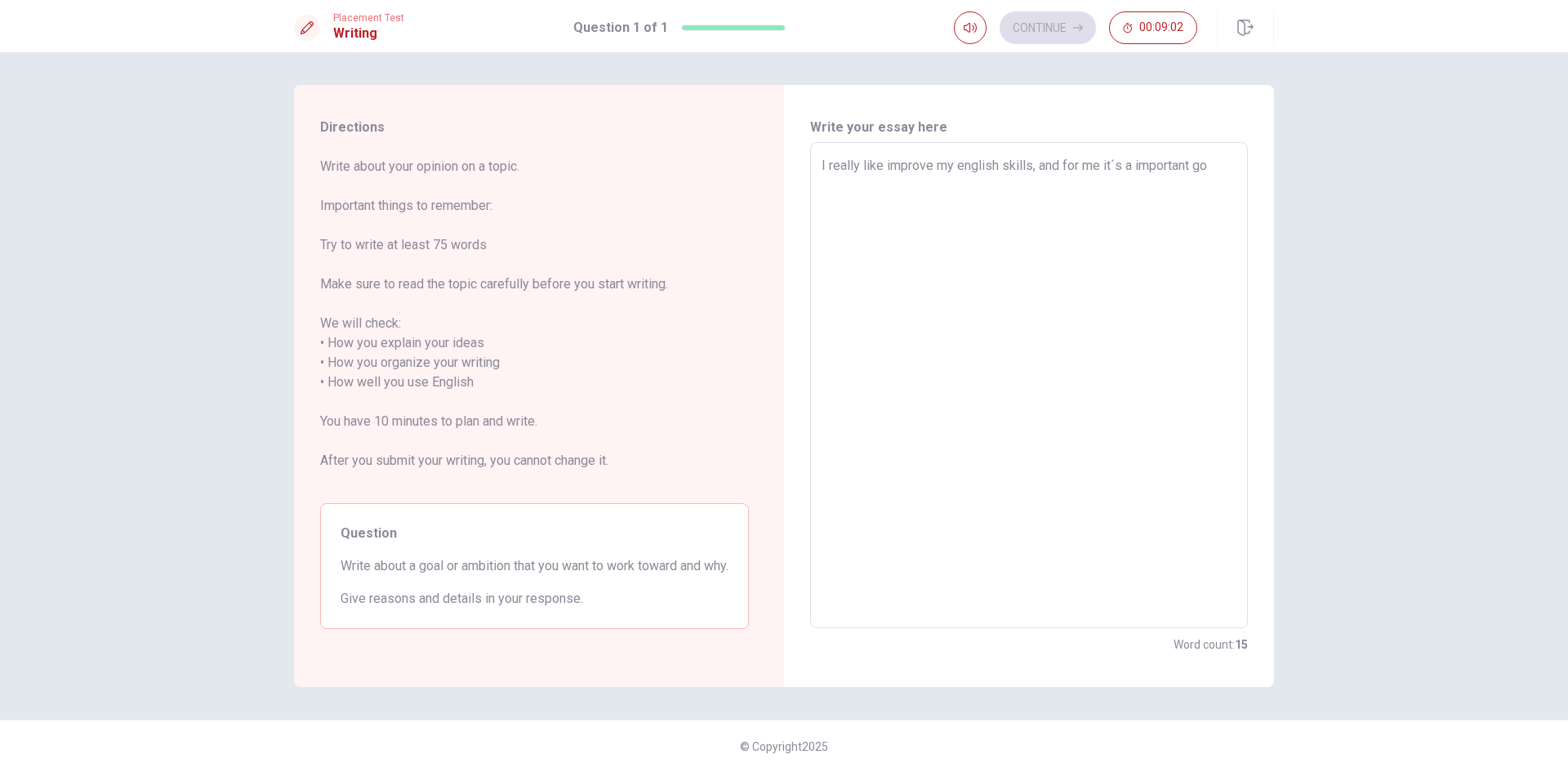 type on "x" 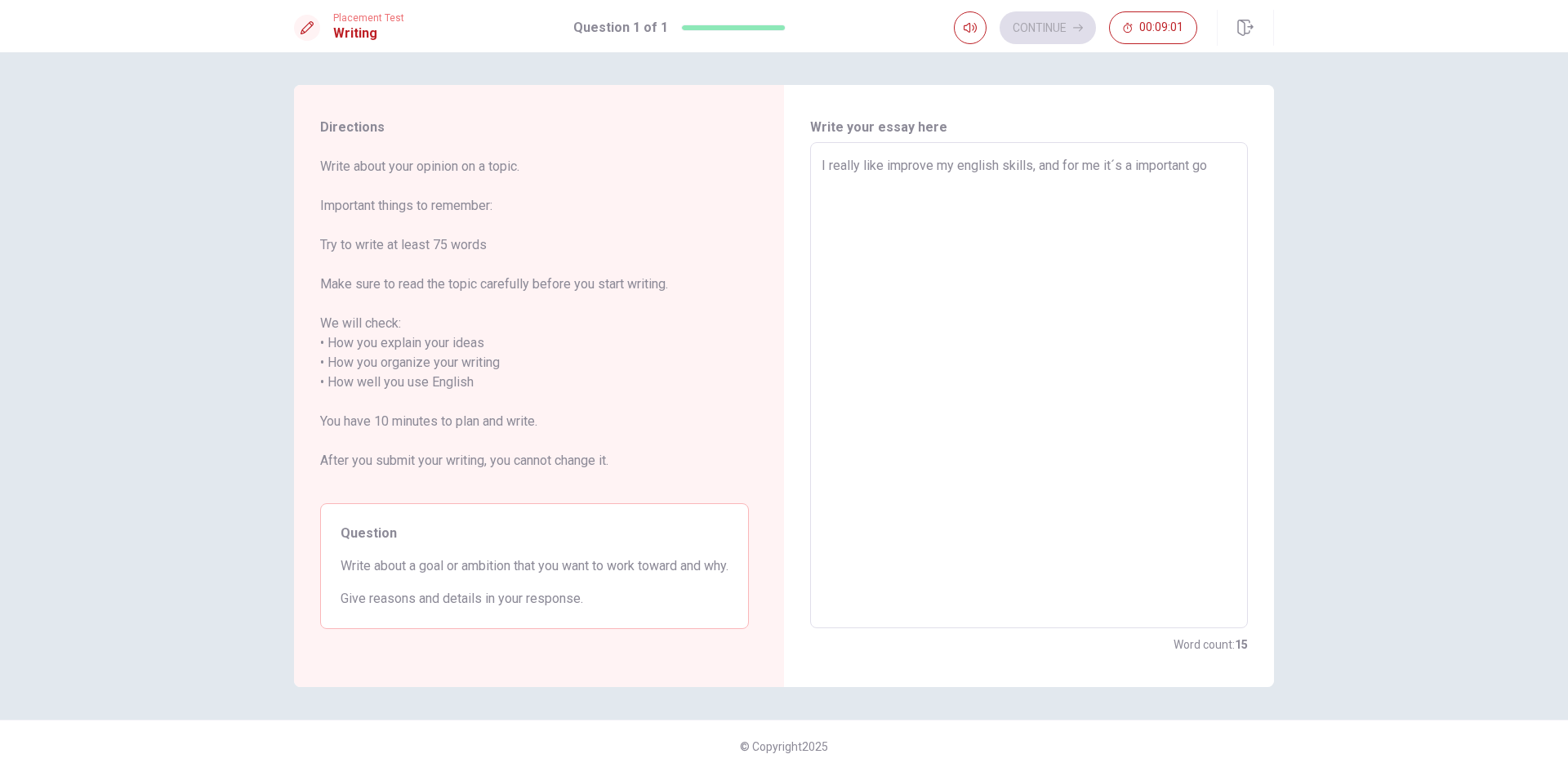 type on "I really like improve my english skills, and for me it´s a important goa" 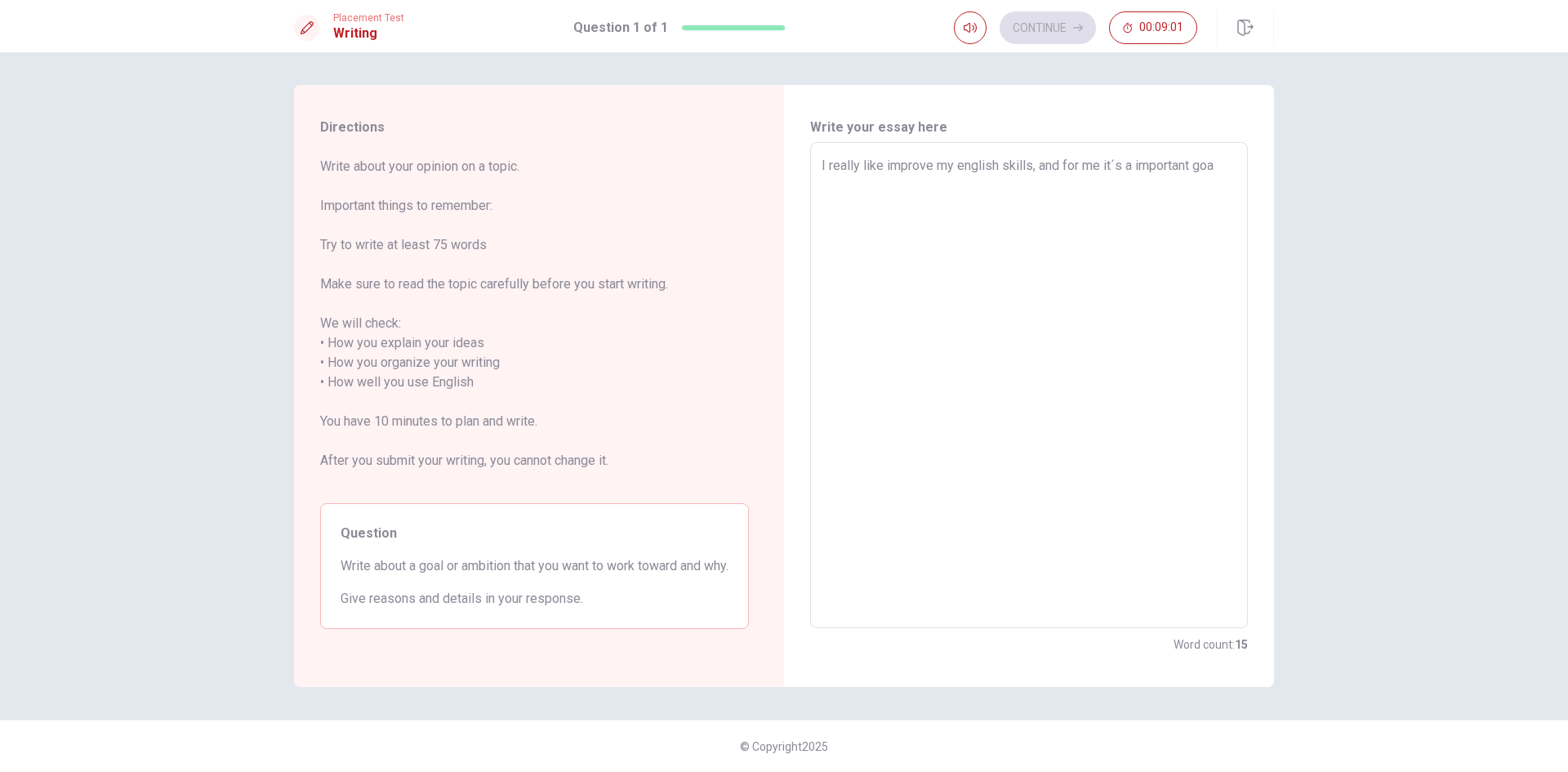 type on "x" 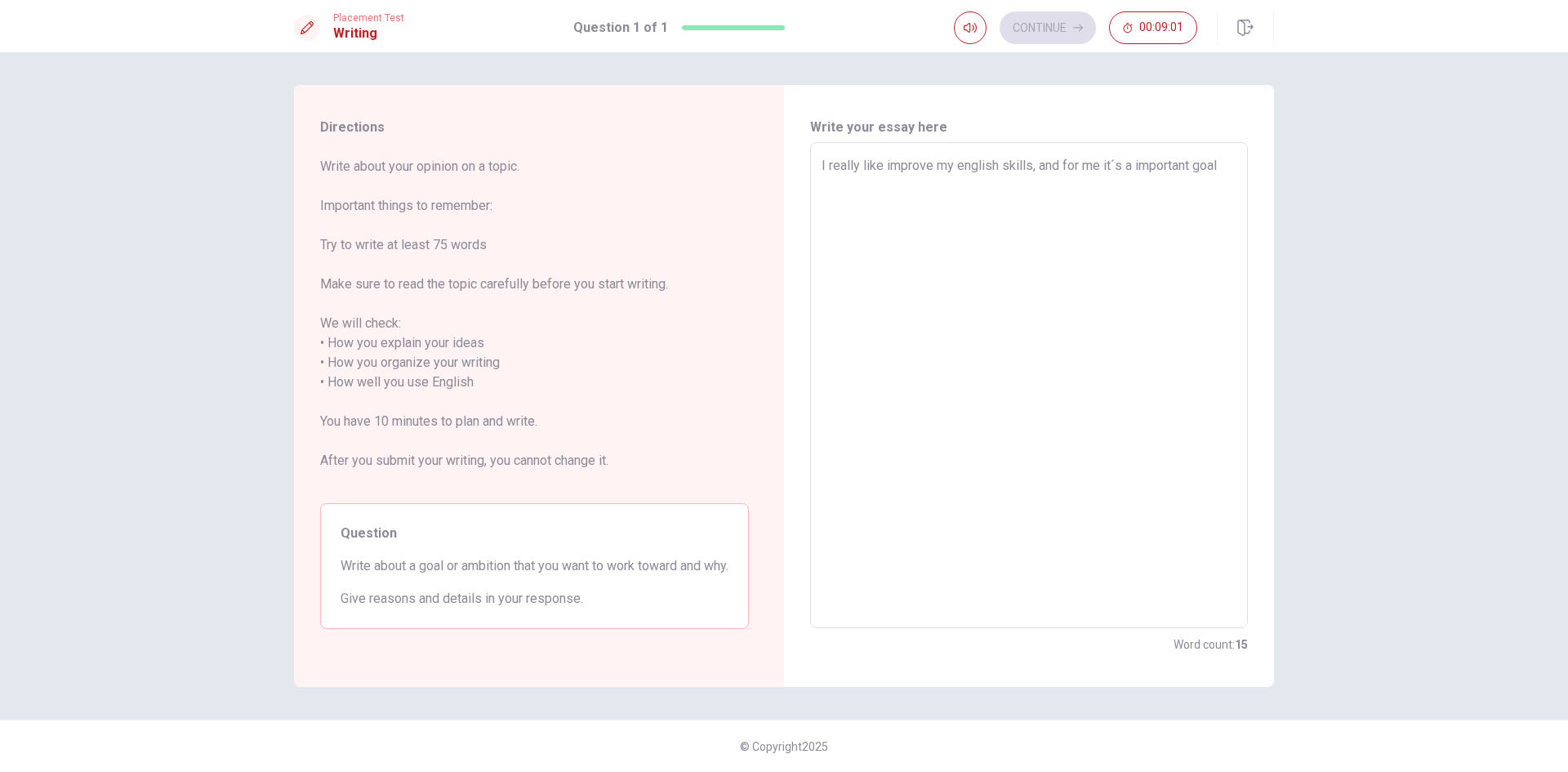 type on "x" 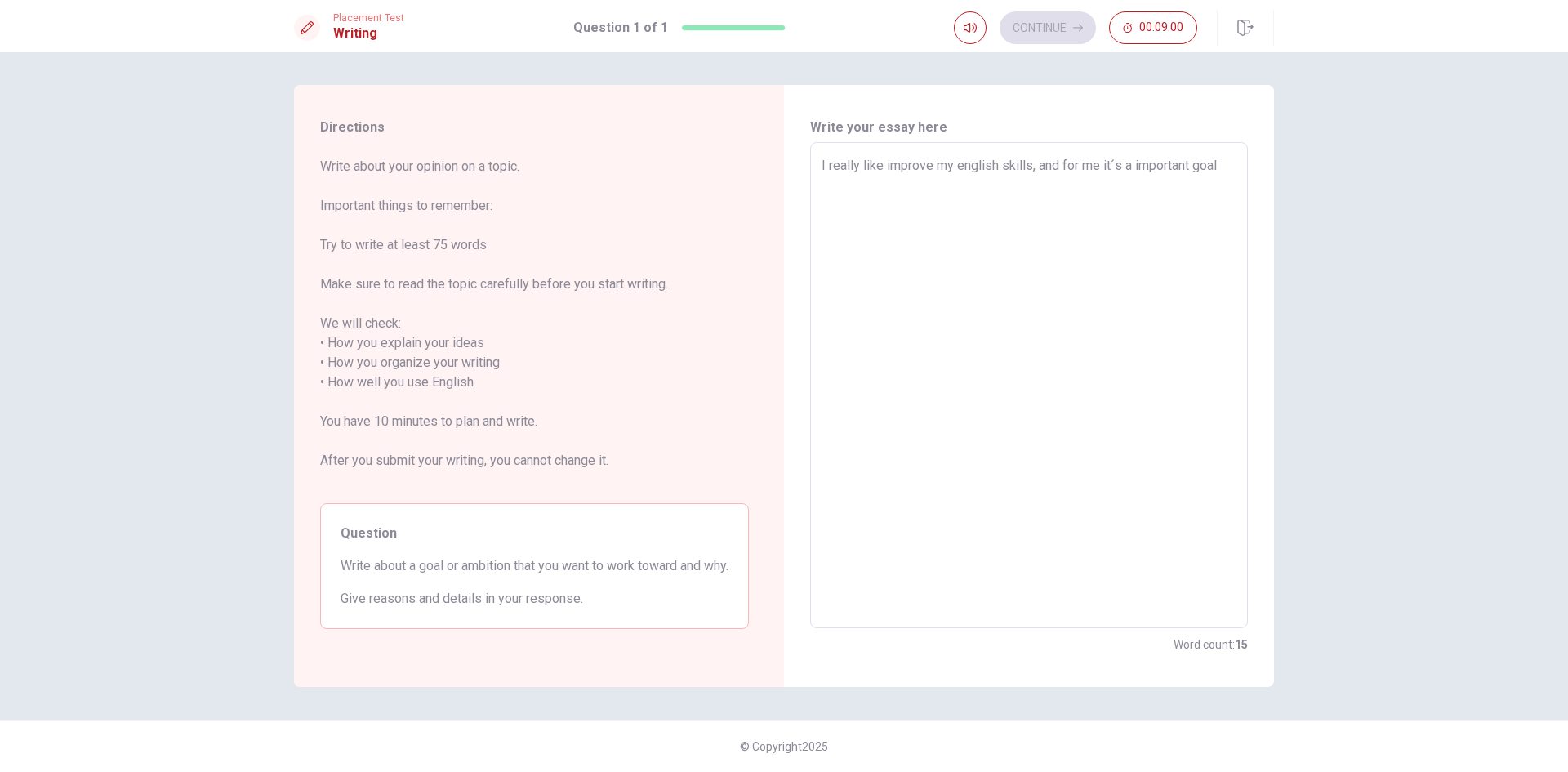 type on "I really like improve my english skills, and for me it´s a important goal" 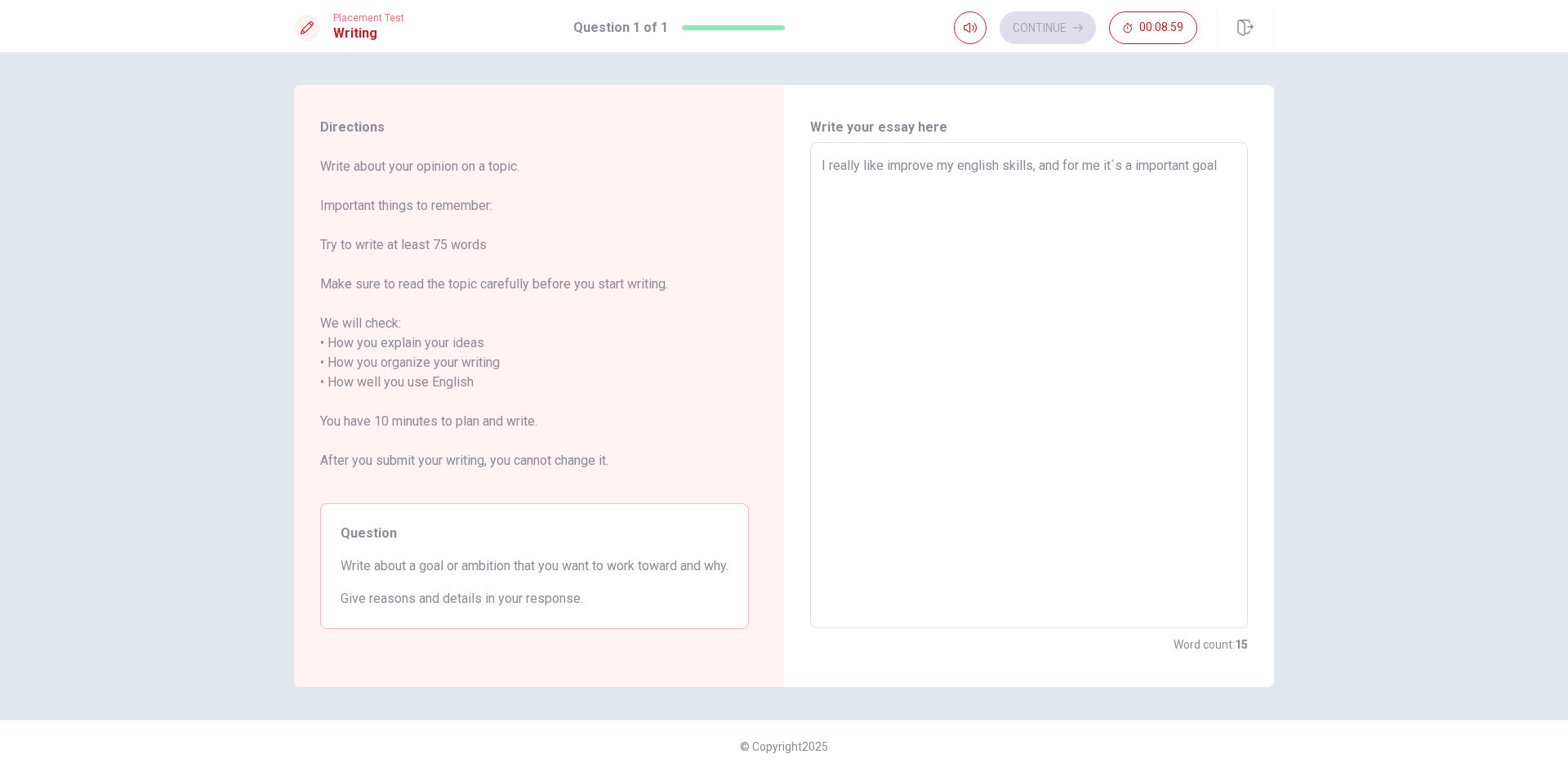 type on "I really like improve my english skills, and for me it´s a important goal i" 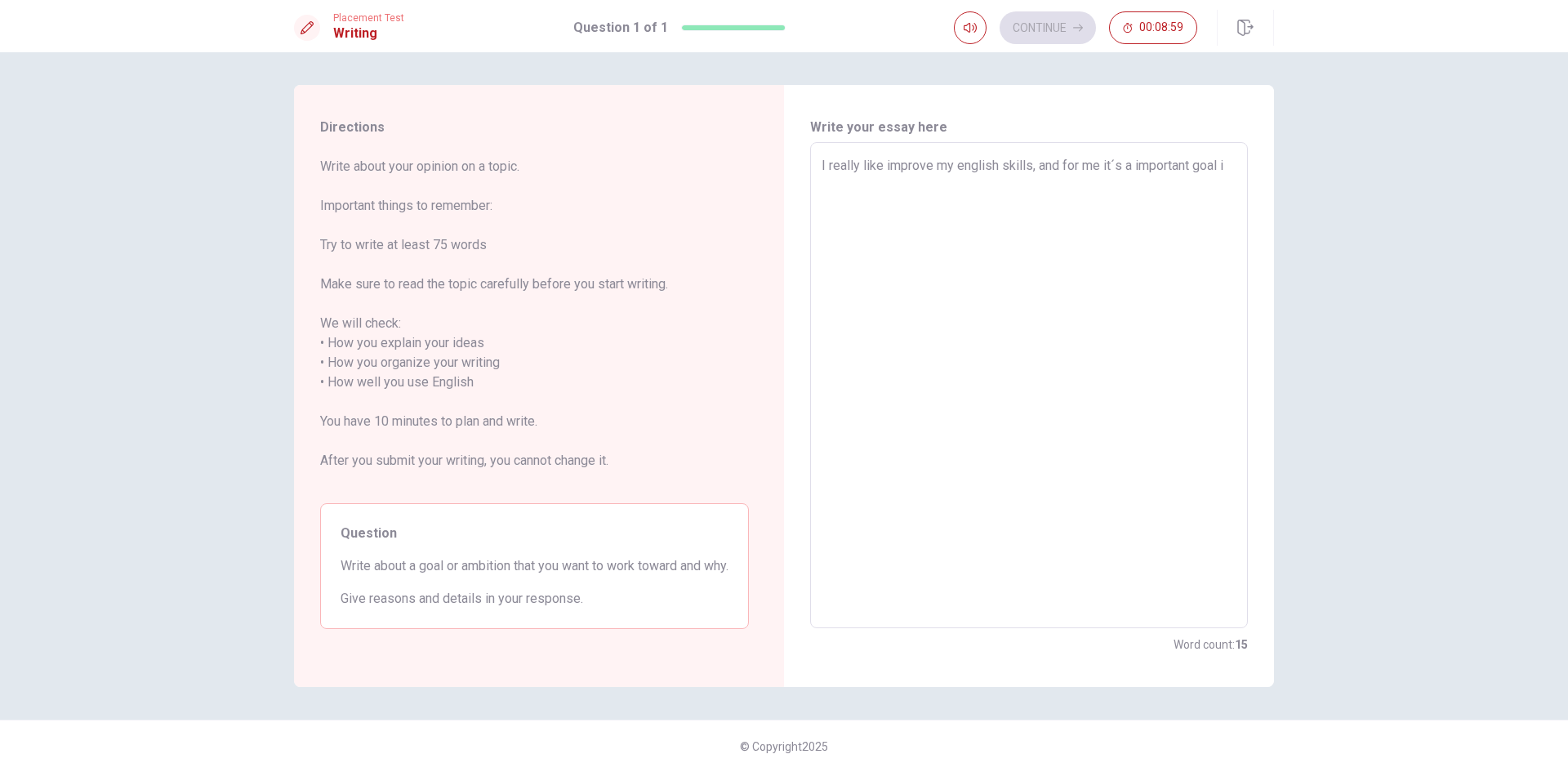 type on "x" 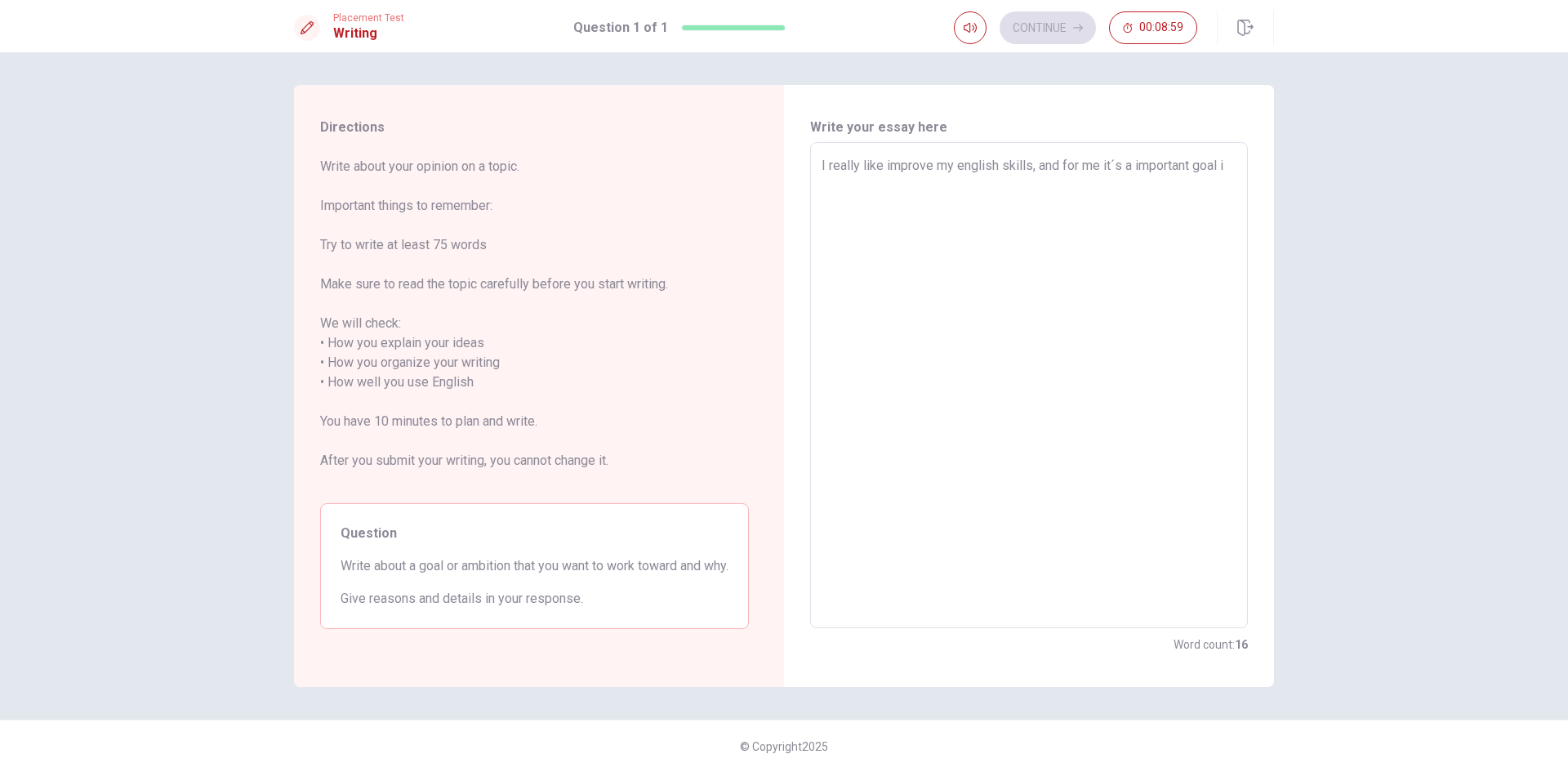 type on "I really like improve my english skills, and for me it´s a important goal in" 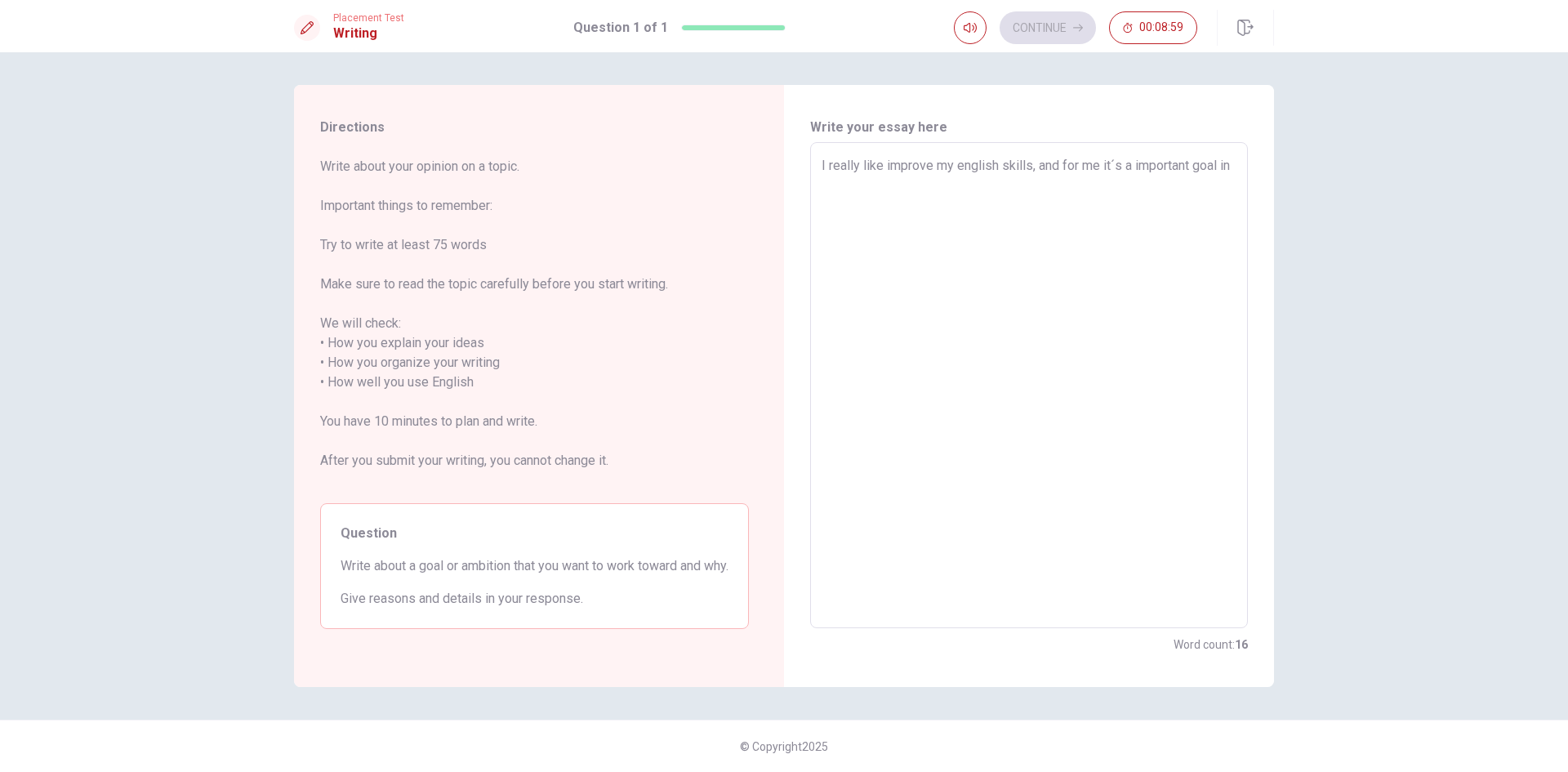 type on "x" 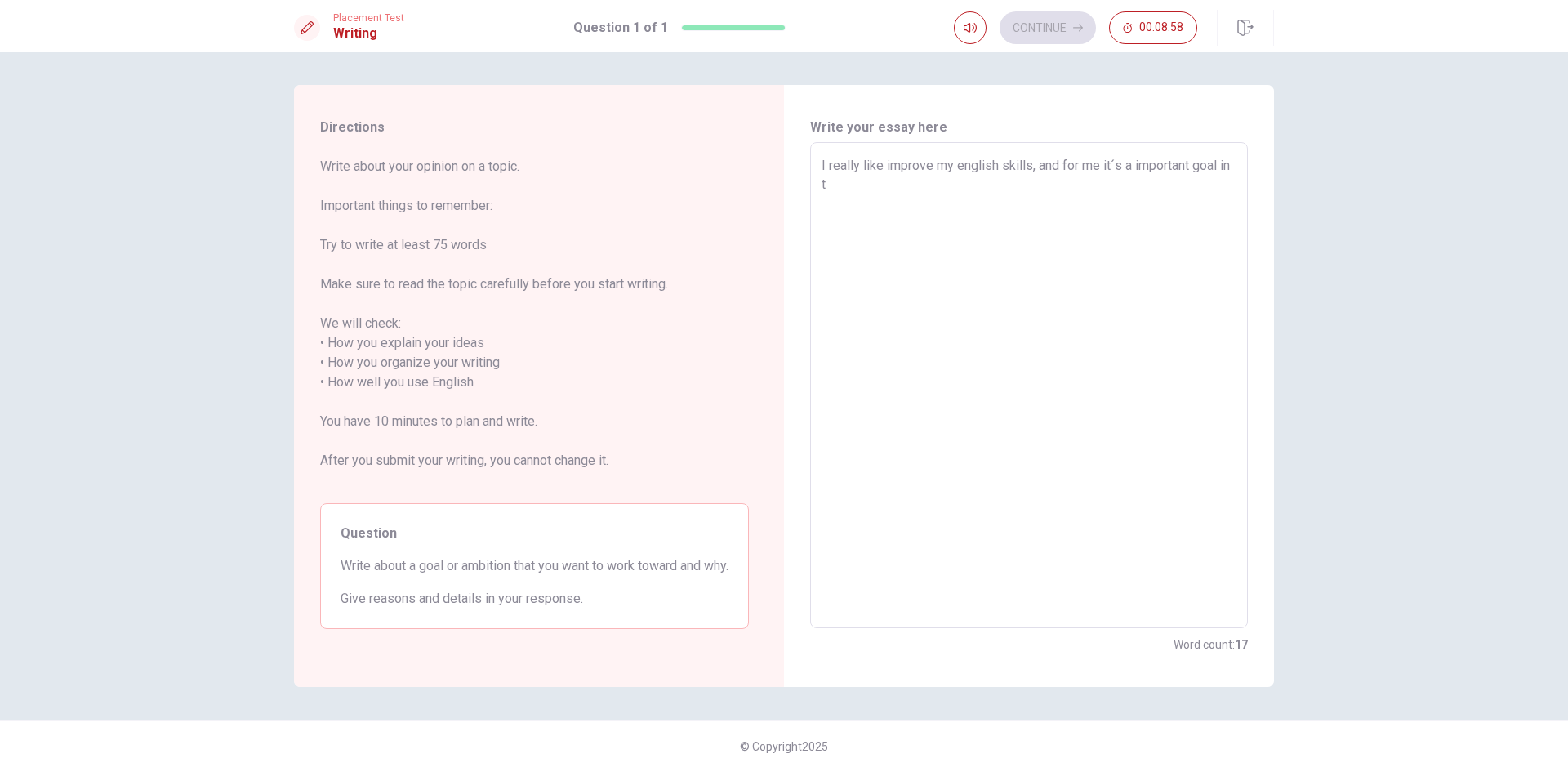 type on "x" 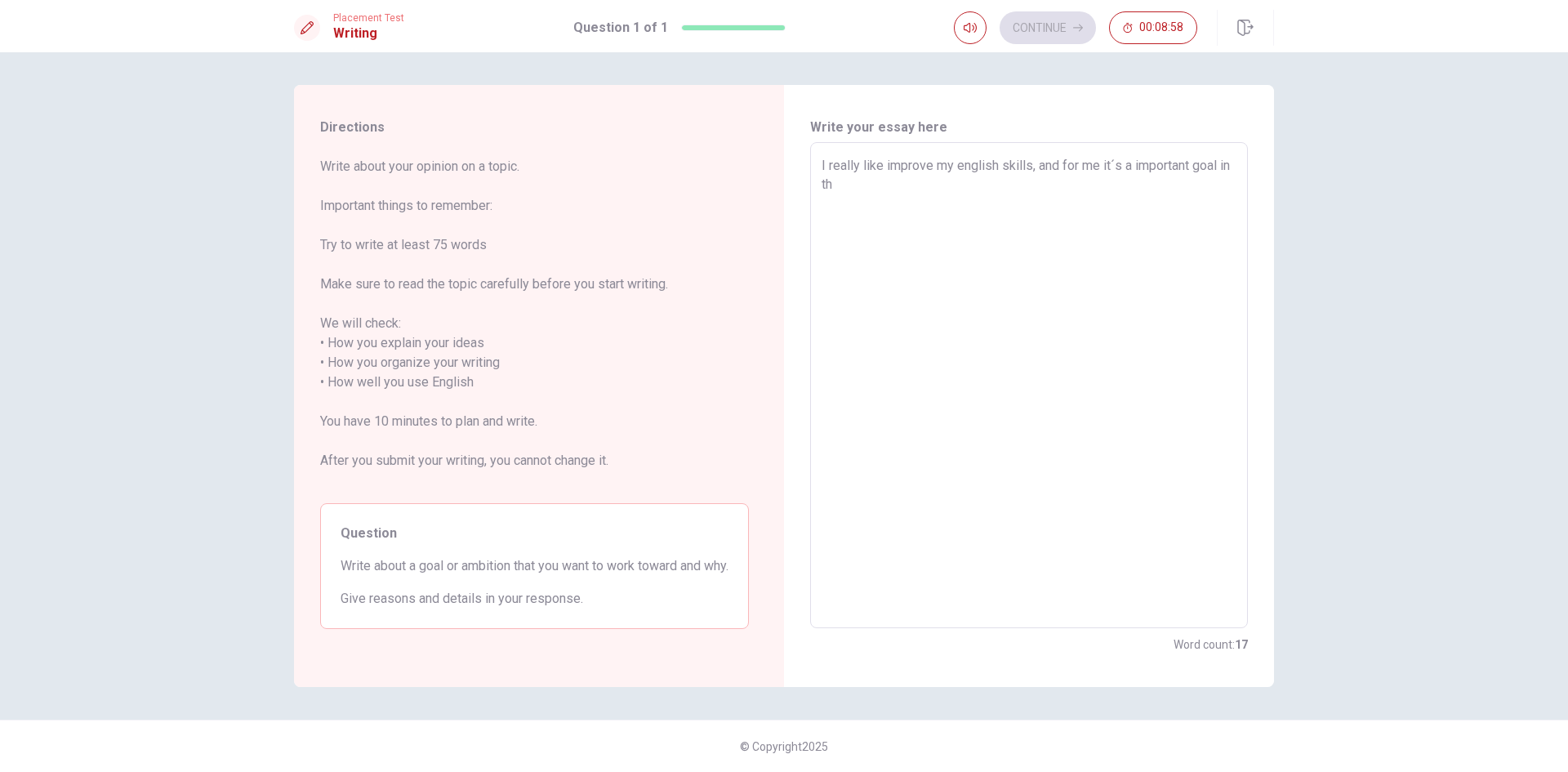type on "x" 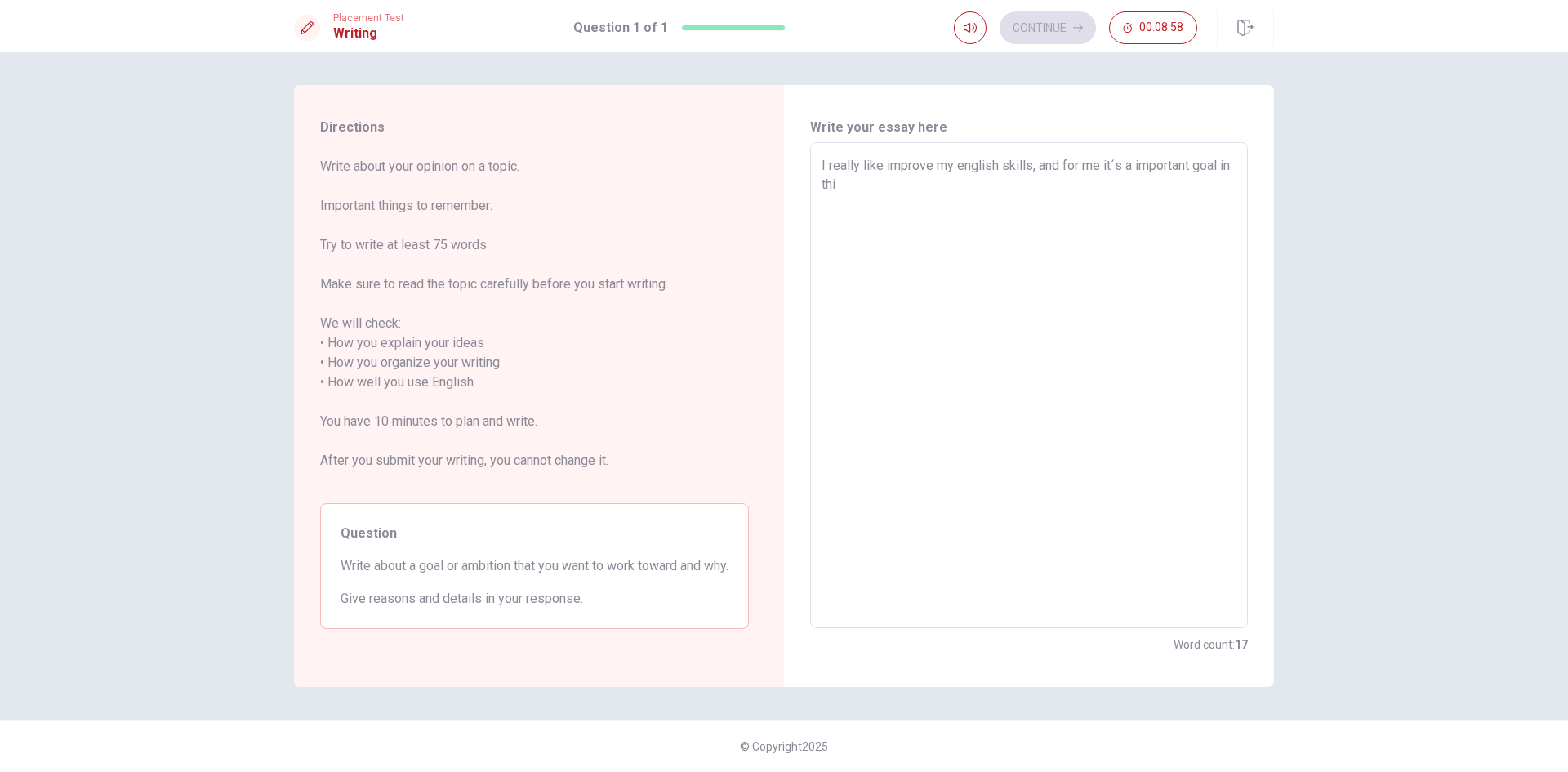 type on "x" 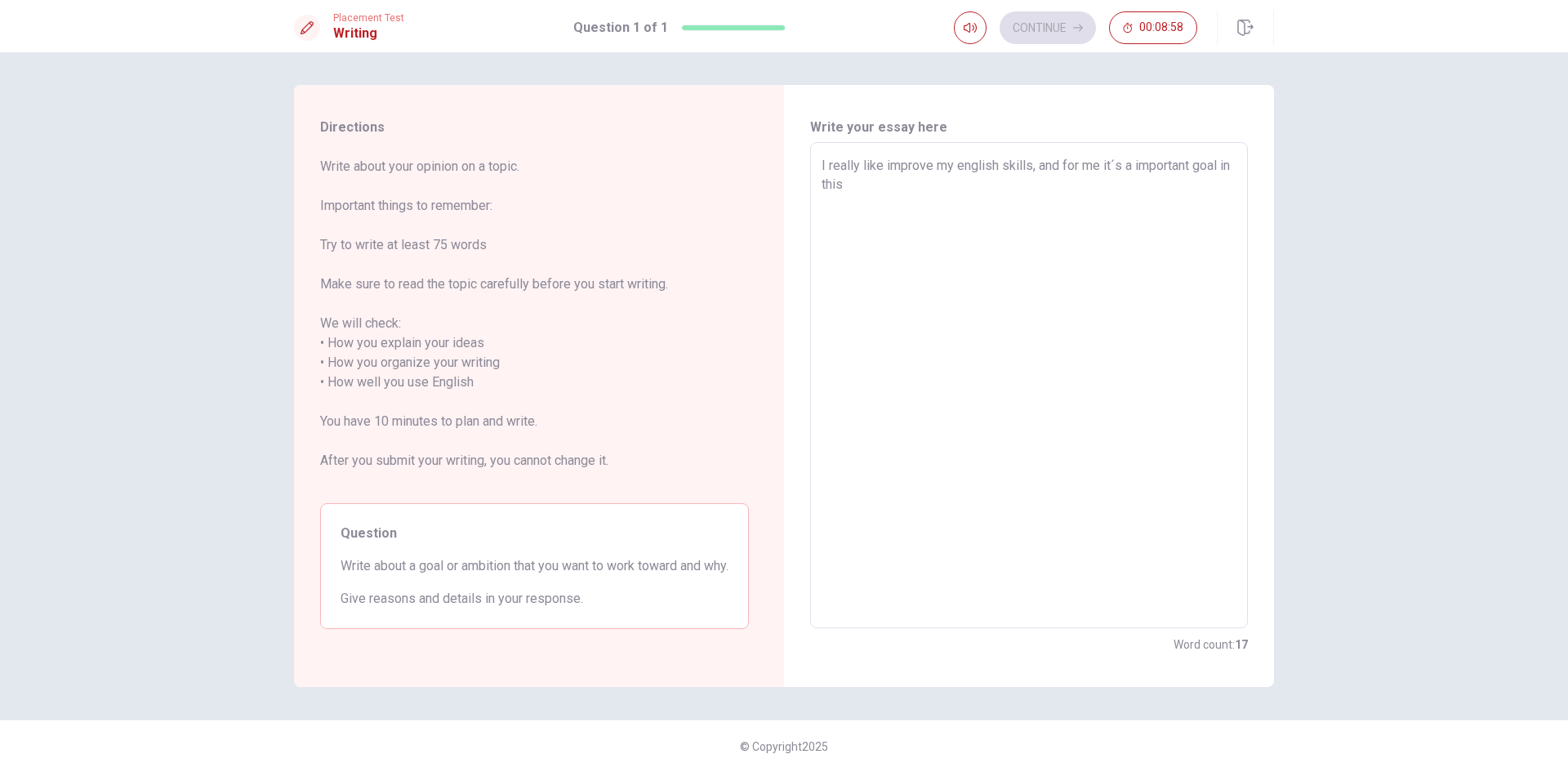 type on "x" 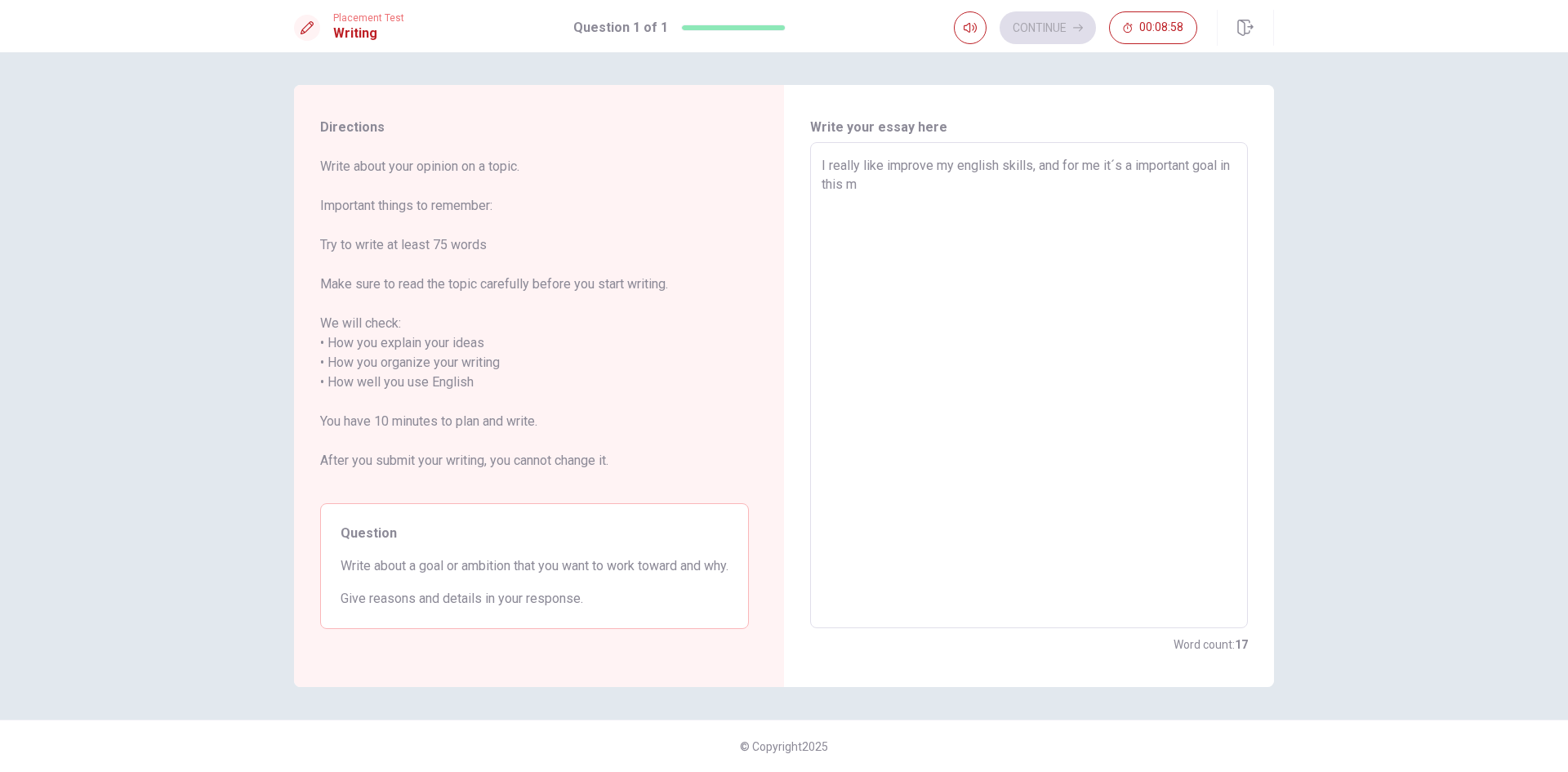 type on "x" 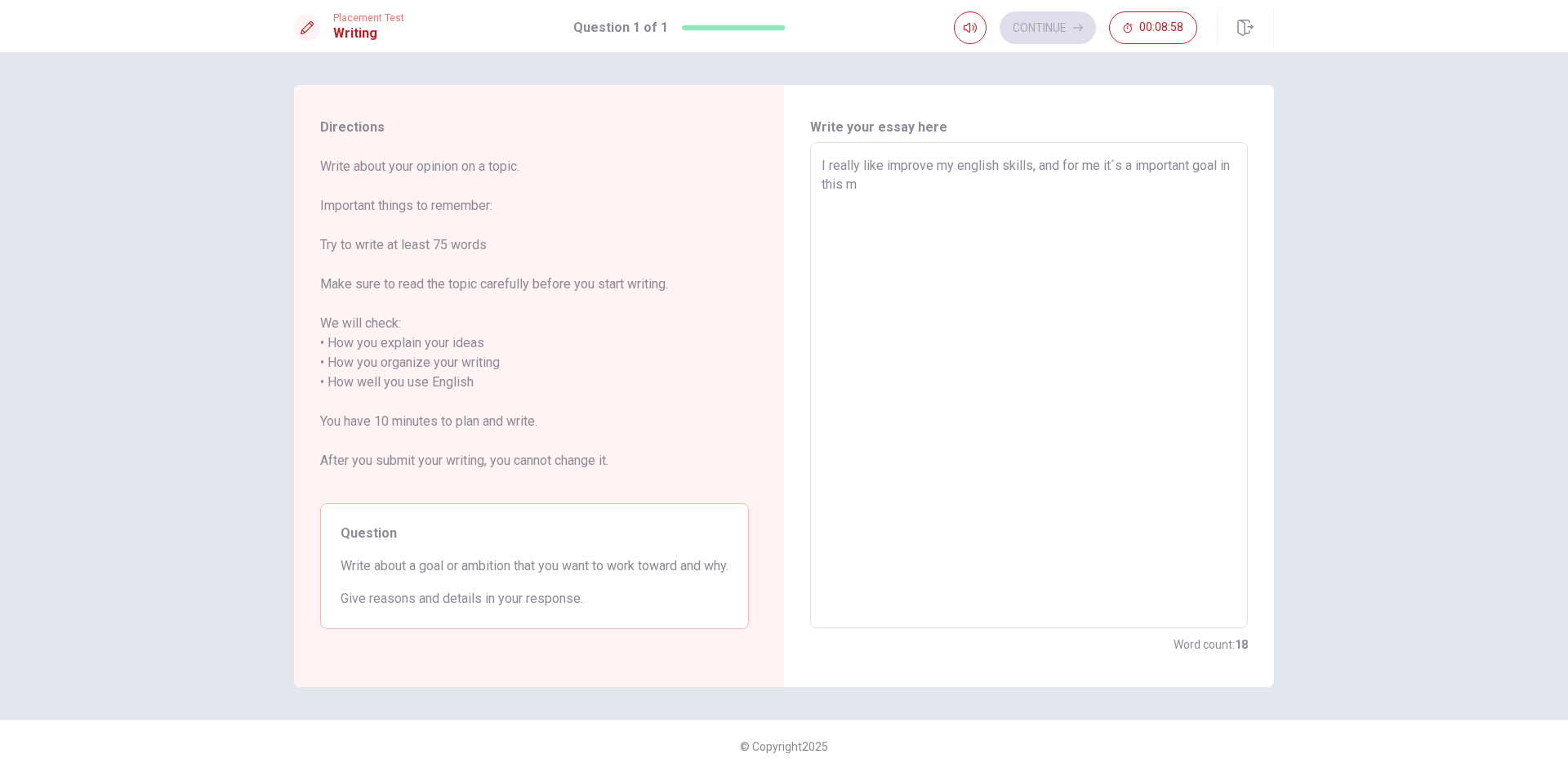 type on "I really like improve my english skills, and for me it´s a important goal in this mo" 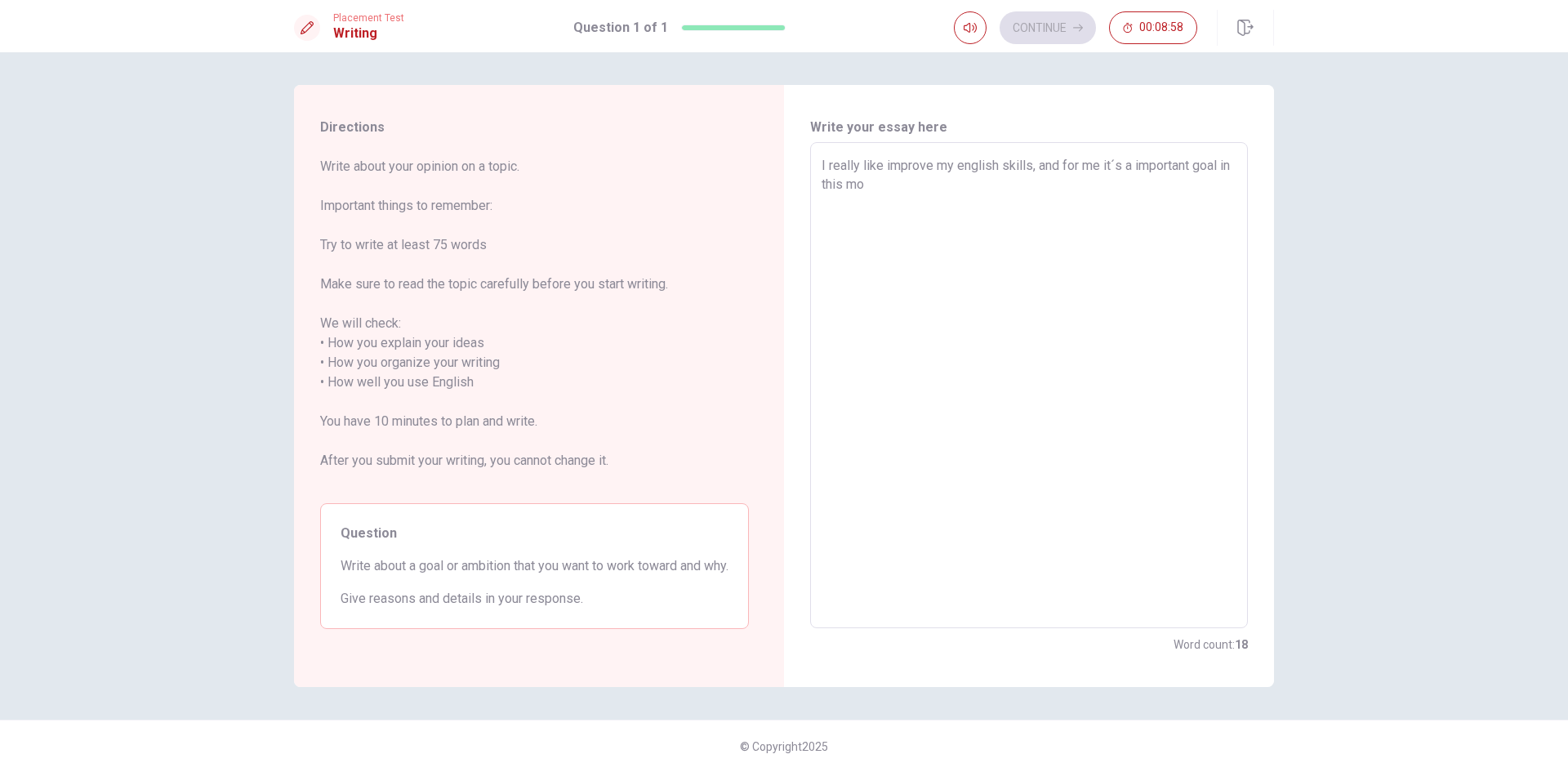type on "x" 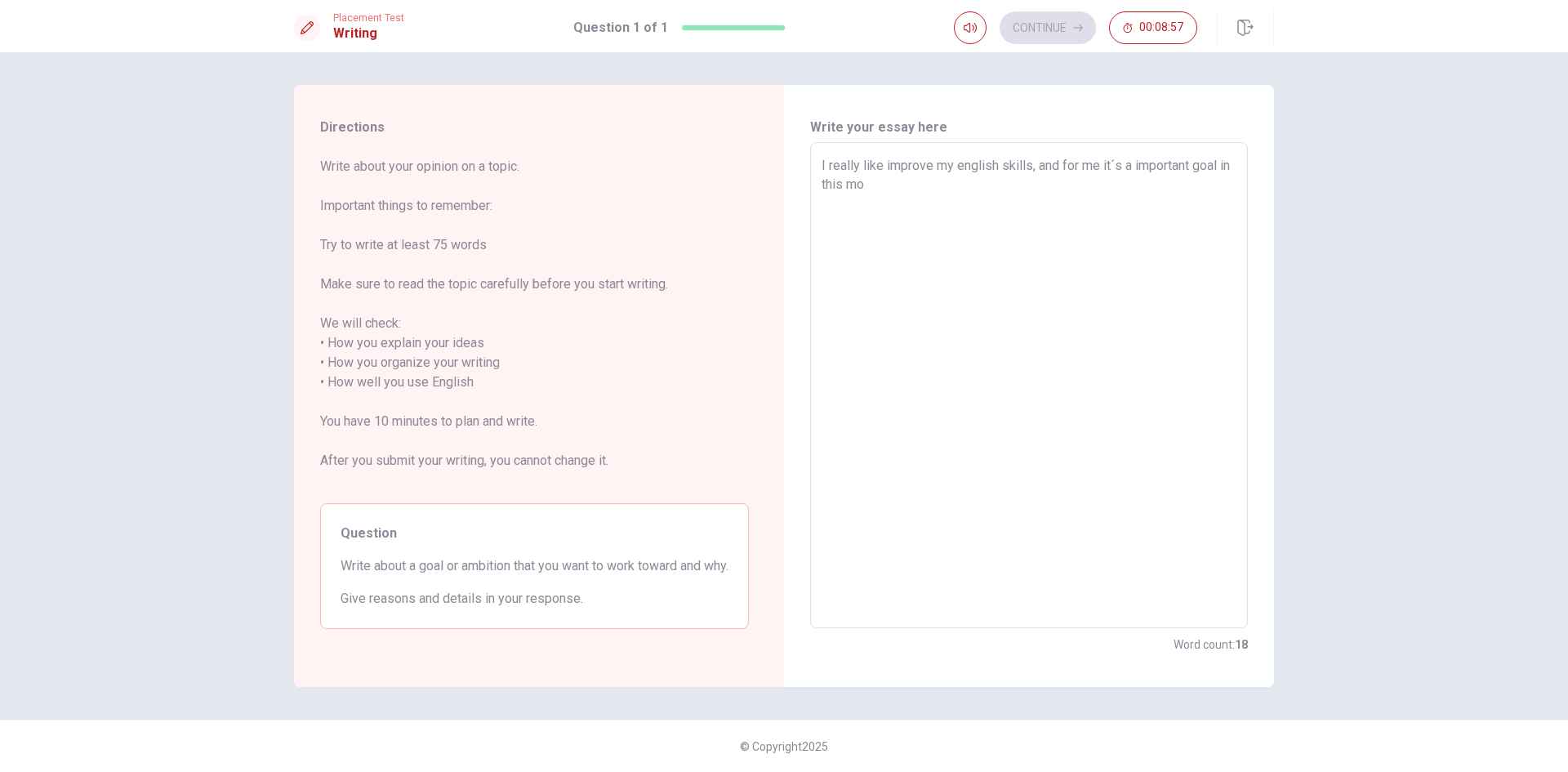 type on "I really like improve my english skills, and for me it´s a important goal in this mom" 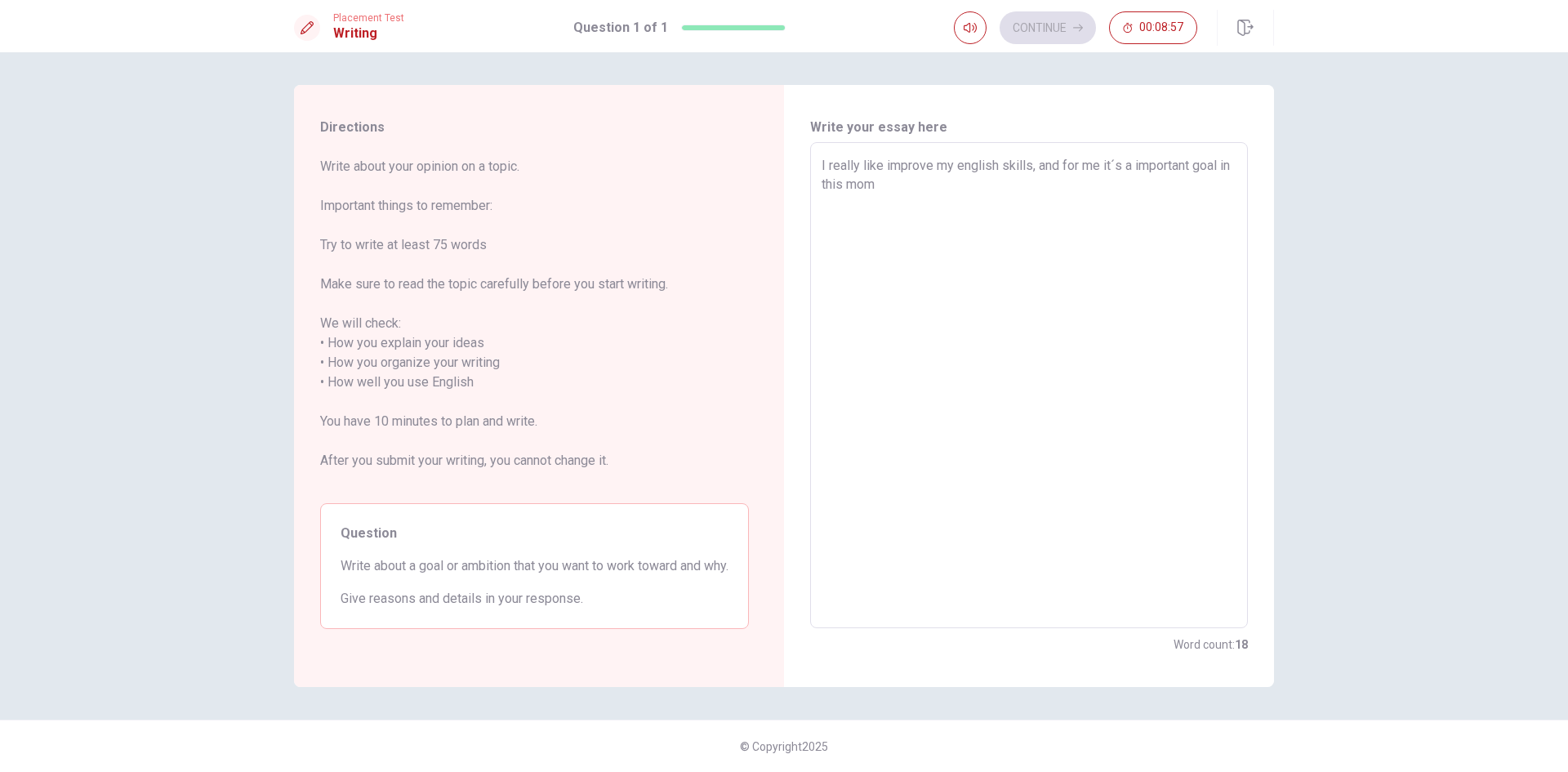 type on "x" 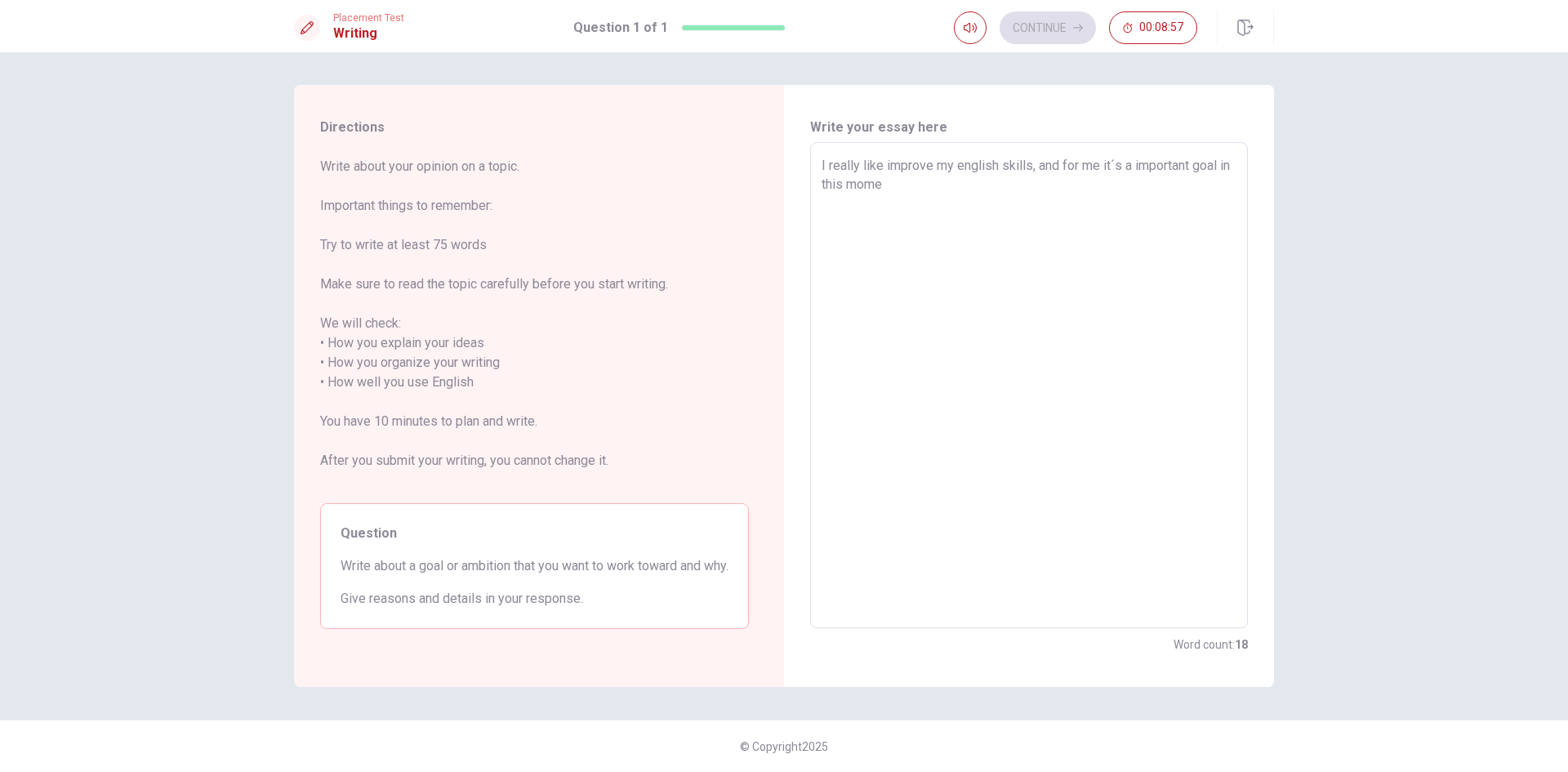 type on "I really like improve my english skills, and for me it´s a important goal in this momen" 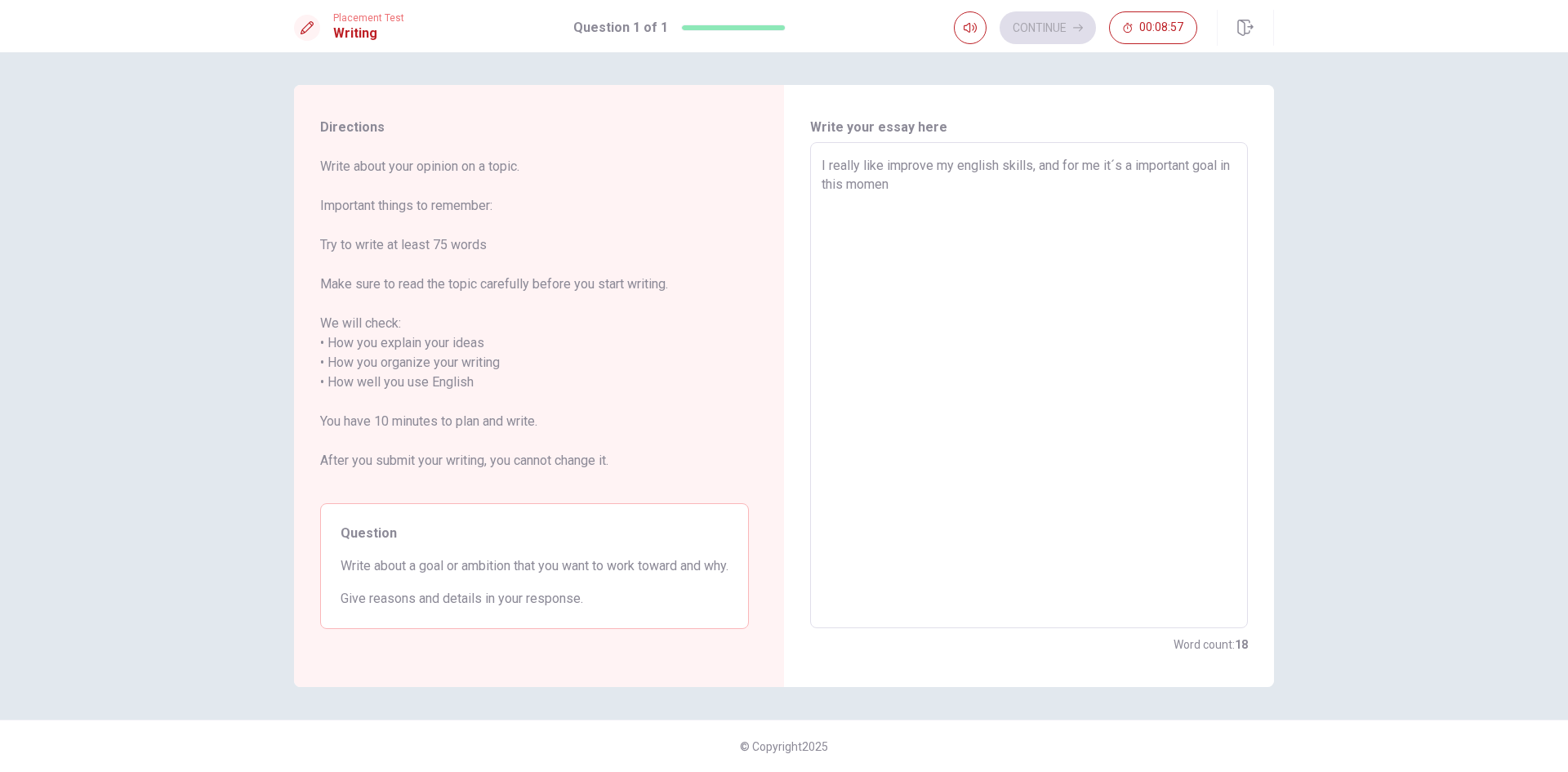 type on "x" 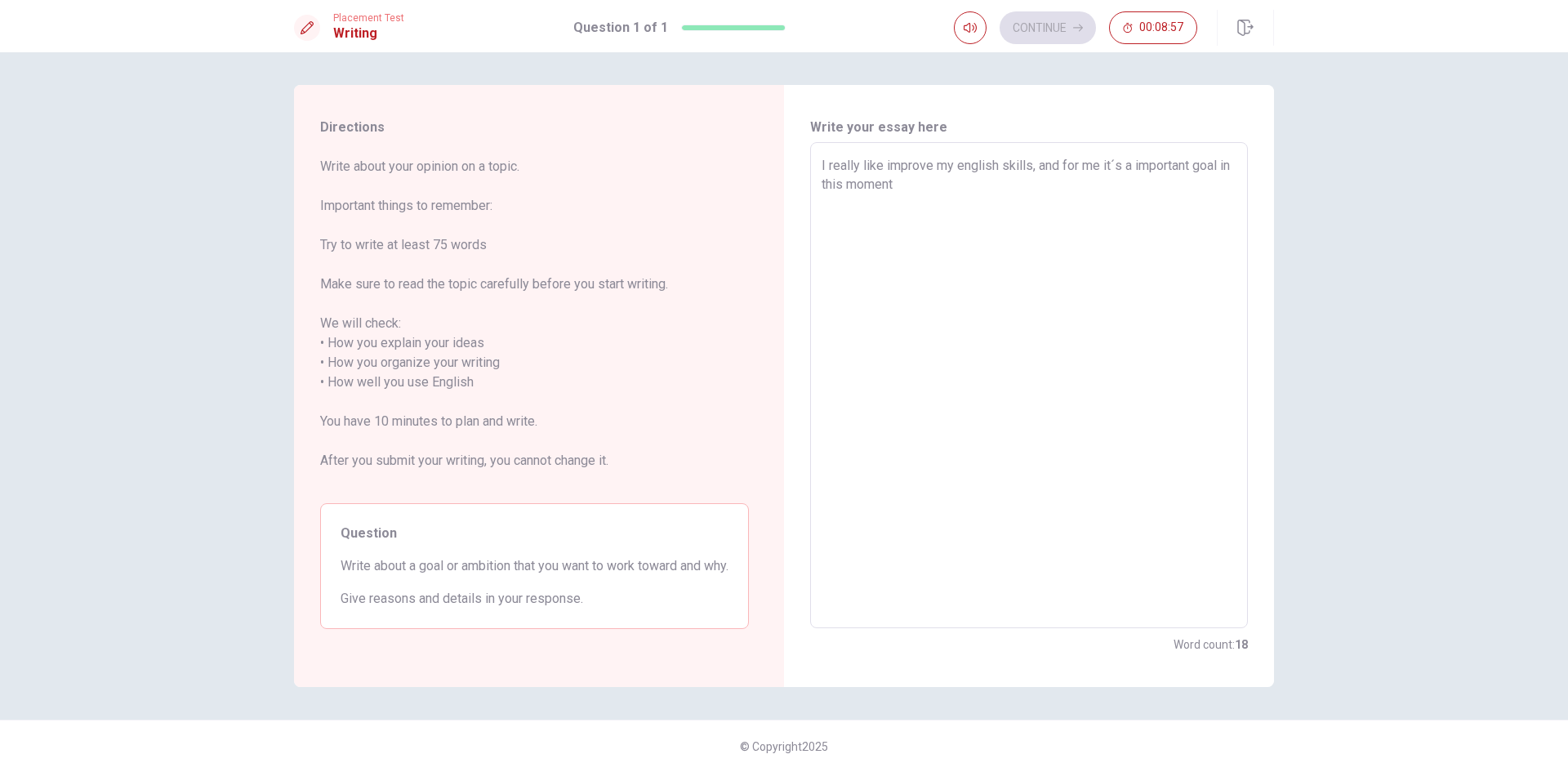 type on "x" 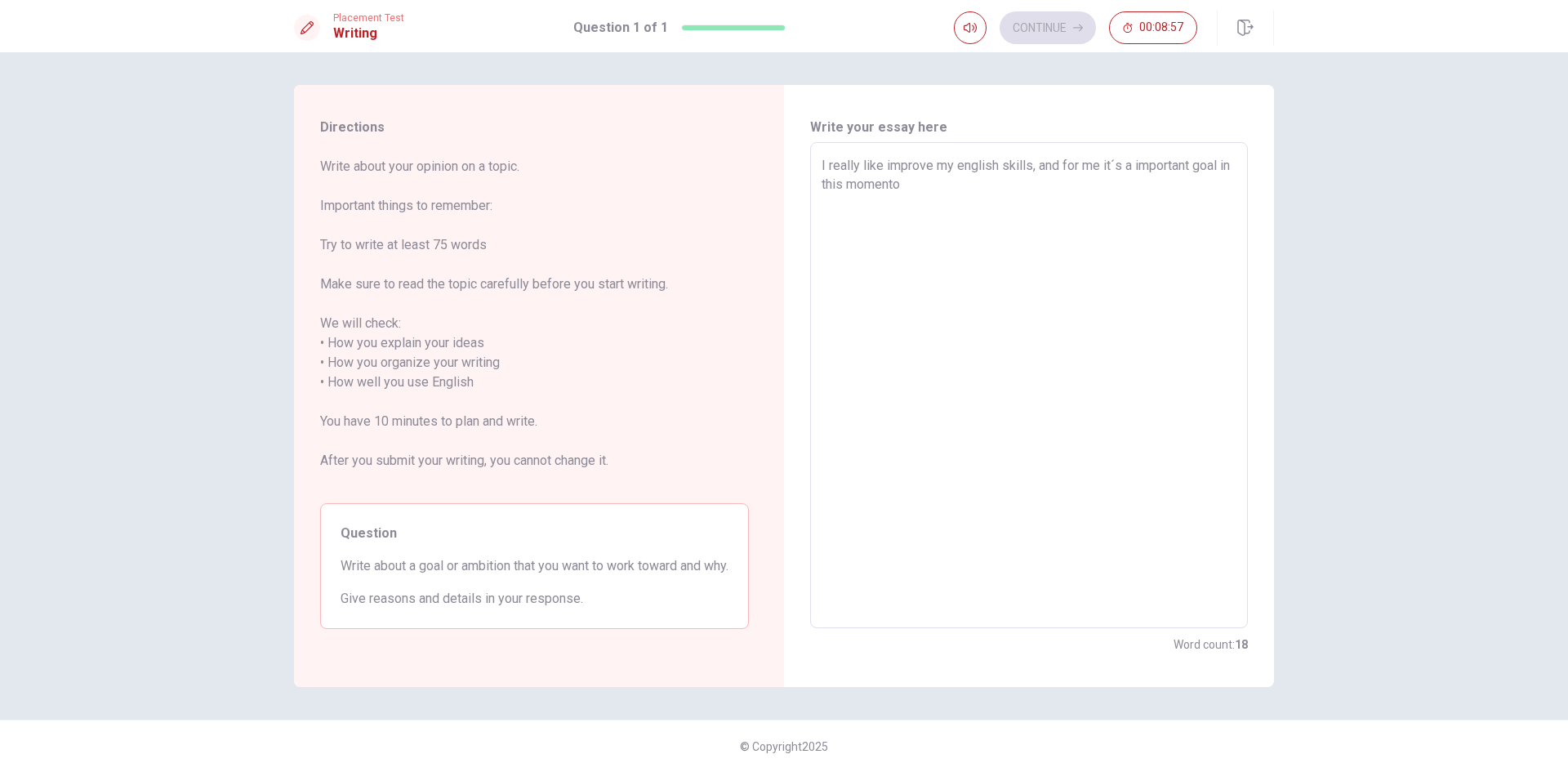 type on "x" 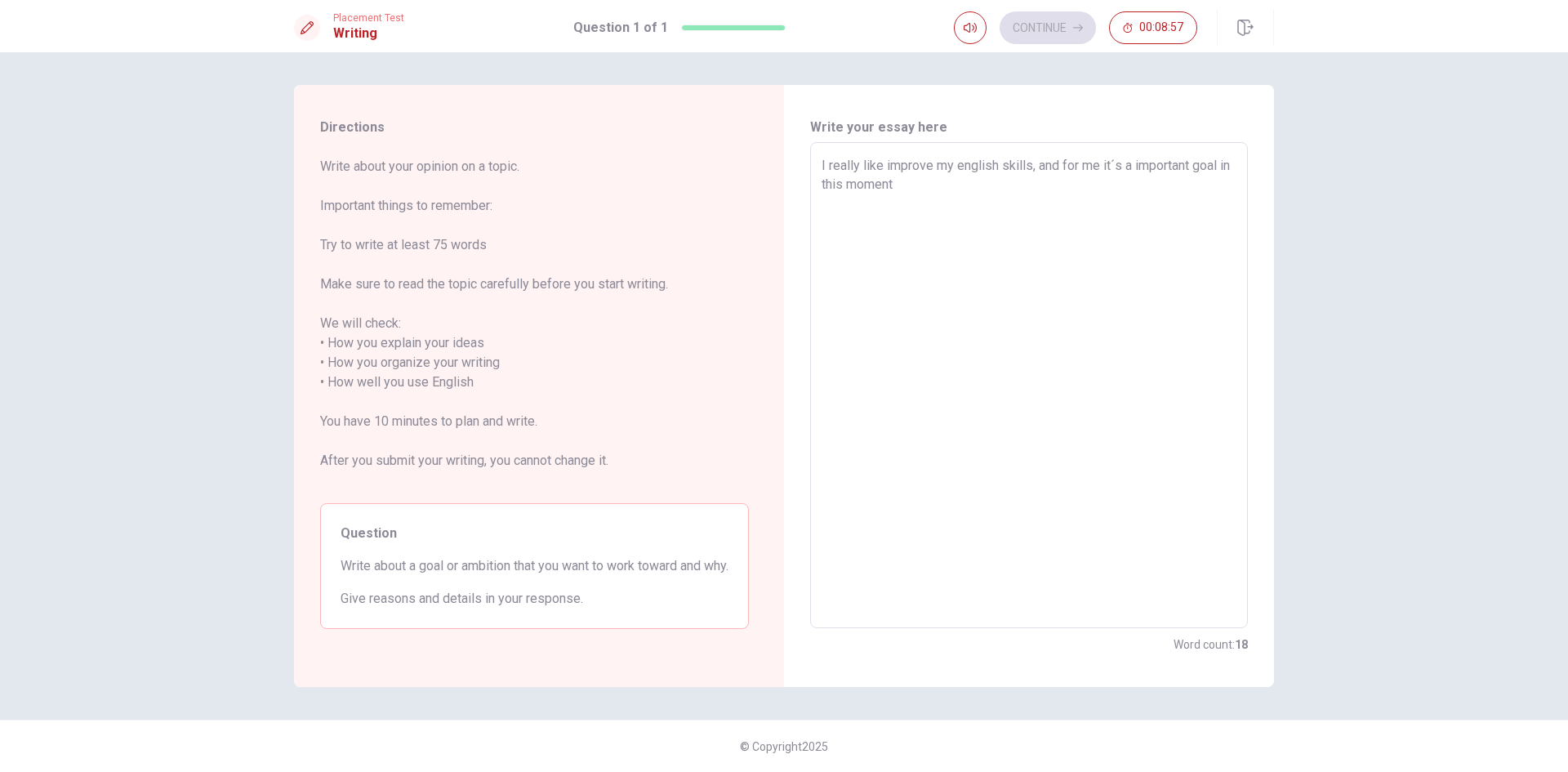 type on "x" 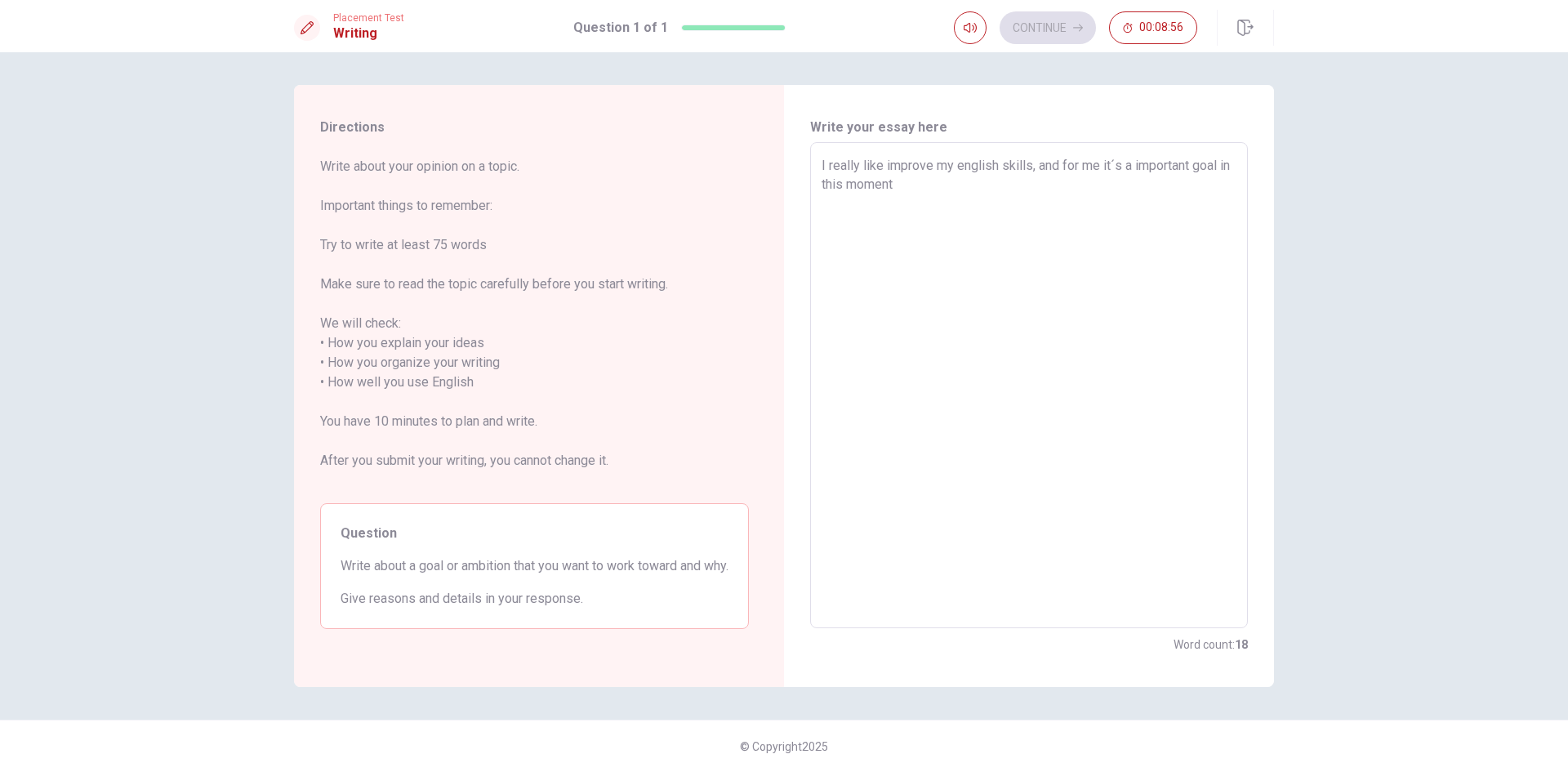 type on "I really like improve my english skills, and for me it´s a important goal in this moment" 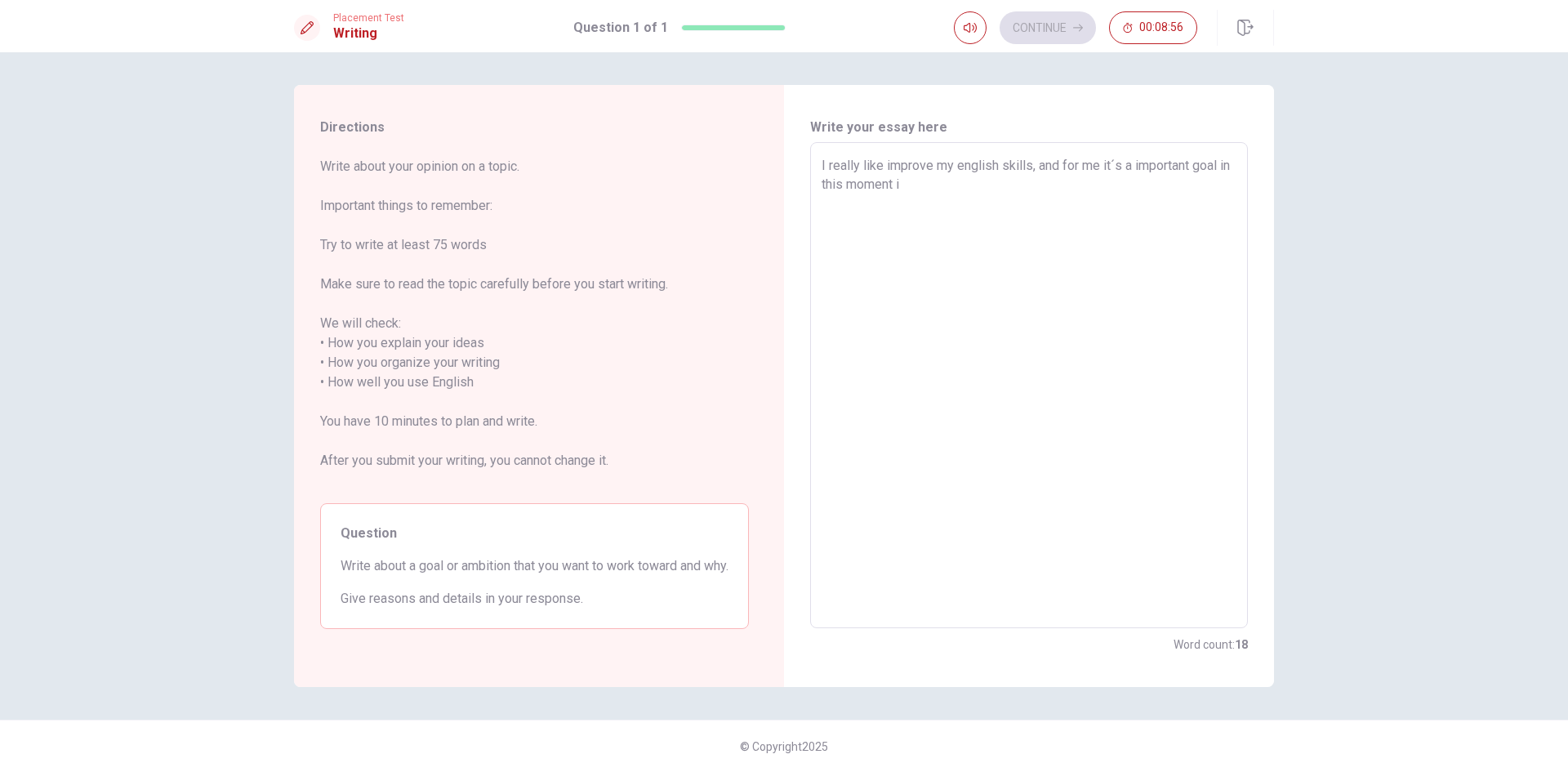 type 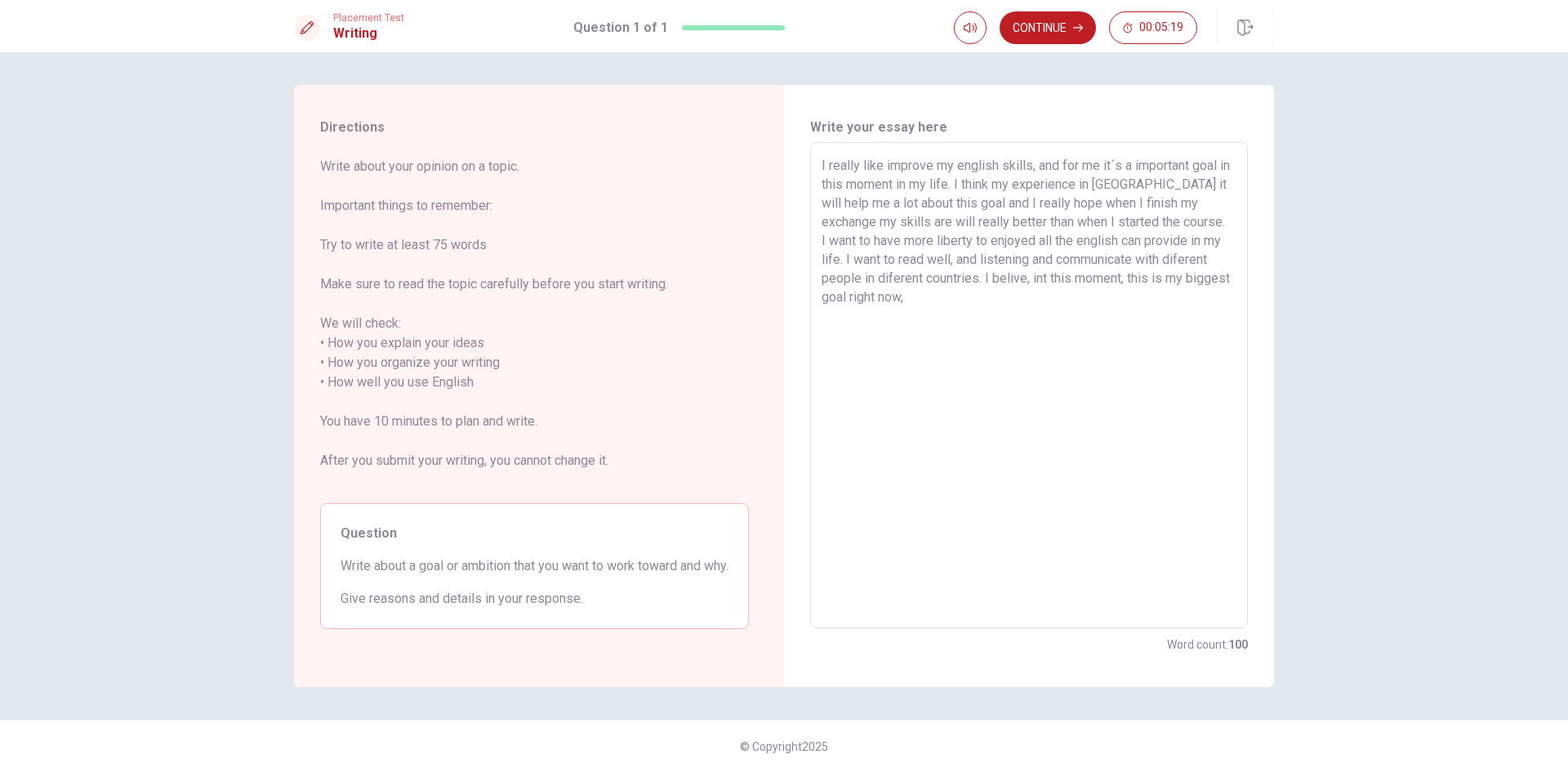 click on "I really like improve my english skills, and for me it´s a important goal in this moment in my life. I think my experience in [GEOGRAPHIC_DATA] it will help me a lot about this goal and I really hope when I finish my exchange my skills are will really better than when I started the course. I want to have more liberty to enjoyed all the english can provide in my life. I want to read well, and listening and communicate with diferent people in diferent countries. I belive, int this moment, this is my biggest goal right now," at bounding box center [1029, 386] 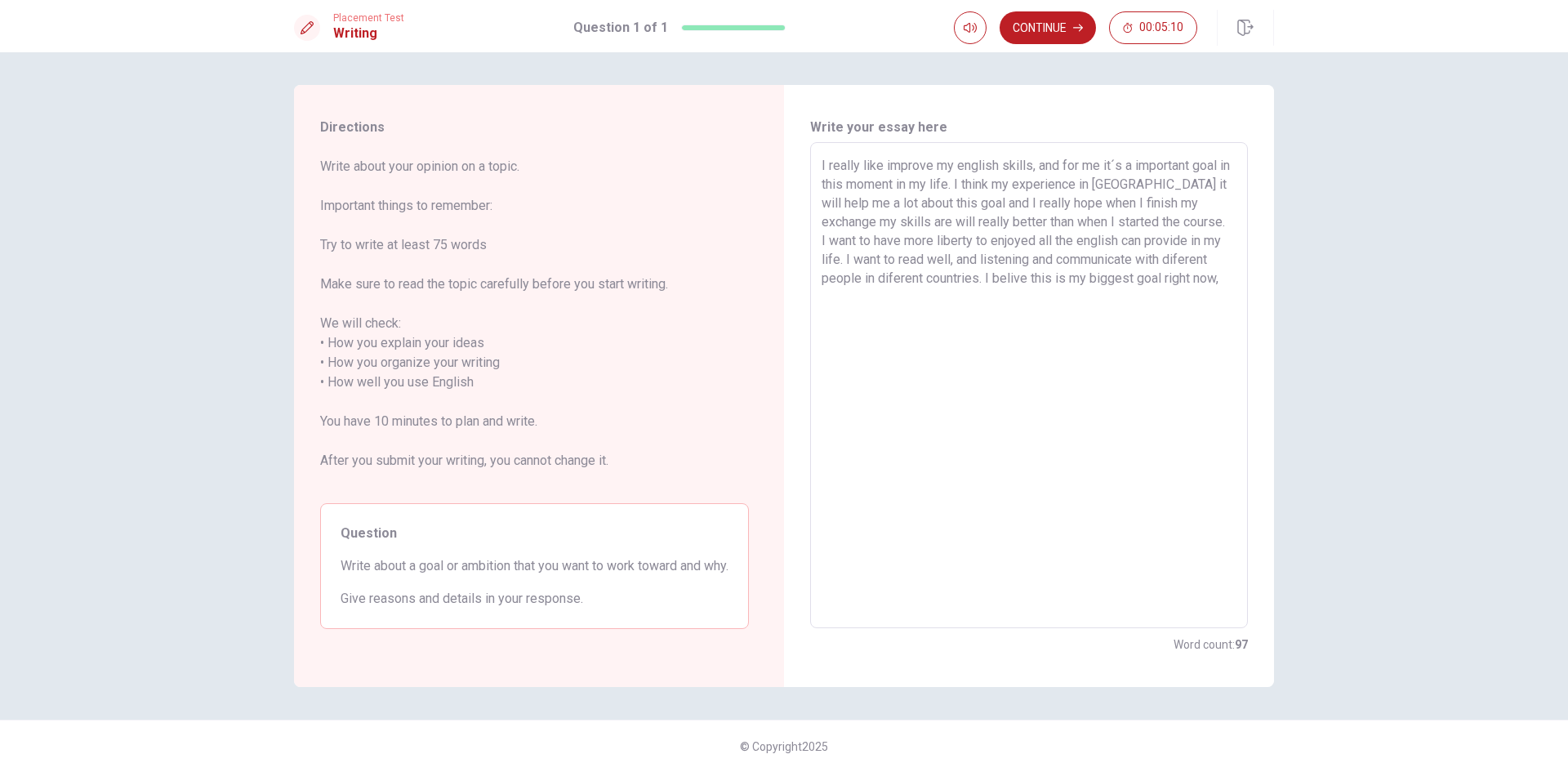 click on "I really like improve my english skills, and for me it´s a important goal in this moment in my life. I think my experience in [GEOGRAPHIC_DATA] it will help me a lot about this goal and I really hope when I finish my exchange my skills are will really better than when I started the course. I want to have more liberty to enjoyed all the english can provide in my life. I want to read well, and listening and communicate with diferent people in diferent countries. I belive this is my biggest goal right now," at bounding box center (1029, 386) 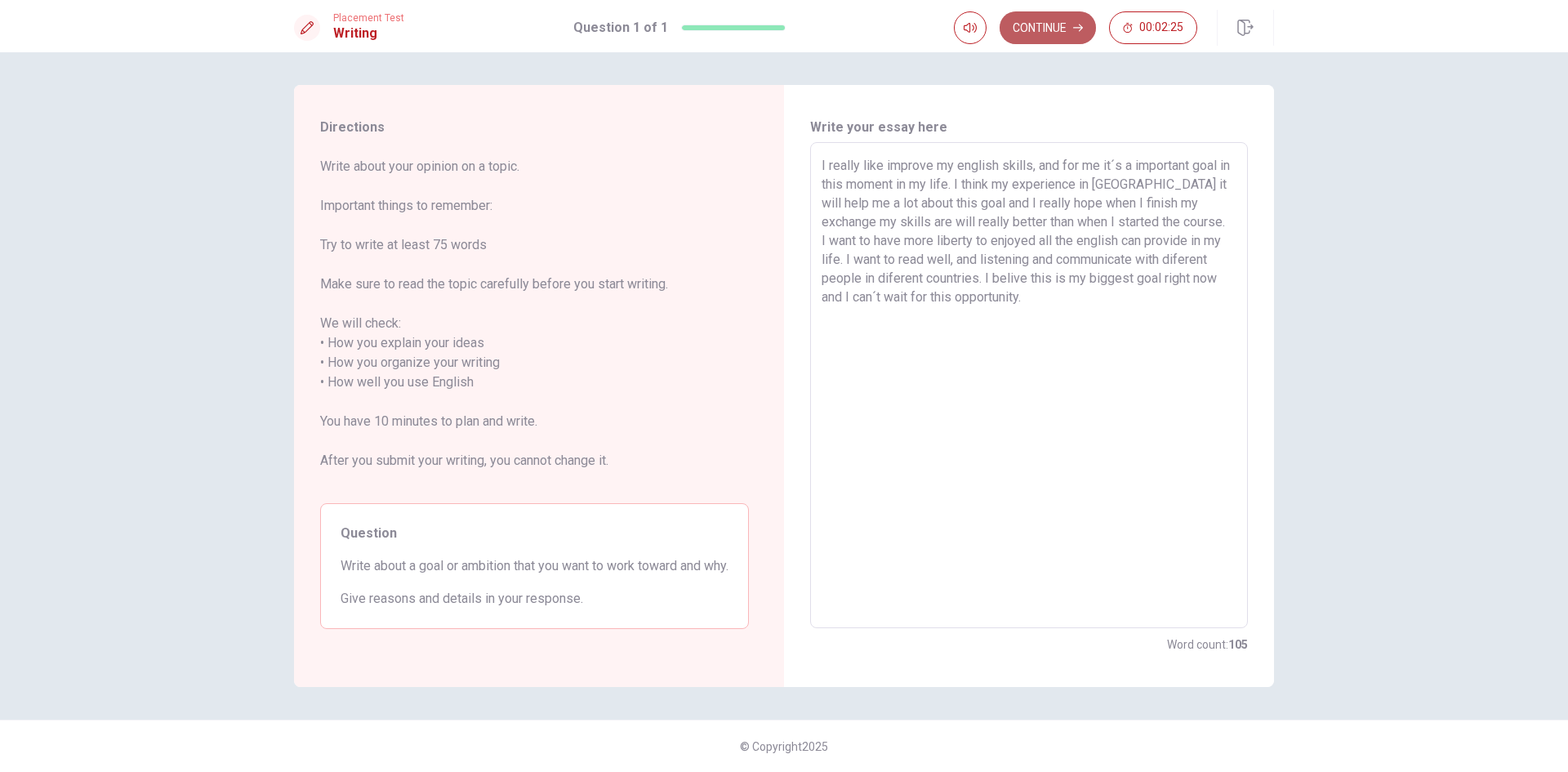 click on "Continue" at bounding box center (1048, 28) 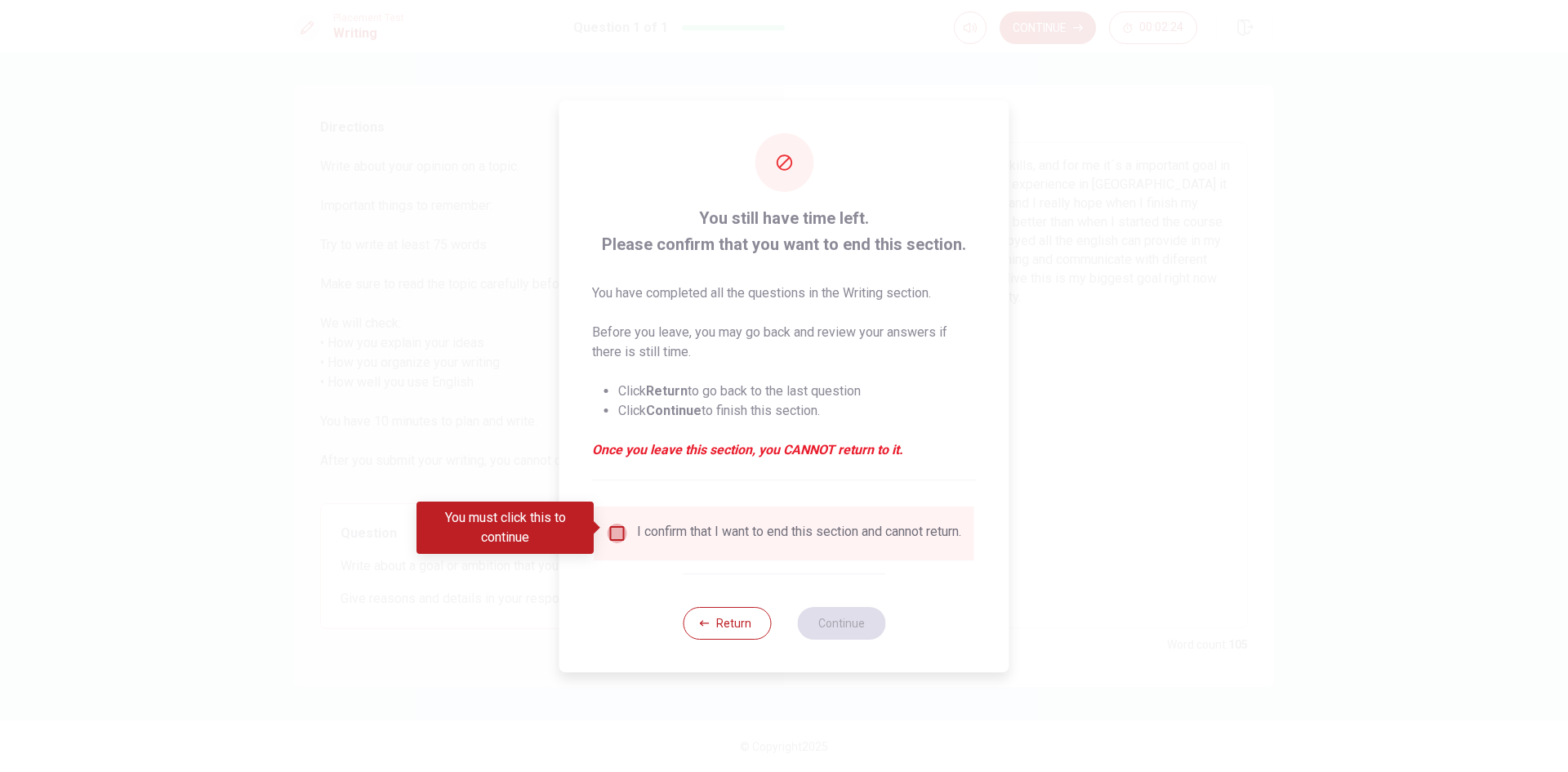 click at bounding box center [617, 533] 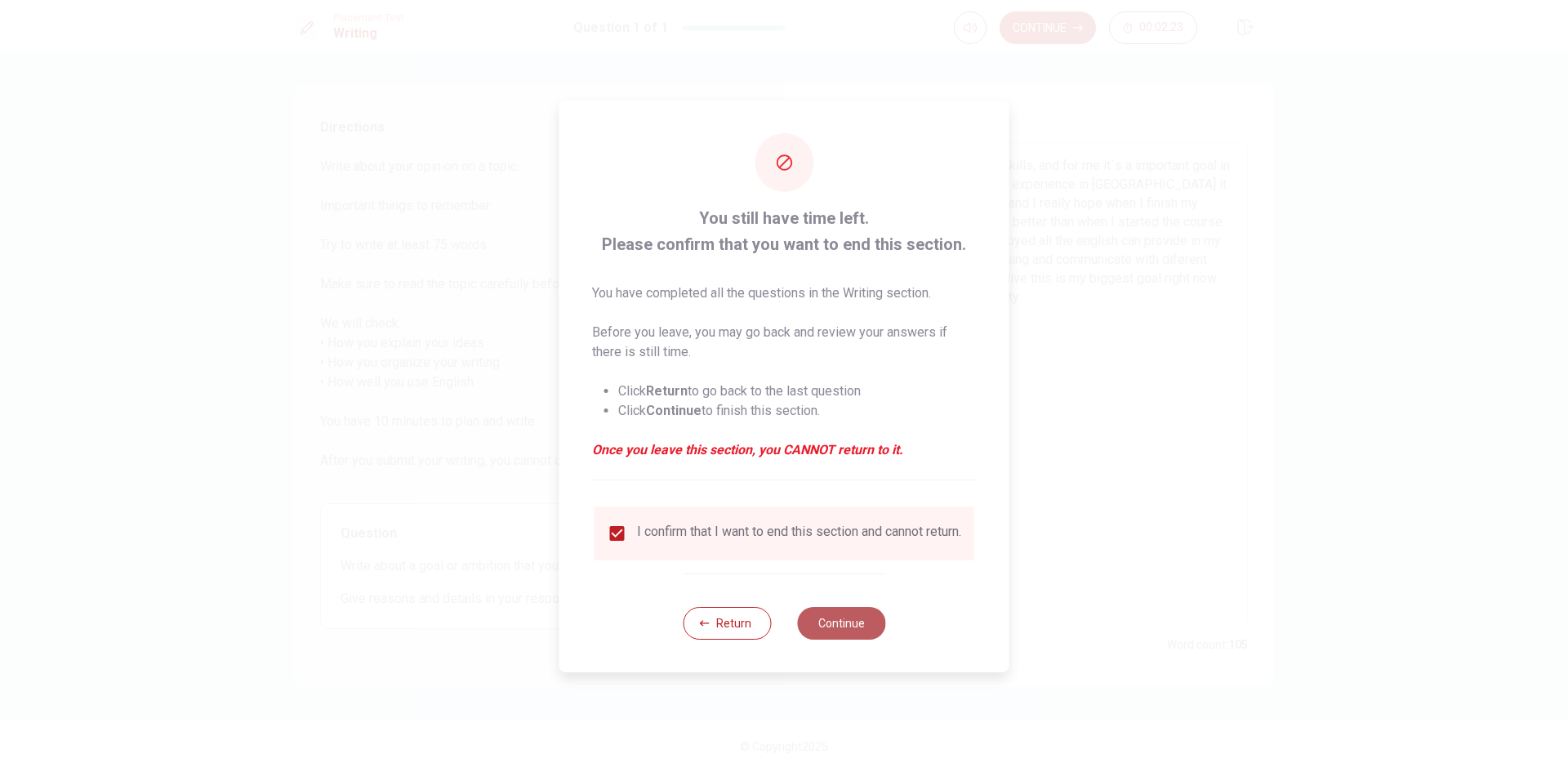 click on "Continue" at bounding box center (841, 623) 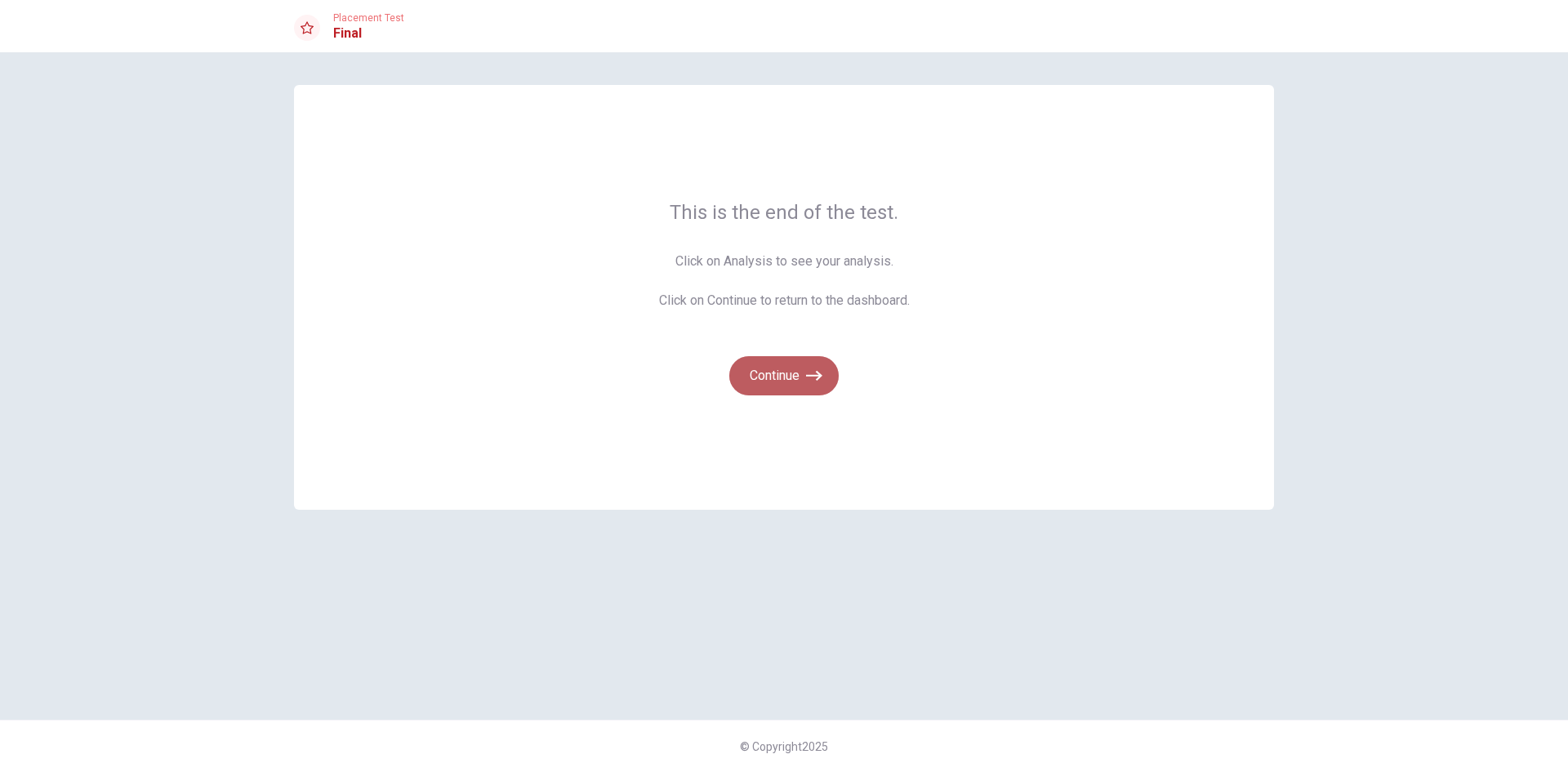 click on "Continue" at bounding box center [784, 376] 